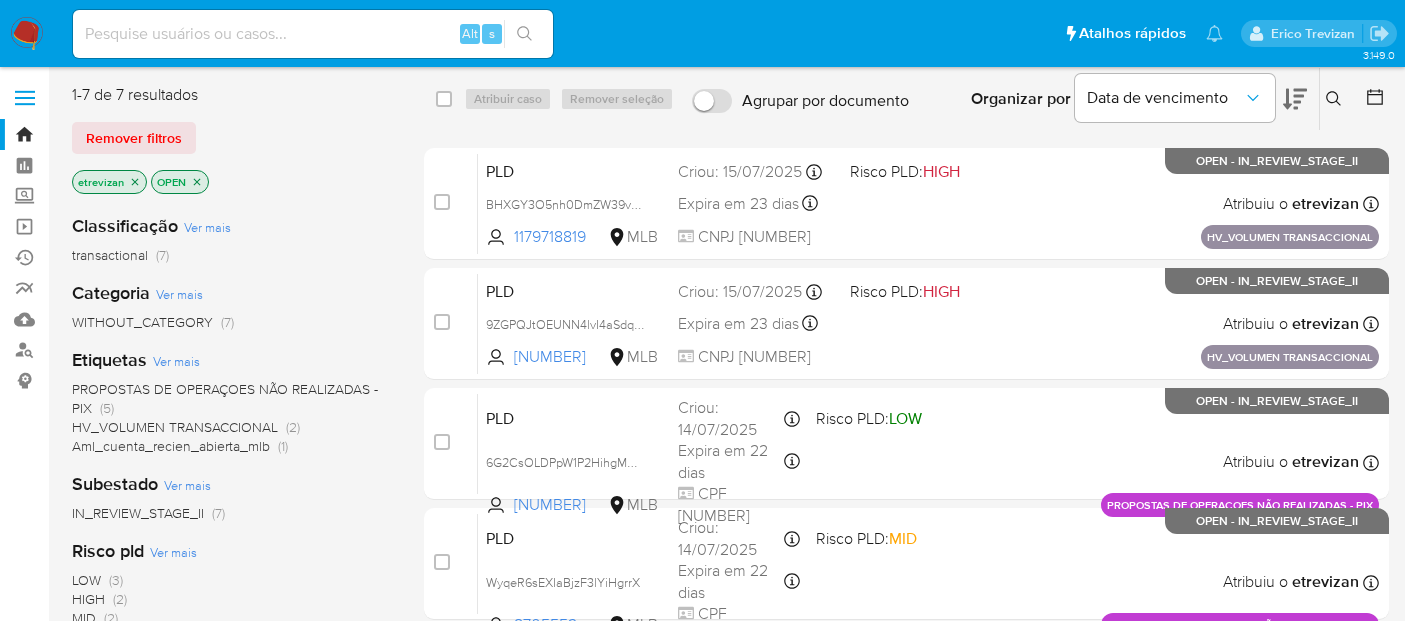 scroll, scrollTop: 0, scrollLeft: 0, axis: both 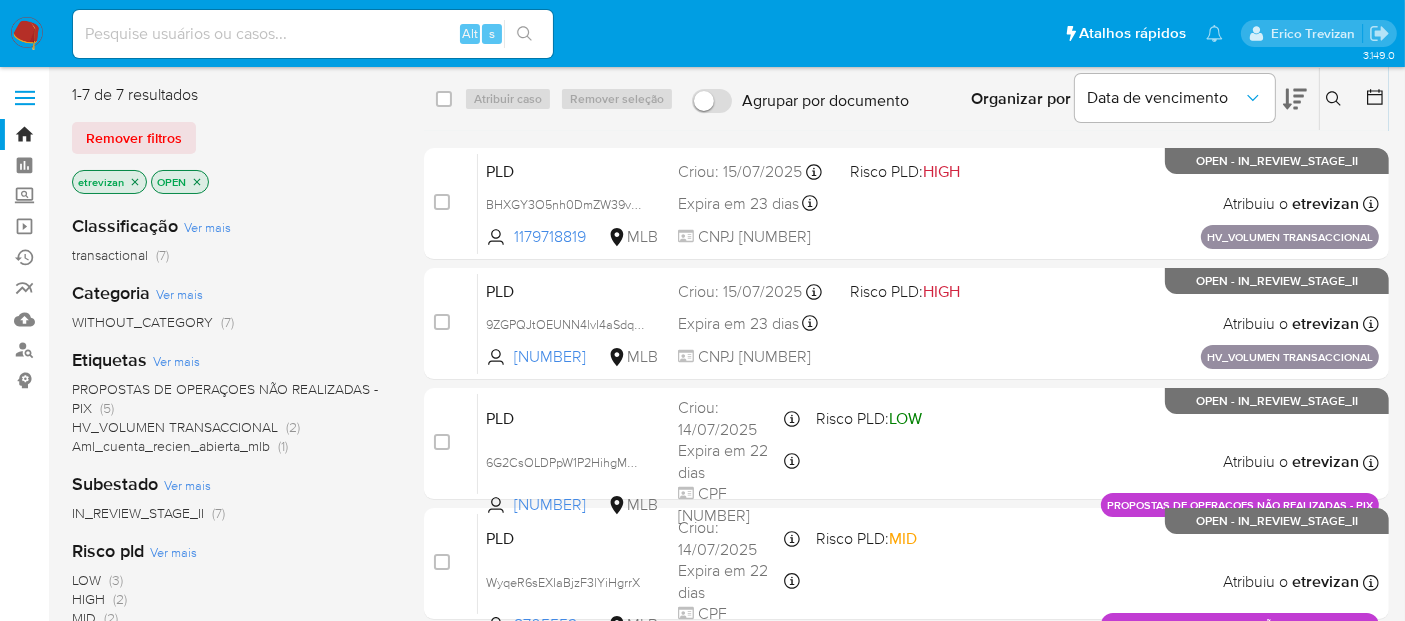 click at bounding box center [27, 34] 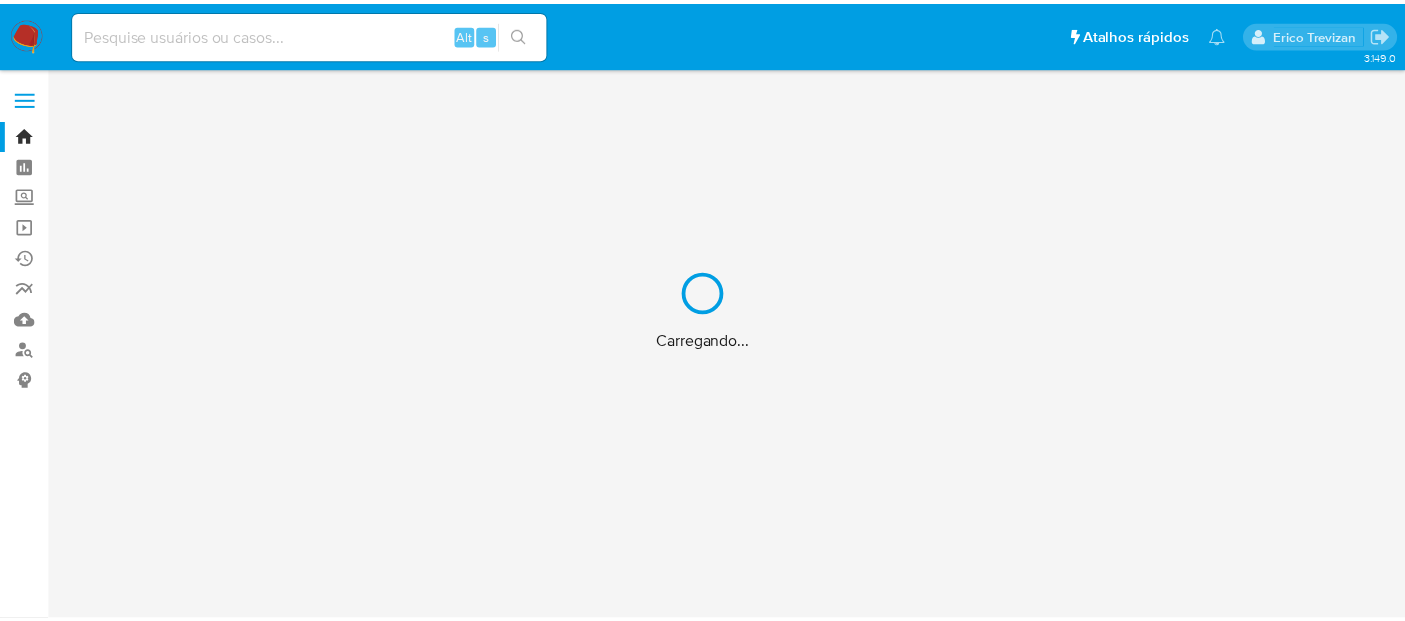 scroll, scrollTop: 0, scrollLeft: 0, axis: both 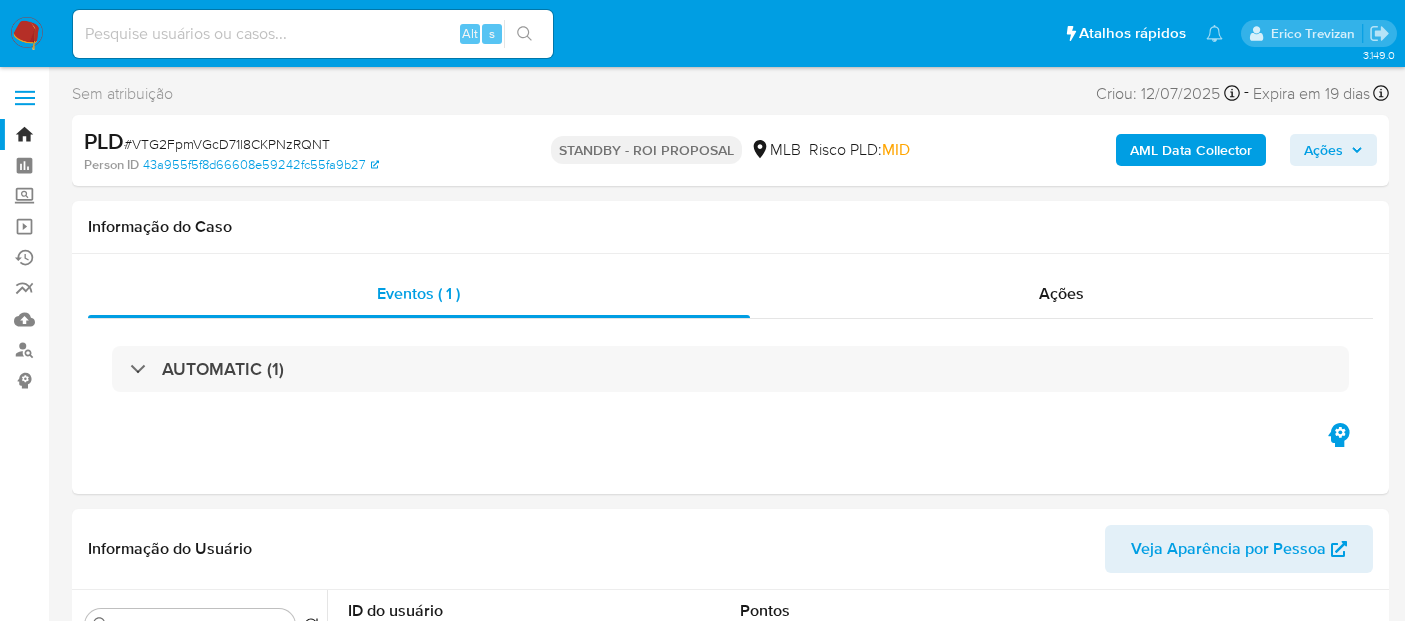 select on "10" 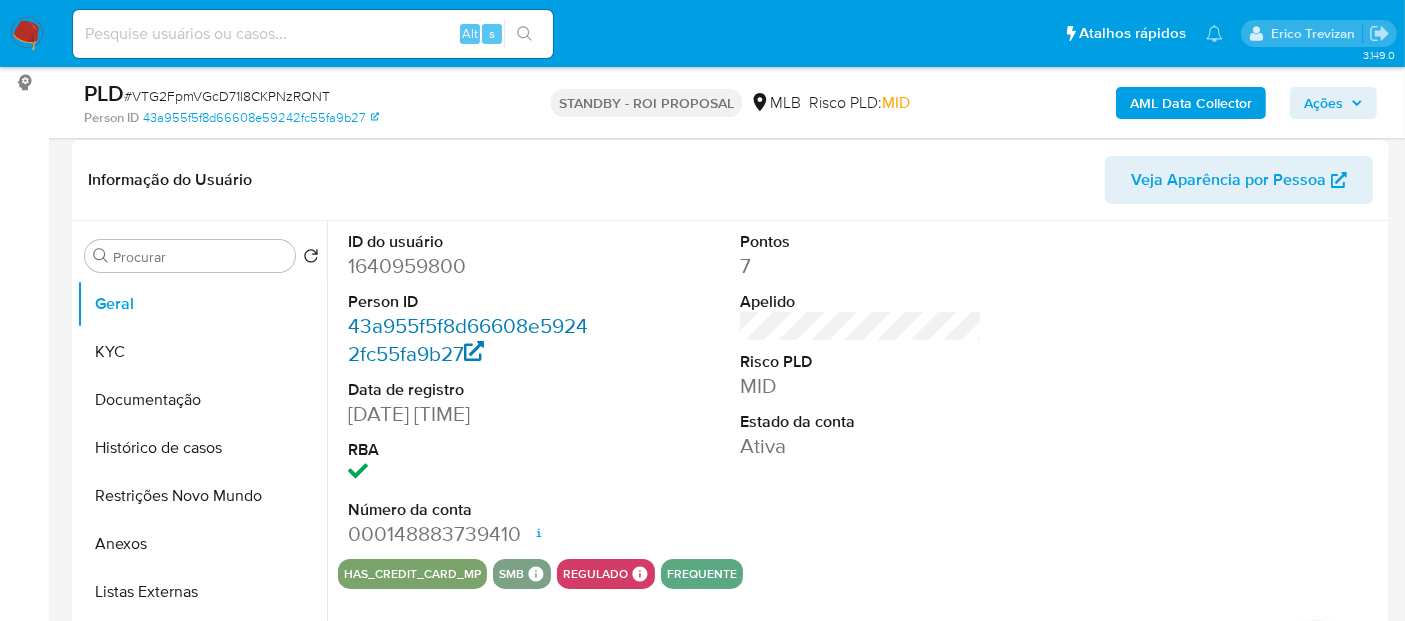 scroll, scrollTop: 333, scrollLeft: 0, axis: vertical 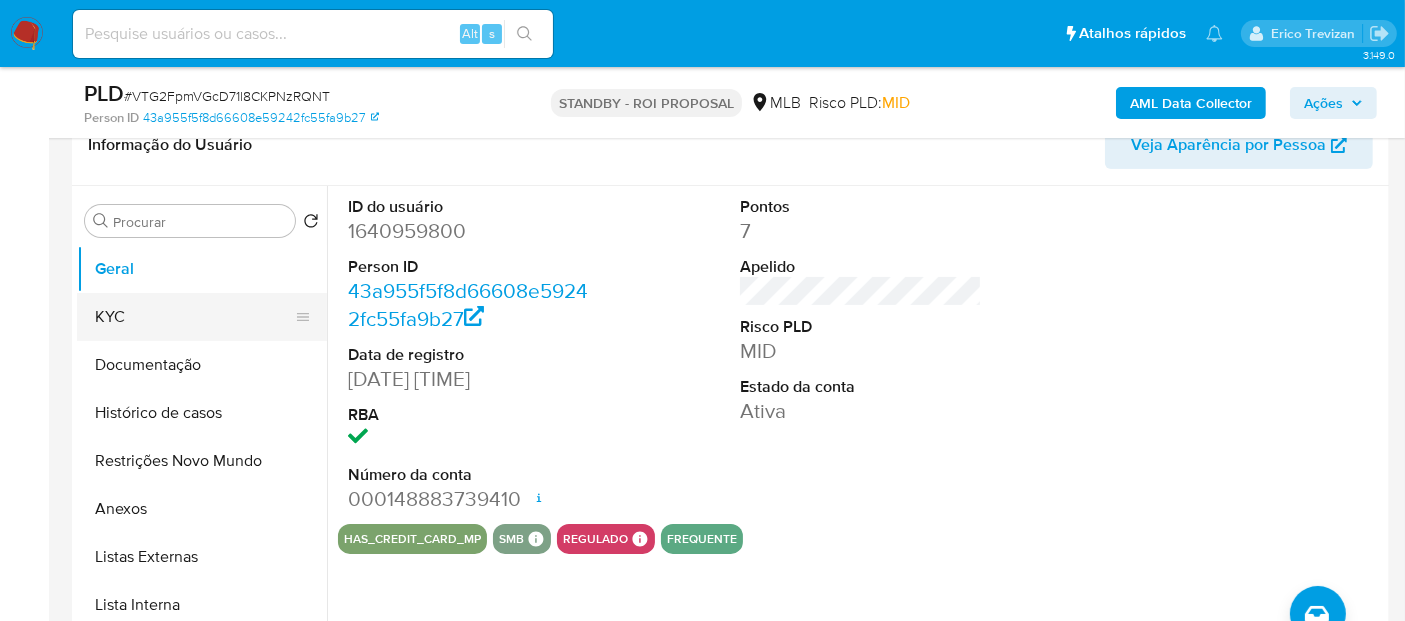 click on "KYC" at bounding box center (194, 317) 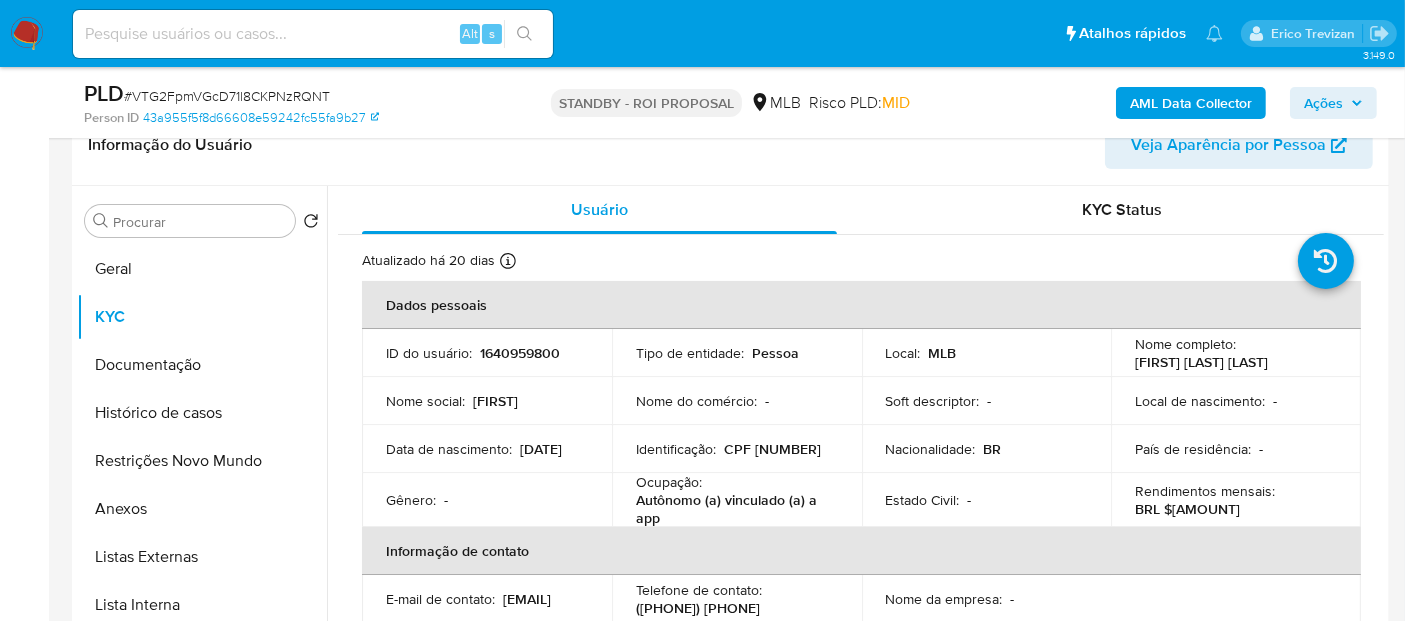 drag, startPoint x: 443, startPoint y: 456, endPoint x: 458, endPoint y: 456, distance: 15 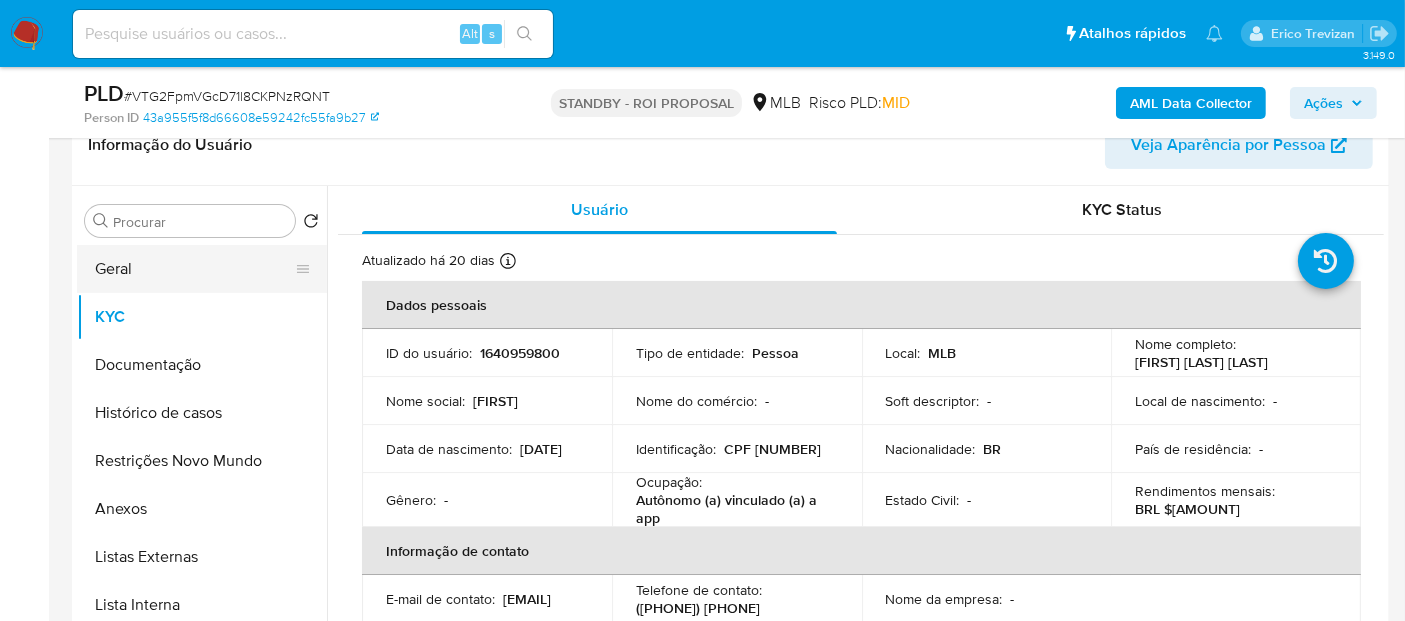click on "Geral" at bounding box center [194, 269] 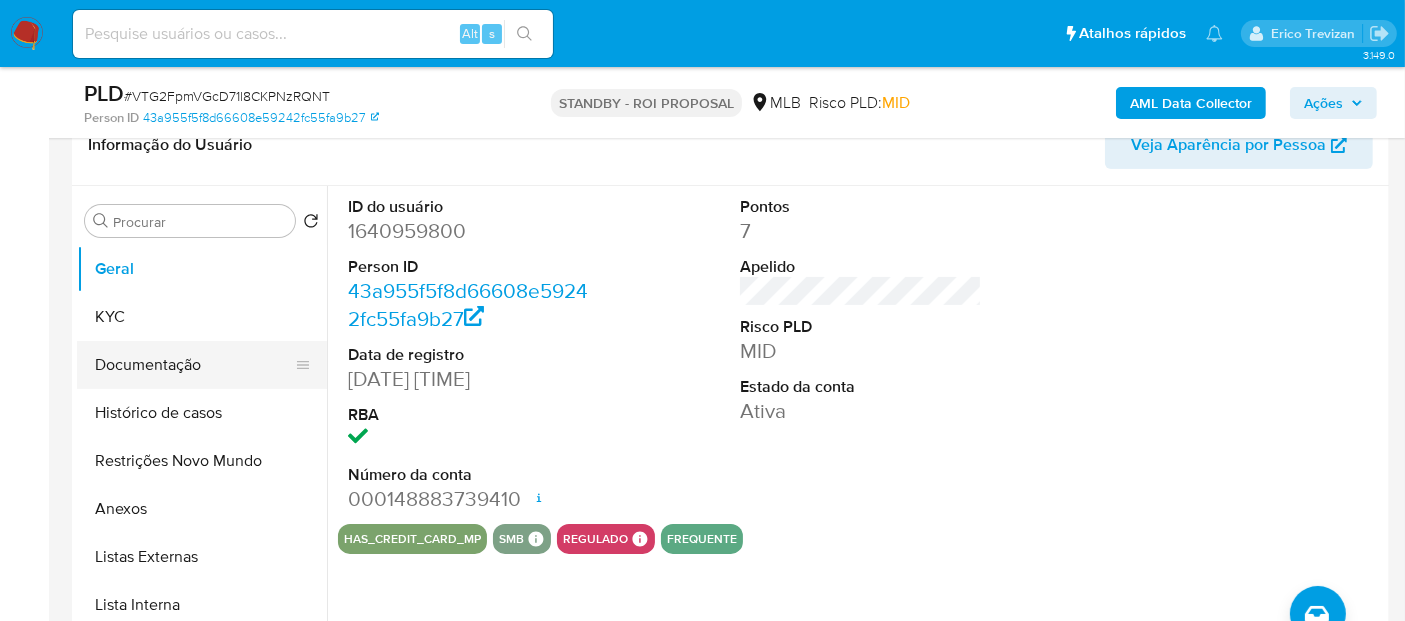 click on "Documentação" at bounding box center (194, 365) 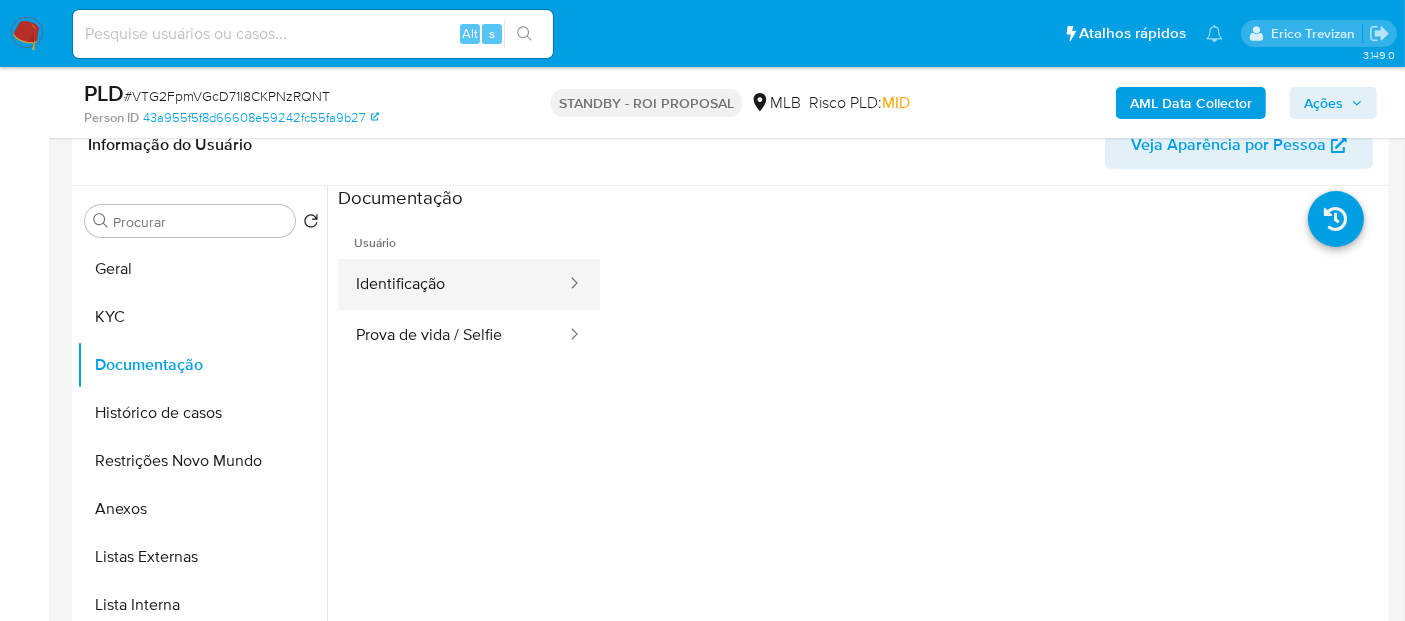 click on "Identificação" at bounding box center [453, 284] 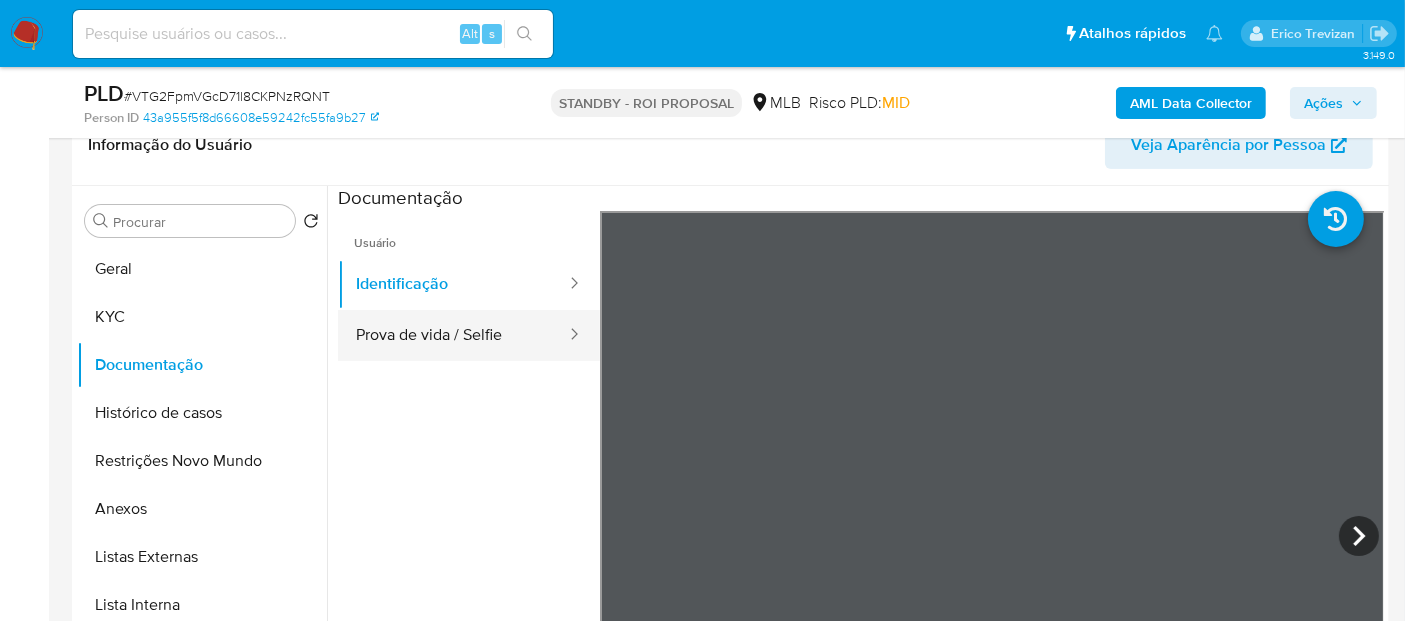 click on "Prova de vida / Selfie" at bounding box center (453, 335) 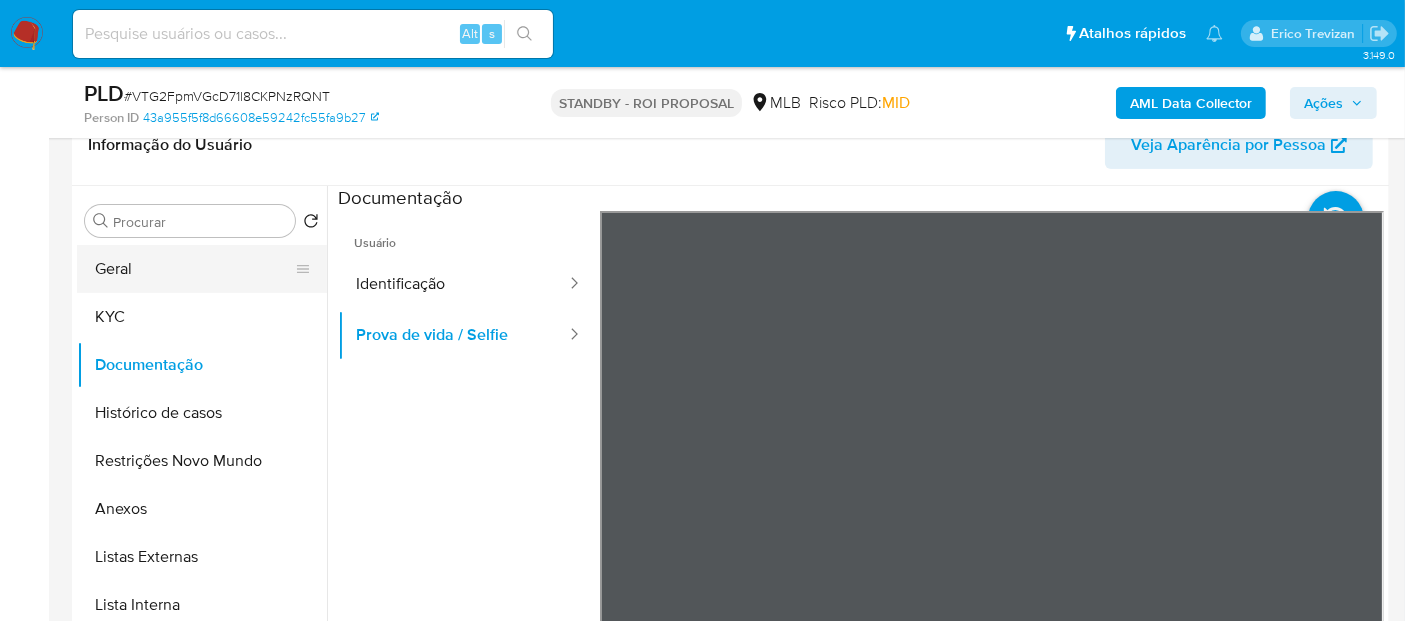 click on "Geral" at bounding box center [194, 269] 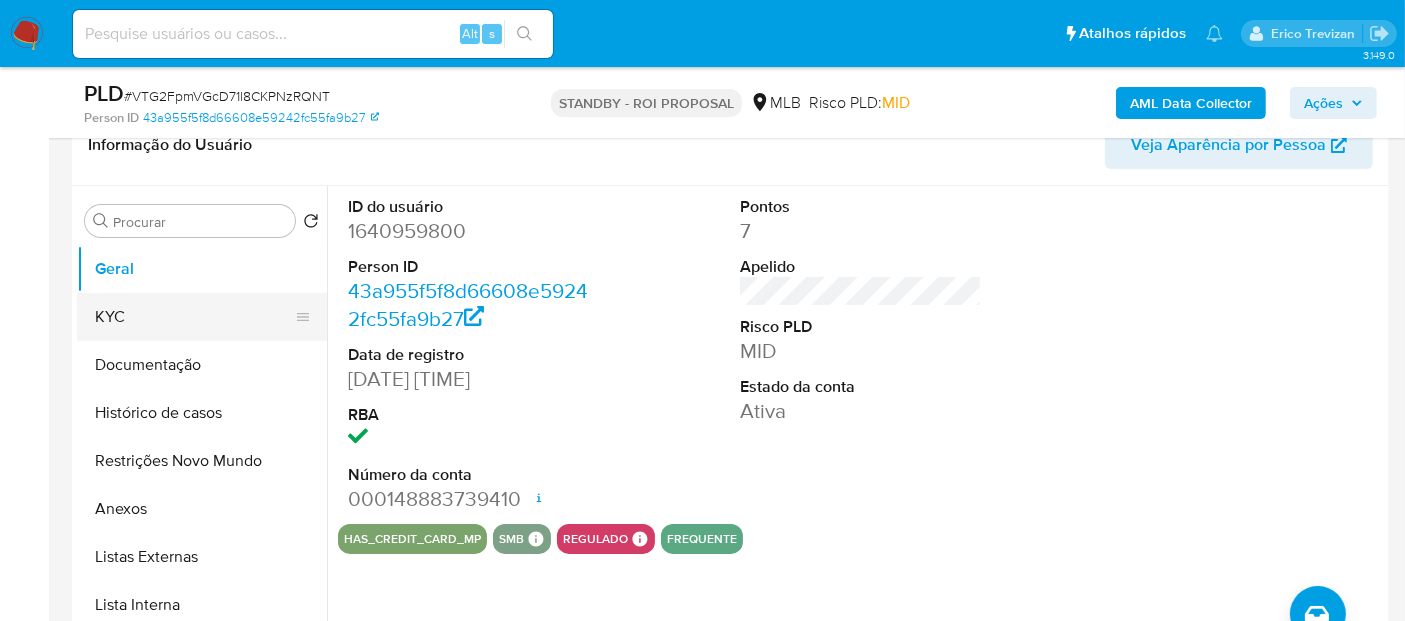 click on "KYC" at bounding box center (194, 317) 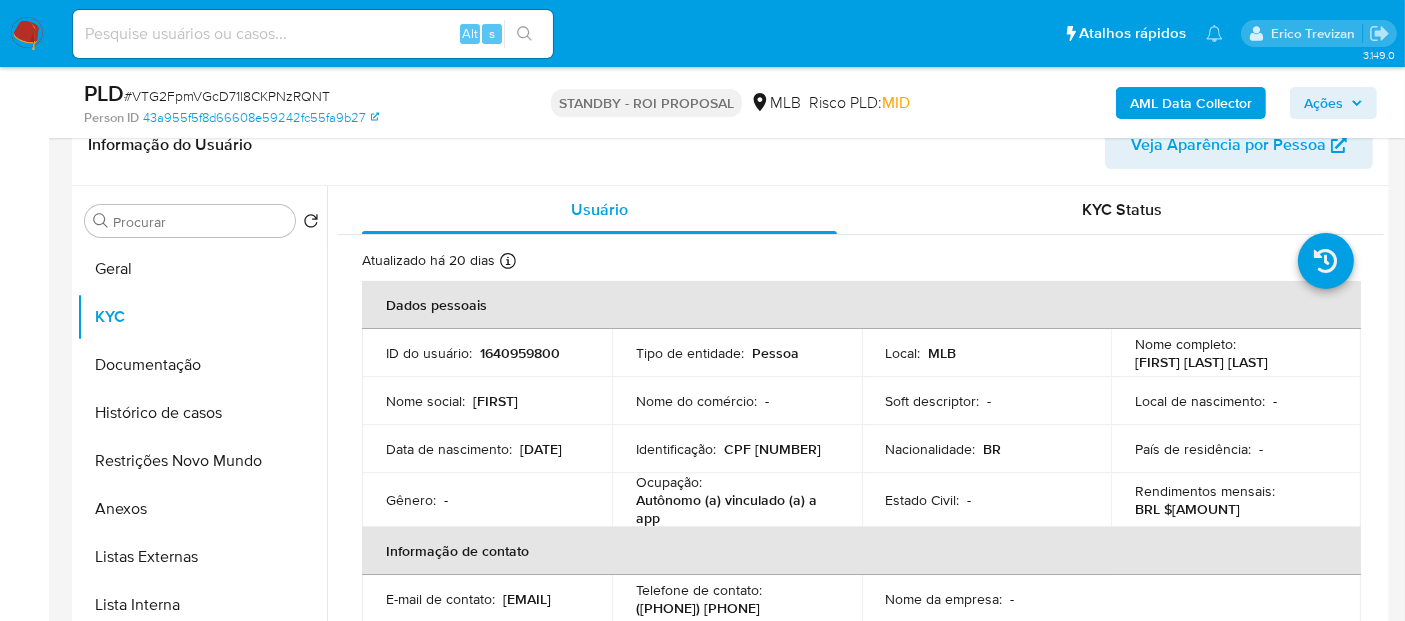 drag, startPoint x: 154, startPoint y: 370, endPoint x: 519, endPoint y: 372, distance: 365.0055 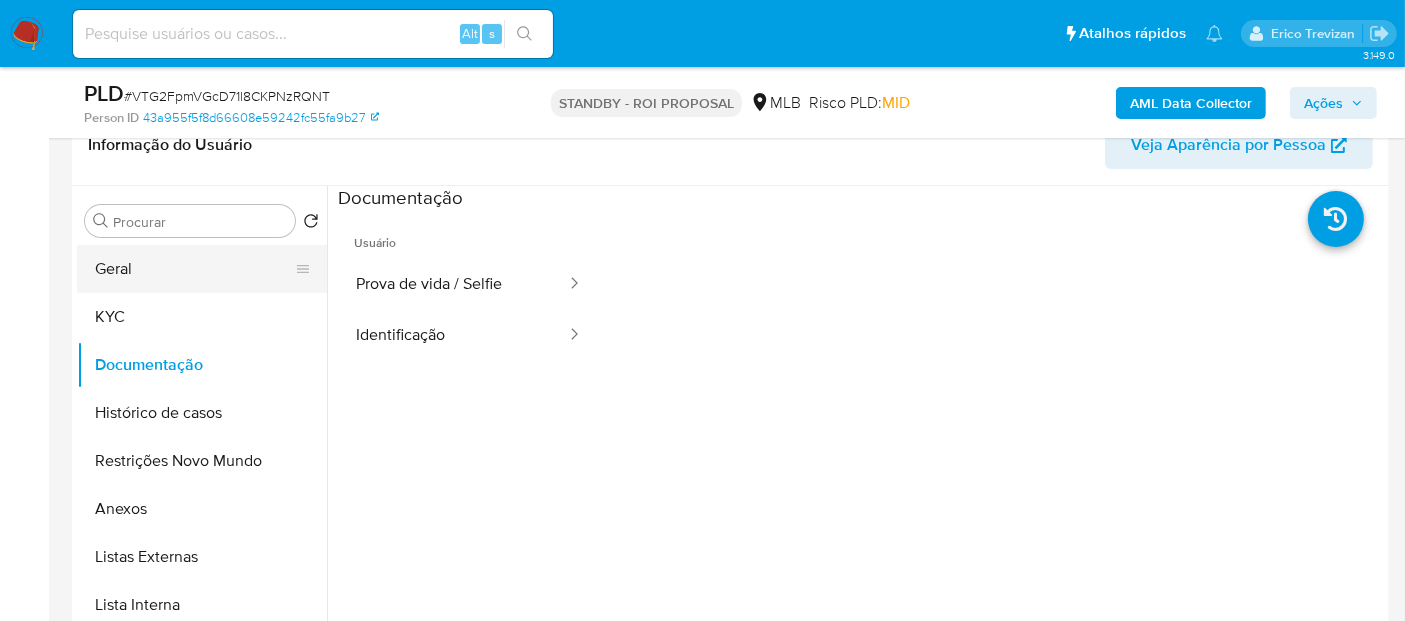 click on "Geral" at bounding box center [194, 269] 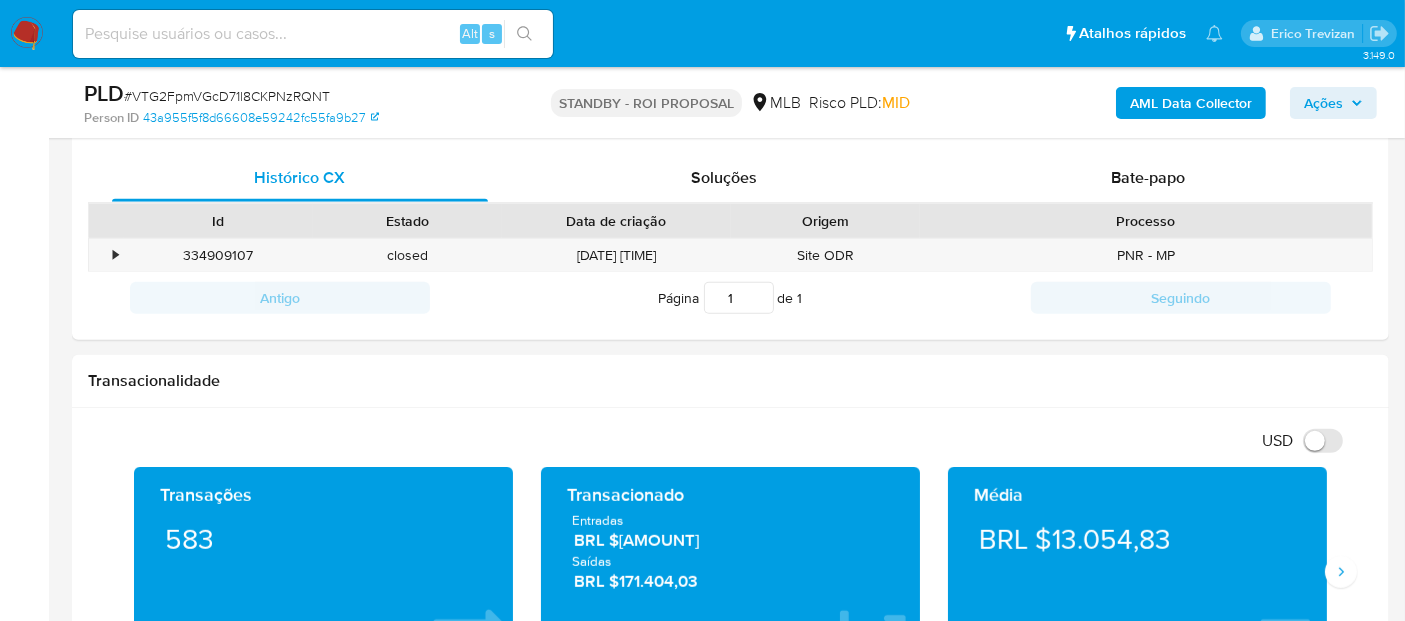 scroll, scrollTop: 876, scrollLeft: 0, axis: vertical 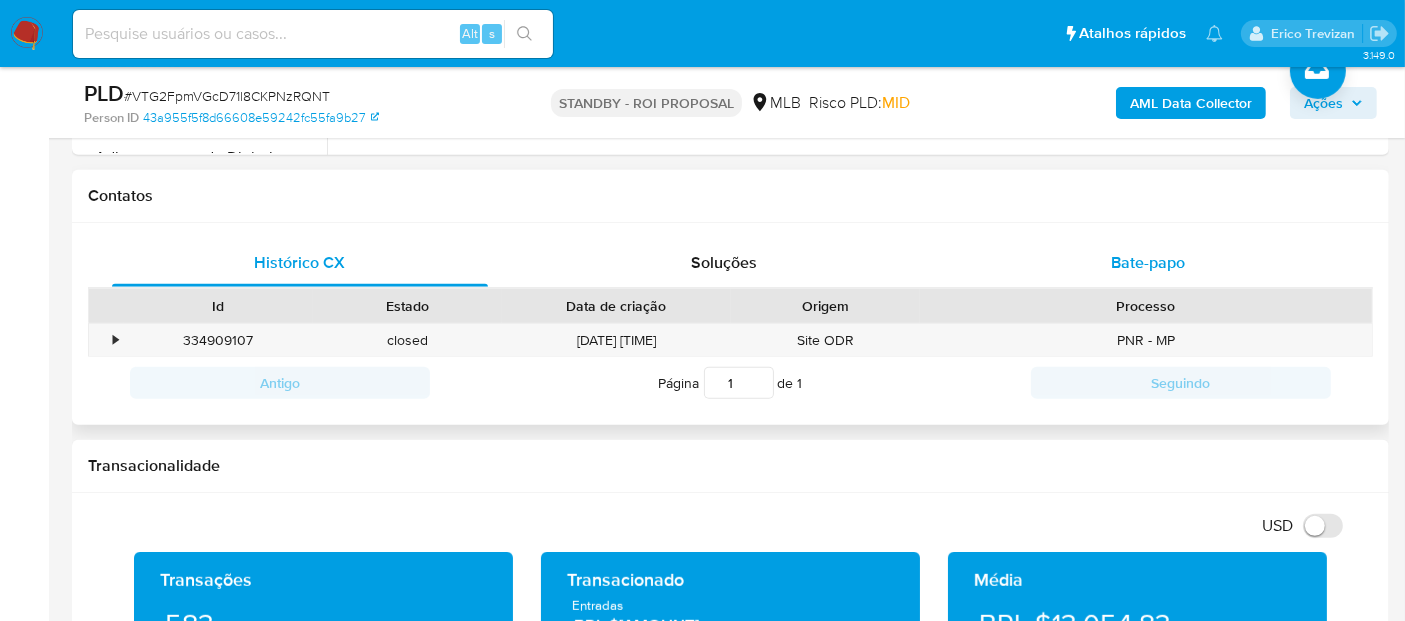 click on "Bate-papo" at bounding box center (1148, 262) 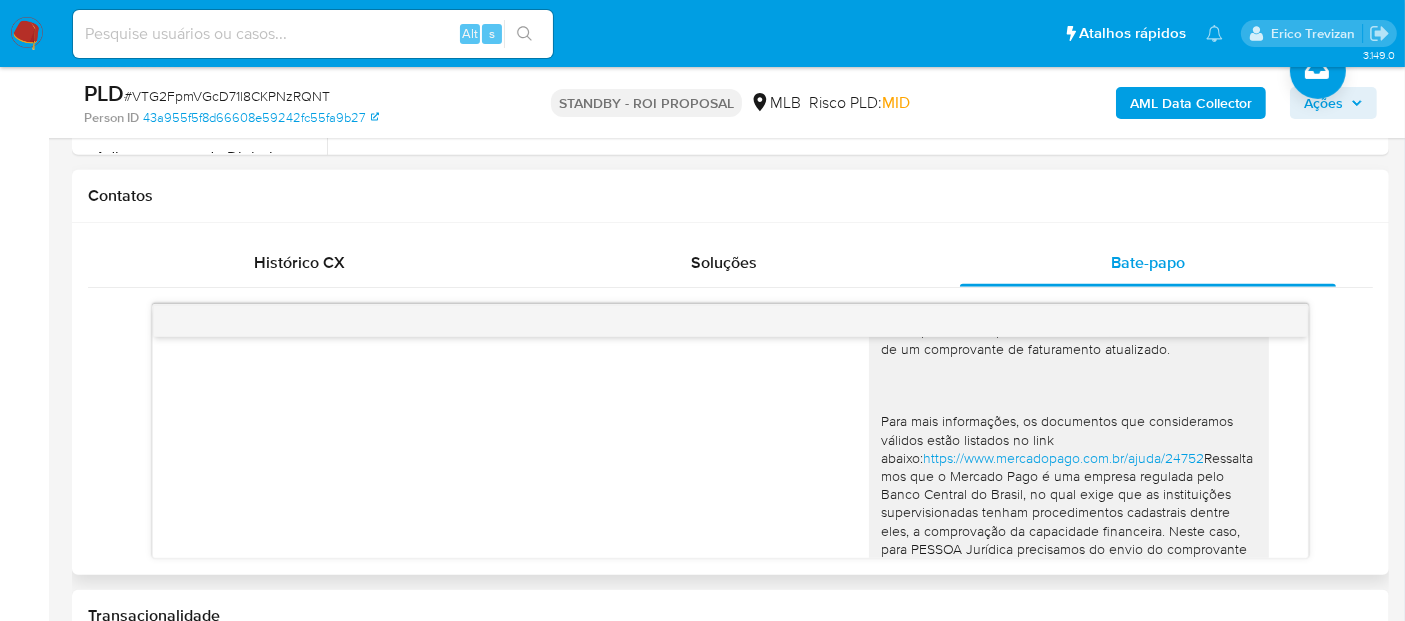 scroll, scrollTop: 0, scrollLeft: 0, axis: both 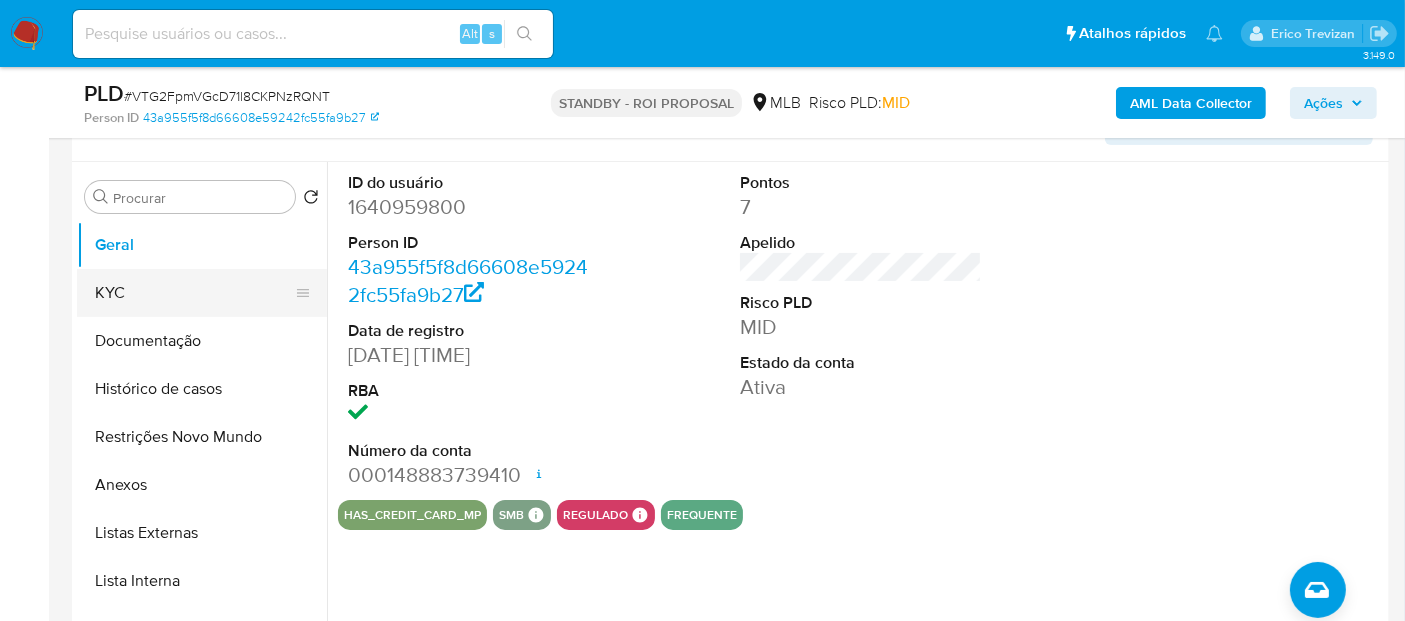 click on "KYC" at bounding box center [194, 293] 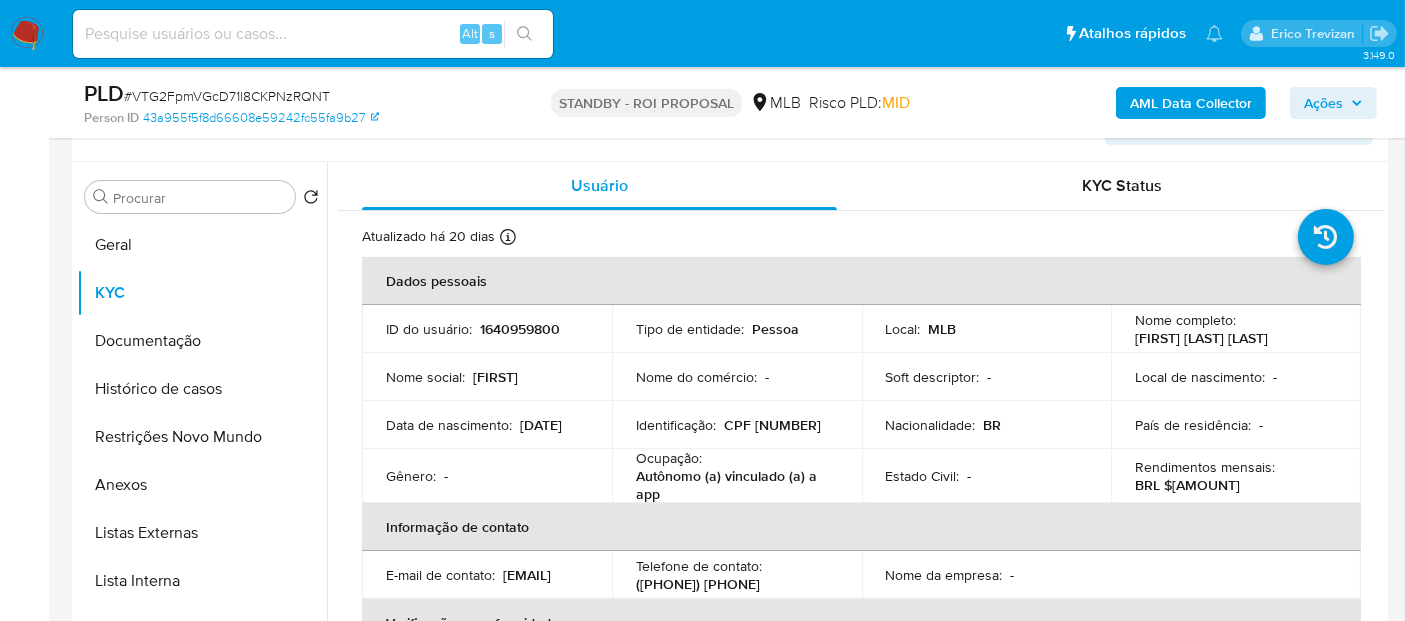 click at bounding box center [313, 34] 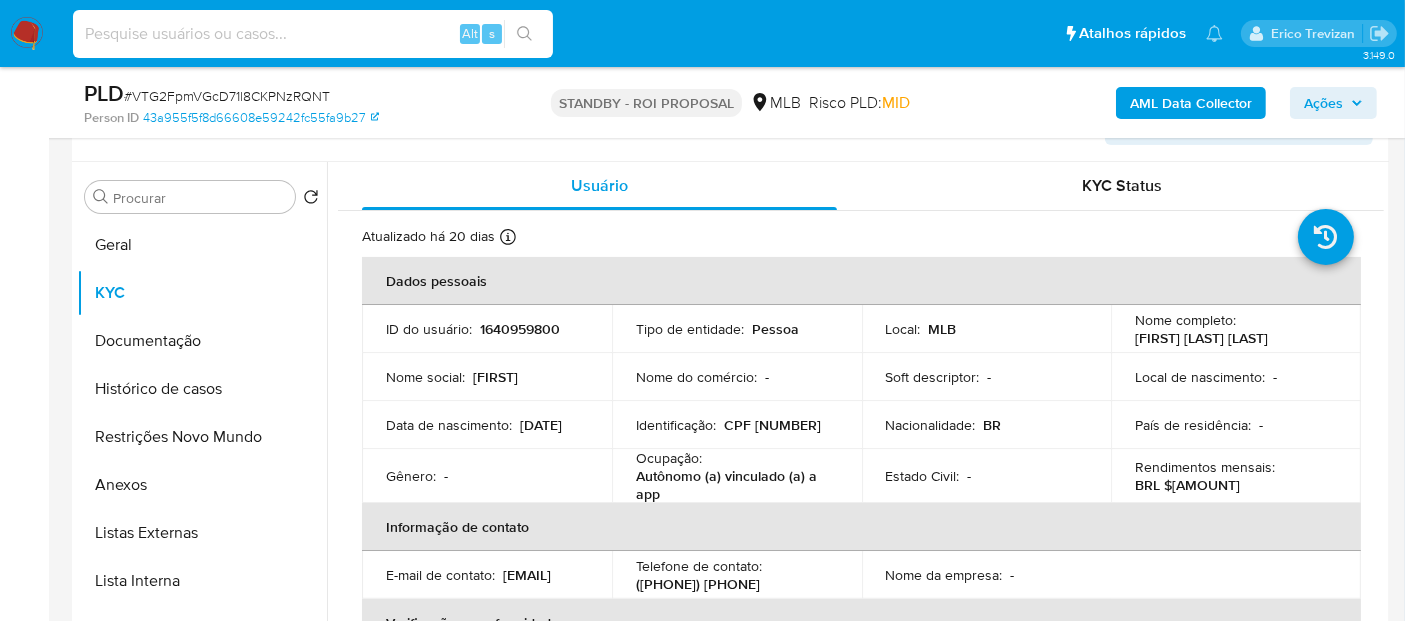 paste on "ClLUUw5TPZN3HJRcACGzOzh3" 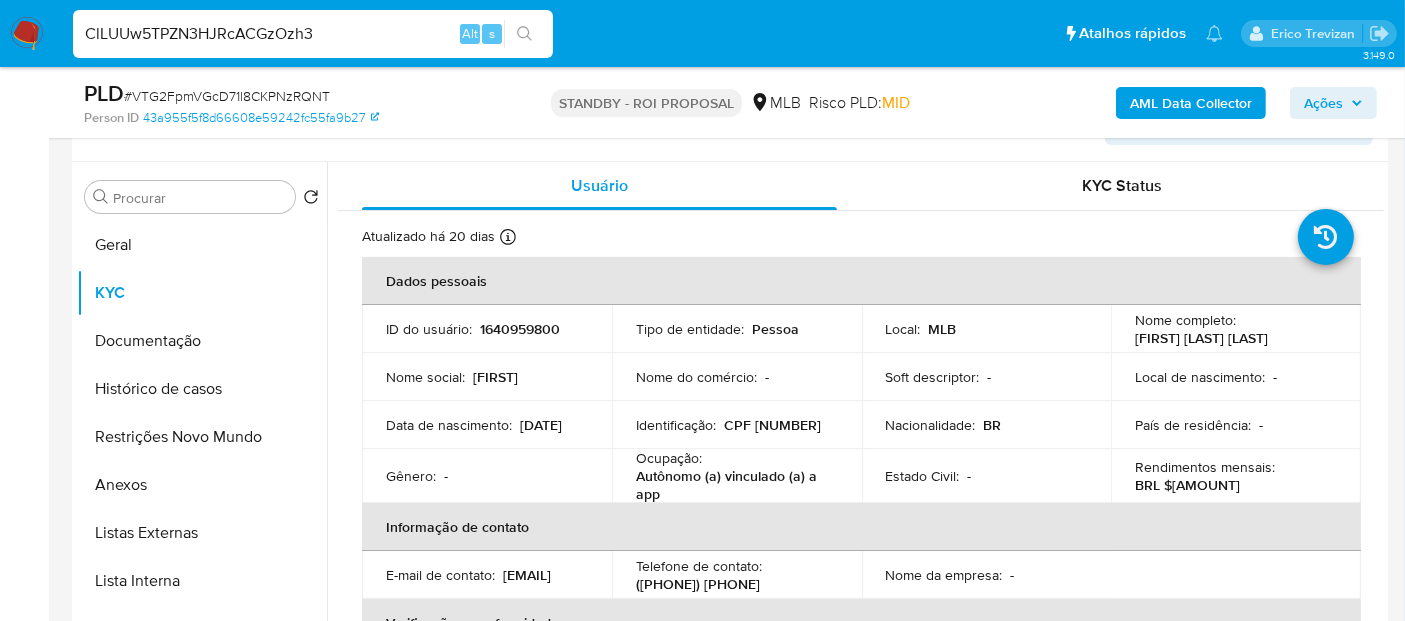 type on "ClLUUw5TPZN3HJRcACGzOzh3" 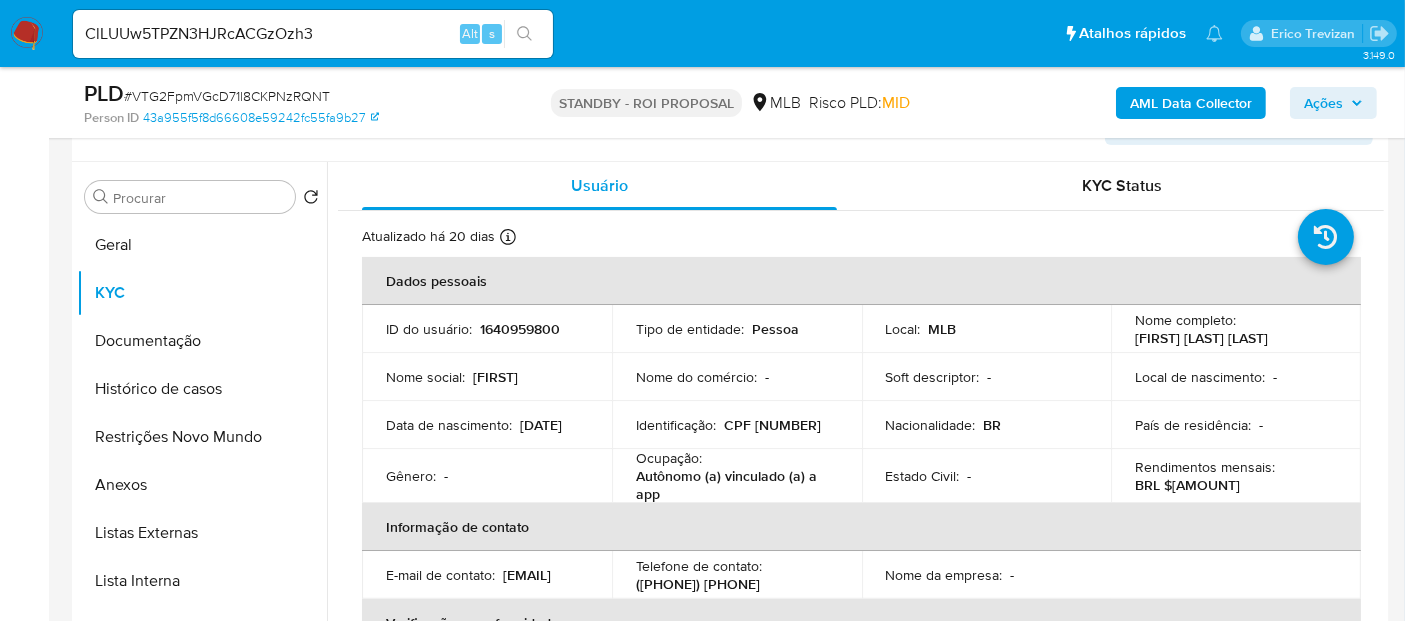 scroll, scrollTop: 0, scrollLeft: 0, axis: both 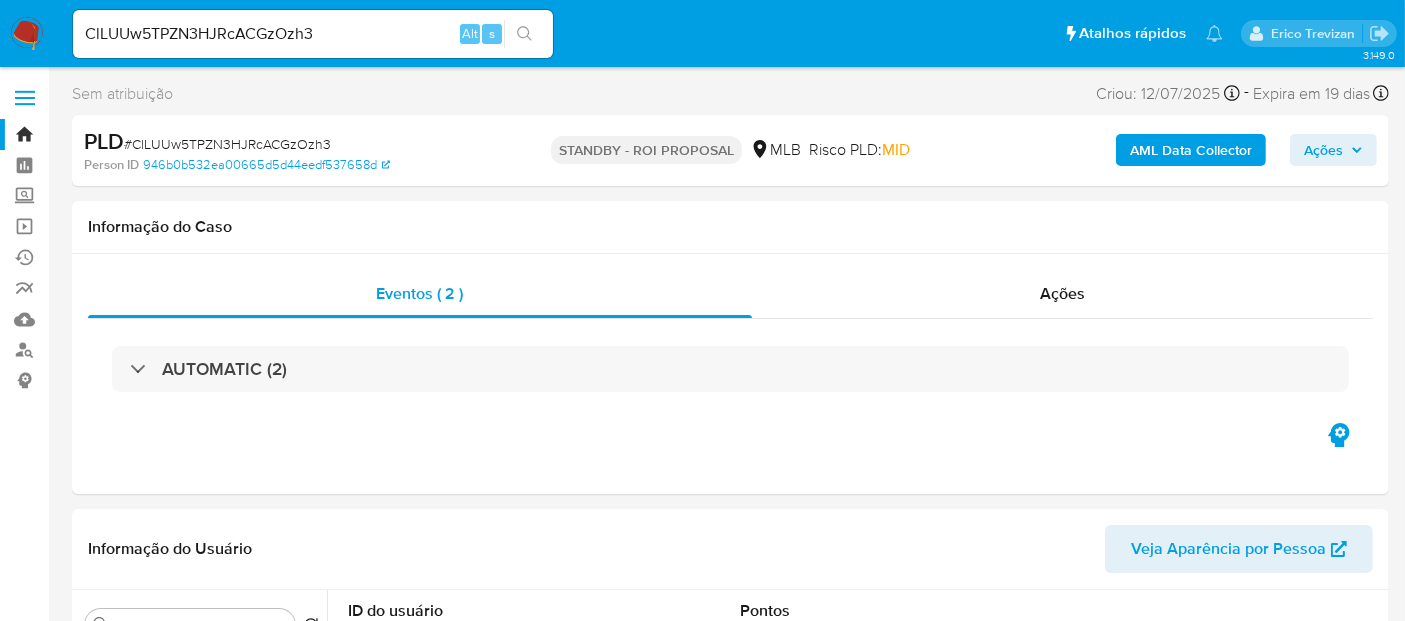 select on "10" 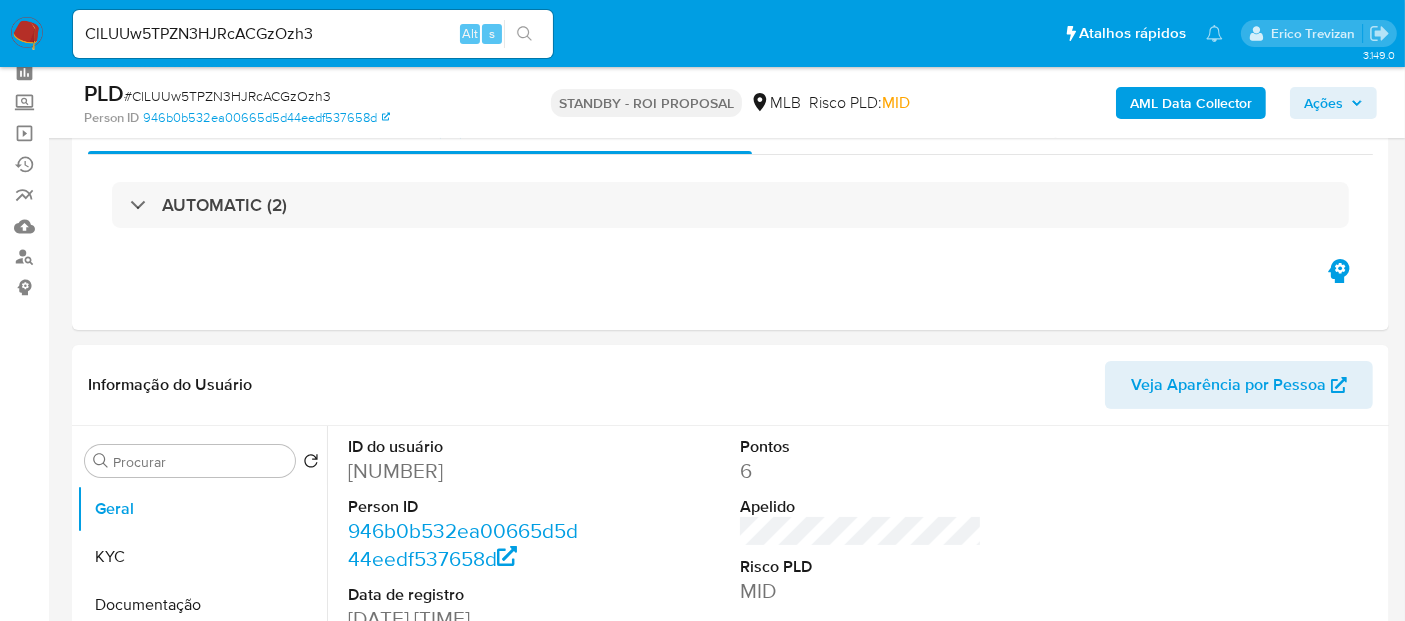 scroll, scrollTop: 222, scrollLeft: 0, axis: vertical 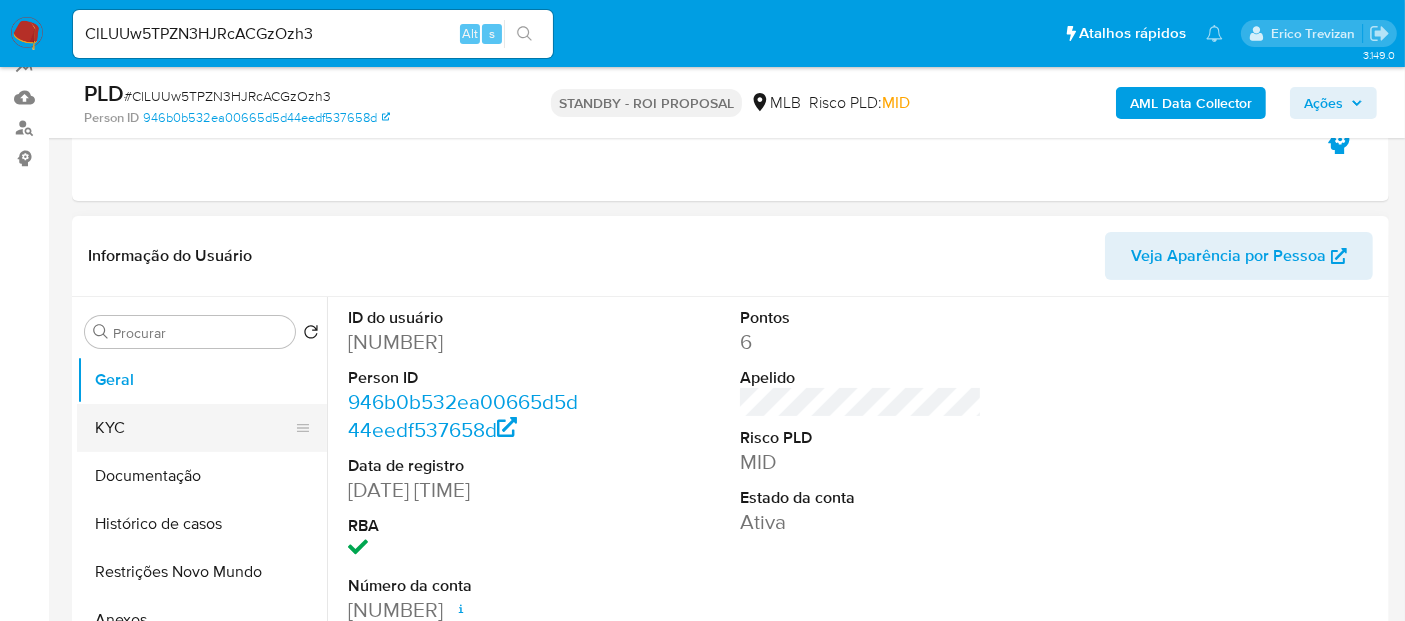 click on "KYC" at bounding box center (194, 428) 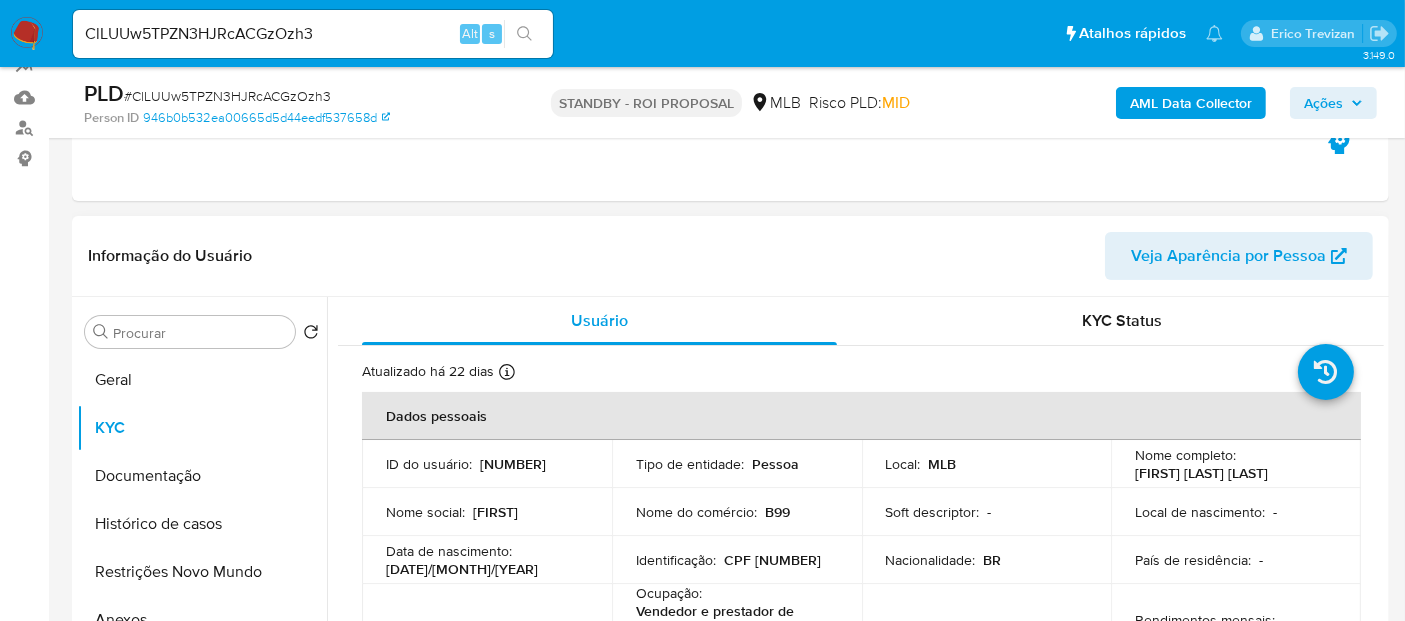 scroll, scrollTop: 111, scrollLeft: 0, axis: vertical 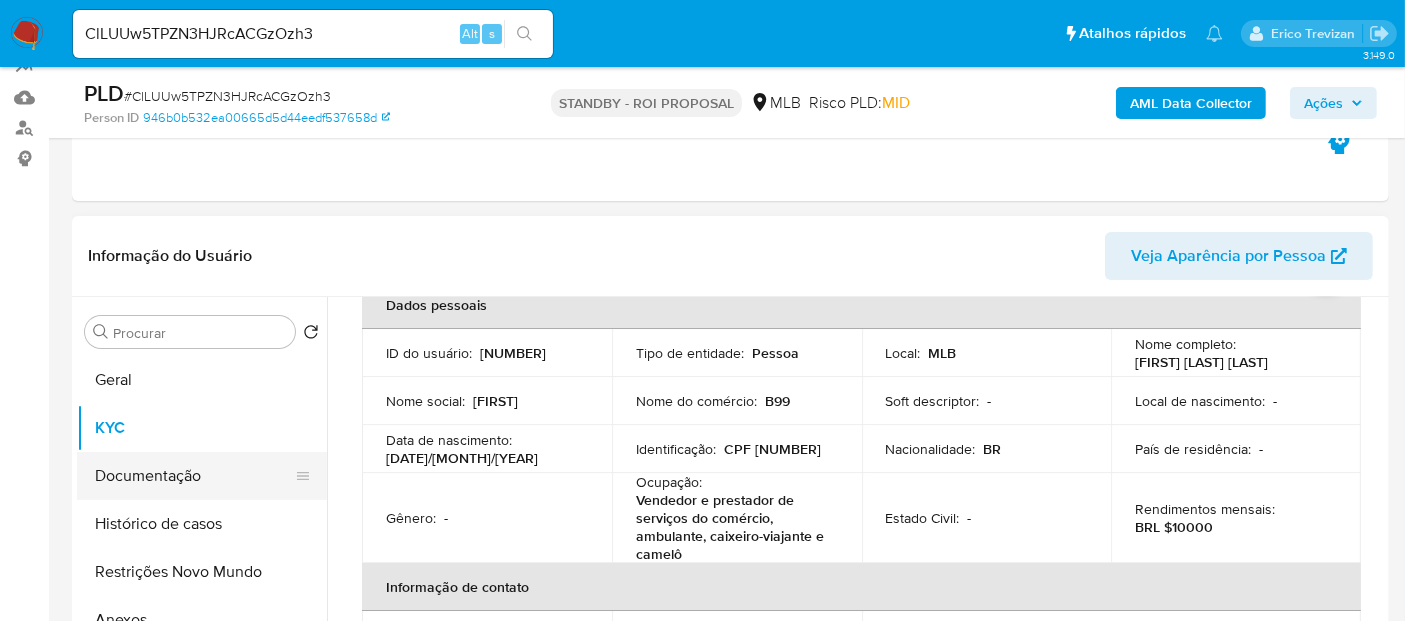click on "Documentação" at bounding box center (194, 476) 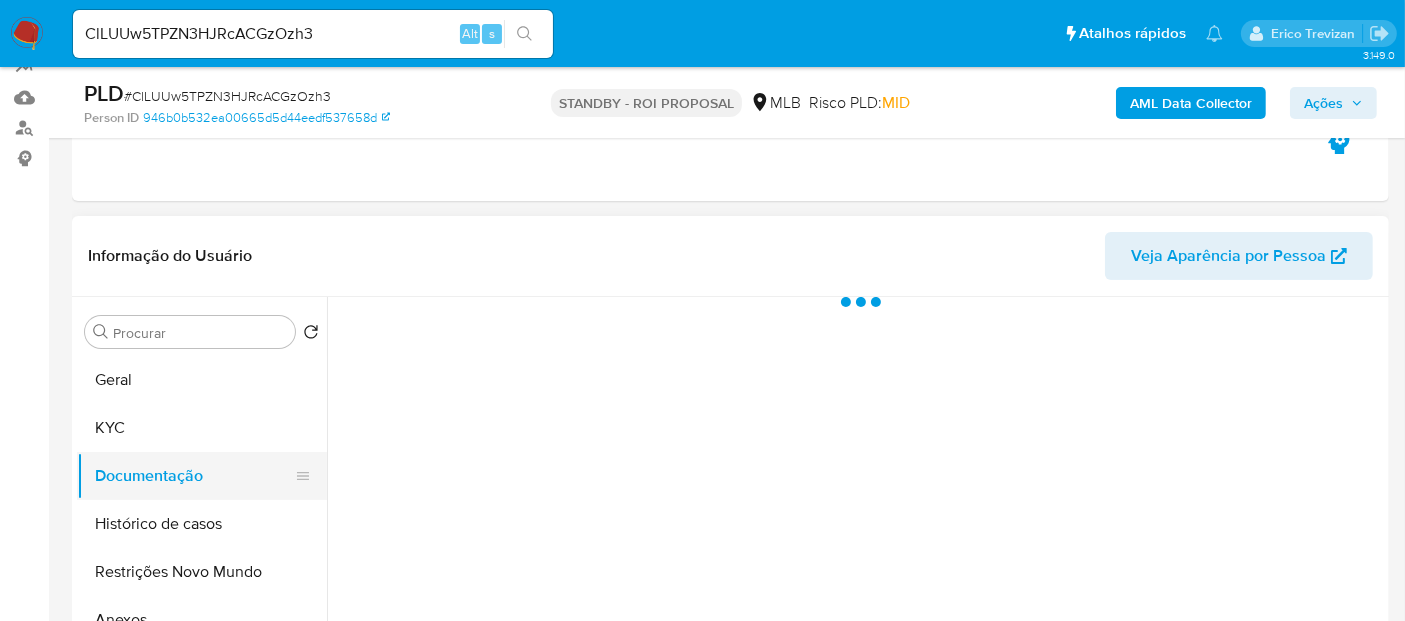 scroll, scrollTop: 0, scrollLeft: 0, axis: both 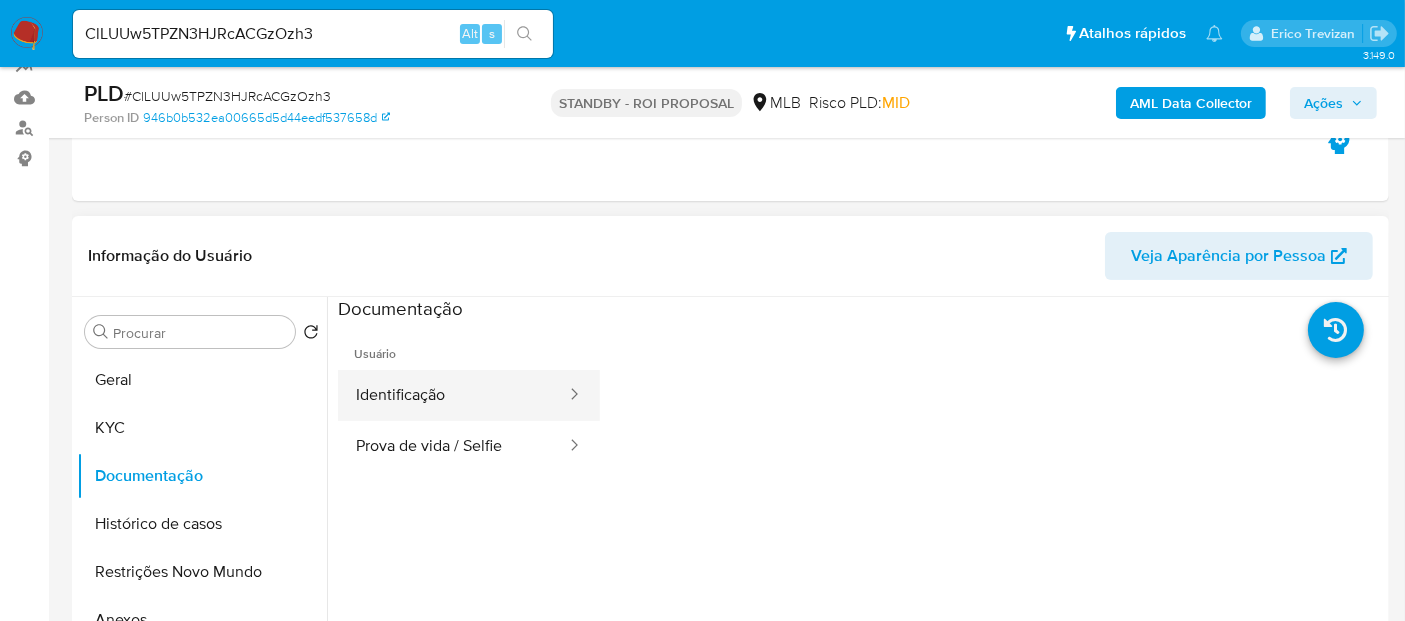 click on "Identificação" at bounding box center (453, 395) 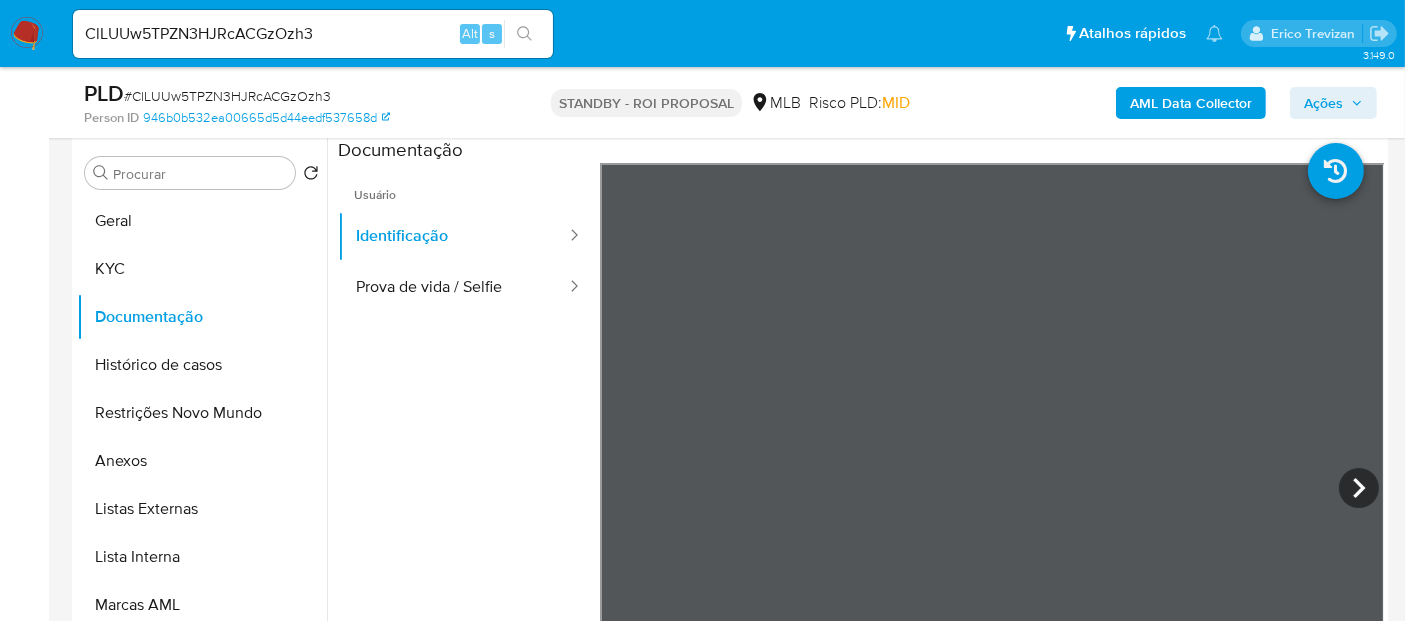 scroll, scrollTop: 399, scrollLeft: 0, axis: vertical 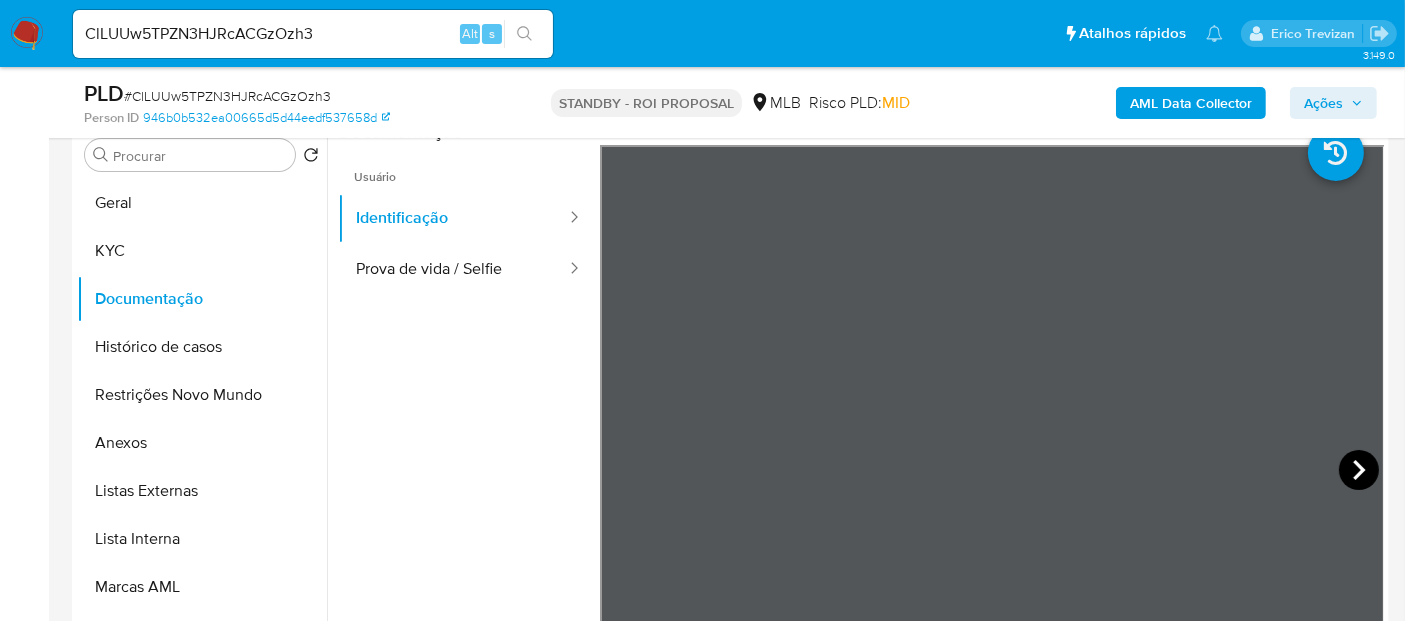 click 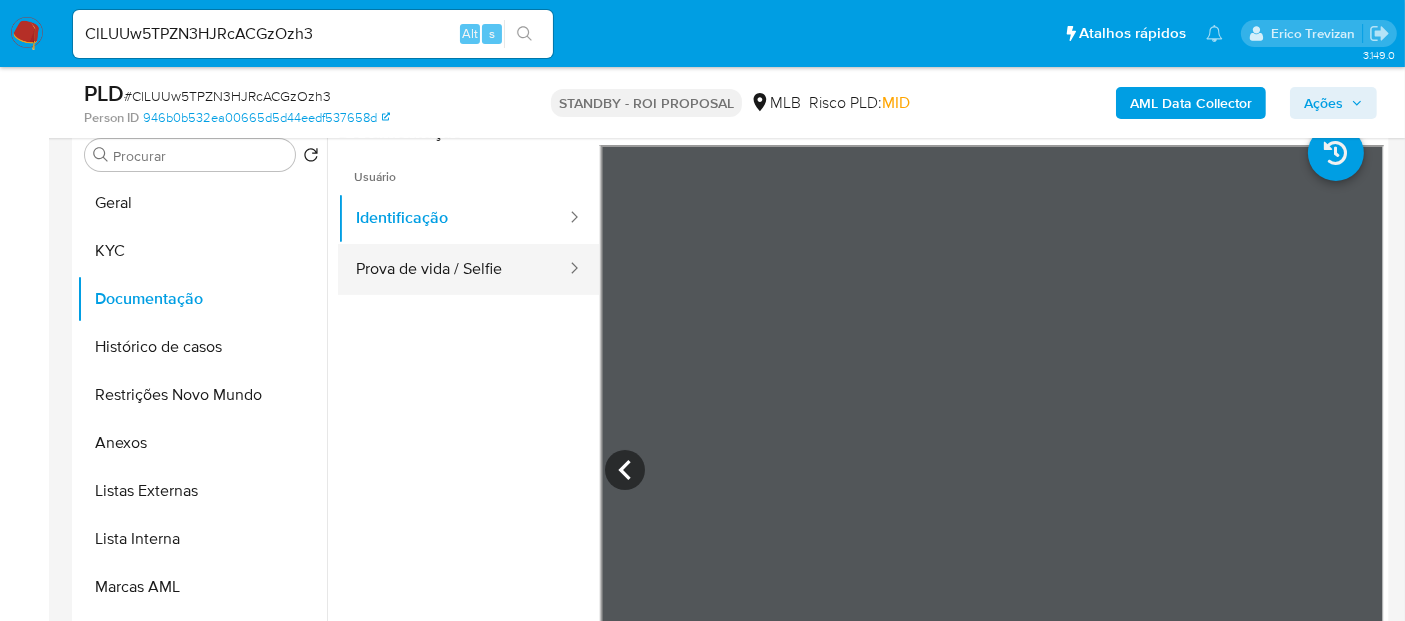 click on "Prova de vida / Selfie" at bounding box center [453, 269] 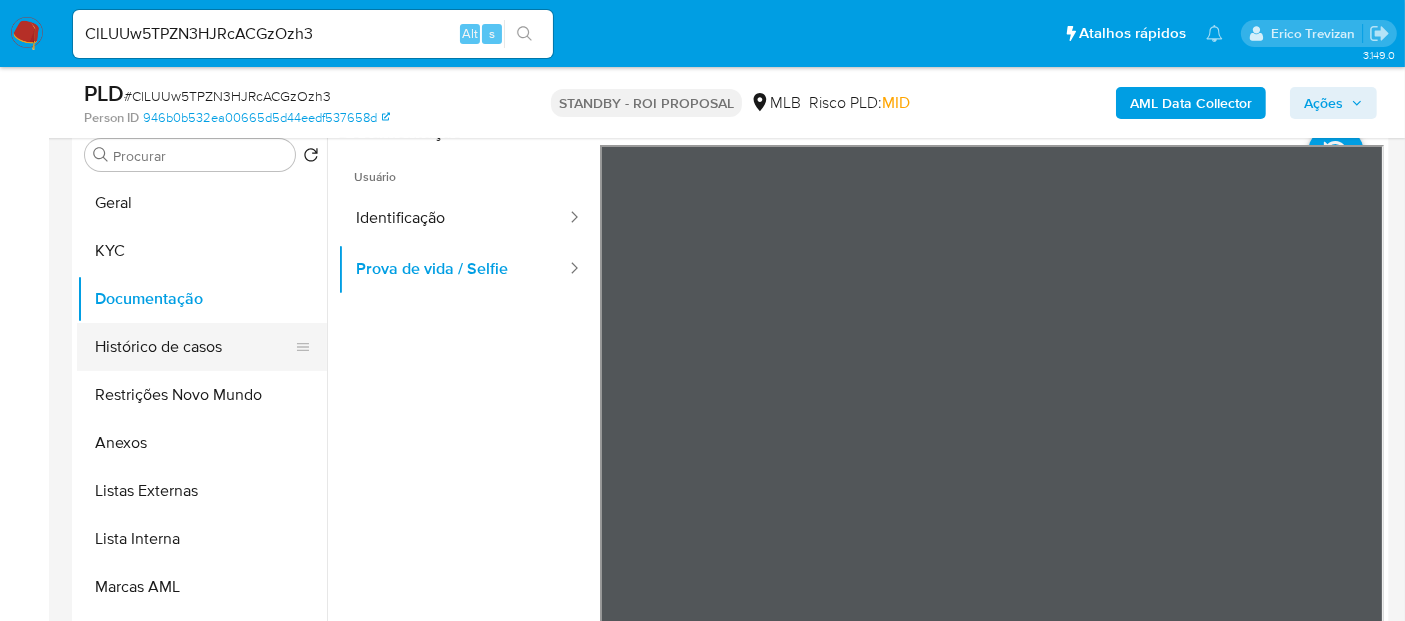click on "Histórico de casos" at bounding box center (194, 347) 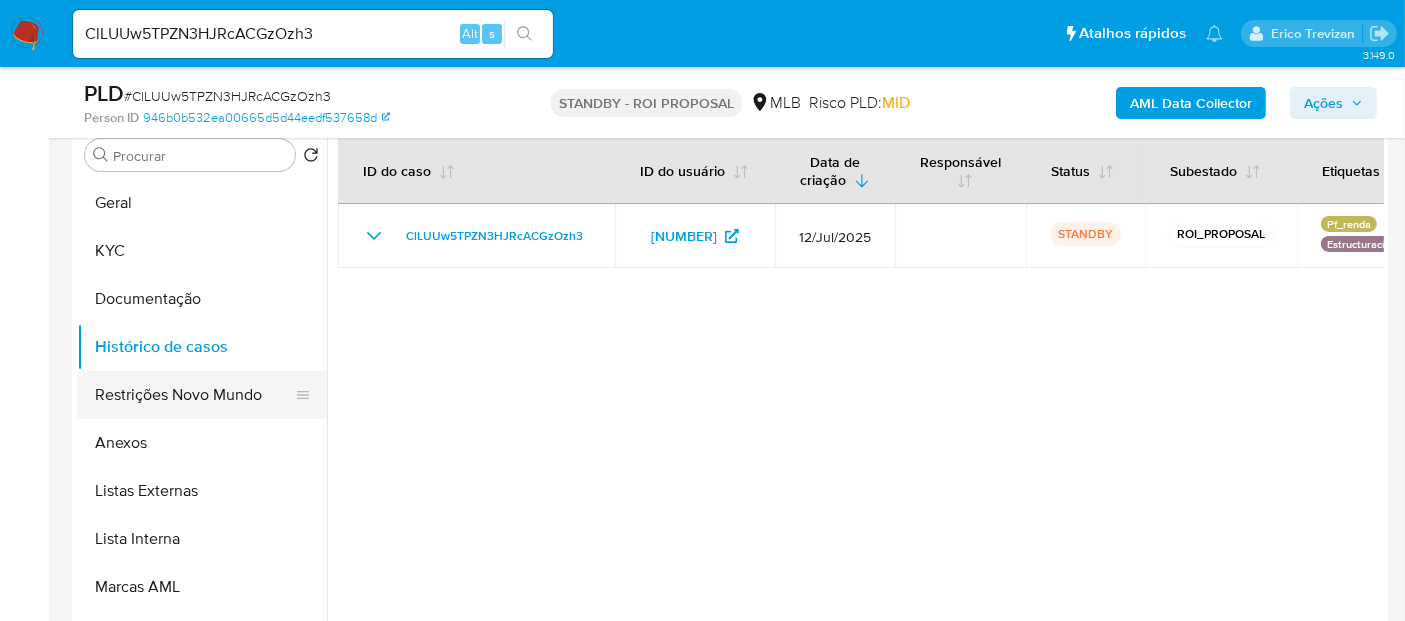 click on "Restrições Novo Mundo" at bounding box center (194, 395) 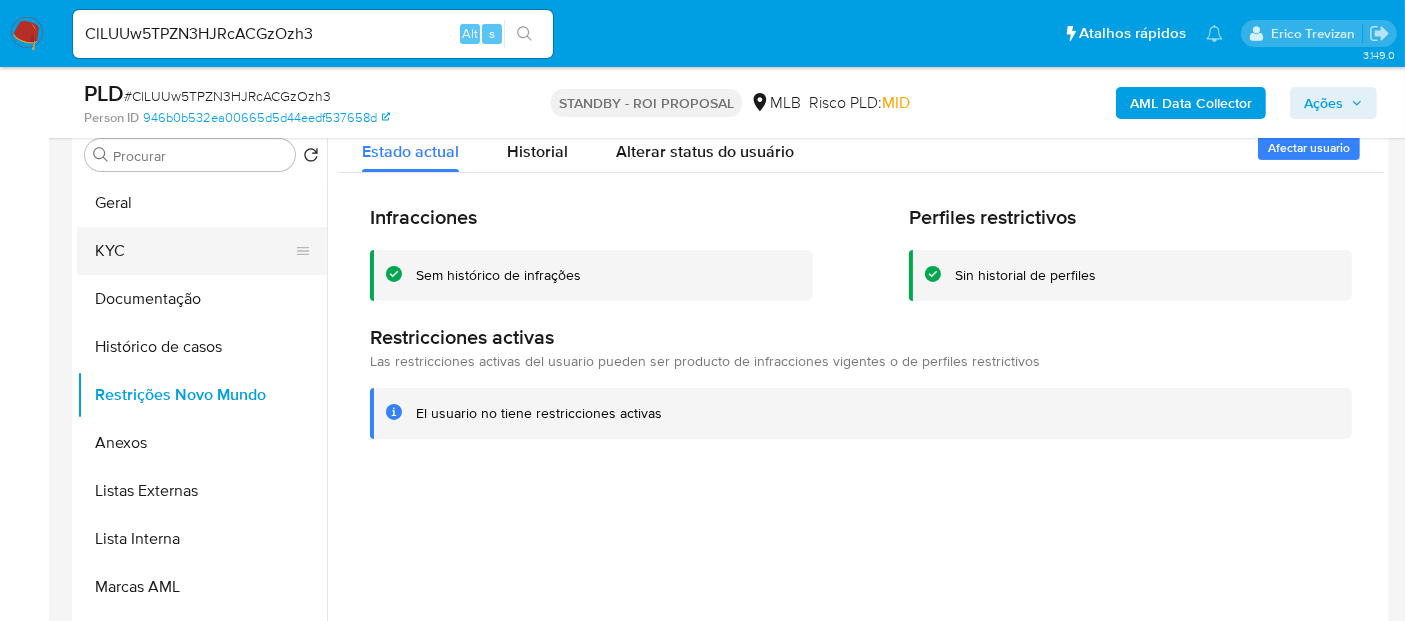 click on "KYC" at bounding box center [194, 251] 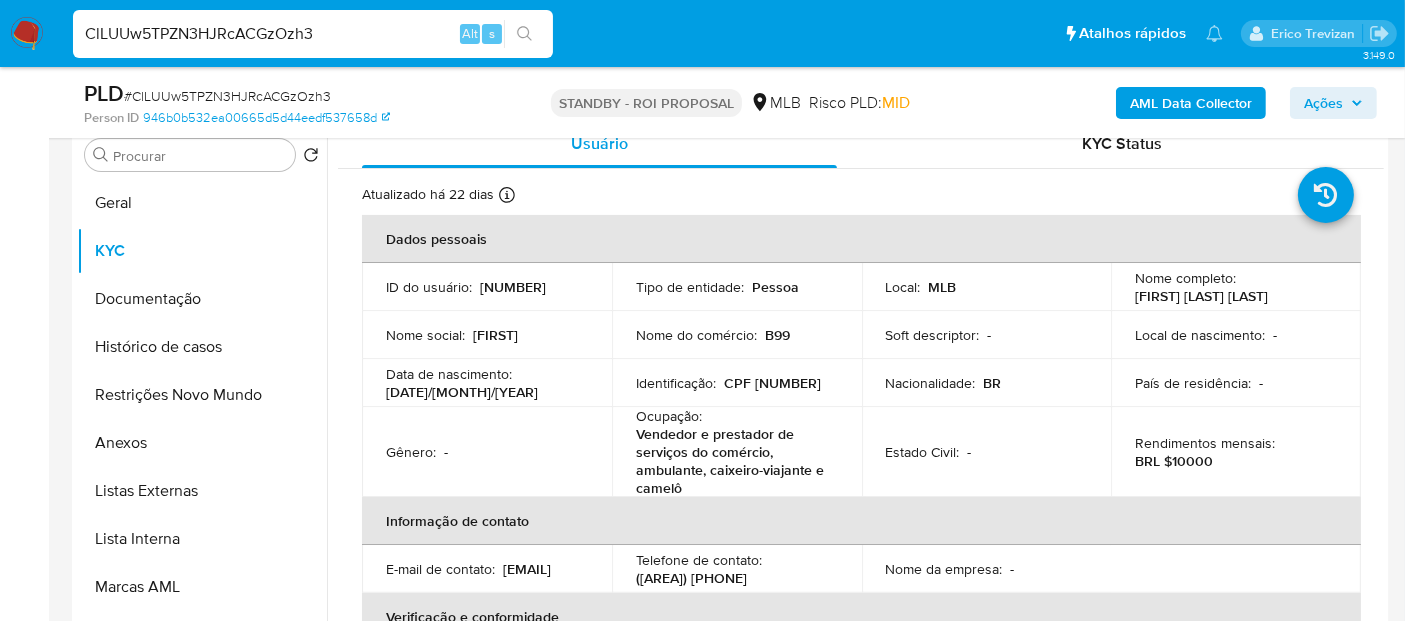 drag, startPoint x: 345, startPoint y: 32, endPoint x: 0, endPoint y: 41, distance: 345.11737 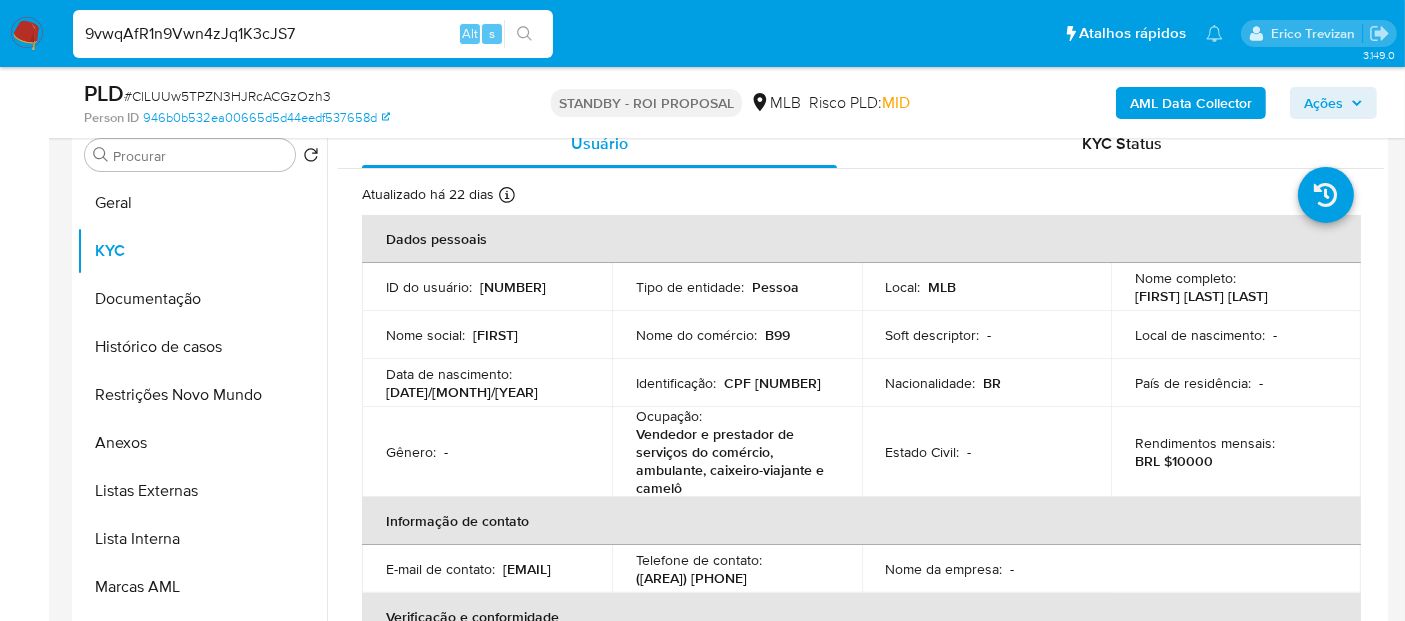 type on "9vwqAfR1n9Vwn4zJq1K3cJS7" 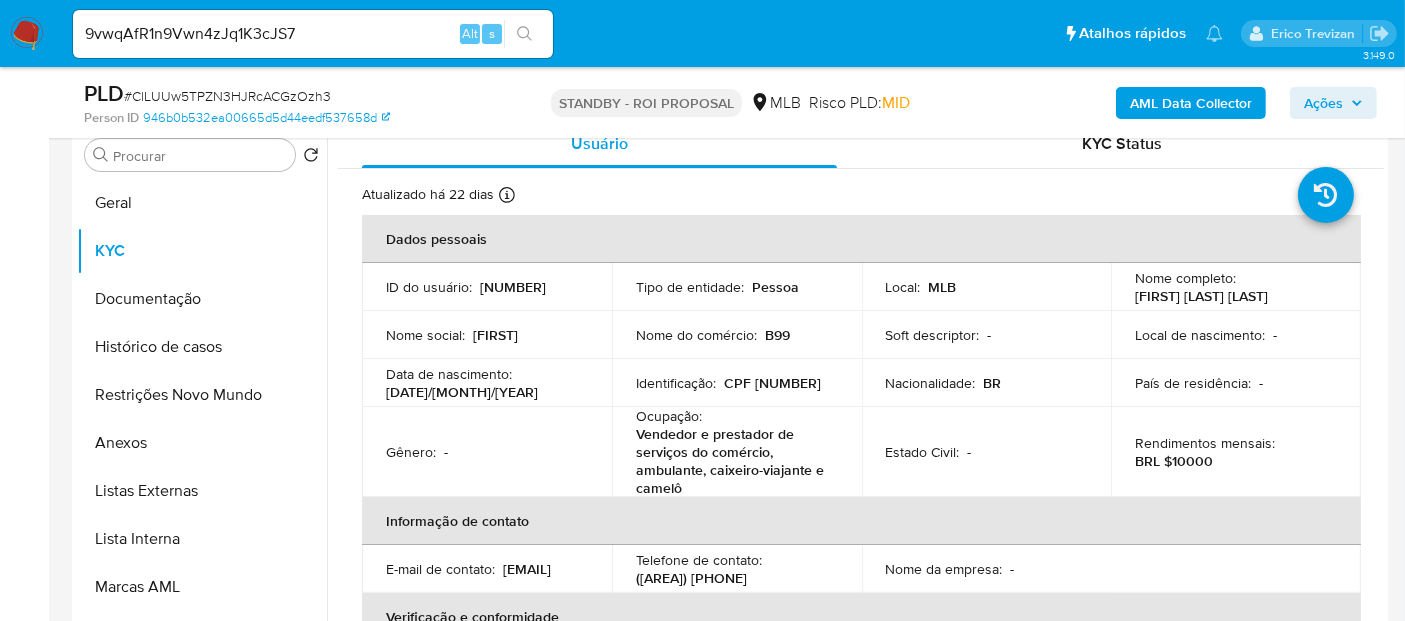 click at bounding box center [524, 34] 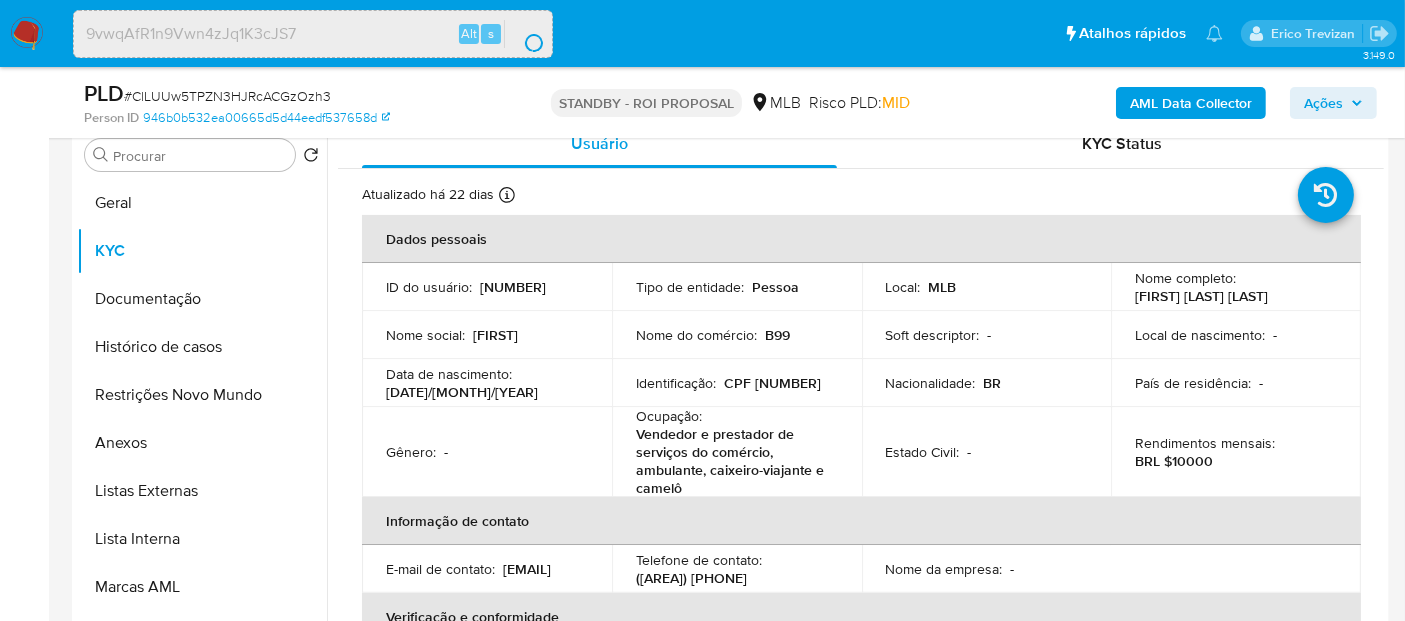 scroll, scrollTop: 0, scrollLeft: 0, axis: both 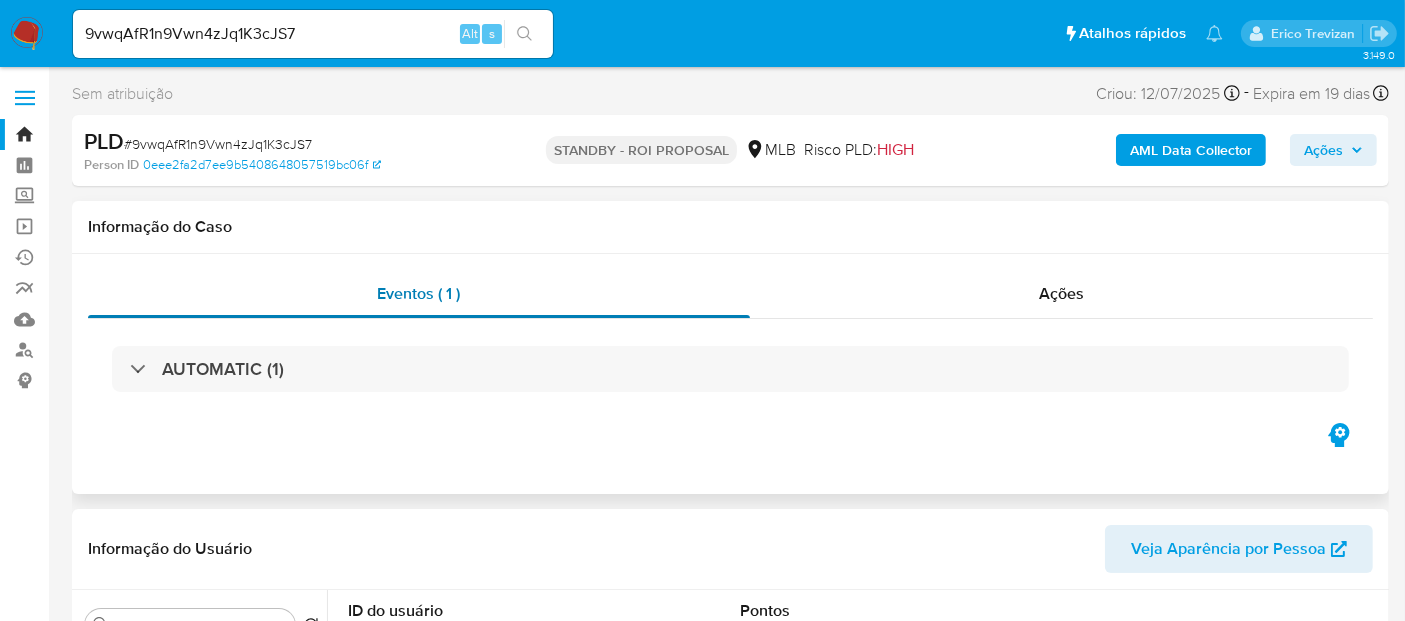 select on "10" 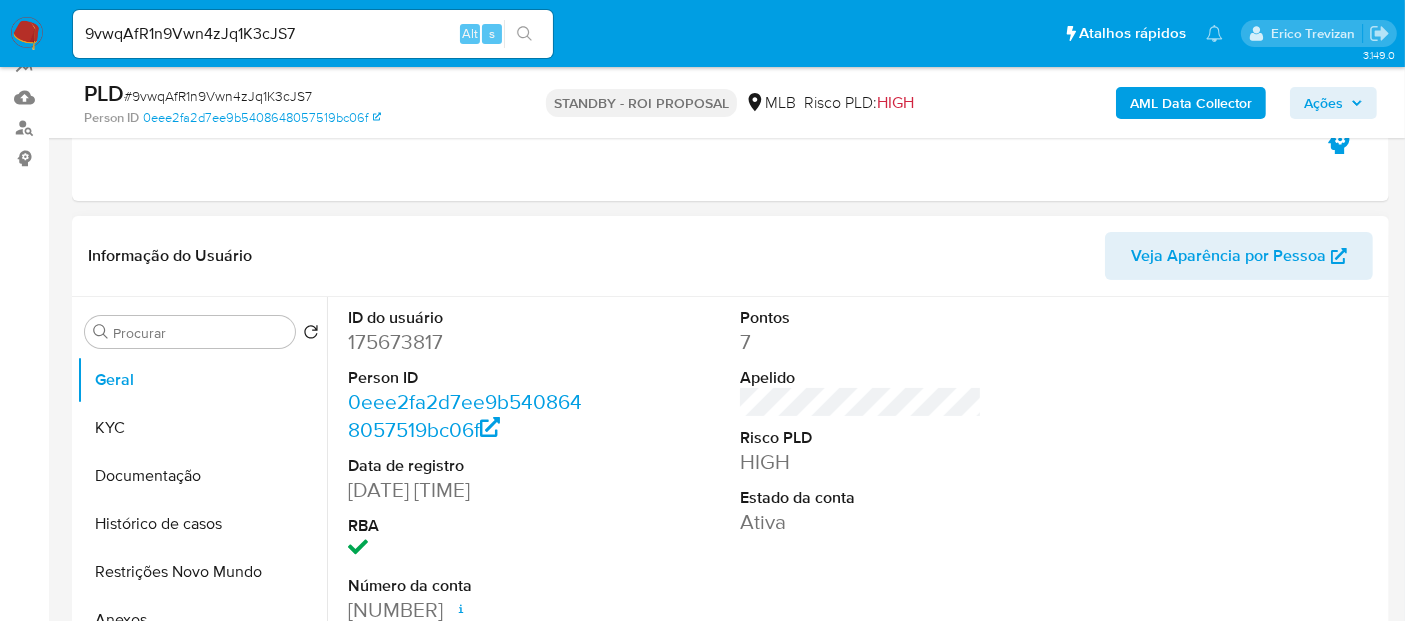 scroll, scrollTop: 333, scrollLeft: 0, axis: vertical 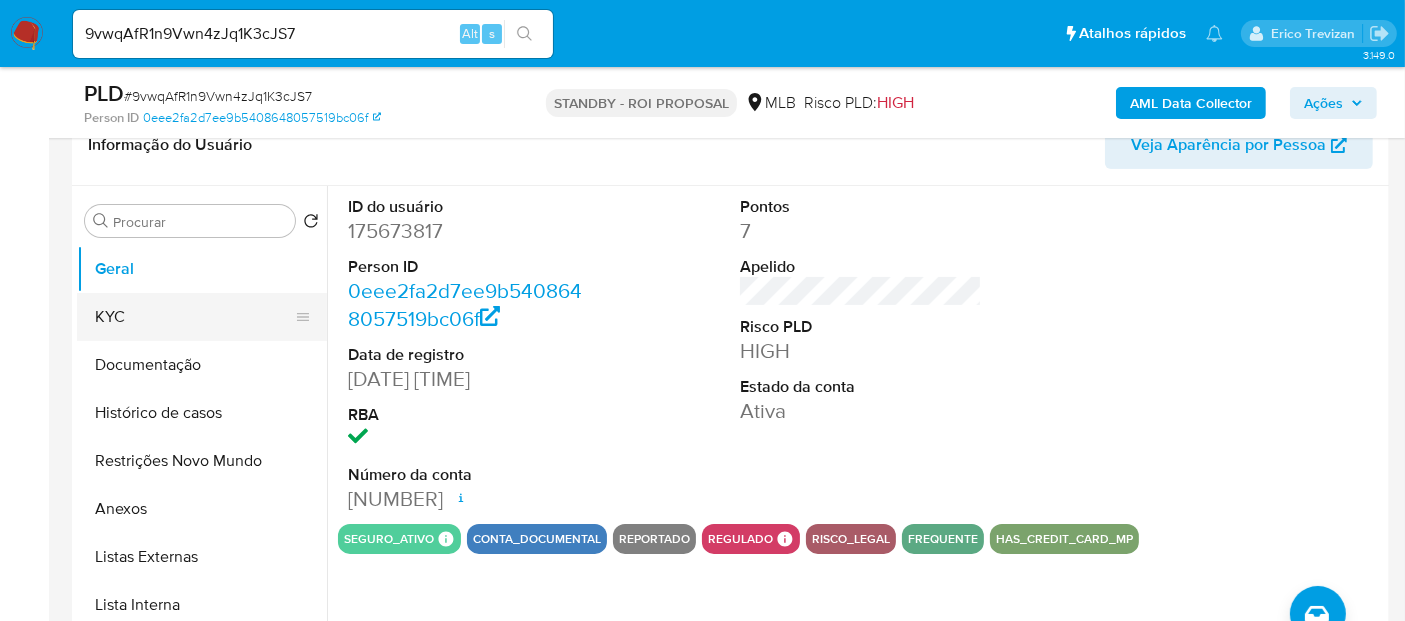 click on "KYC" at bounding box center (194, 317) 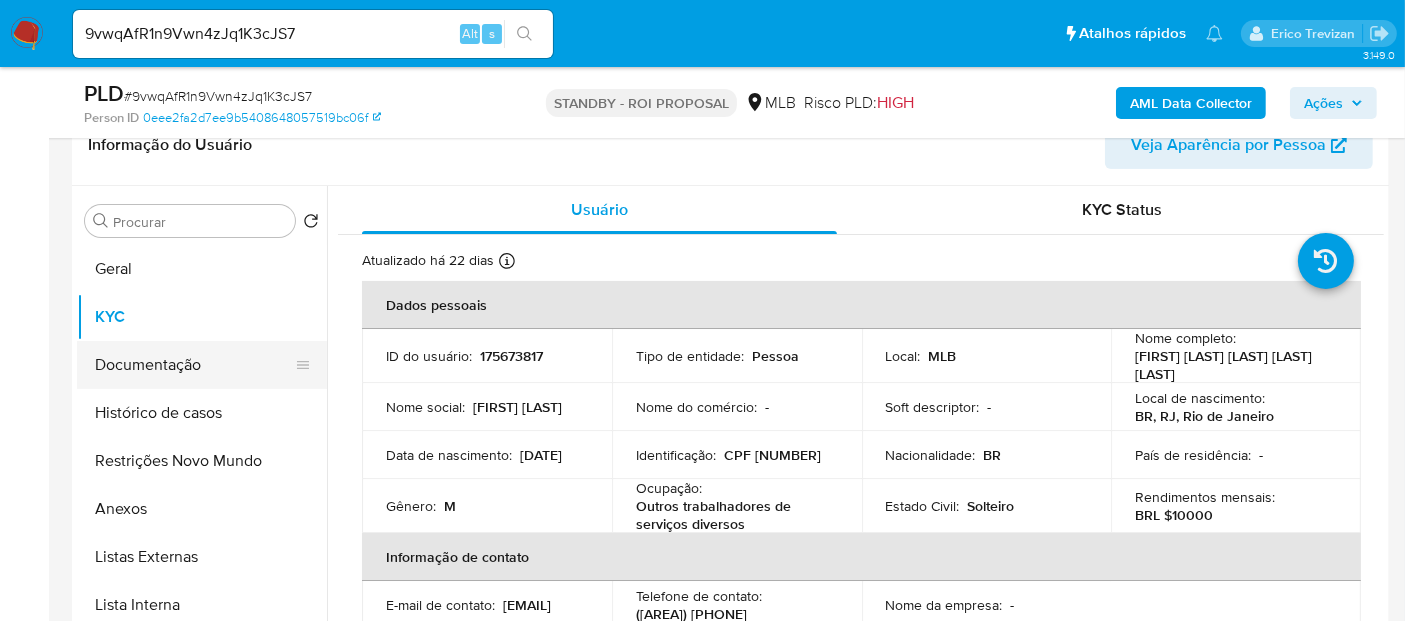 click on "Documentação" at bounding box center (194, 365) 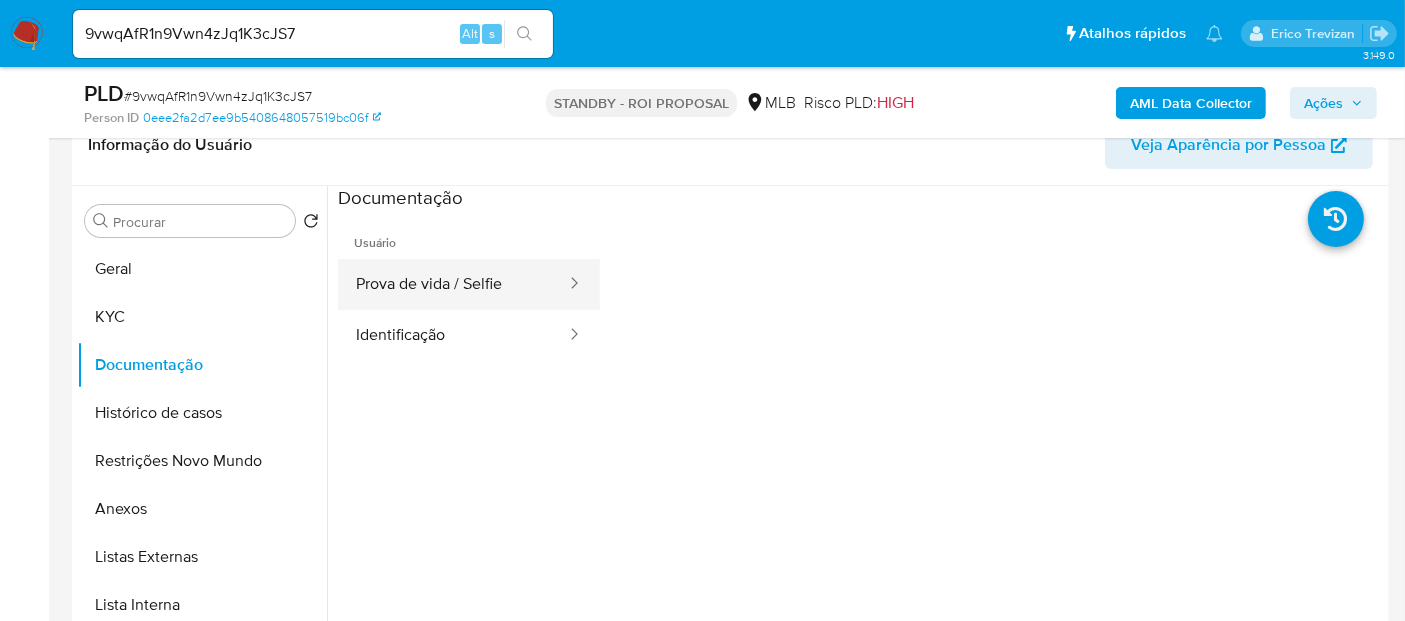click on "Prova de vida / Selfie" at bounding box center [453, 284] 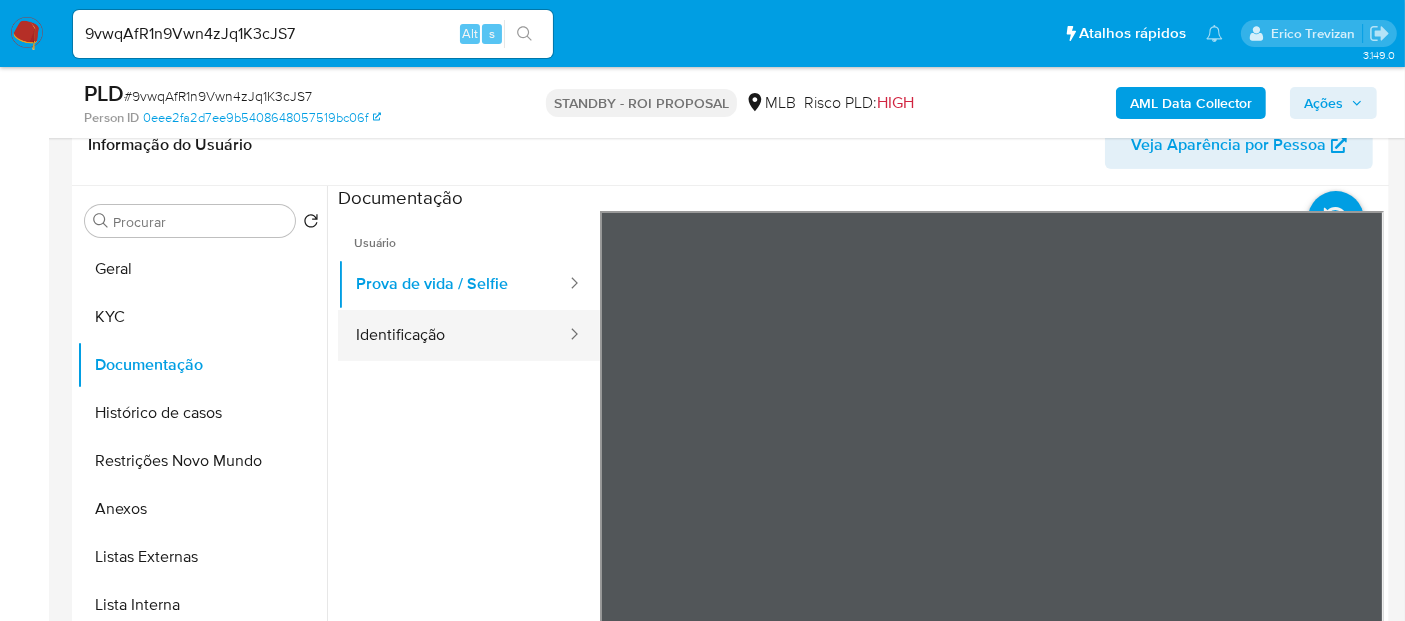drag, startPoint x: 460, startPoint y: 344, endPoint x: 492, endPoint y: 344, distance: 32 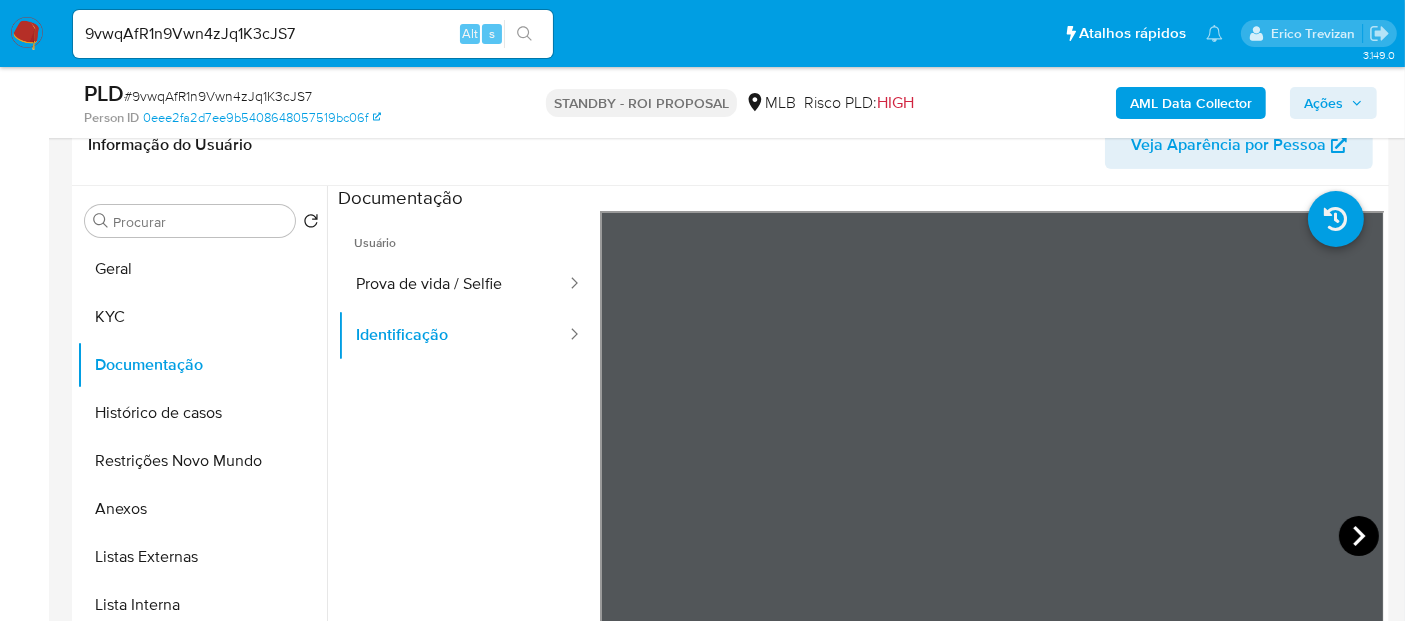 click 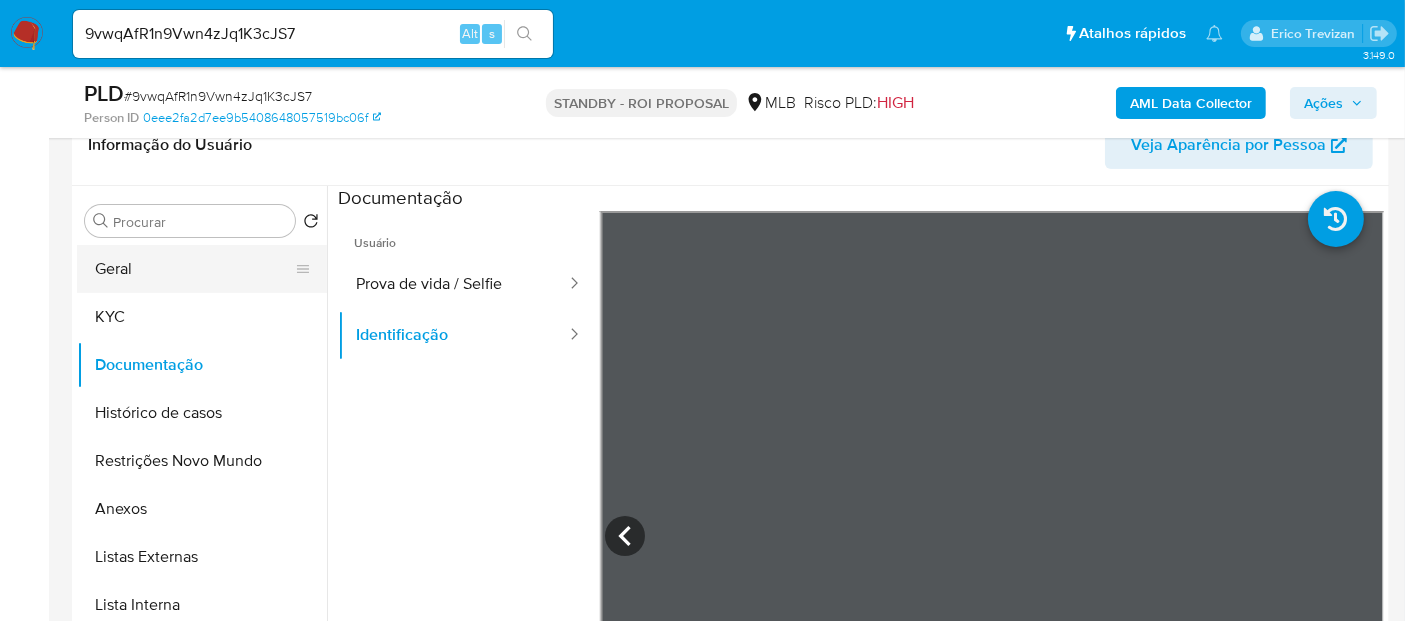 drag, startPoint x: 135, startPoint y: 268, endPoint x: 295, endPoint y: 284, distance: 160.798 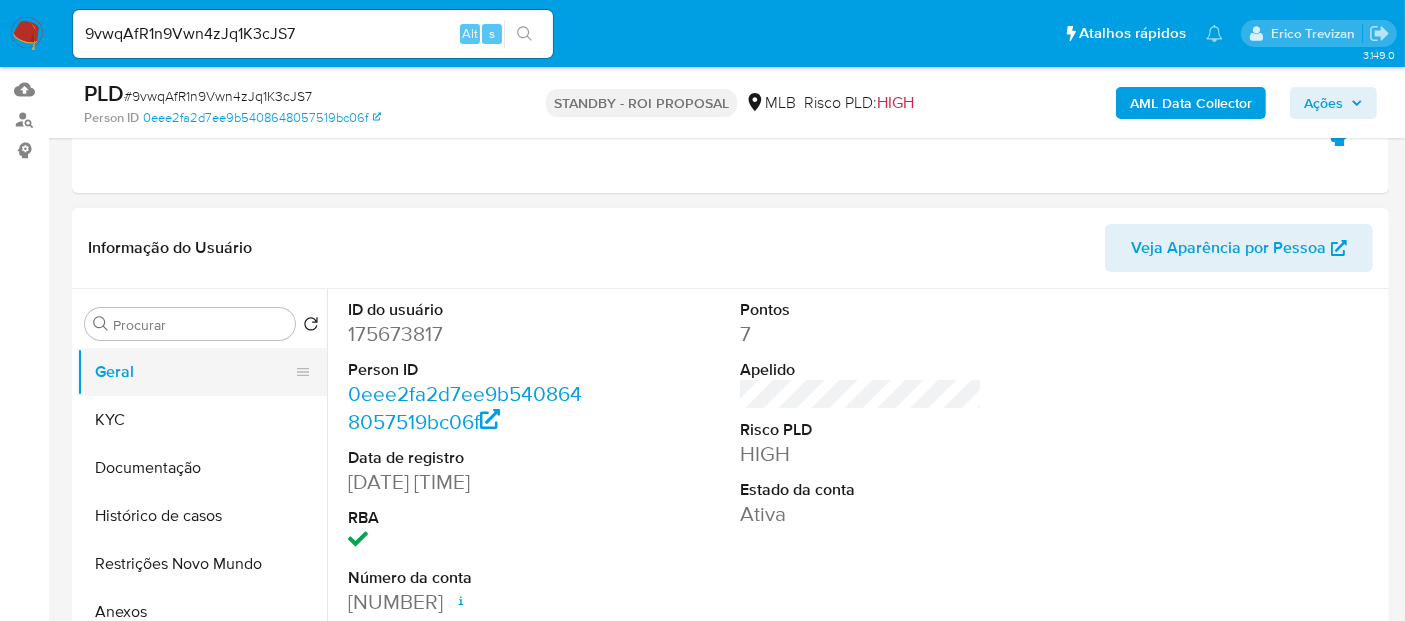 scroll, scrollTop: 222, scrollLeft: 0, axis: vertical 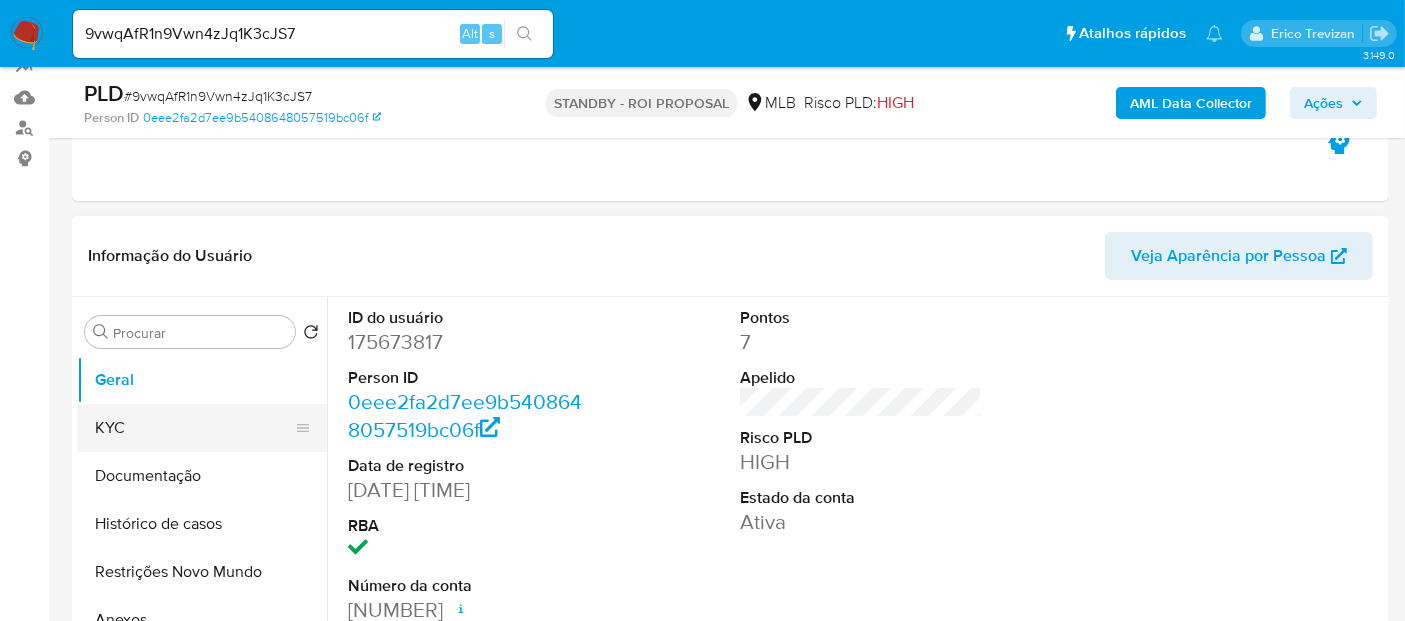 click on "KYC" at bounding box center [194, 428] 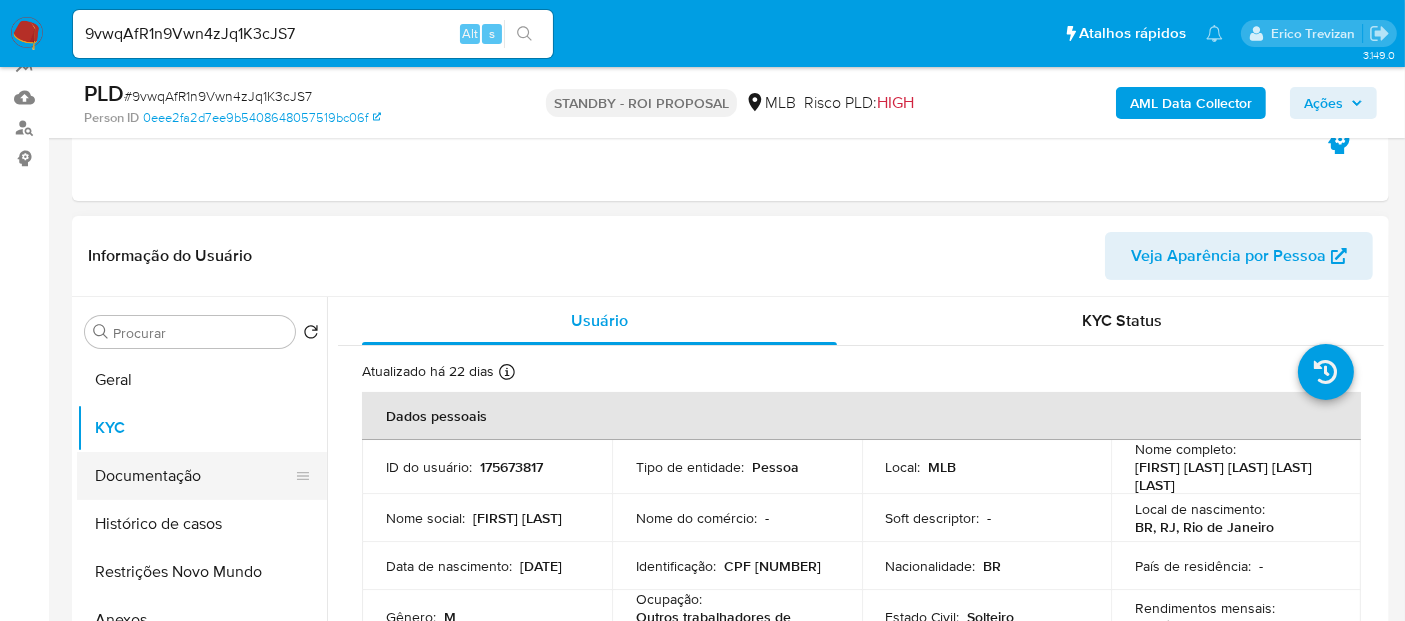 click on "Documentação" at bounding box center [194, 476] 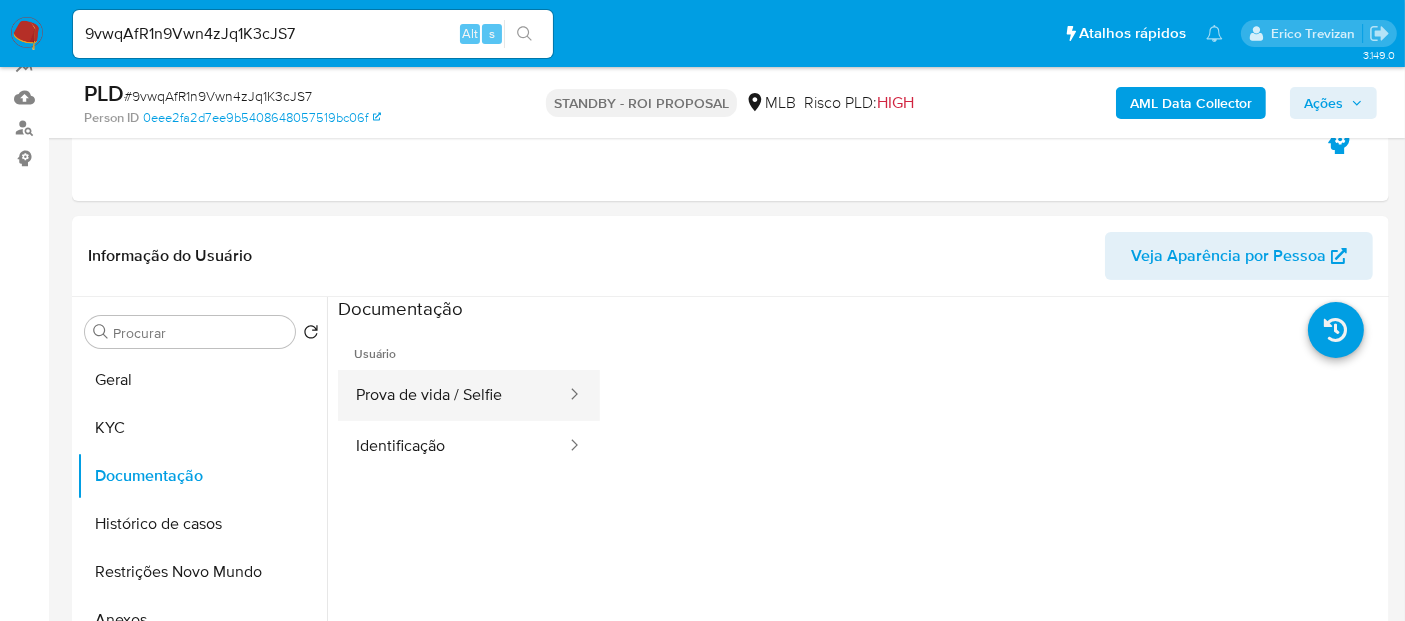 click on "Prova de vida / Selfie" at bounding box center [453, 395] 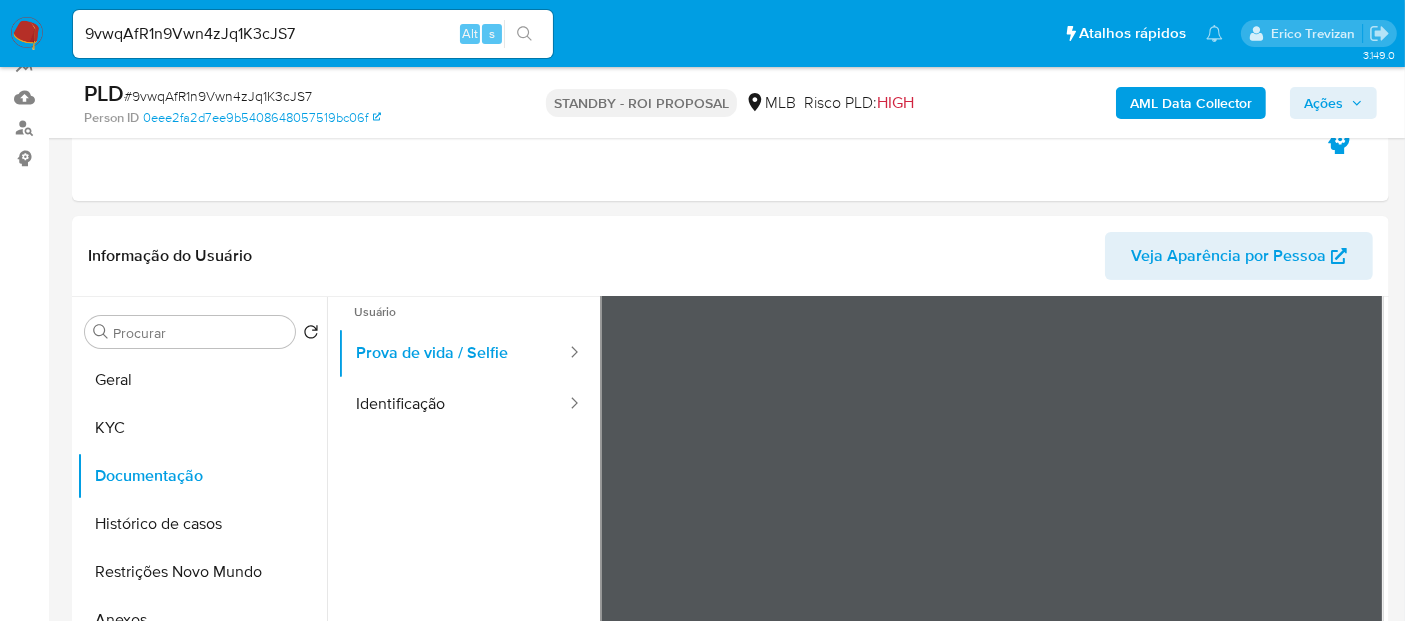 scroll, scrollTop: 111, scrollLeft: 0, axis: vertical 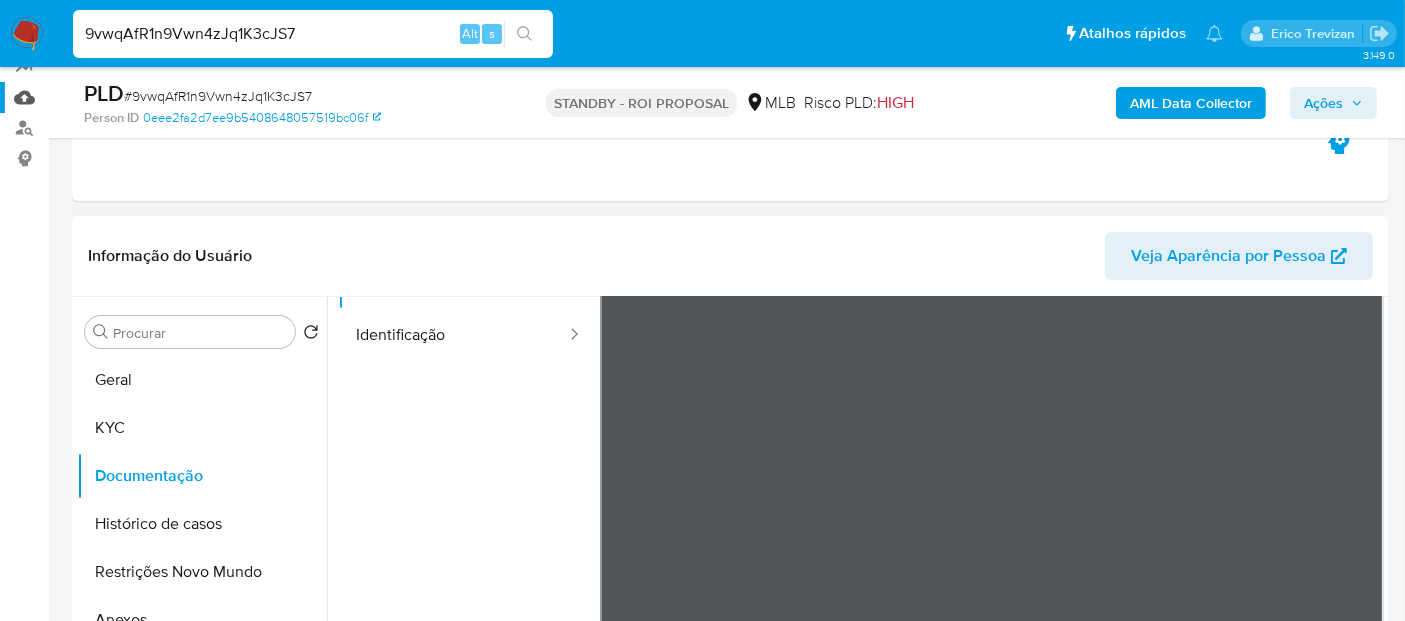 drag, startPoint x: 314, startPoint y: 35, endPoint x: 0, endPoint y: 95, distance: 319.6811 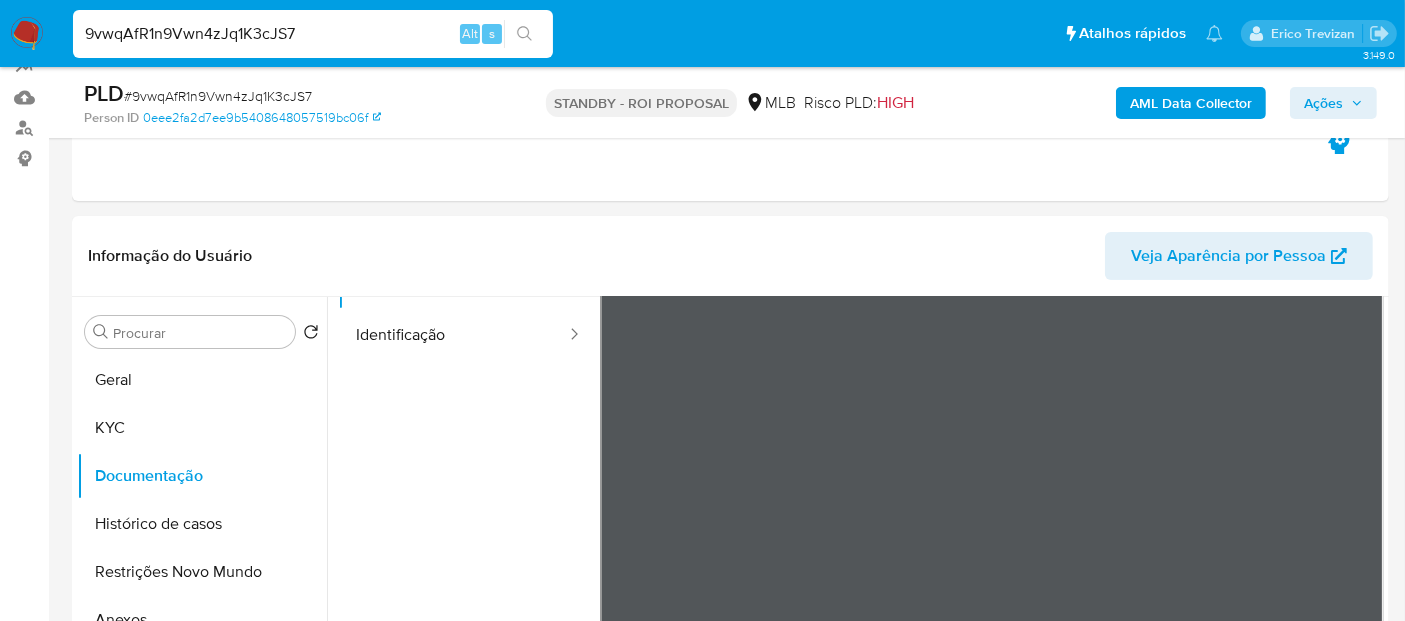 paste on "DHhes780kMnW1PJtKBMuF0nT" 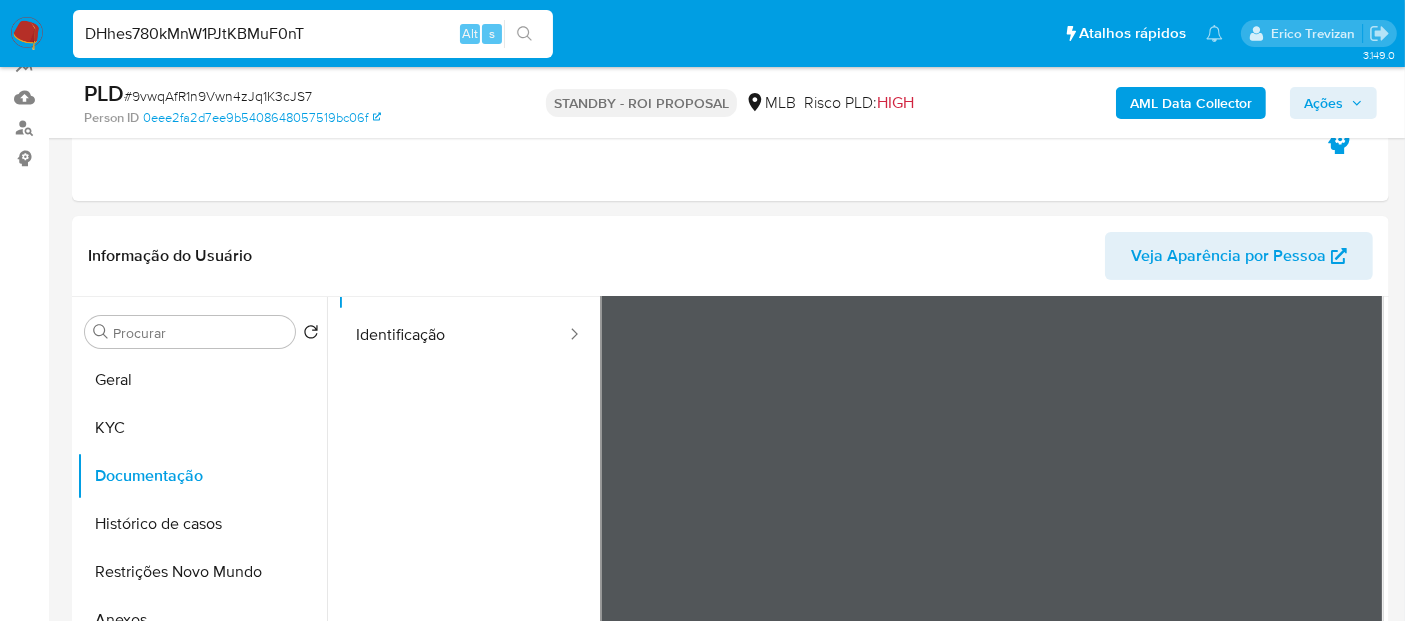 type on "DHhes780kMnW1PJtKBMuF0nT" 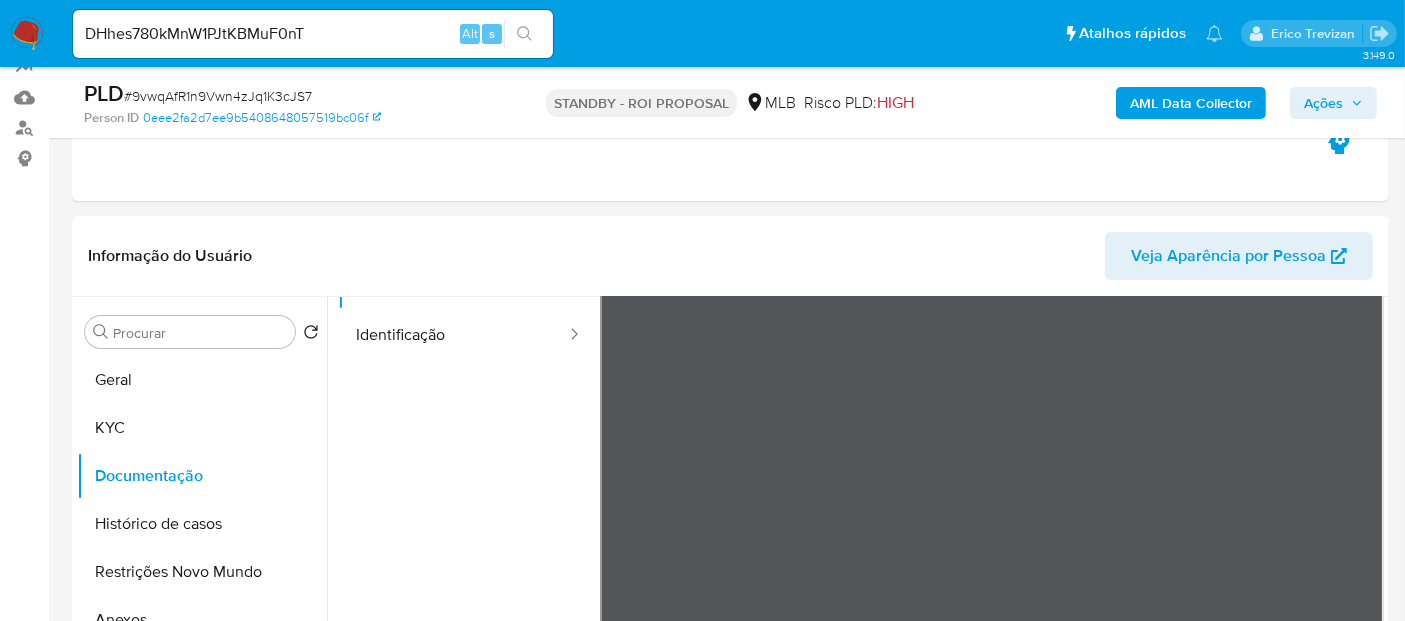 click 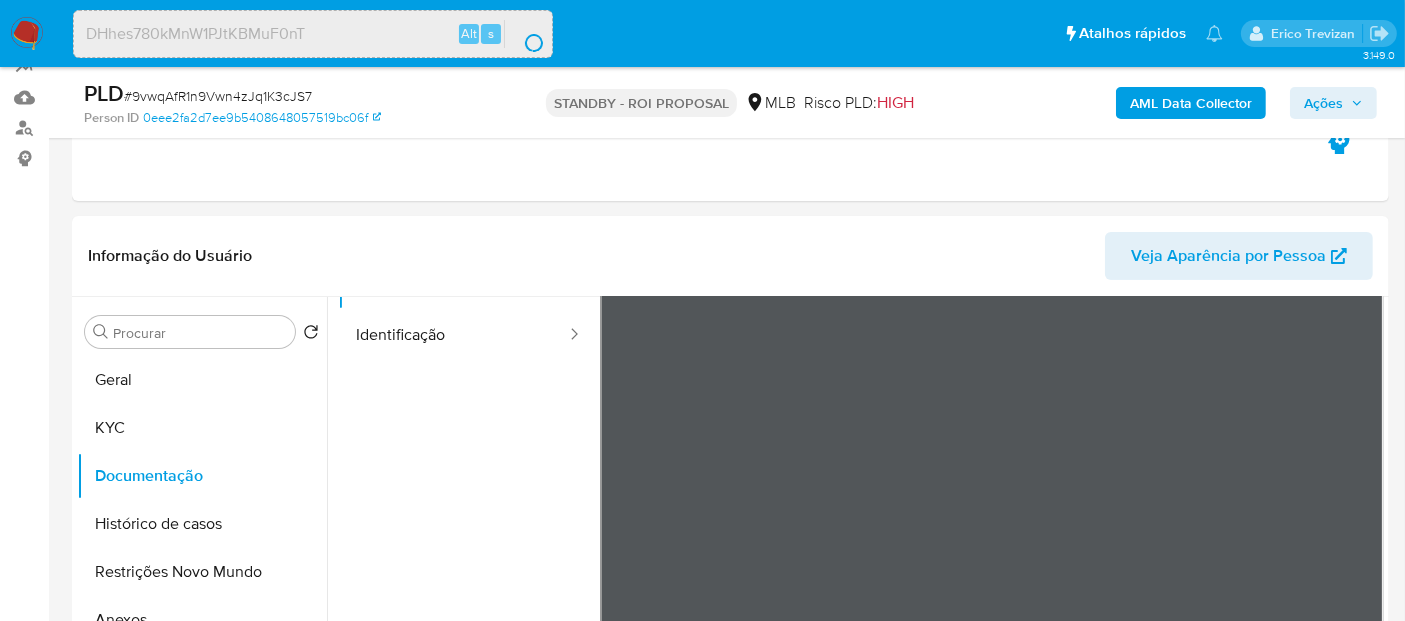 scroll, scrollTop: 0, scrollLeft: 0, axis: both 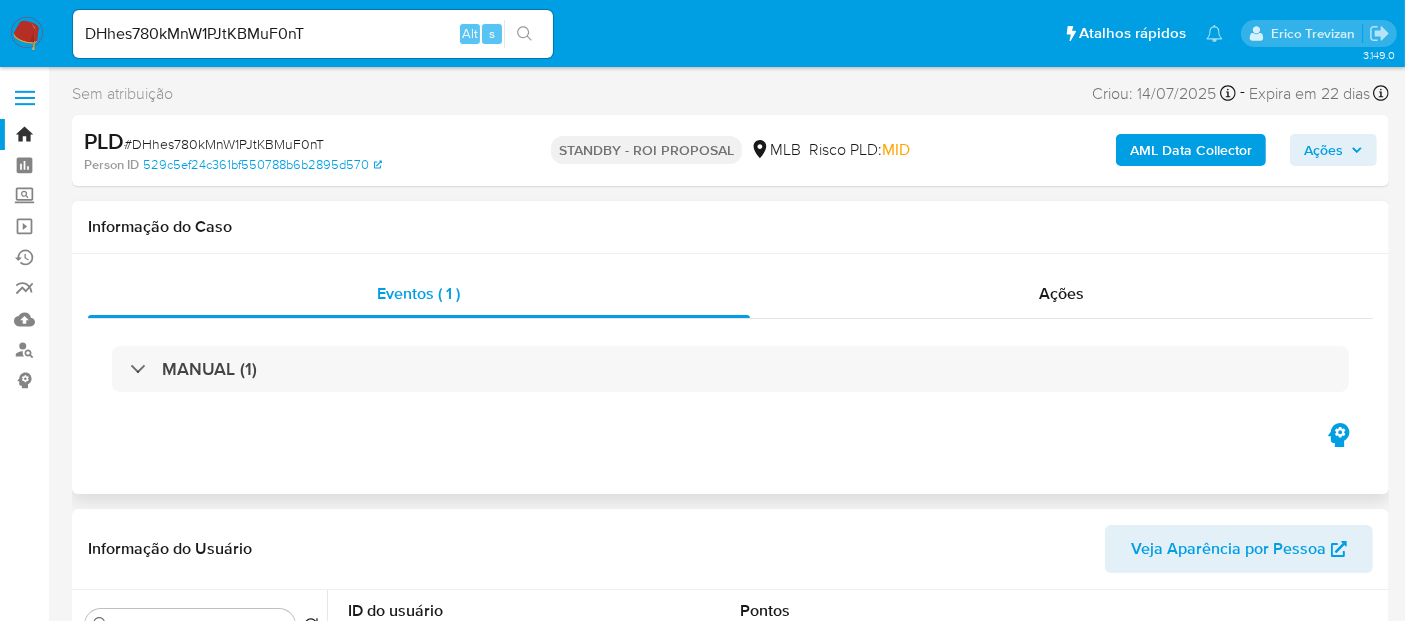 select on "10" 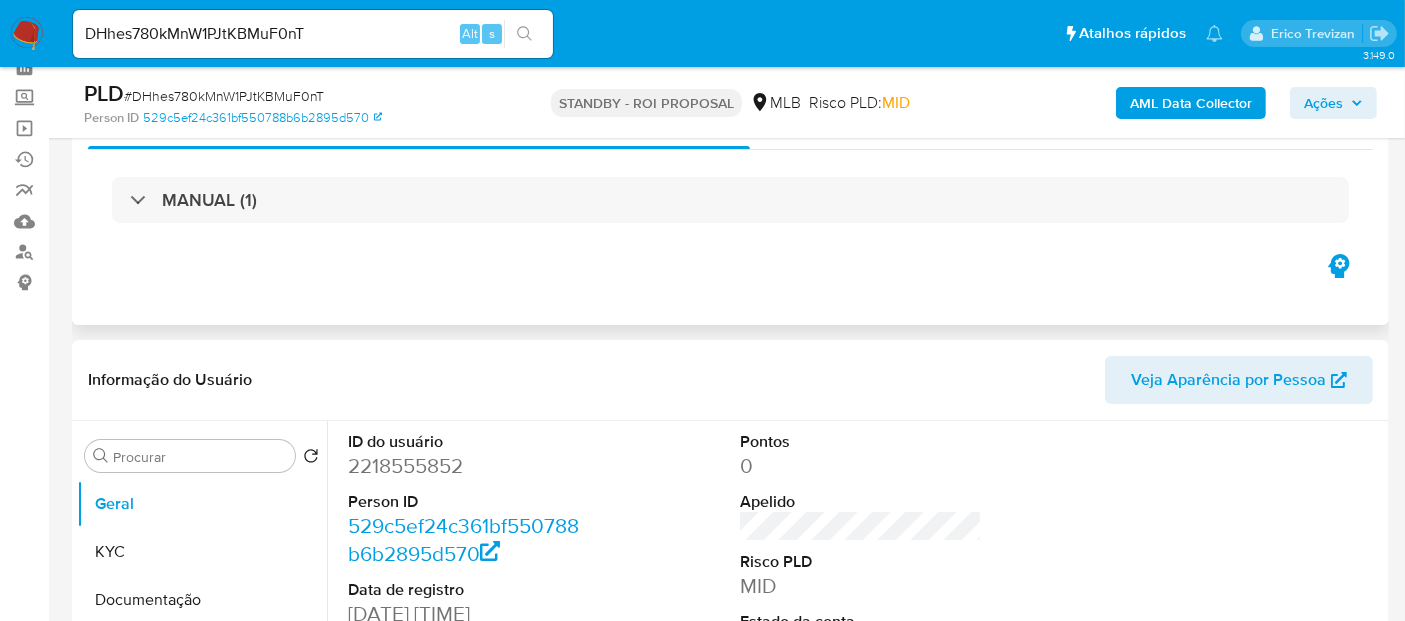 scroll, scrollTop: 222, scrollLeft: 0, axis: vertical 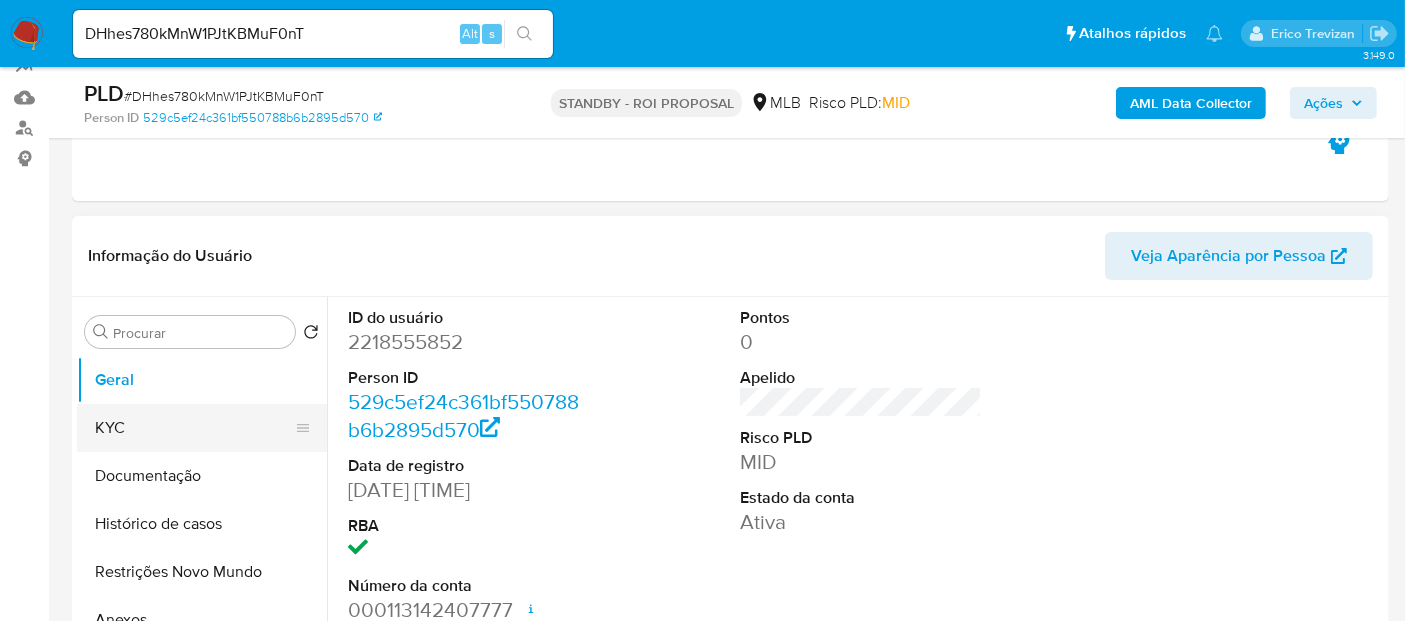 click on "KYC" at bounding box center (194, 428) 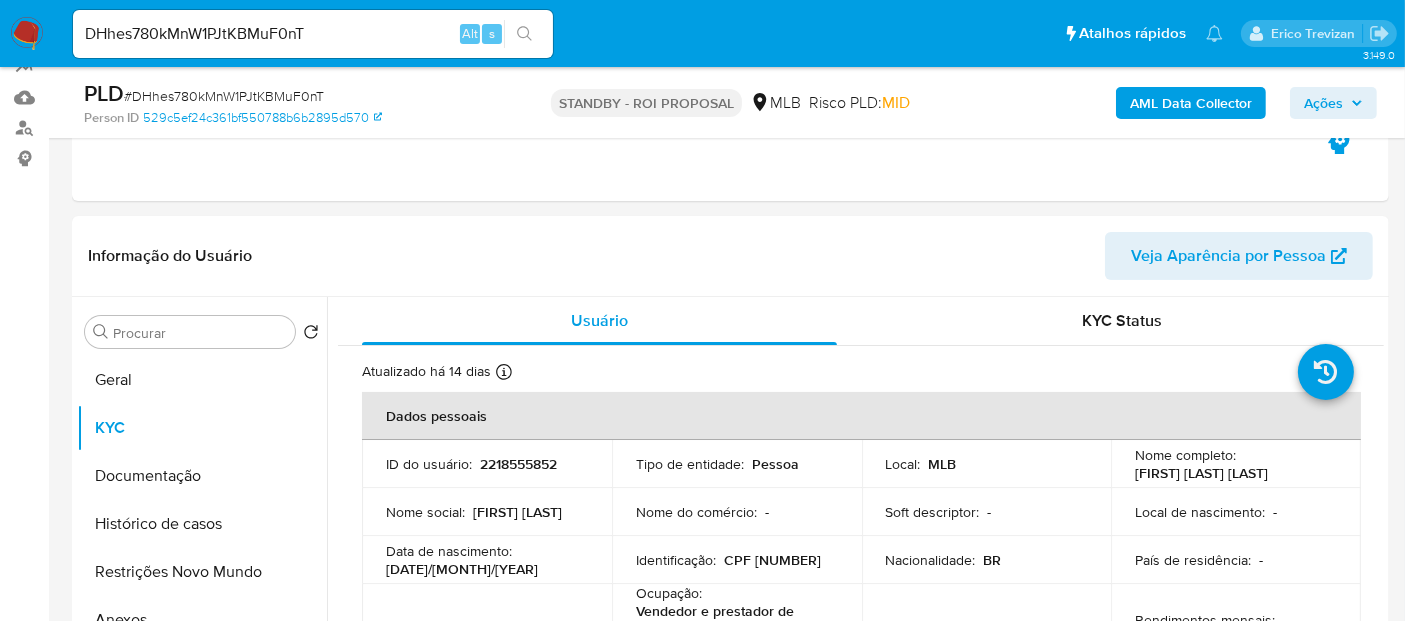 scroll, scrollTop: 111, scrollLeft: 0, axis: vertical 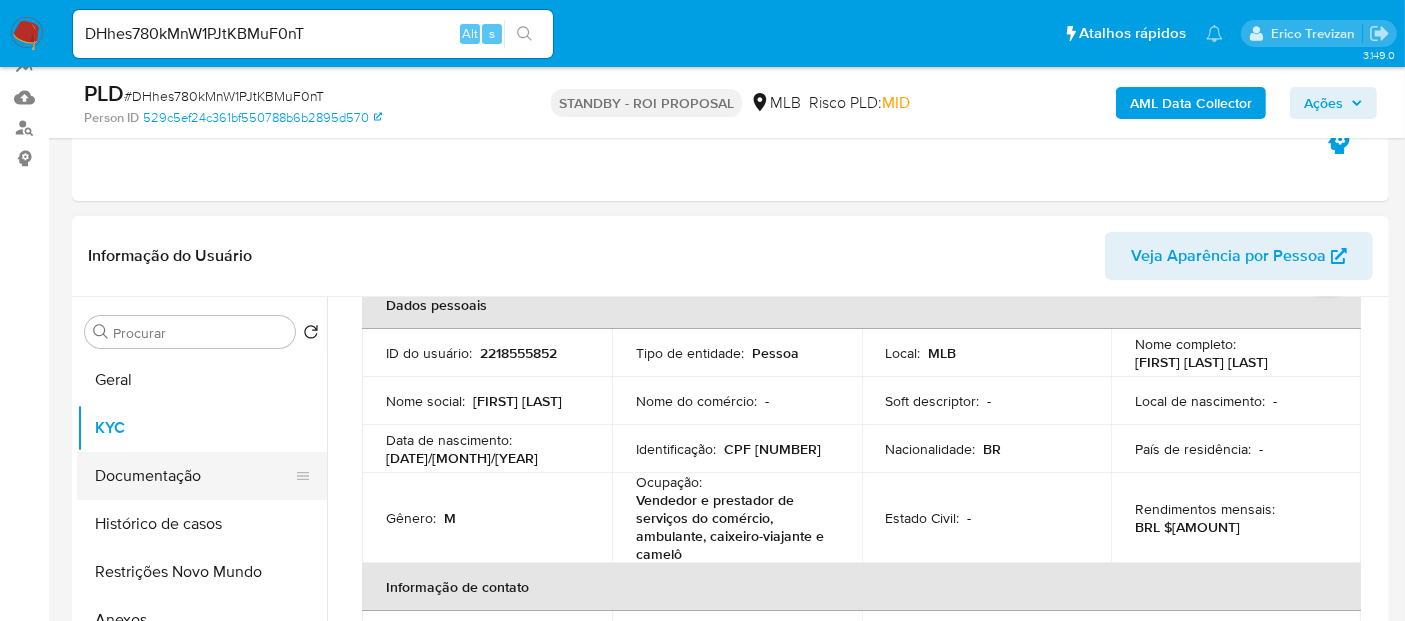 click on "Documentação" at bounding box center [194, 476] 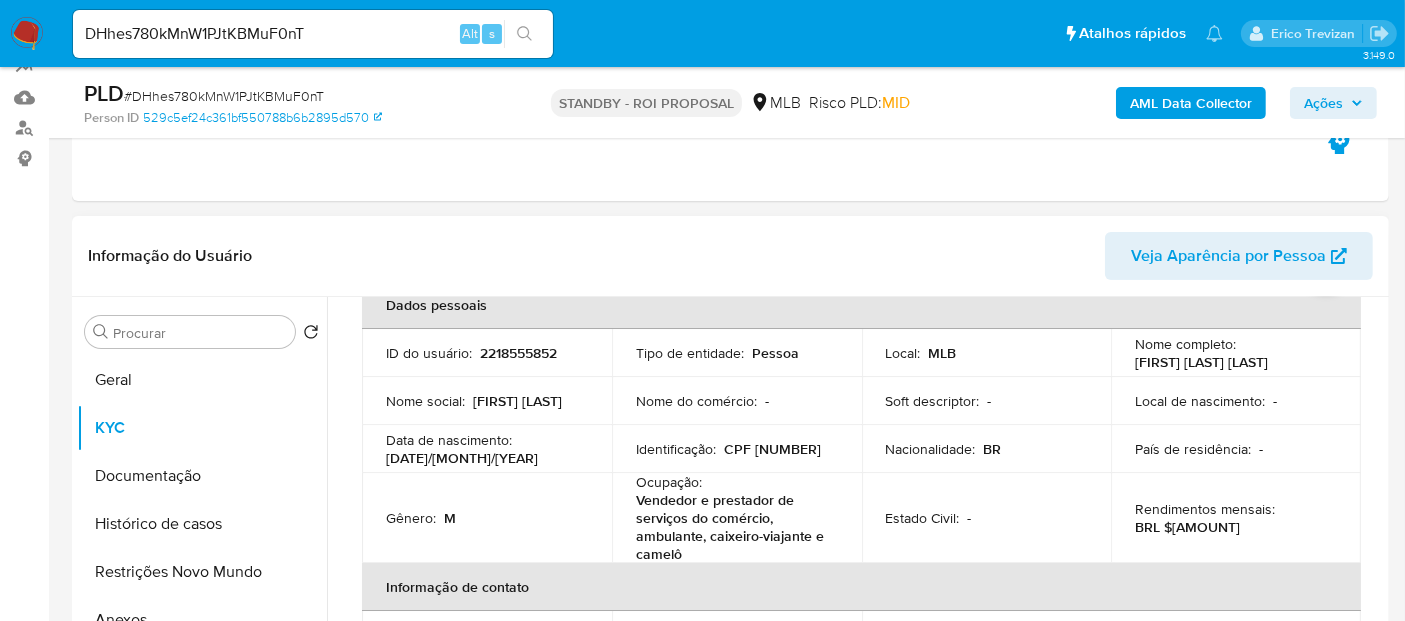 scroll, scrollTop: 0, scrollLeft: 0, axis: both 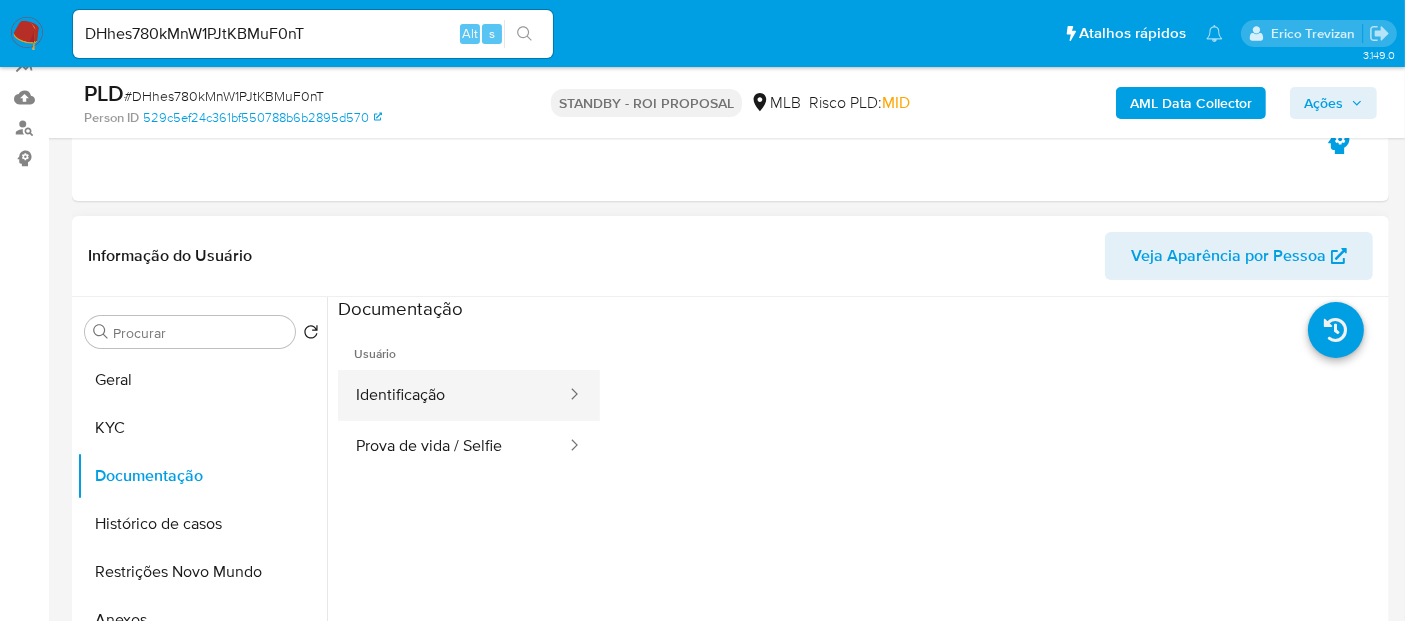 click on "Identificação" at bounding box center (453, 395) 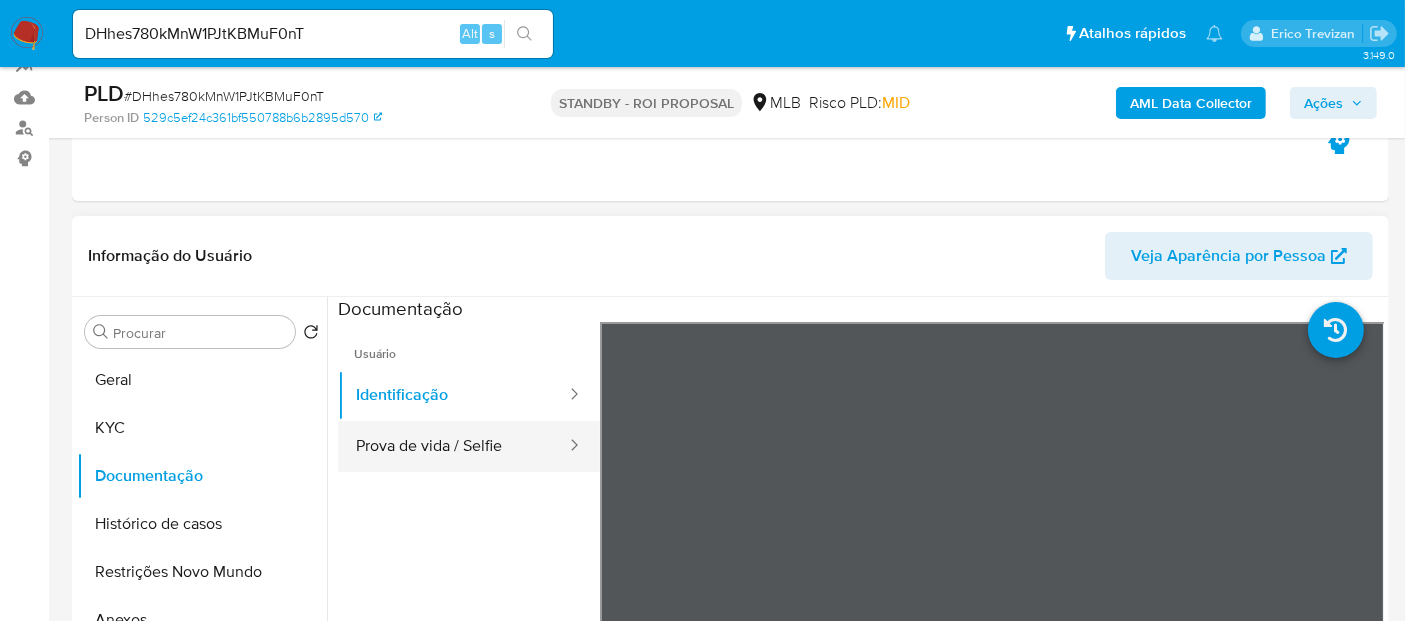 click on "Prova de vida / Selfie" at bounding box center (453, 446) 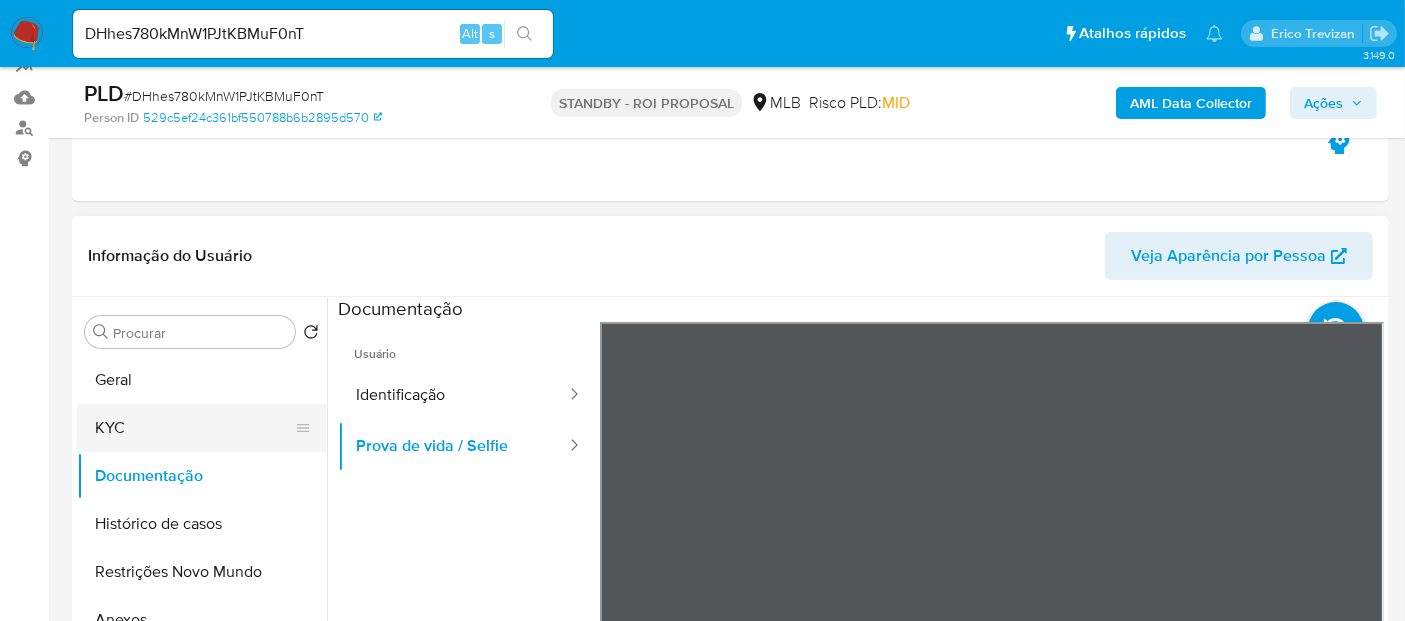 drag, startPoint x: 108, startPoint y: 429, endPoint x: 134, endPoint y: 429, distance: 26 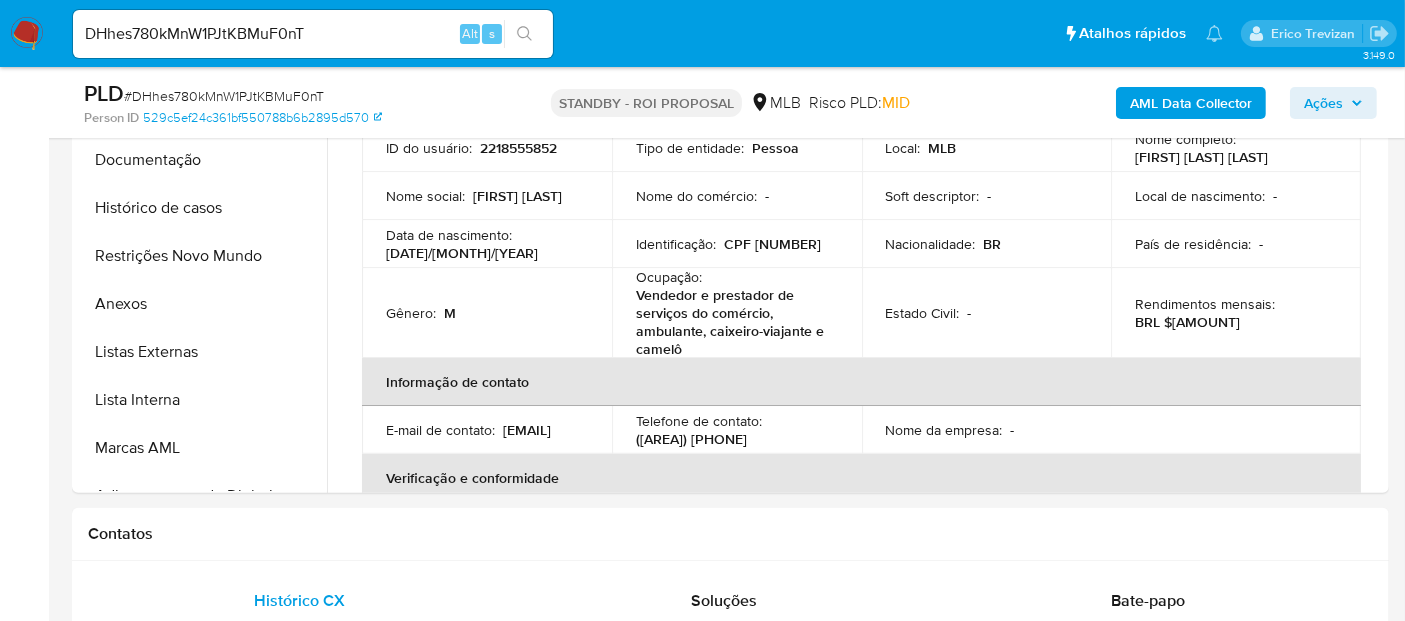 scroll, scrollTop: 551, scrollLeft: 0, axis: vertical 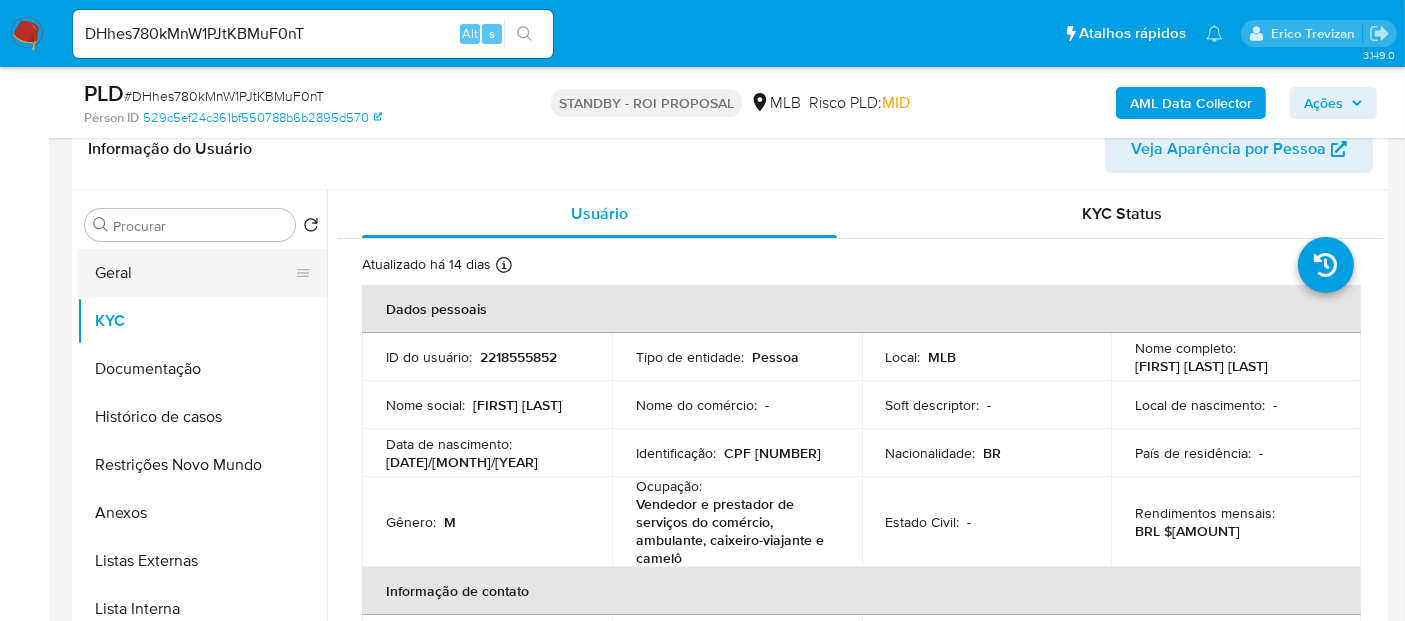click on "Geral" at bounding box center (194, 273) 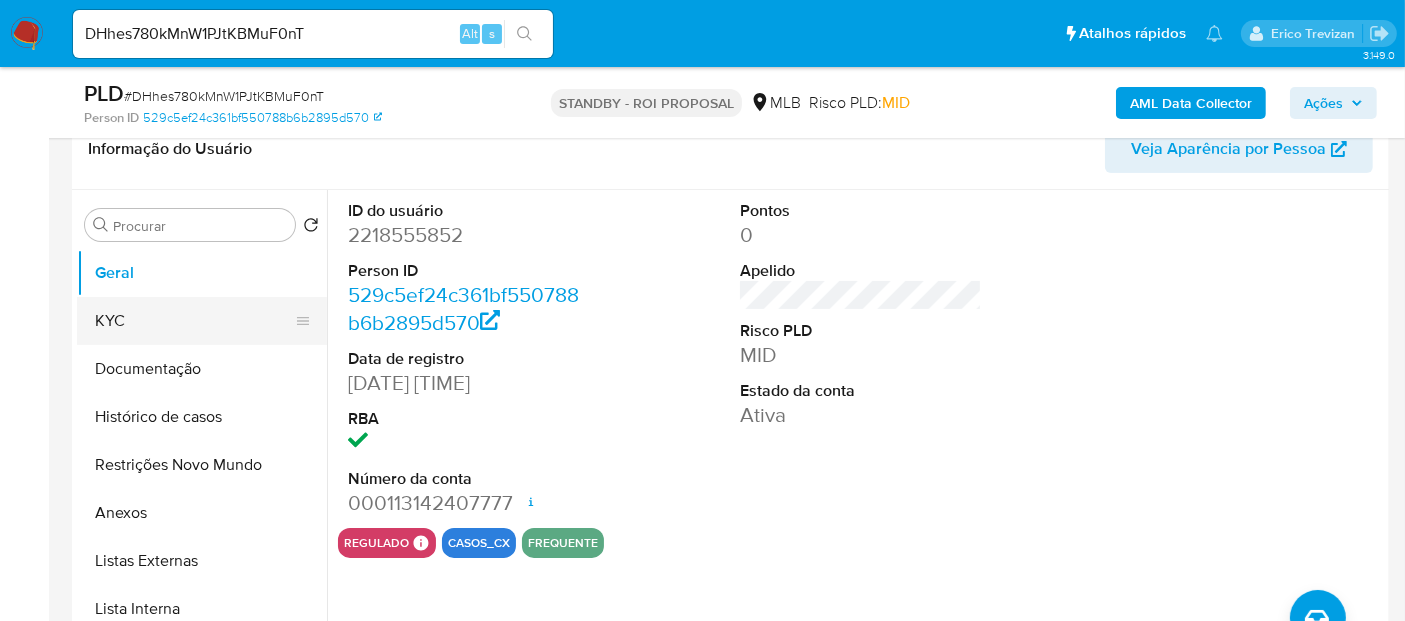 click on "KYC" at bounding box center [194, 321] 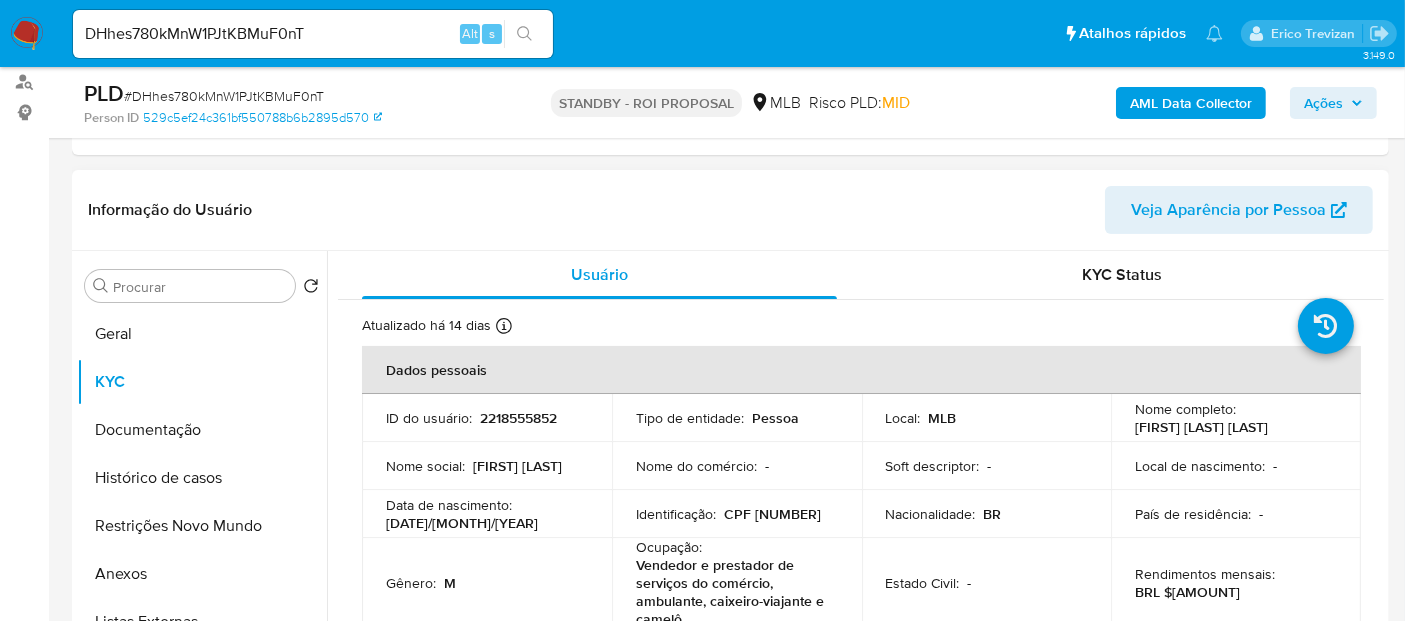 scroll, scrollTop: 218, scrollLeft: 0, axis: vertical 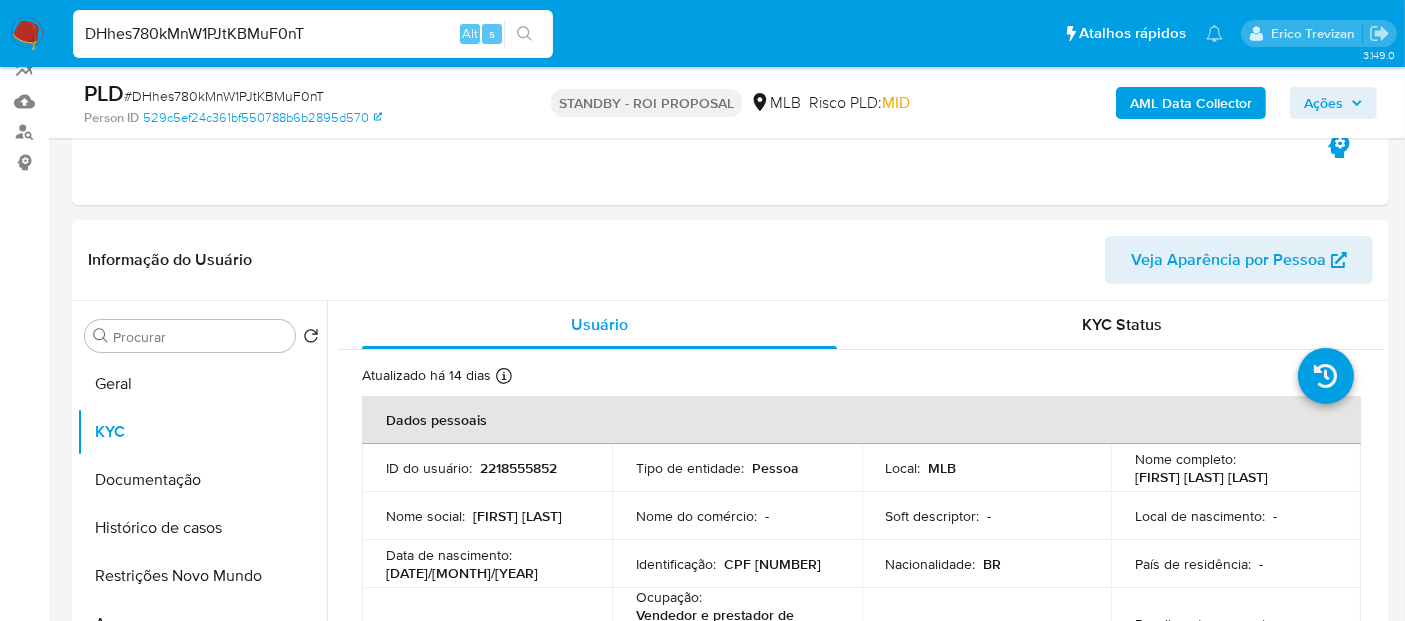 drag, startPoint x: 341, startPoint y: 36, endPoint x: 0, endPoint y: 45, distance: 341.11874 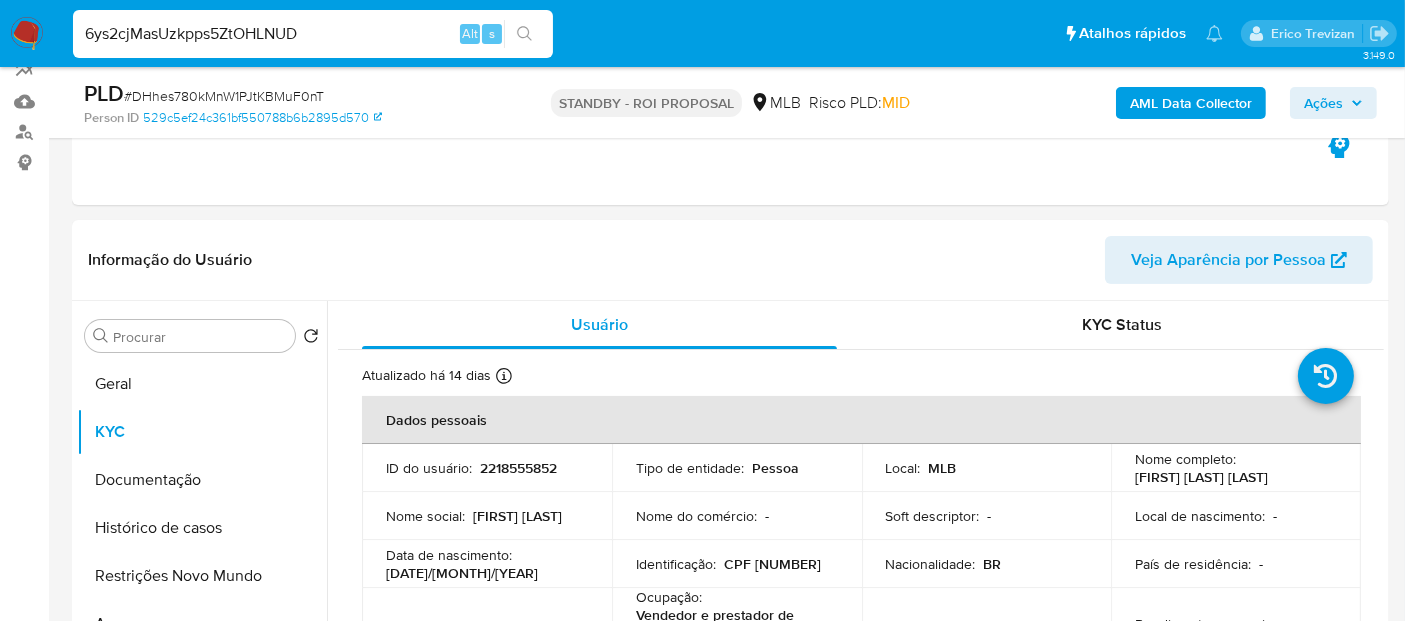 type on "6ys2cjMasUzkpps5ZtOHLNUD" 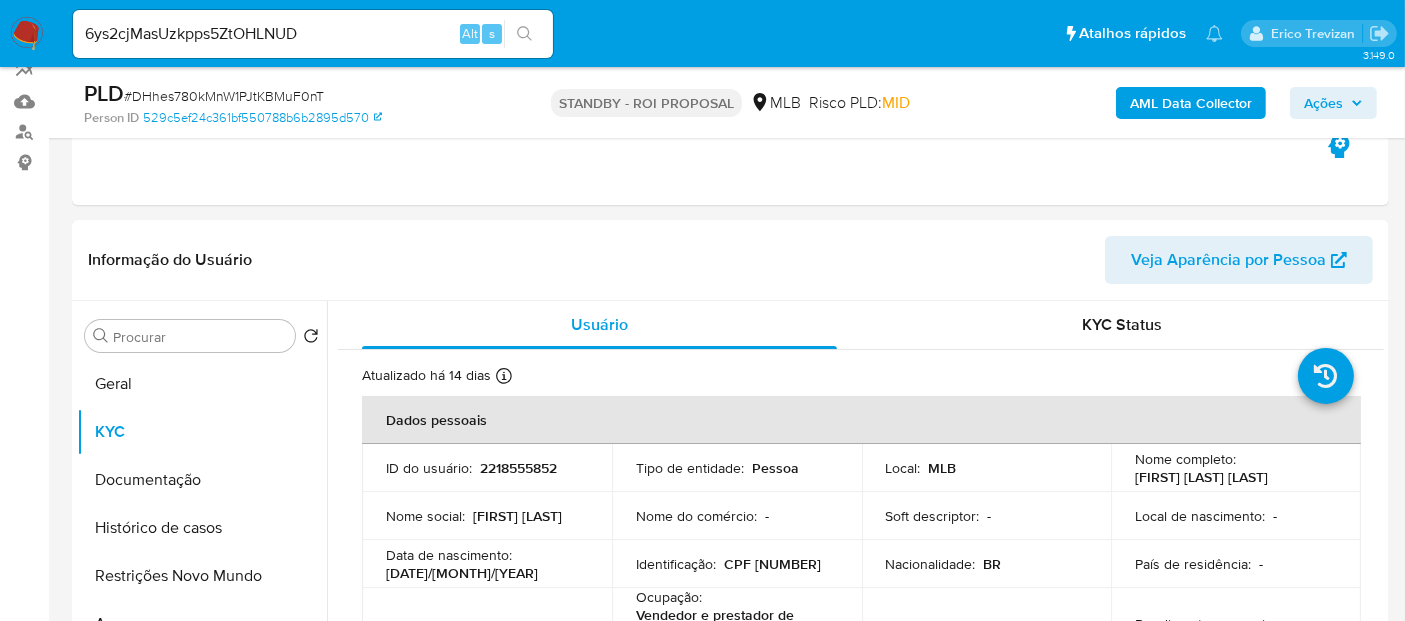 click 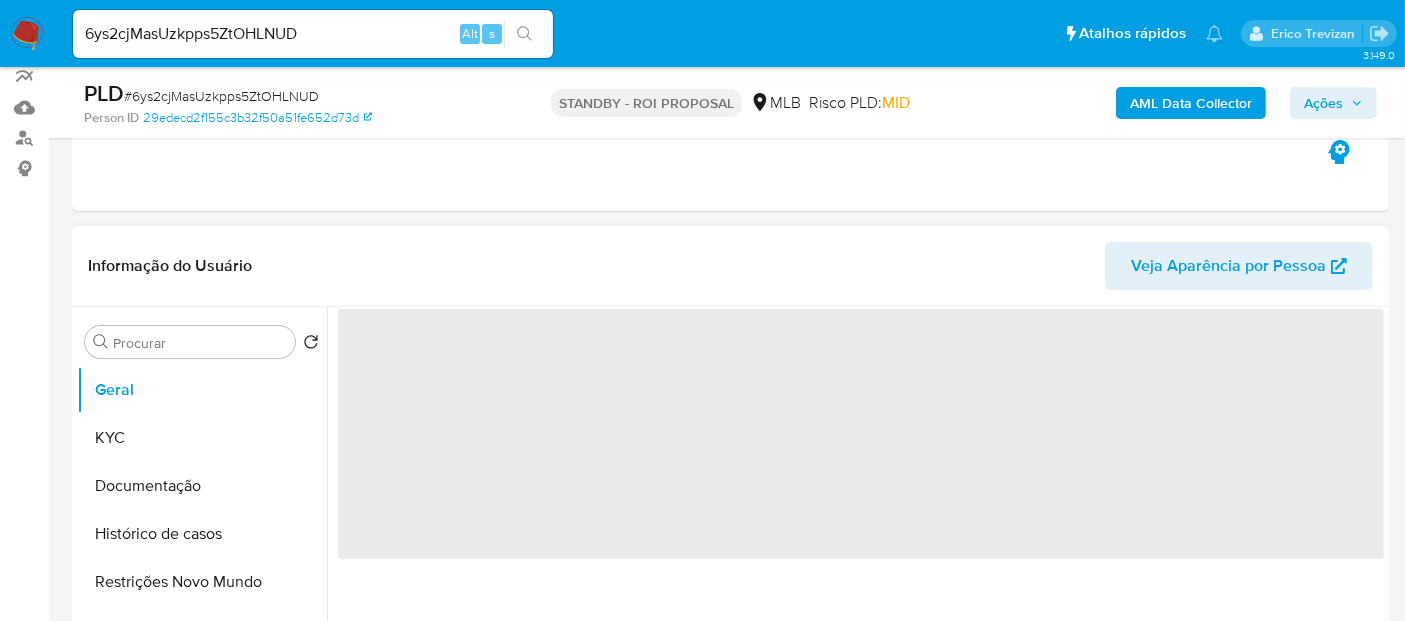 scroll, scrollTop: 222, scrollLeft: 0, axis: vertical 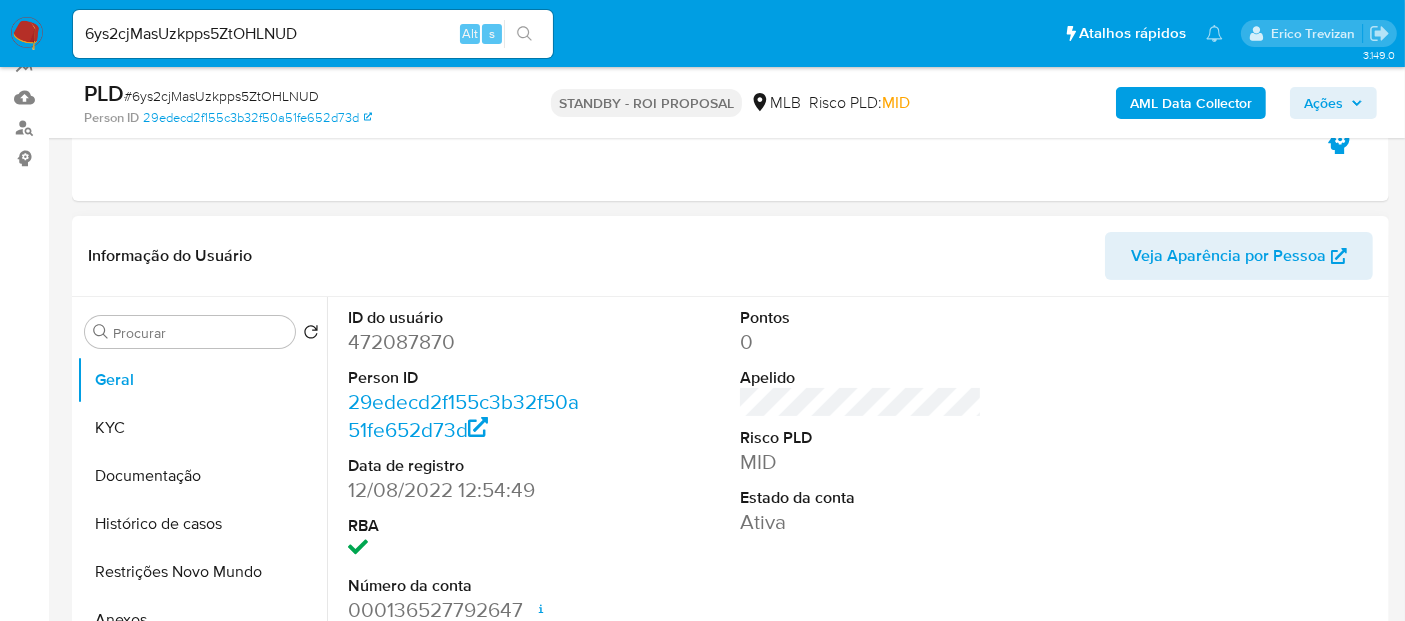 select on "10" 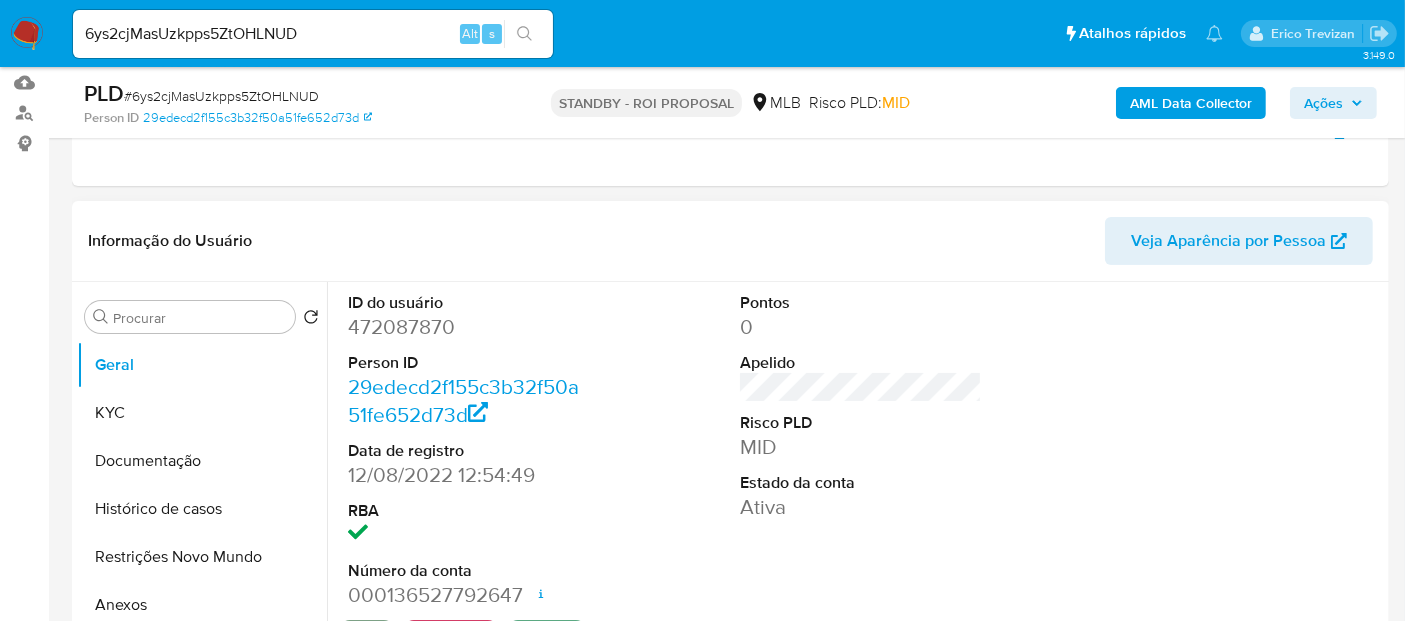 scroll, scrollTop: 333, scrollLeft: 0, axis: vertical 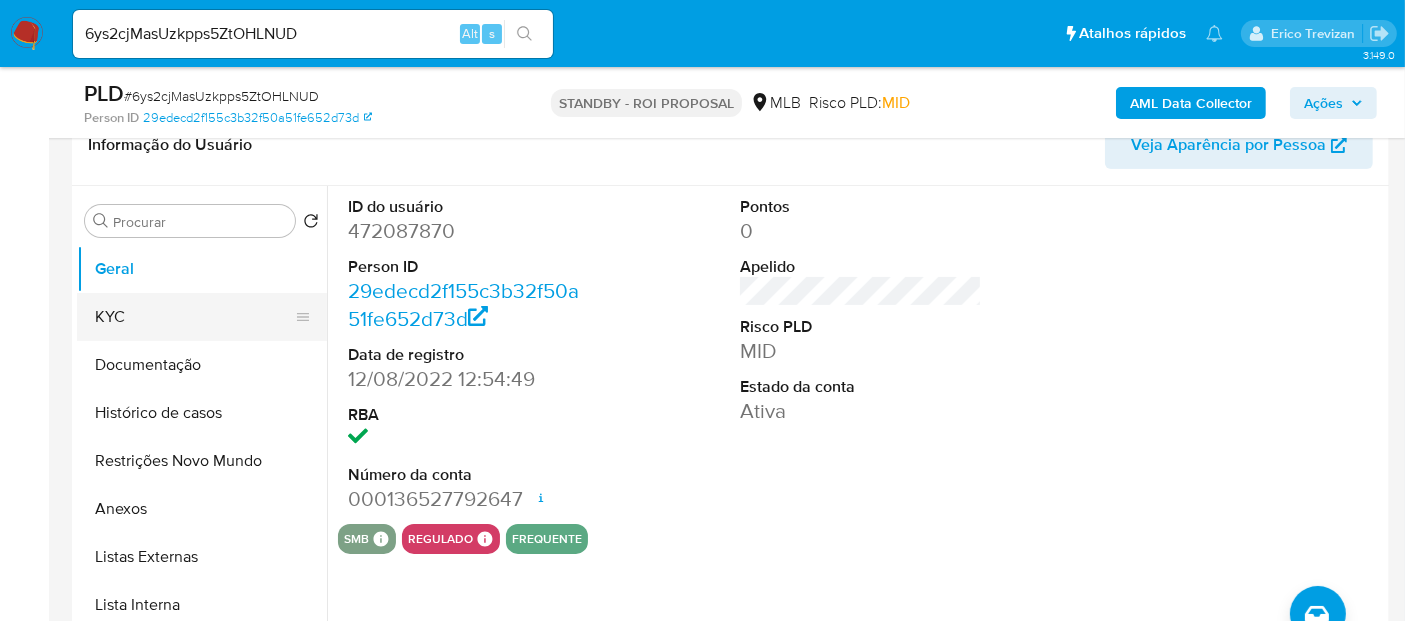 click on "KYC" at bounding box center (194, 317) 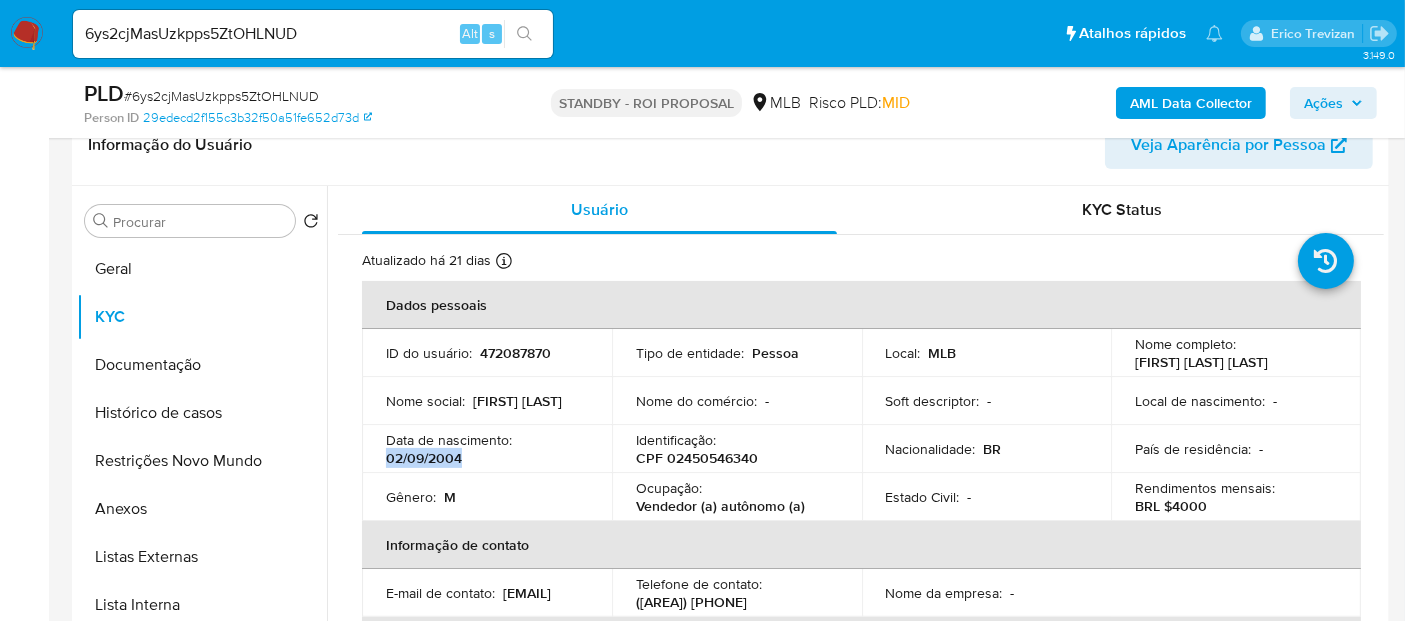 click on "Data de nascimento :    02/09/2004" at bounding box center [487, 449] 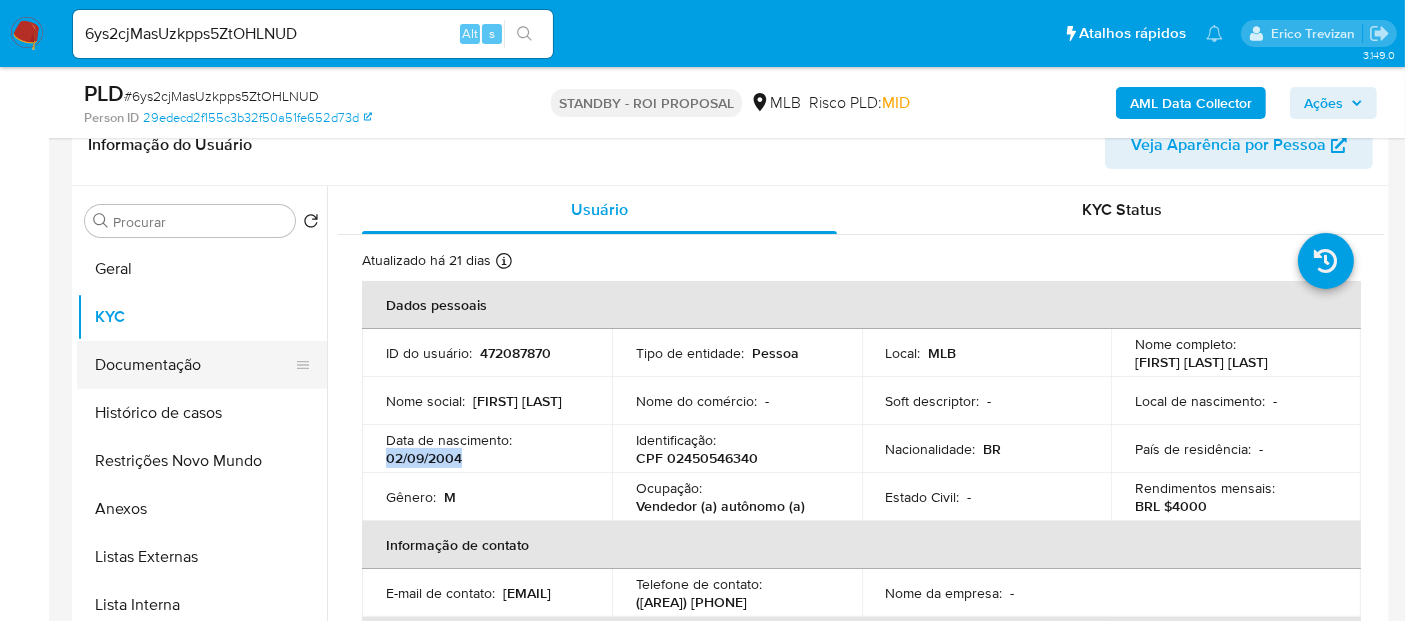 click on "Documentação" at bounding box center [194, 365] 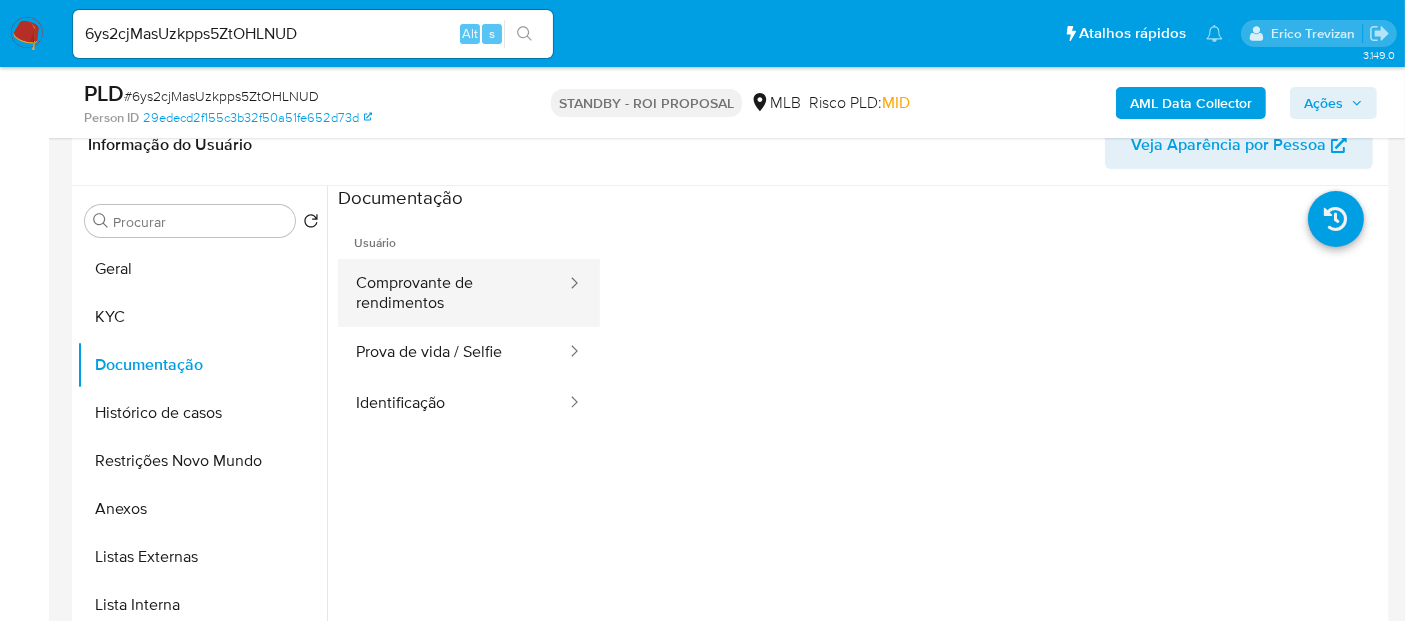 click on "Comprovante de rendimentos" at bounding box center [453, 293] 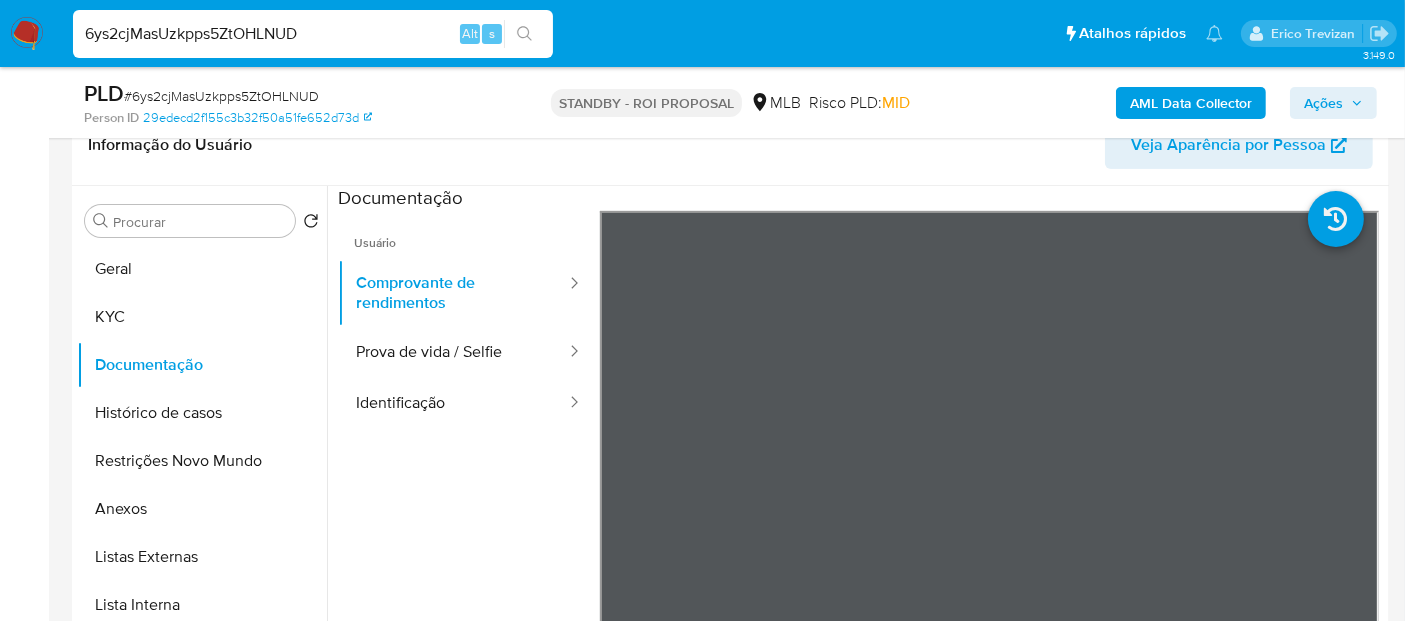 drag, startPoint x: 245, startPoint y: 38, endPoint x: 0, endPoint y: 53, distance: 245.45876 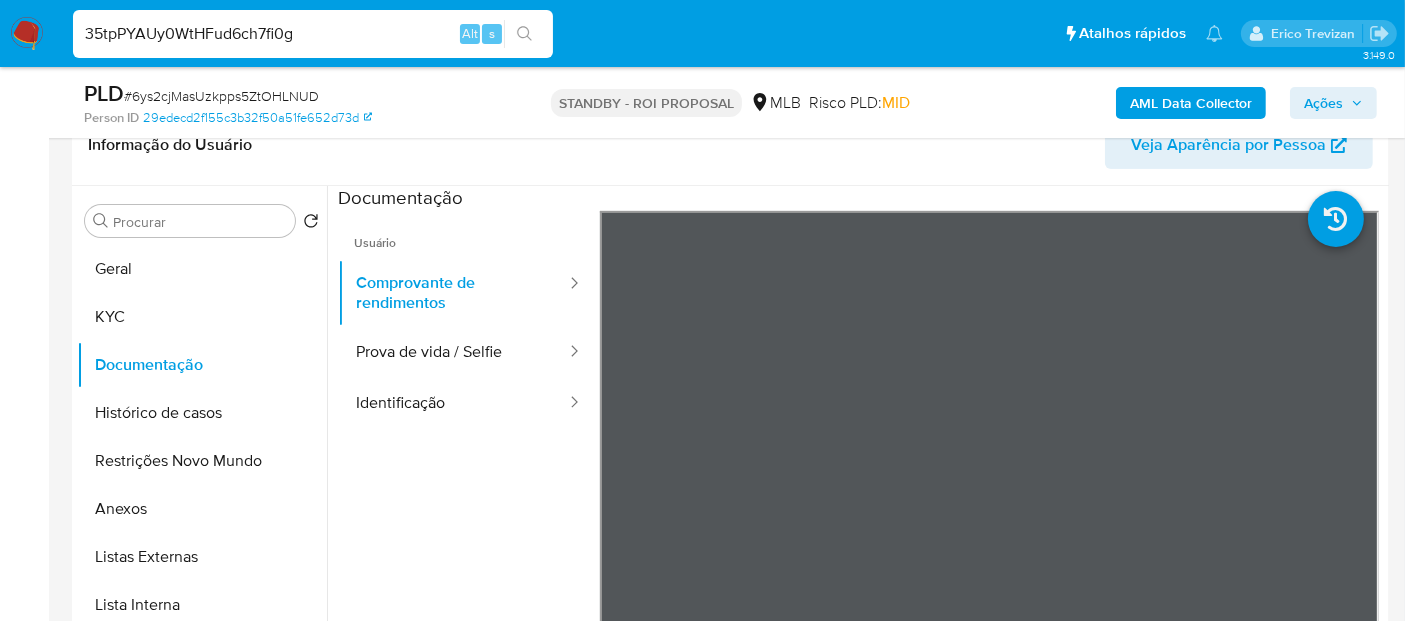 type on "35tpPYAUy0WtHFud6ch7fi0g" 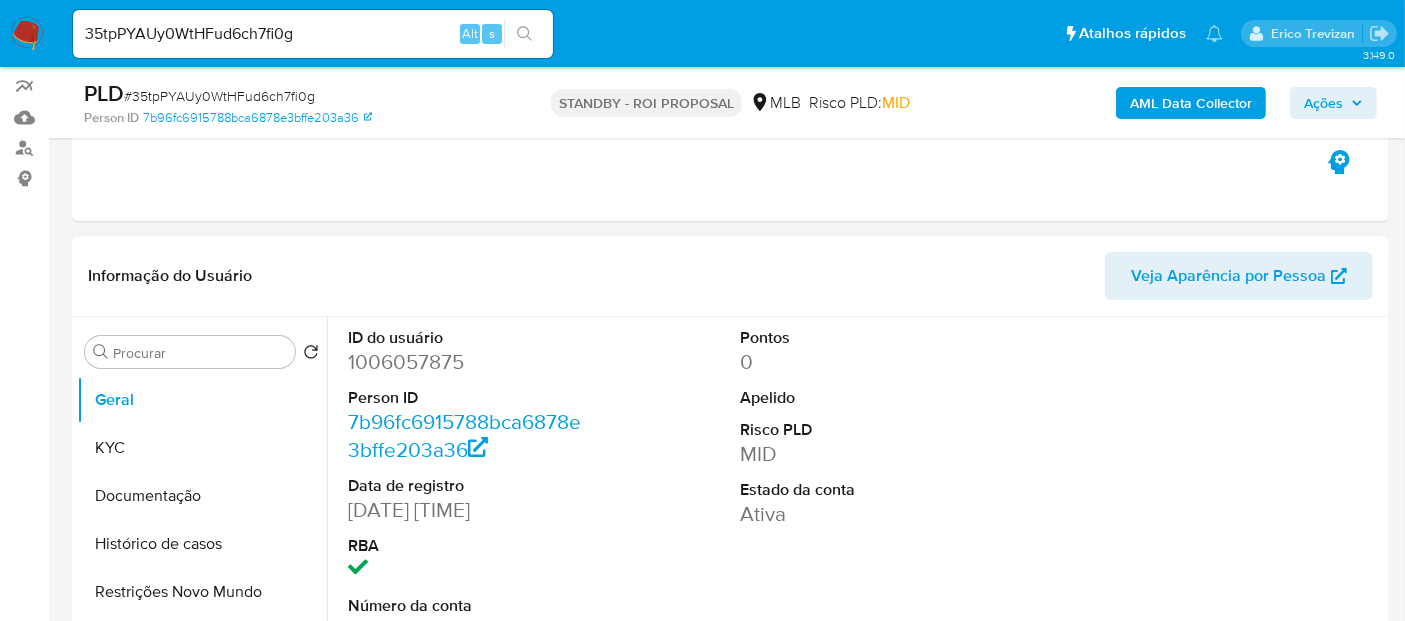 scroll, scrollTop: 222, scrollLeft: 0, axis: vertical 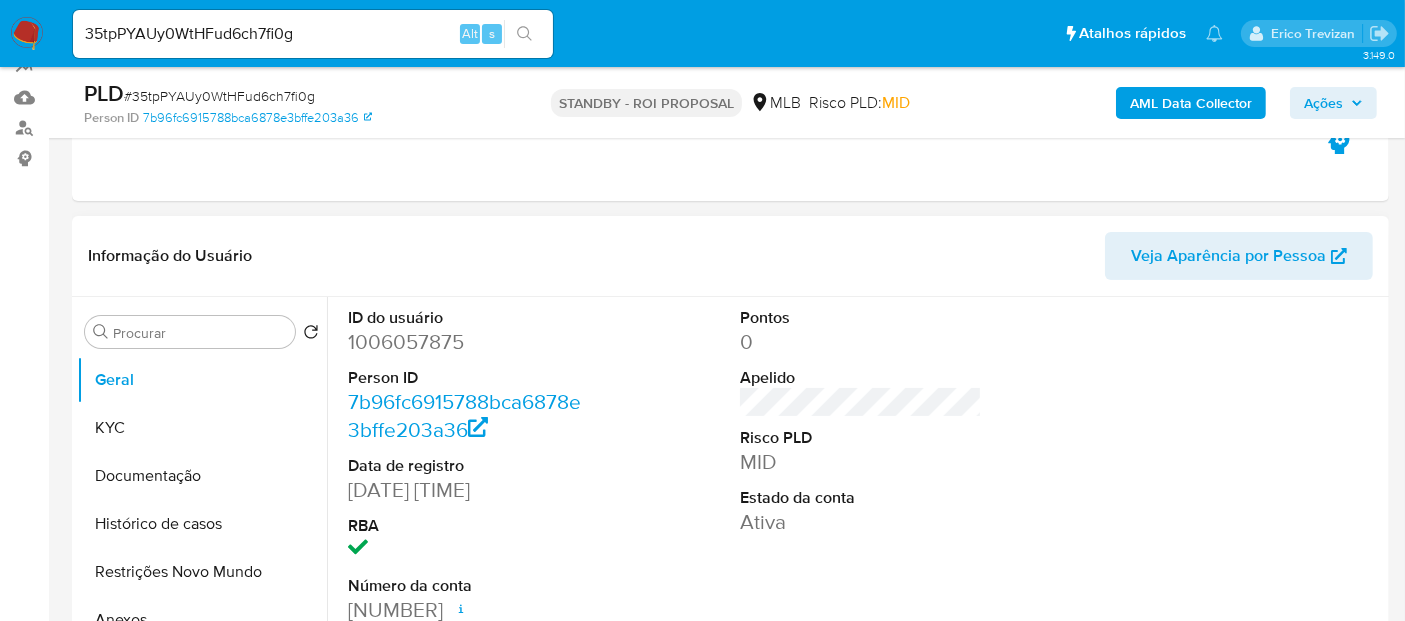 select on "10" 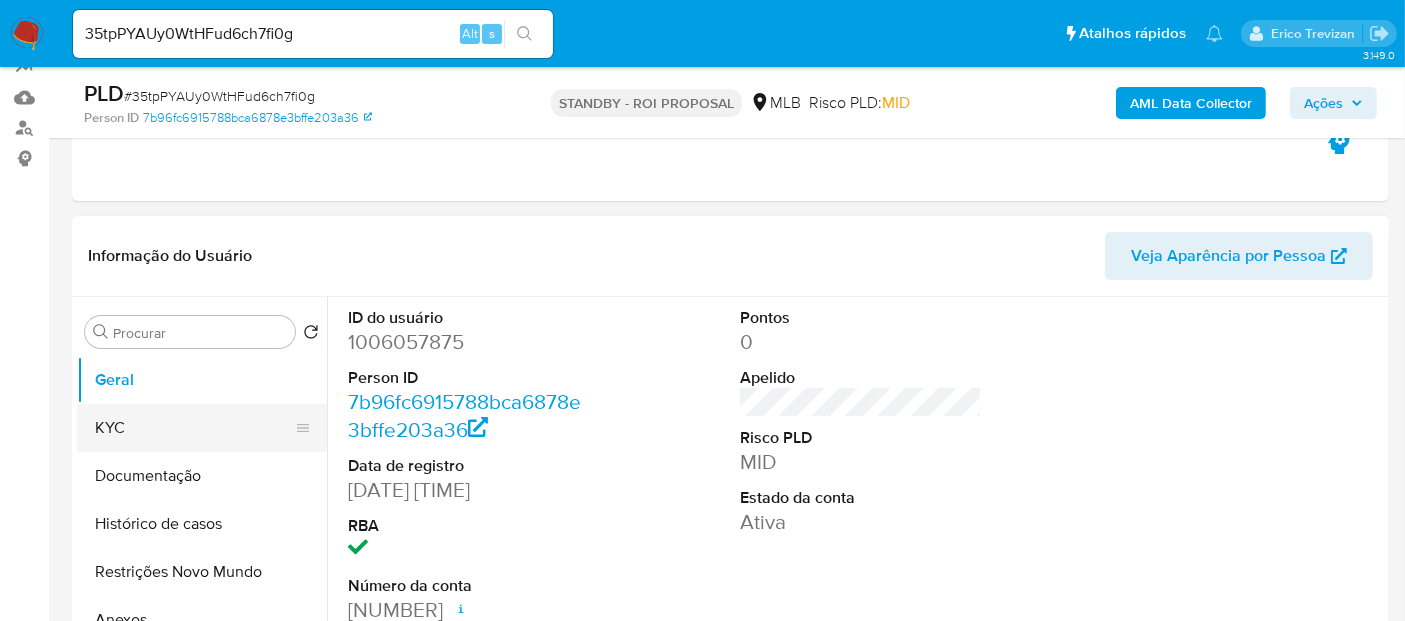 click on "KYC" at bounding box center (194, 428) 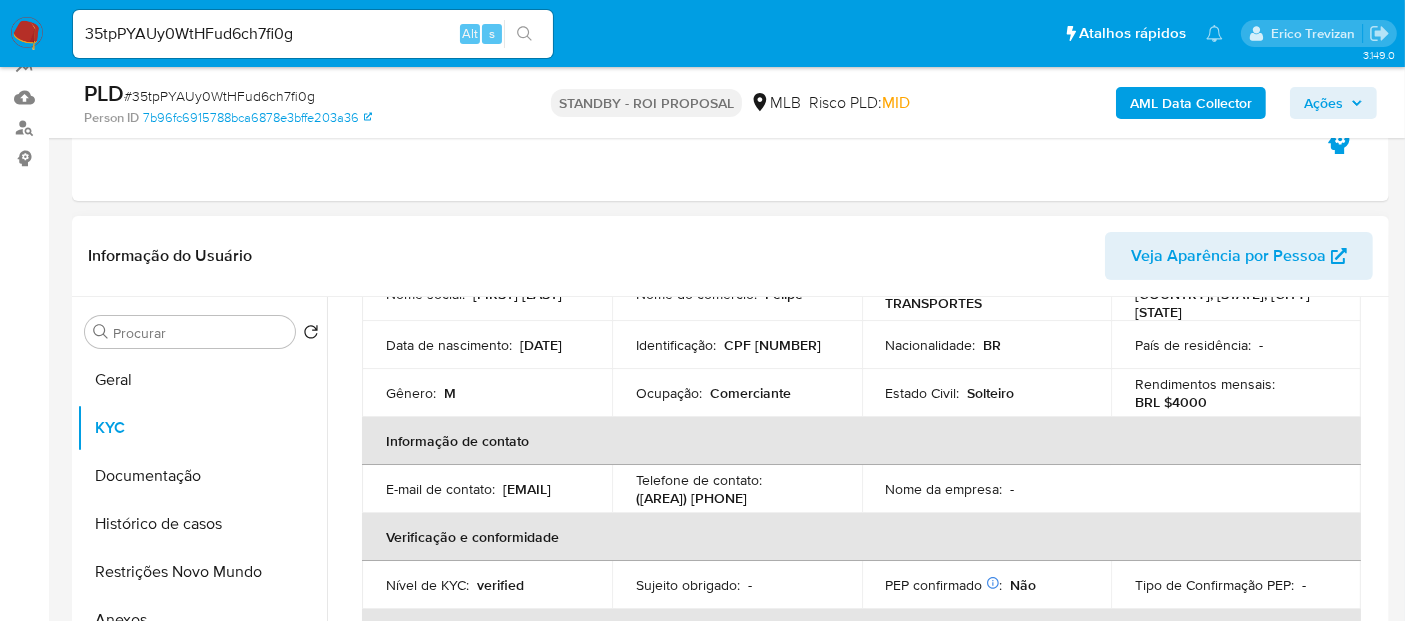 scroll, scrollTop: 222, scrollLeft: 0, axis: vertical 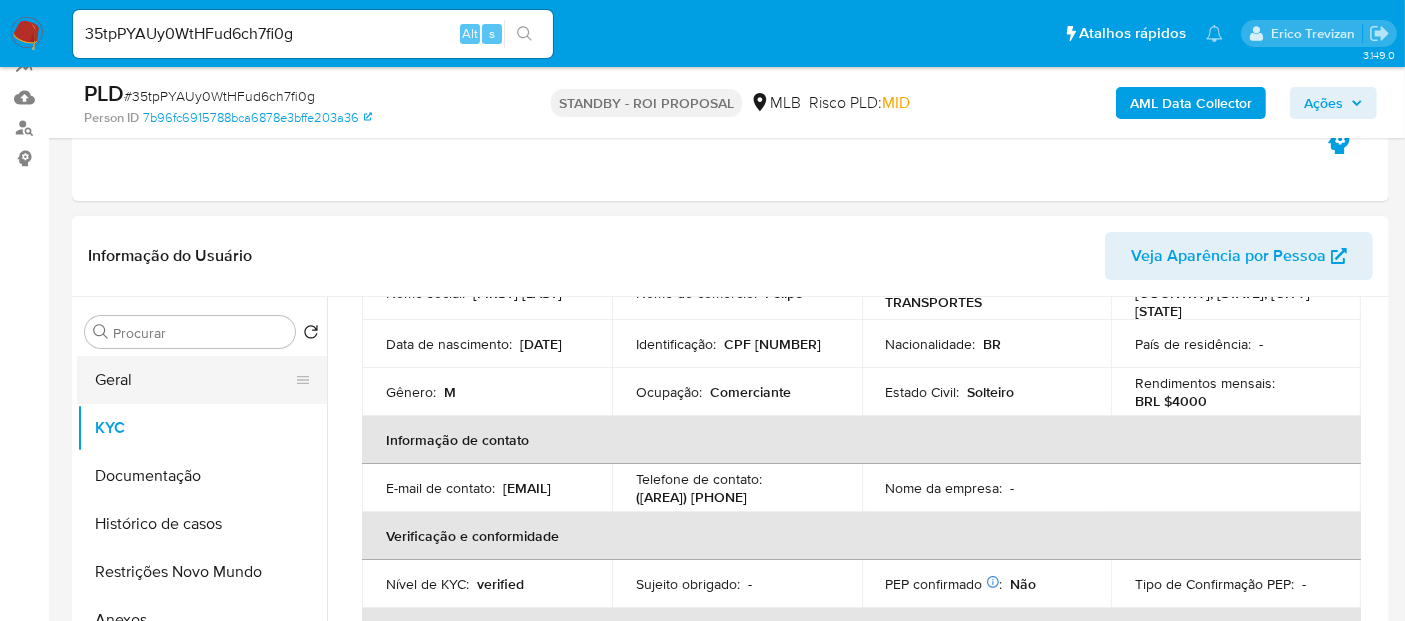 click on "Geral" at bounding box center [194, 380] 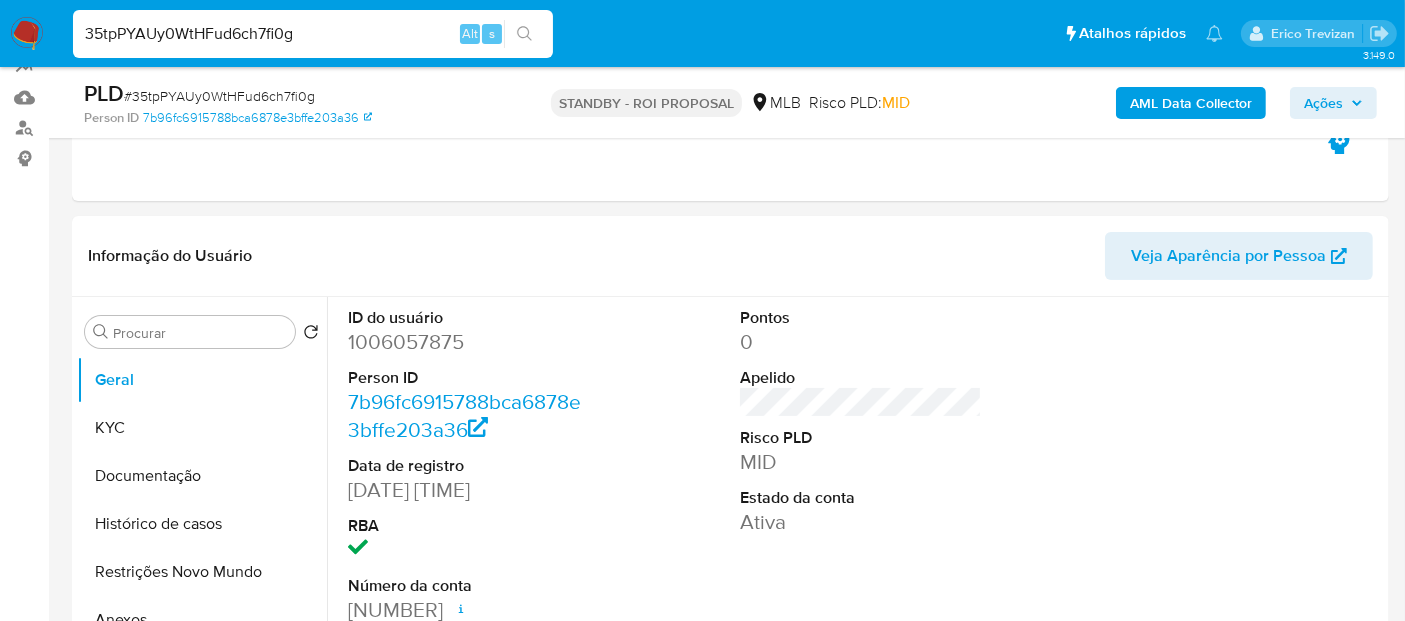 drag, startPoint x: 322, startPoint y: 35, endPoint x: 0, endPoint y: 191, distance: 357.79883 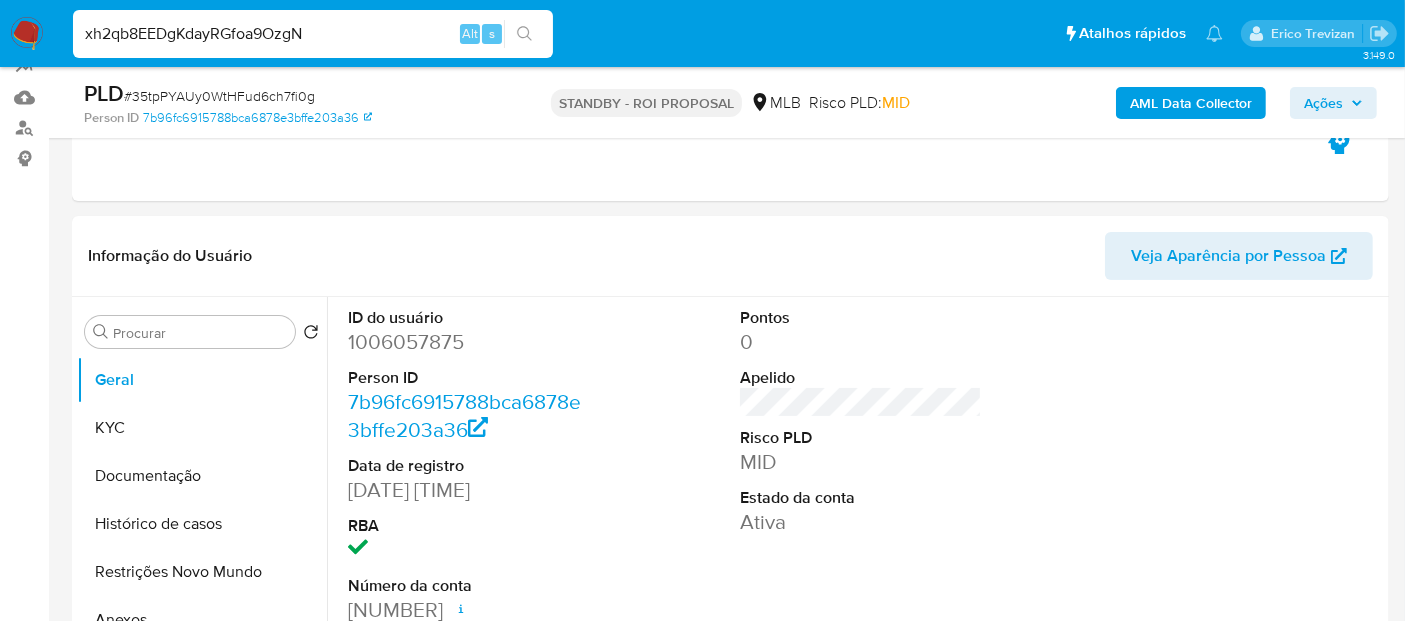 type on "xh2qb8EEDgKdayRGfoa9OzgN" 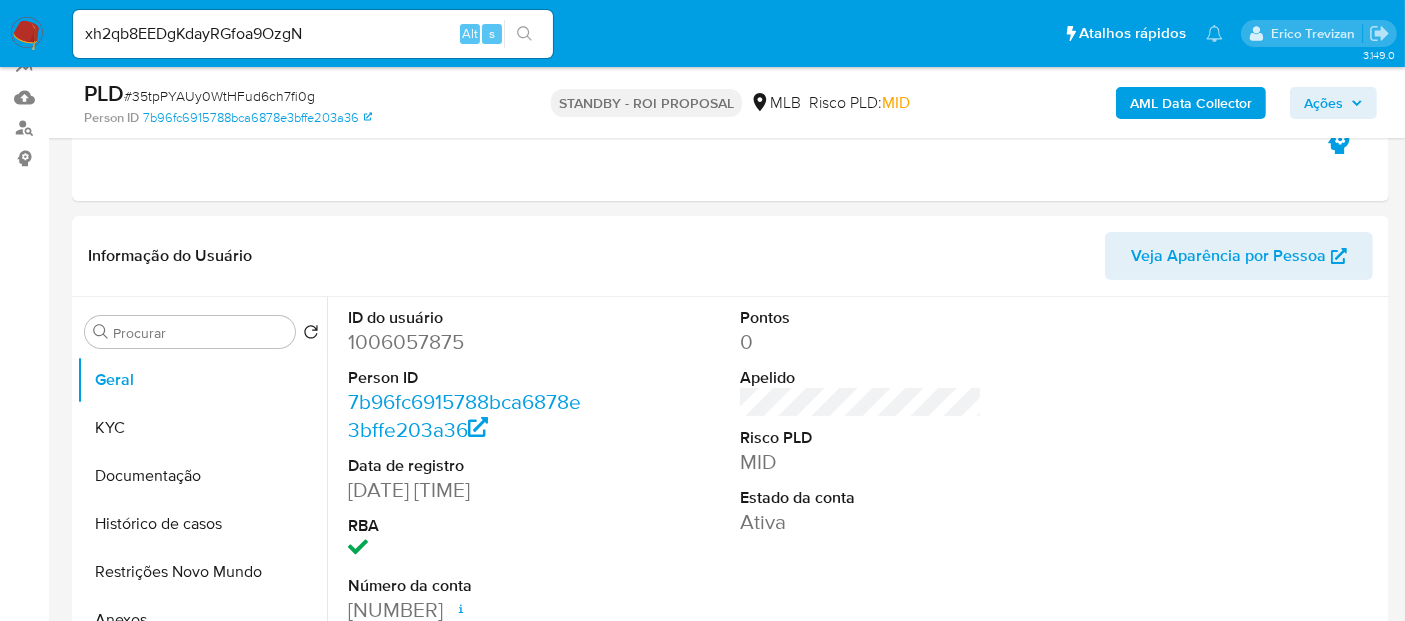 click 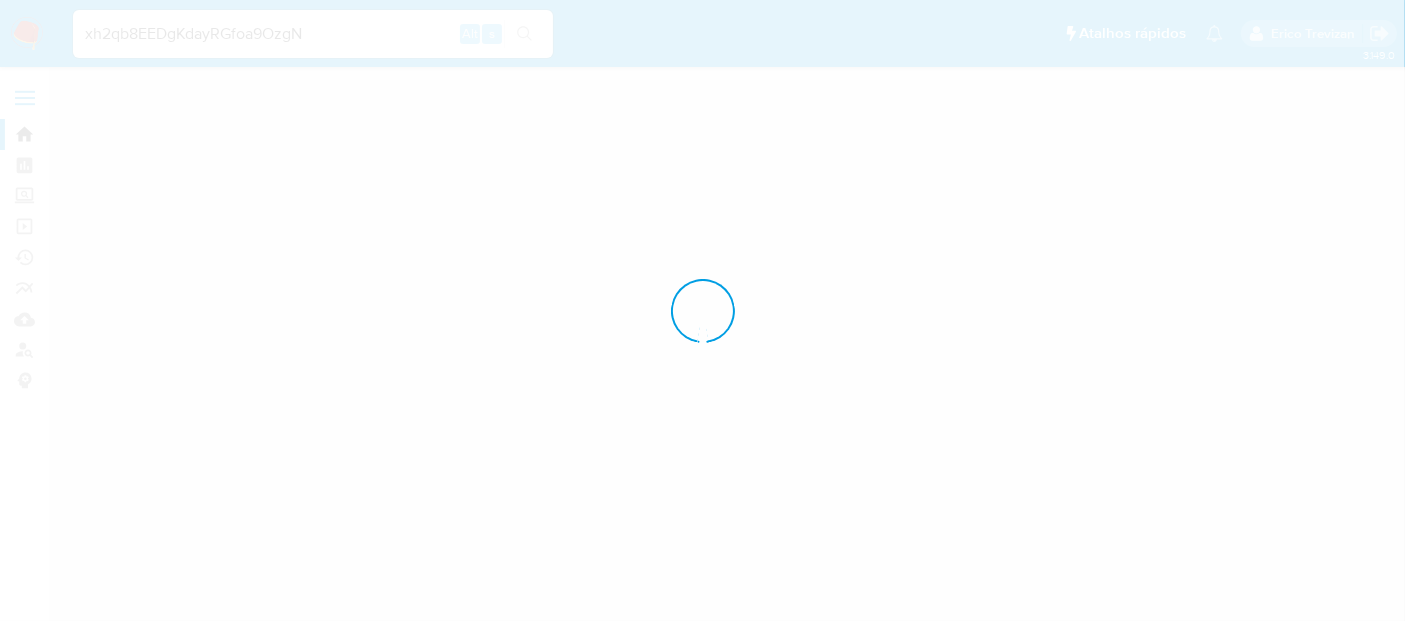 scroll, scrollTop: 0, scrollLeft: 0, axis: both 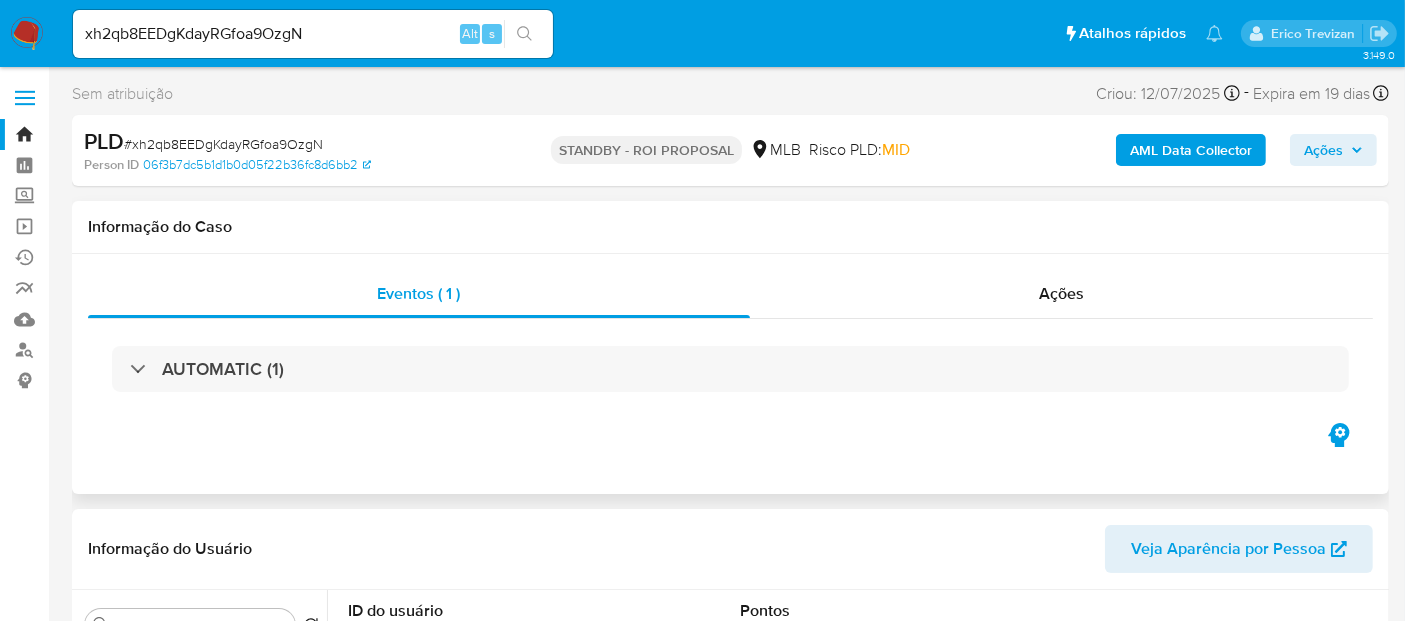 select on "10" 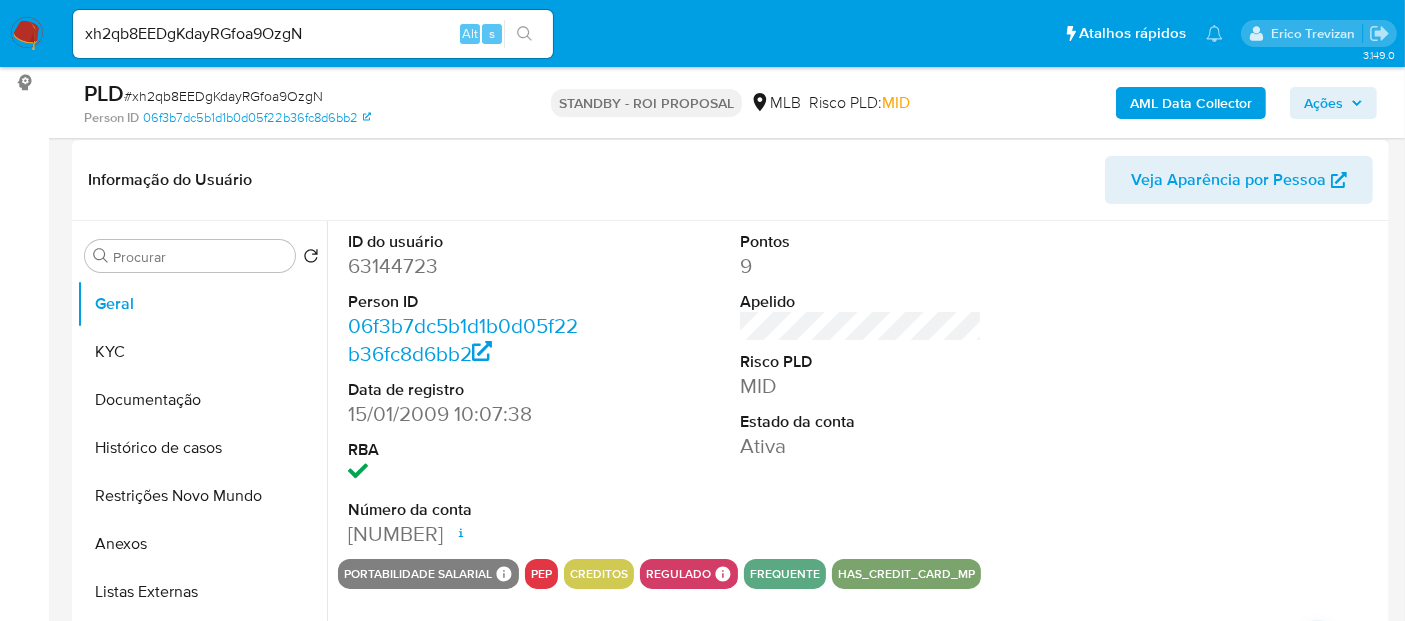 scroll, scrollTop: 333, scrollLeft: 0, axis: vertical 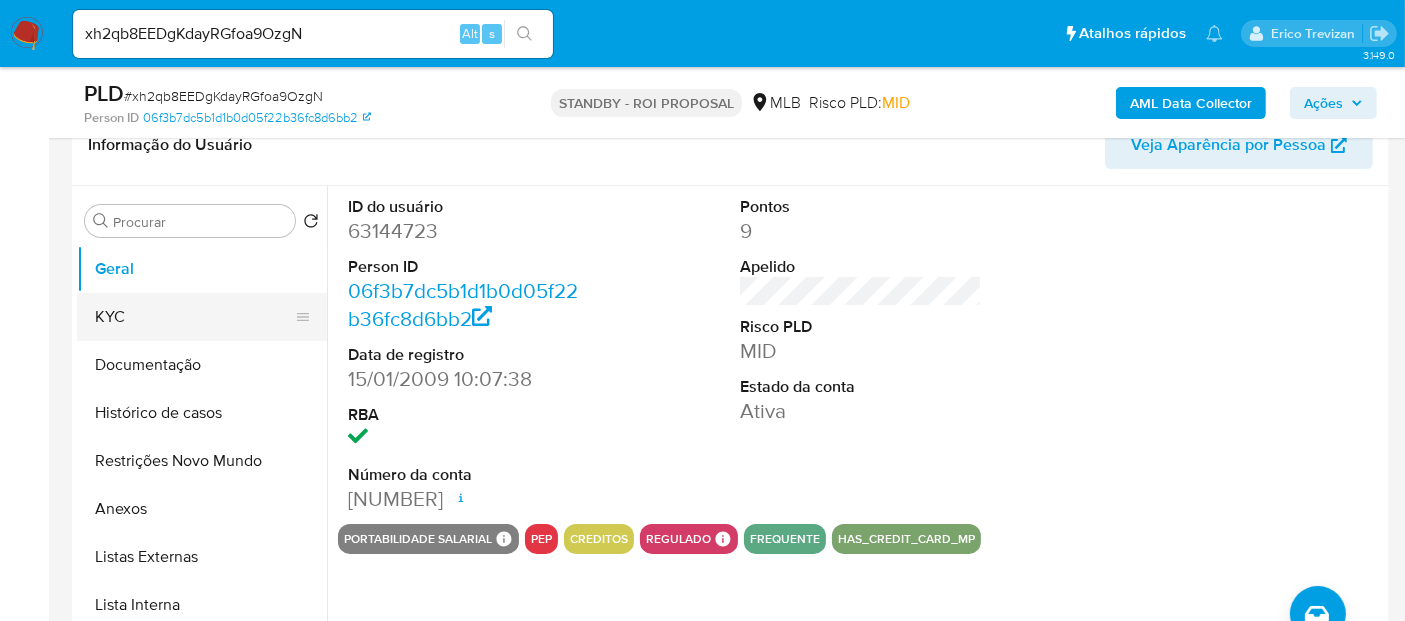 click on "KYC" at bounding box center [194, 317] 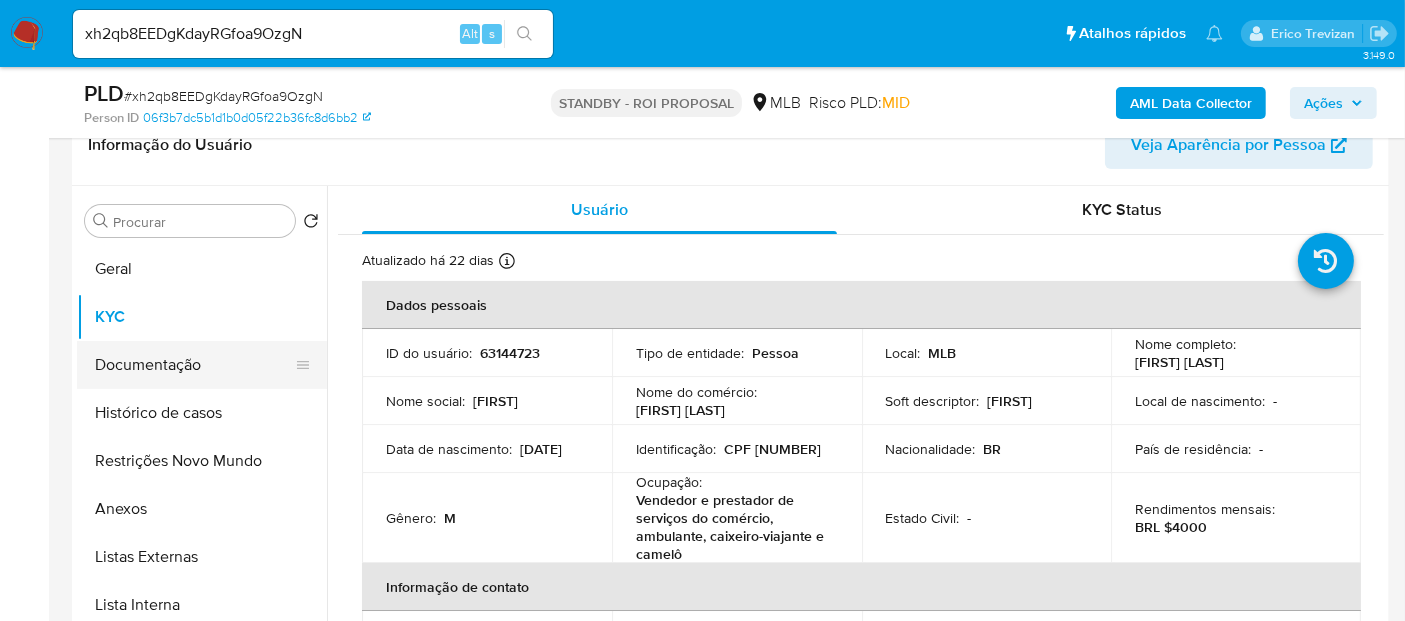 click on "Documentação" at bounding box center (194, 365) 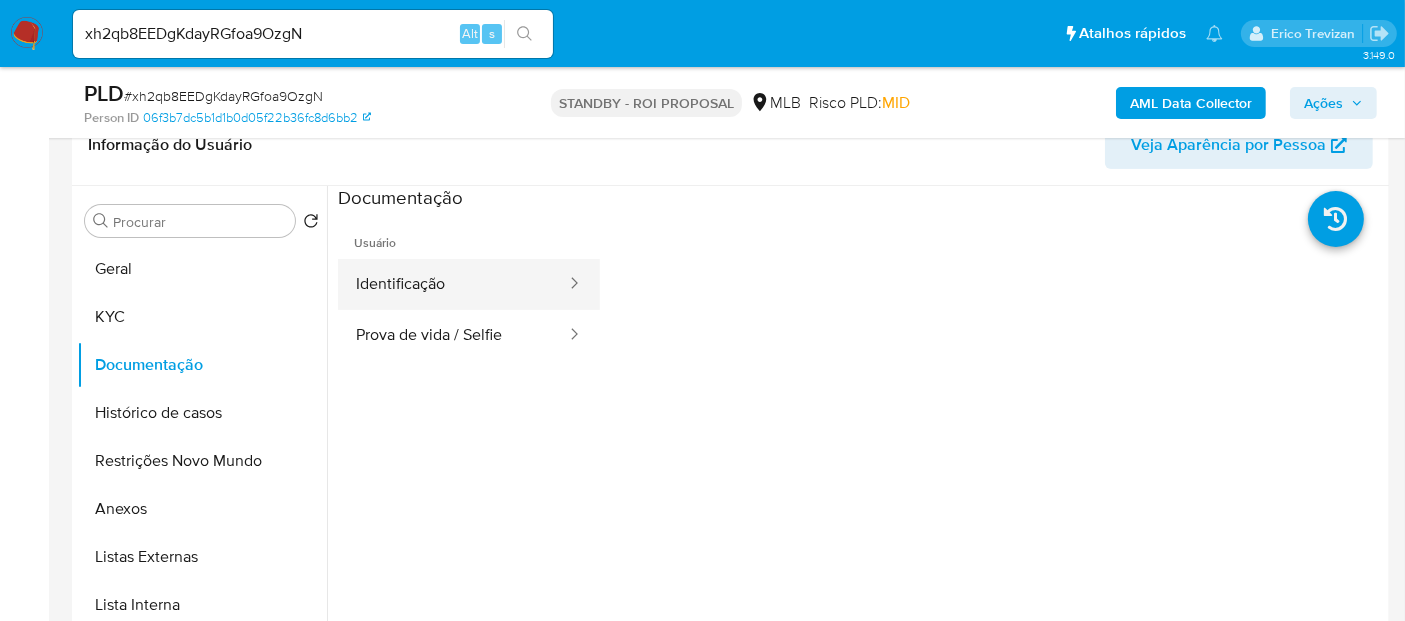 click on "Identificação" at bounding box center (453, 284) 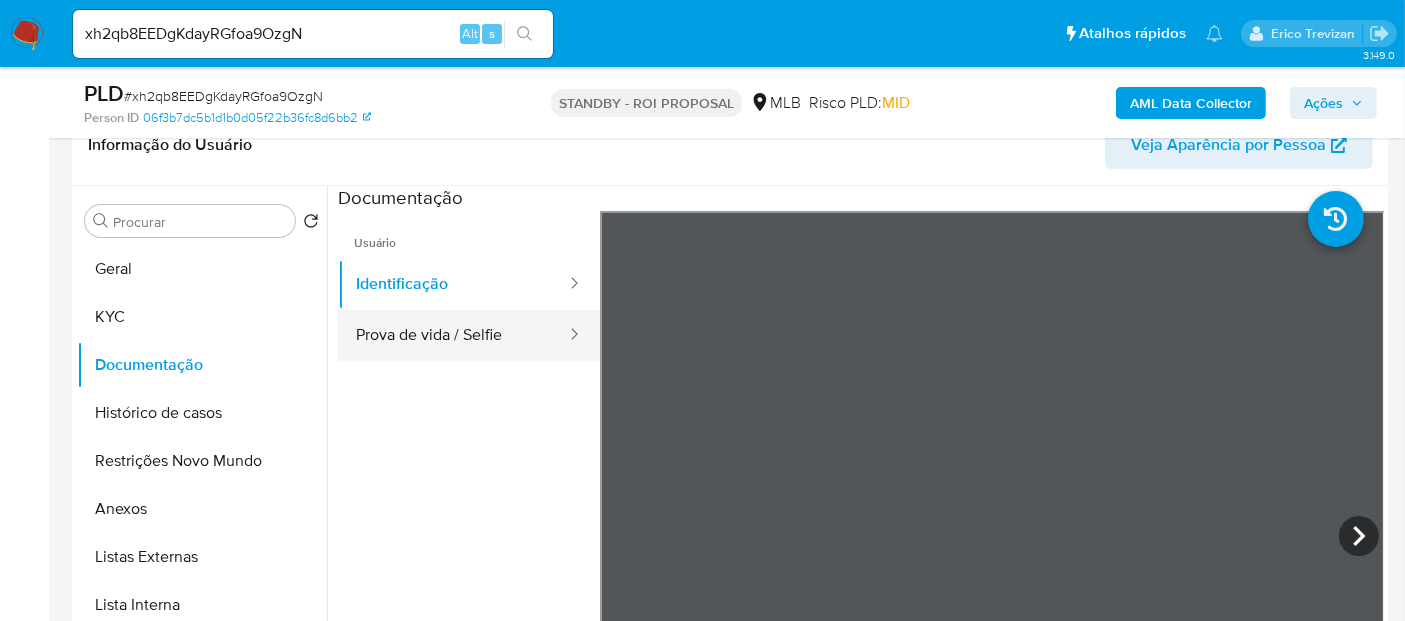 drag, startPoint x: 397, startPoint y: 335, endPoint x: 491, endPoint y: 344, distance: 94.42987 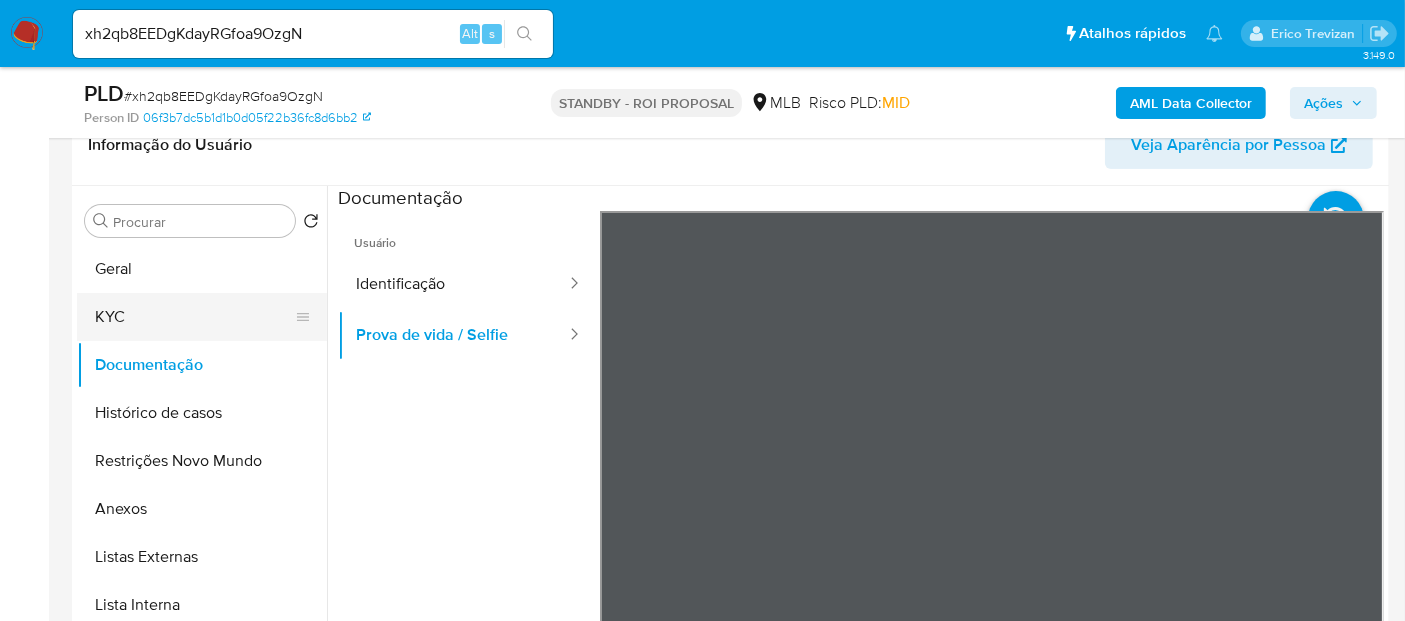 click on "KYC" at bounding box center (194, 317) 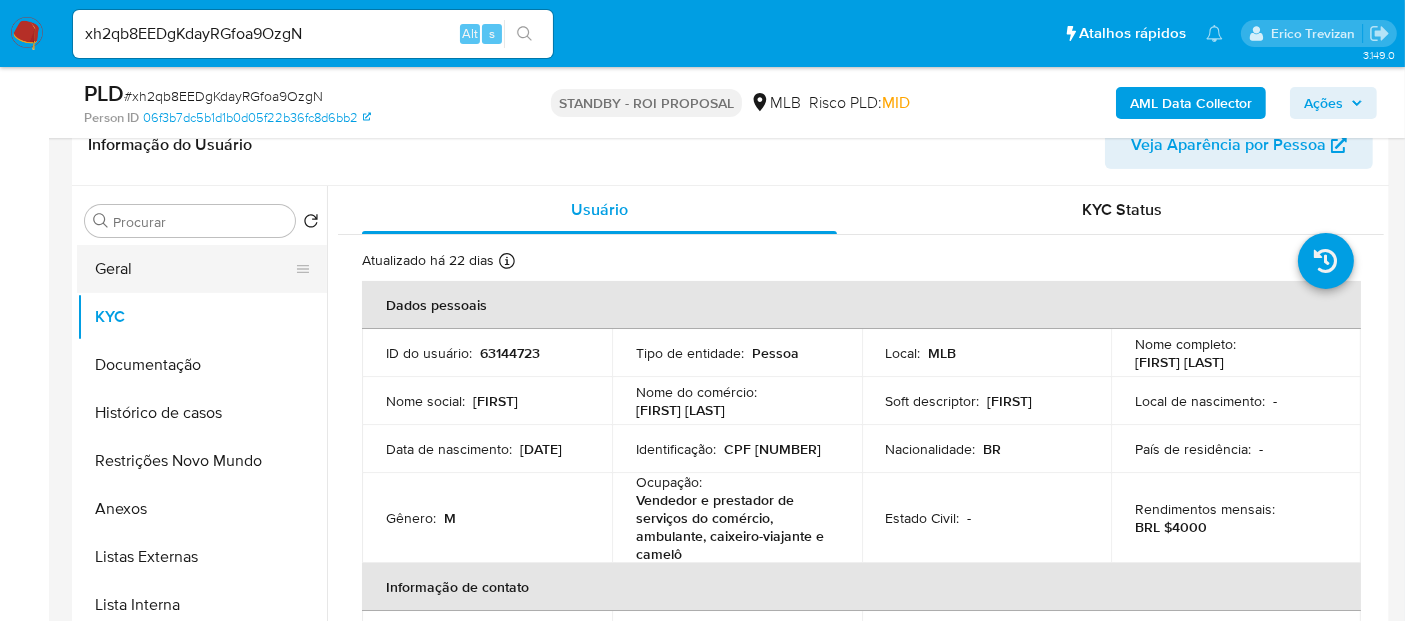 click on "Geral" at bounding box center (194, 269) 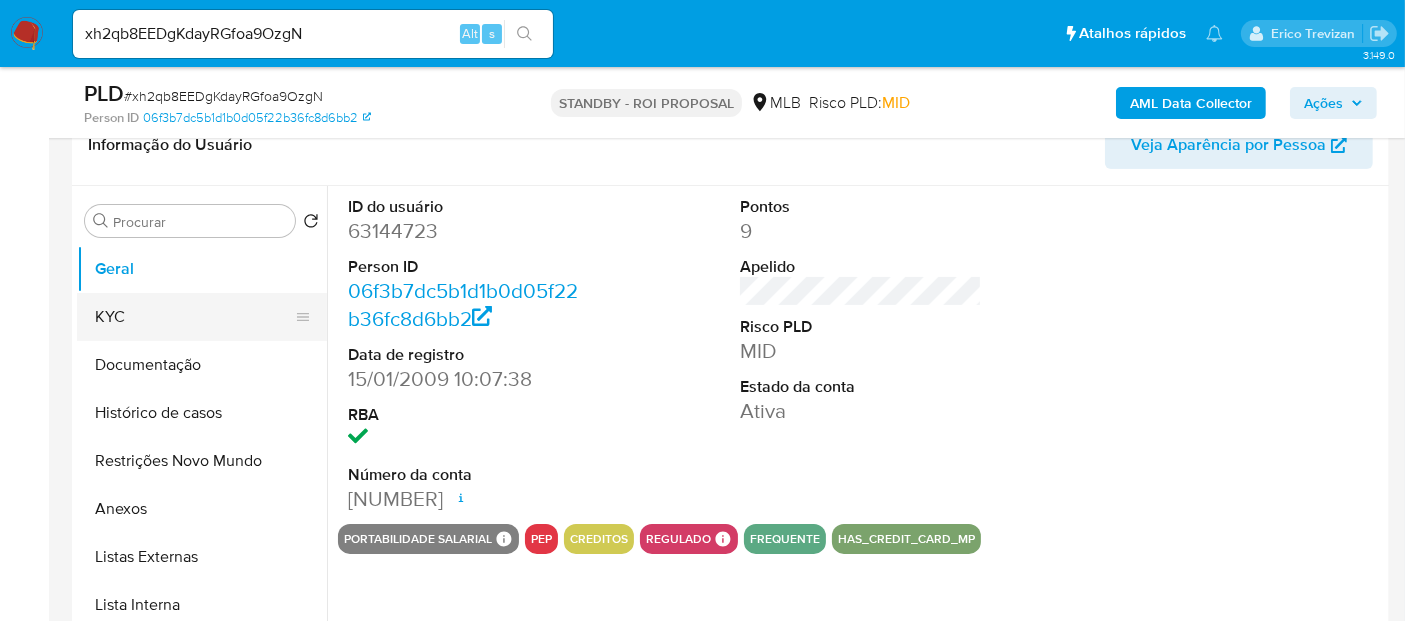 click on "KYC" at bounding box center (194, 317) 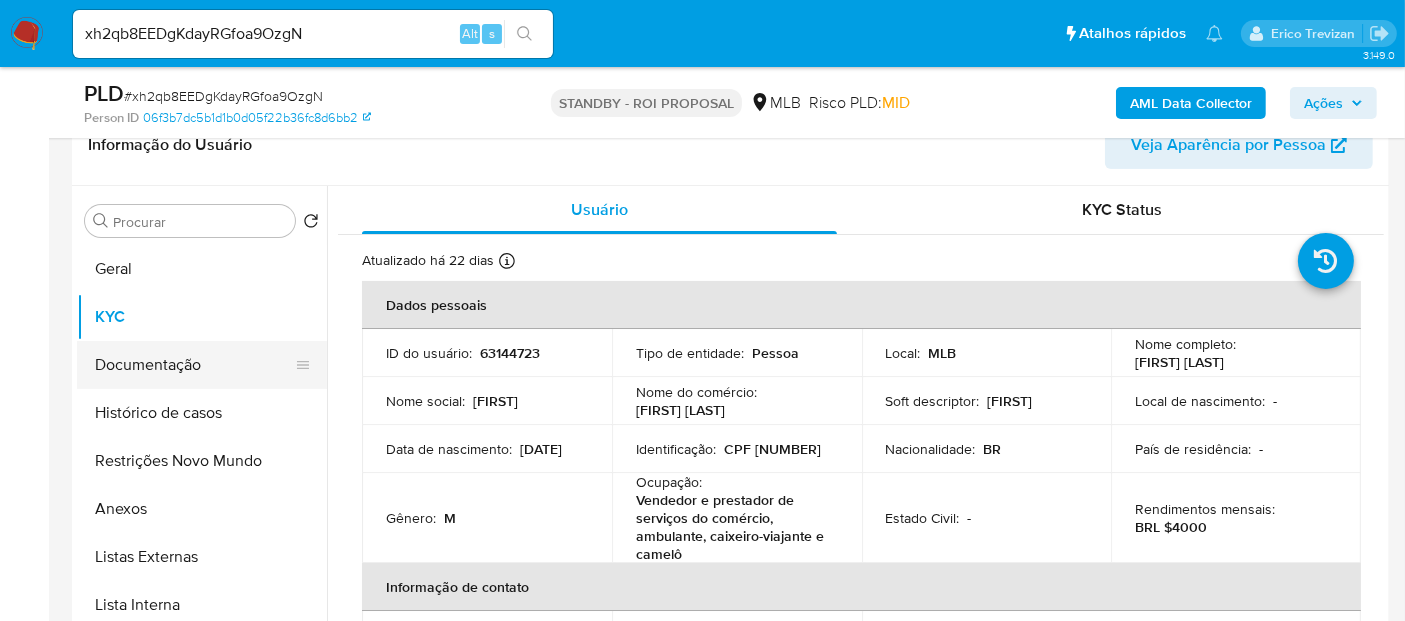 click on "Documentação" at bounding box center (194, 365) 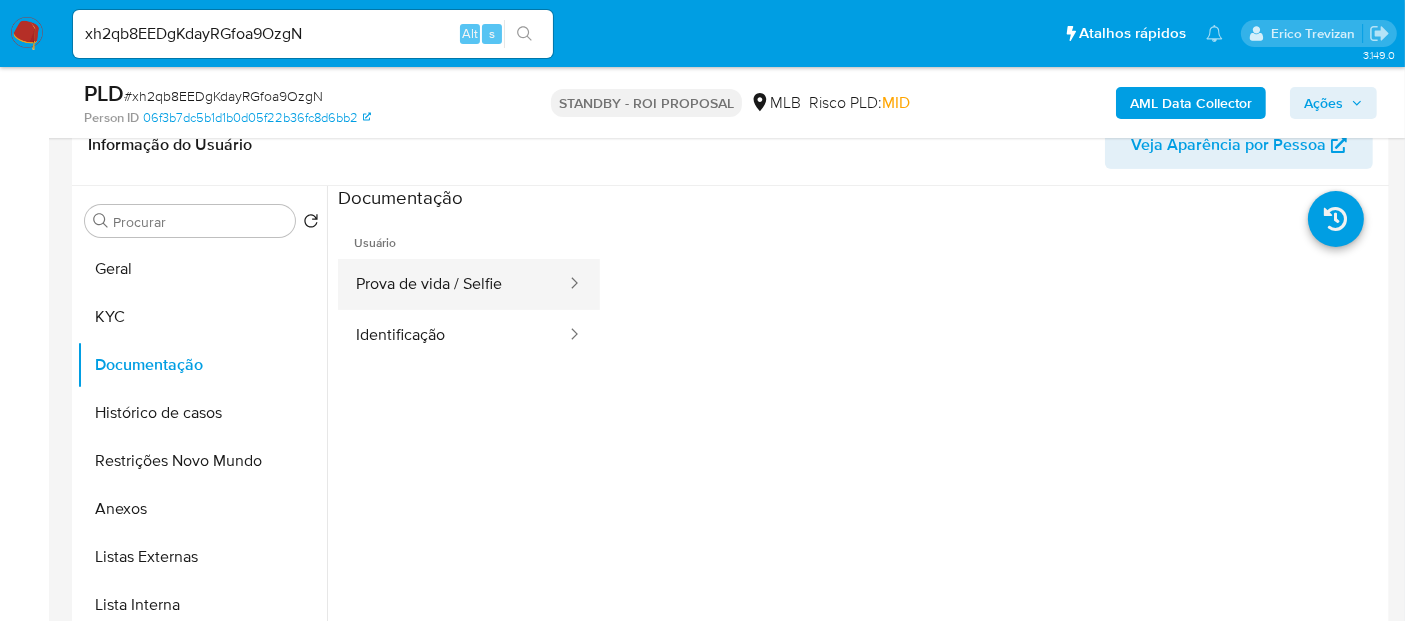 click on "Prova de vida / Selfie" at bounding box center (453, 284) 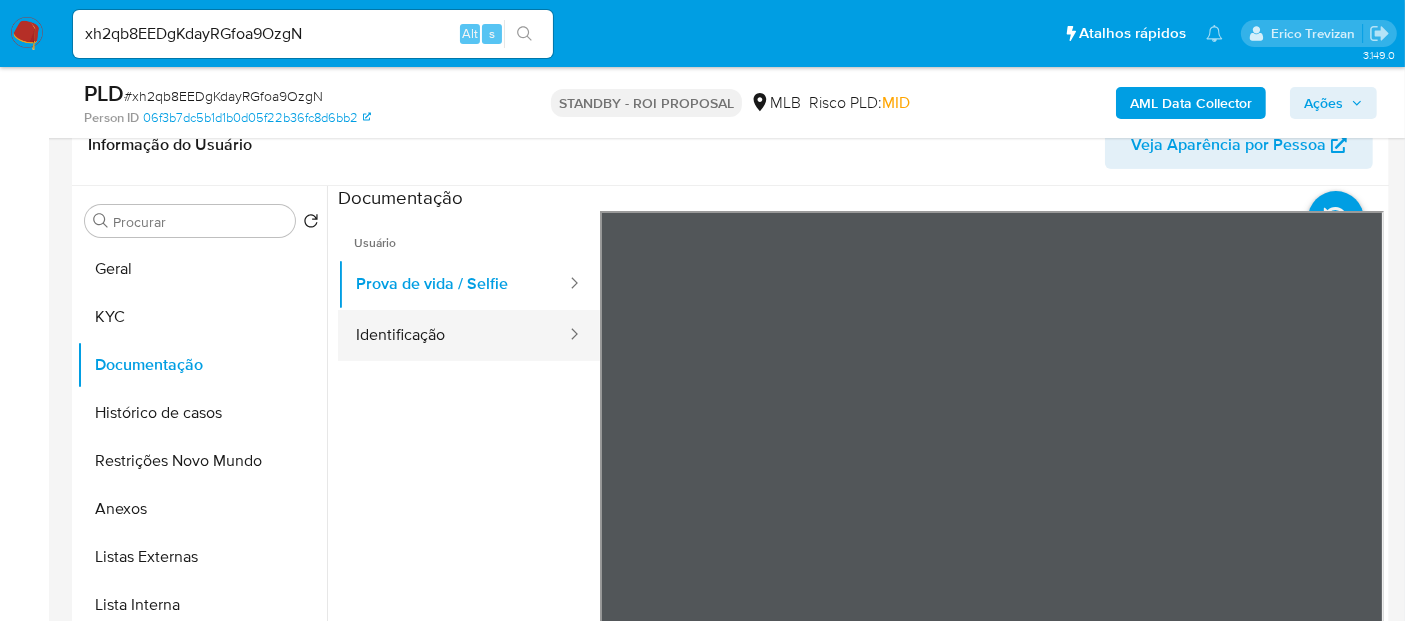 click on "Identificação" at bounding box center [453, 335] 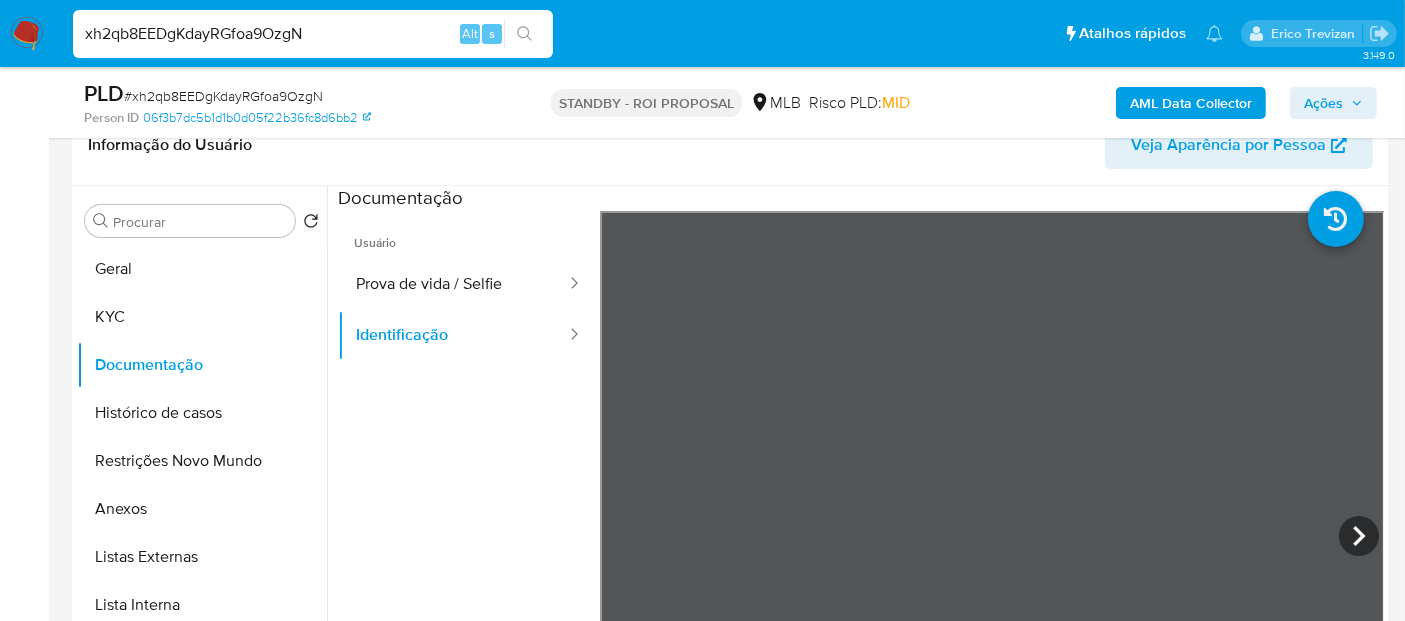 drag, startPoint x: 351, startPoint y: 32, endPoint x: 0, endPoint y: 32, distance: 351 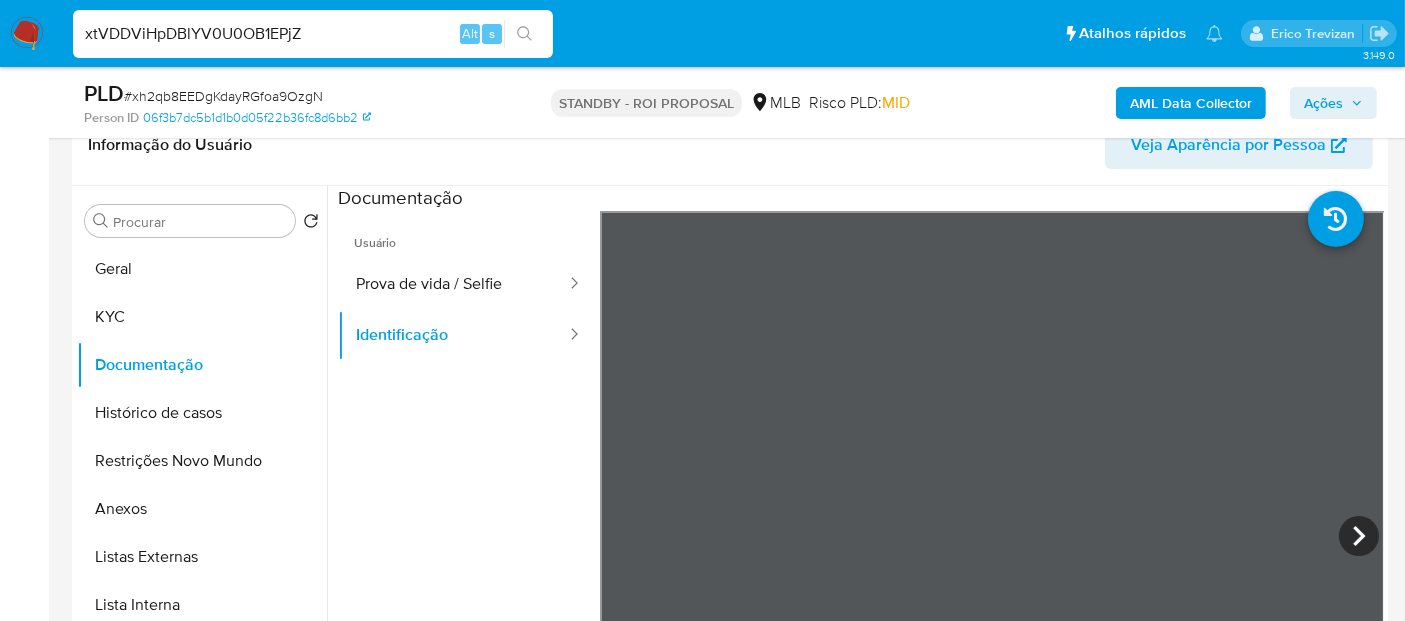 type on "xtVDDViHpDBlYV0U0OB1EPjZ" 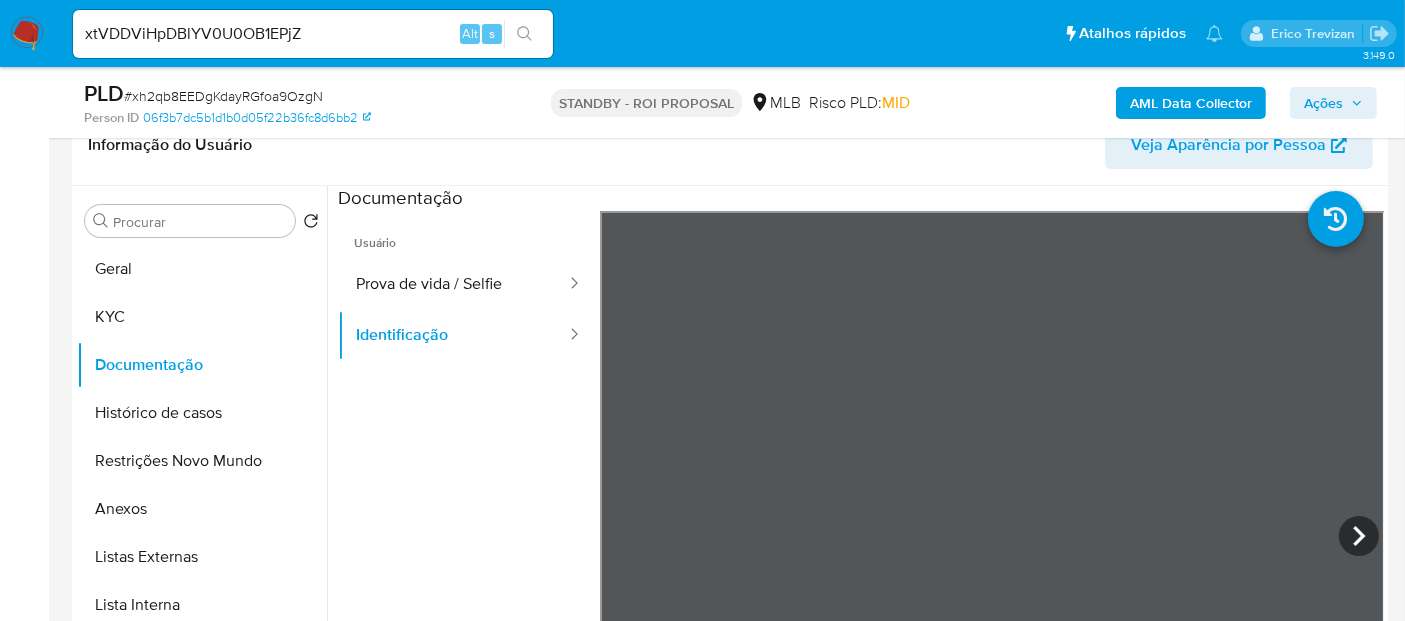 click at bounding box center [524, 34] 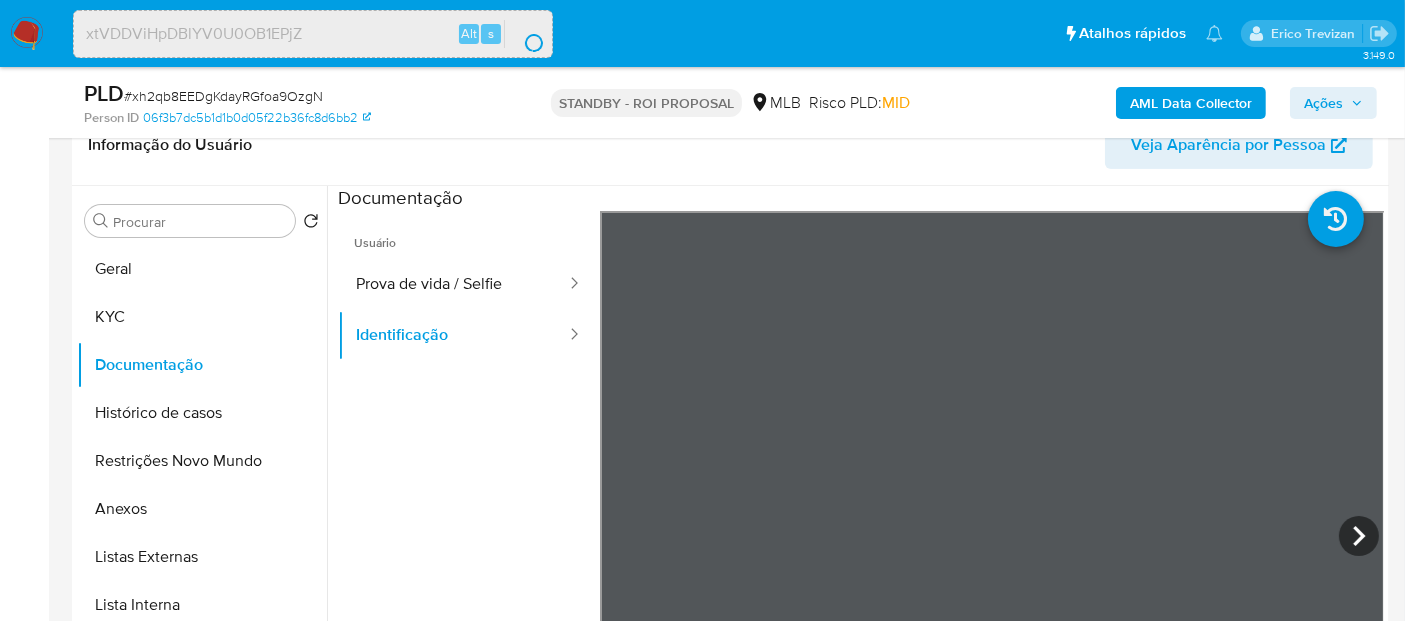 scroll, scrollTop: 0, scrollLeft: 0, axis: both 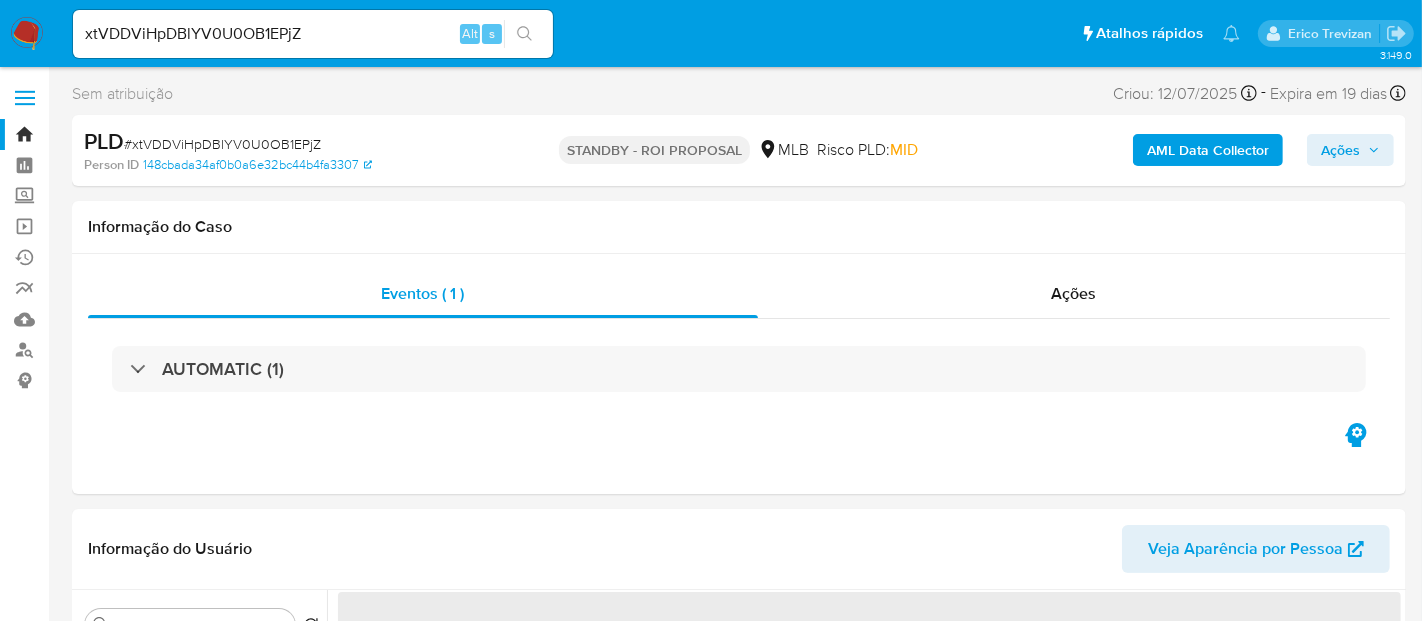 select on "10" 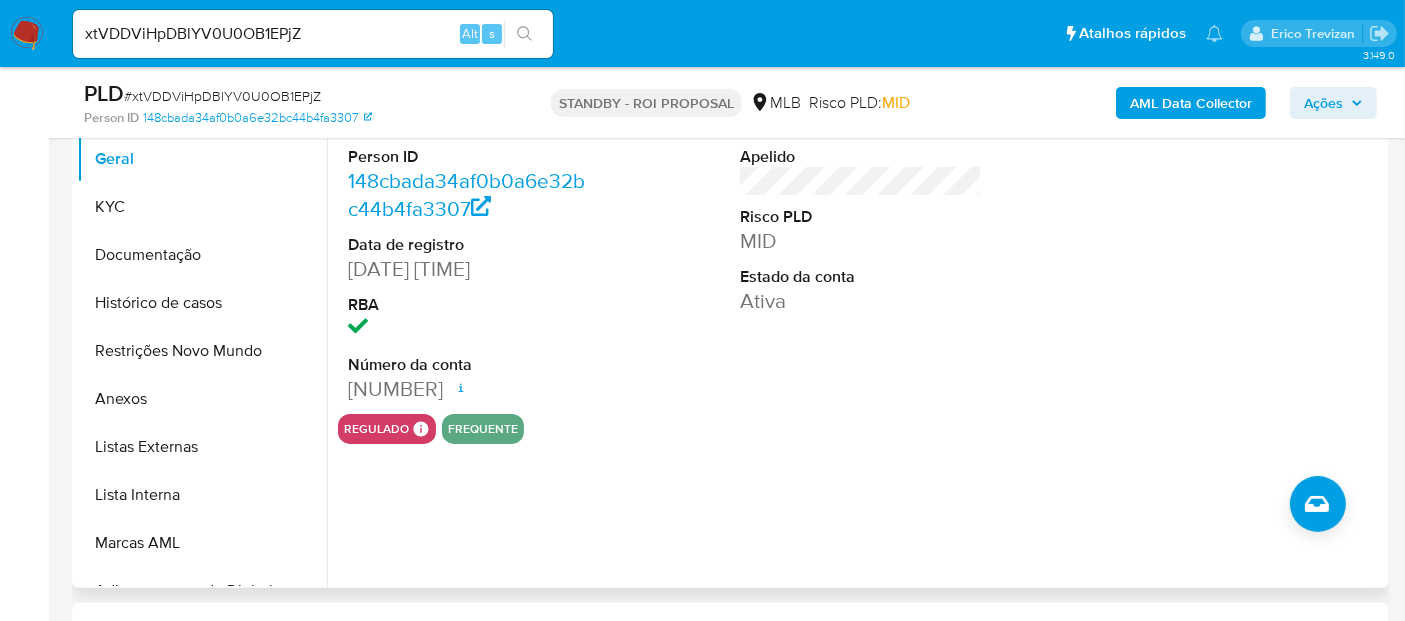 scroll, scrollTop: 444, scrollLeft: 0, axis: vertical 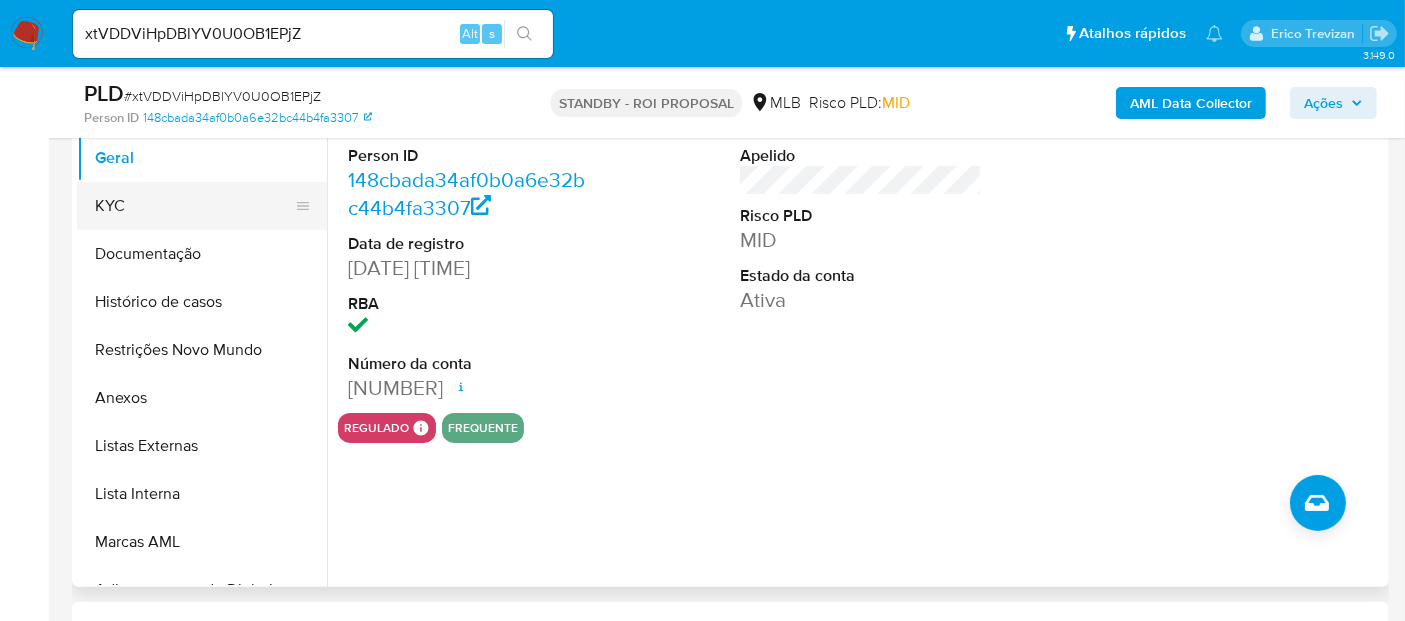 click on "KYC" at bounding box center (194, 206) 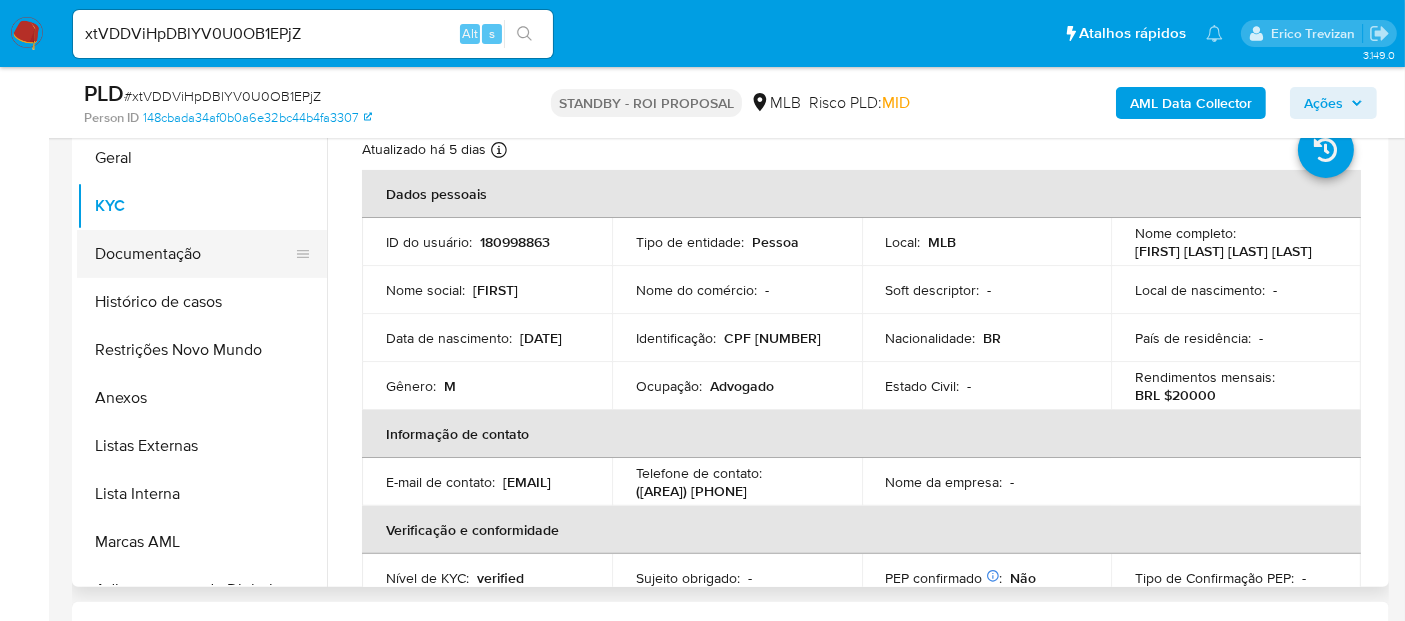 click on "Documentação" at bounding box center (194, 254) 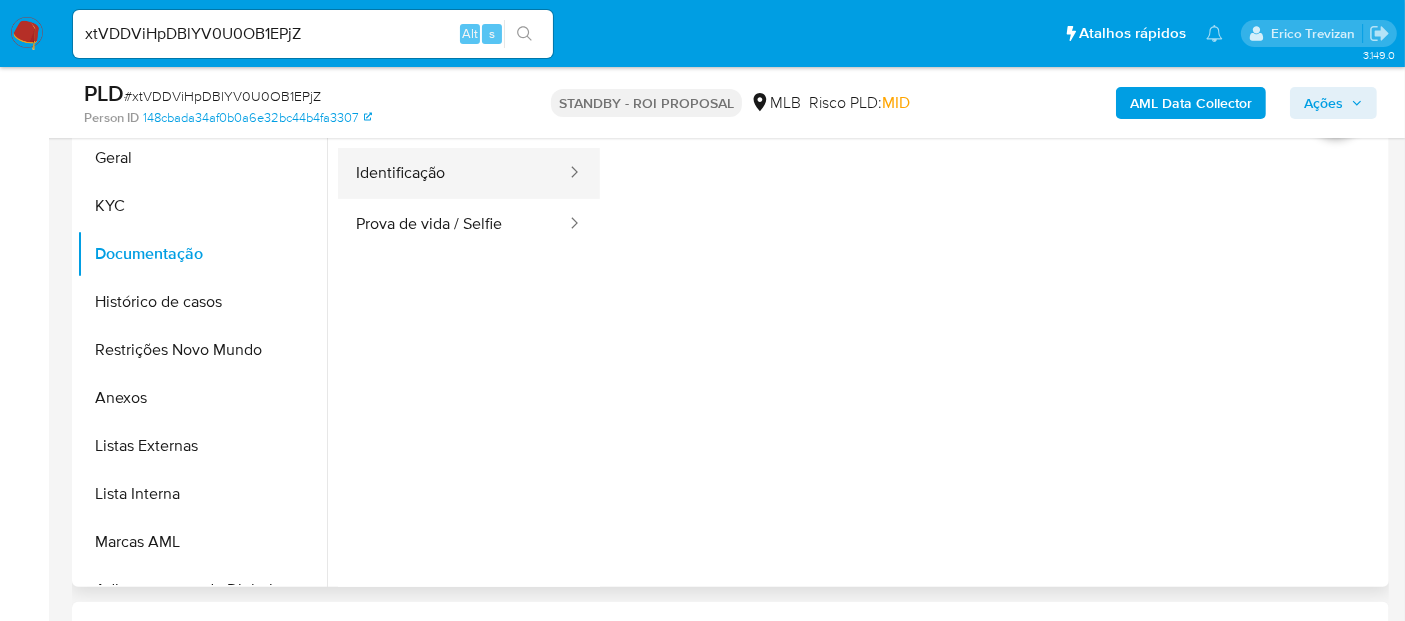 click on "Identificação" at bounding box center (453, 173) 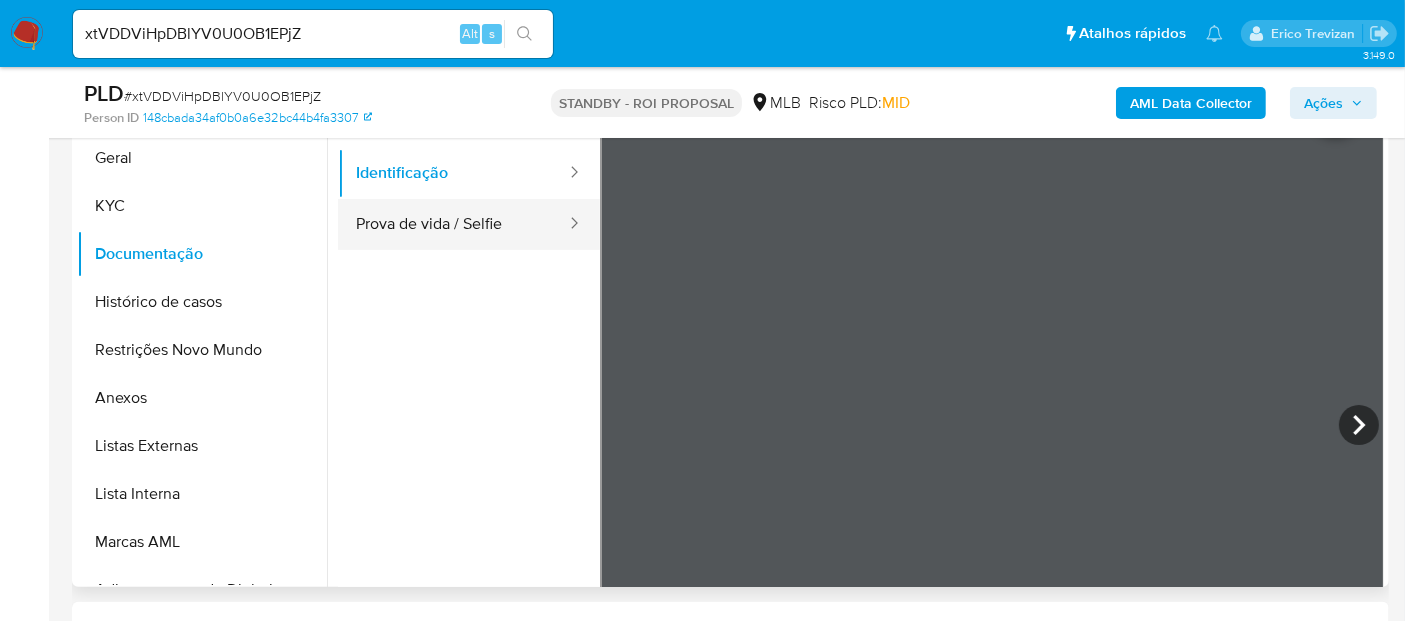 drag, startPoint x: 420, startPoint y: 235, endPoint x: 566, endPoint y: 233, distance: 146.0137 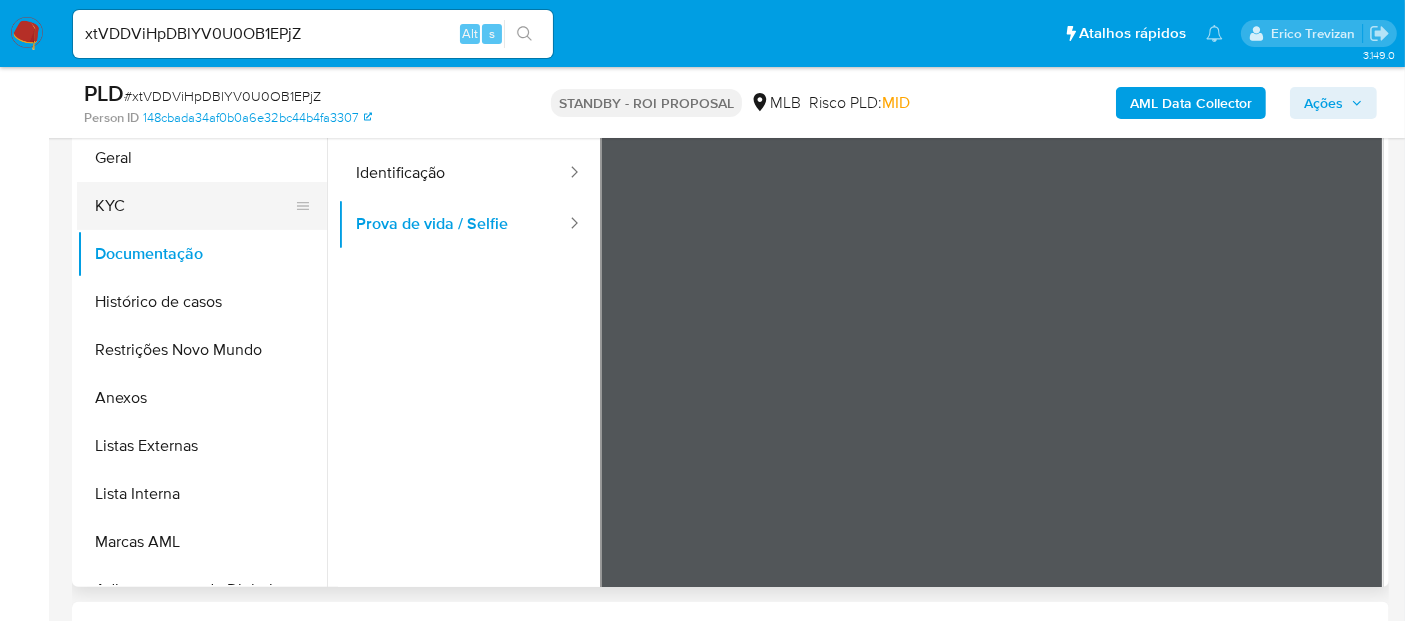 click on "KYC" at bounding box center [194, 206] 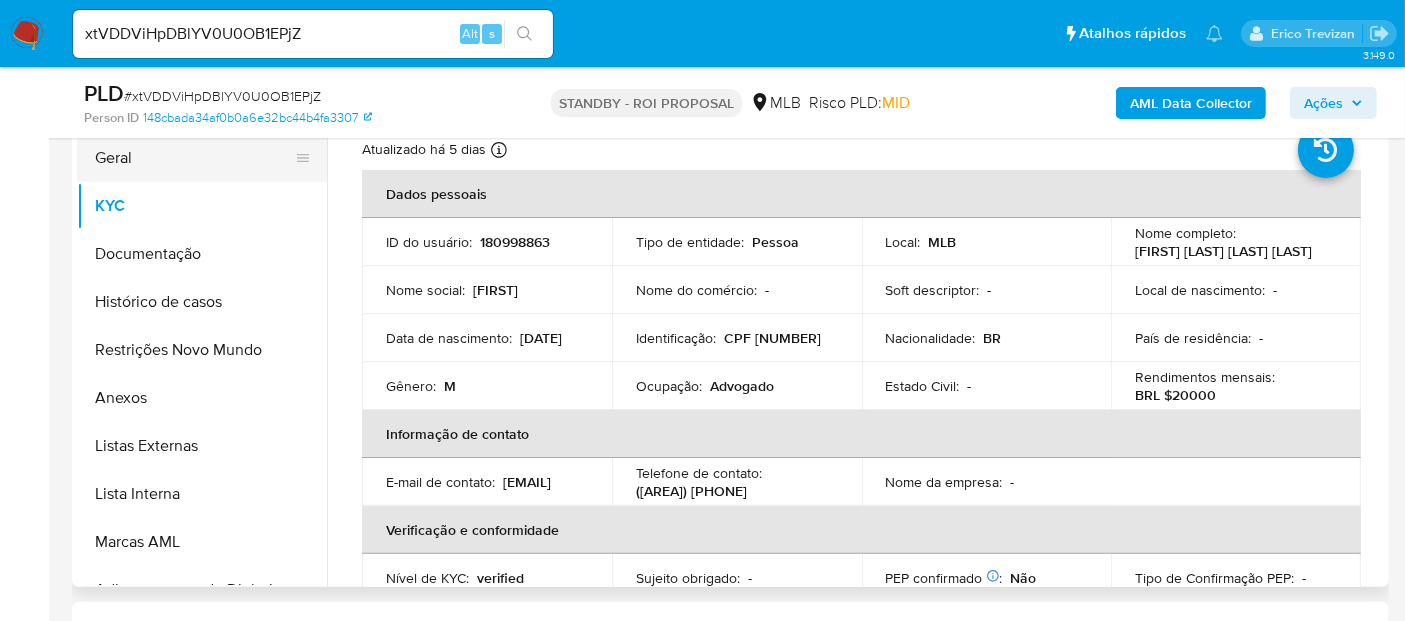 drag, startPoint x: 97, startPoint y: 157, endPoint x: 197, endPoint y: 173, distance: 101.27191 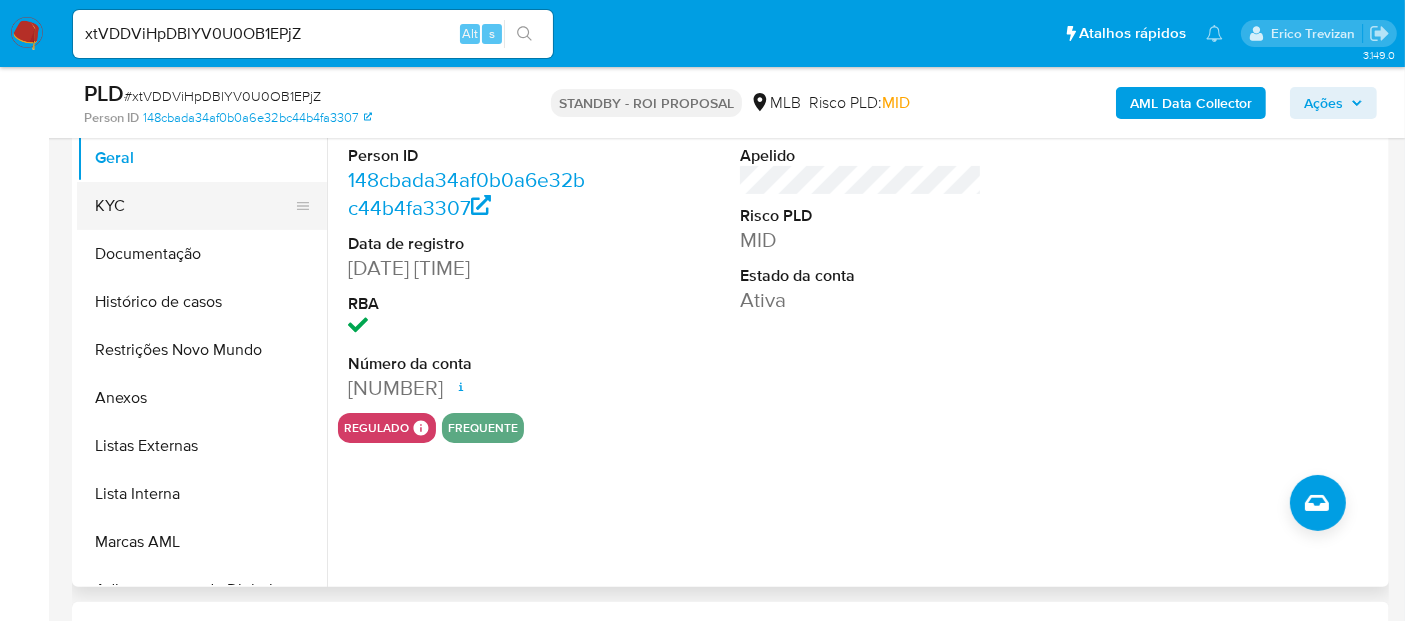 click on "KYC" at bounding box center [194, 206] 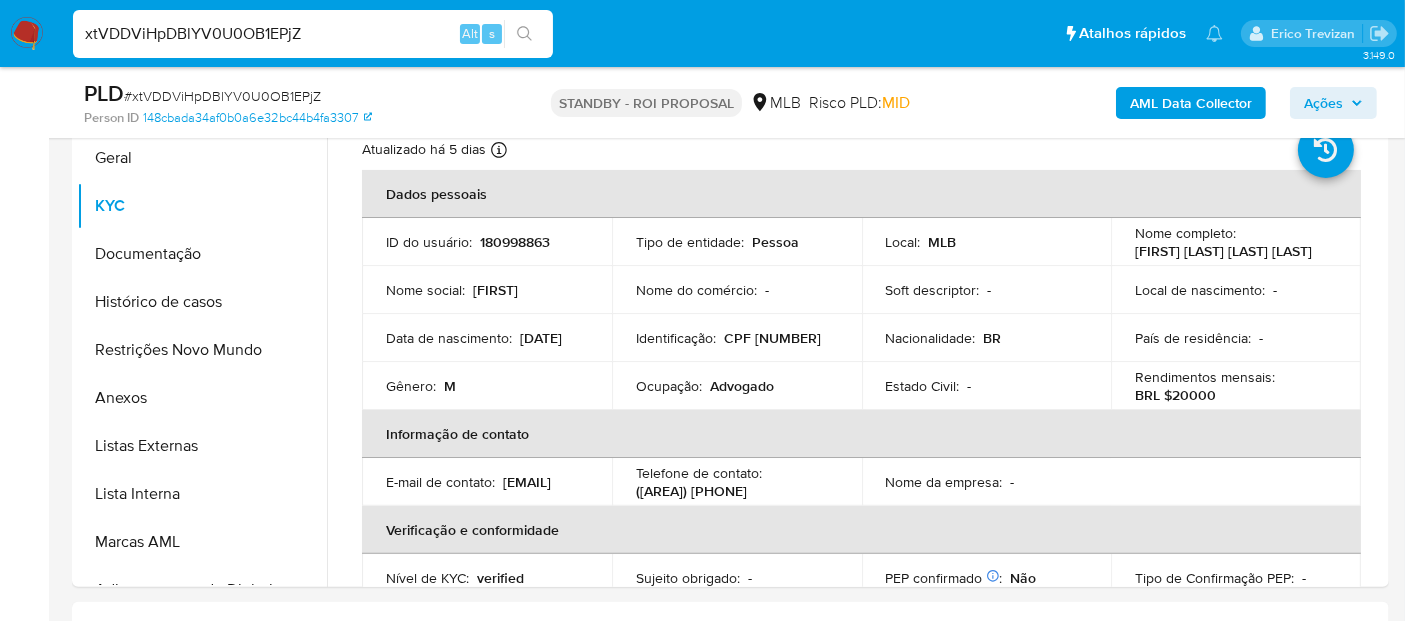 drag, startPoint x: 323, startPoint y: 34, endPoint x: 0, endPoint y: 52, distance: 323.50116 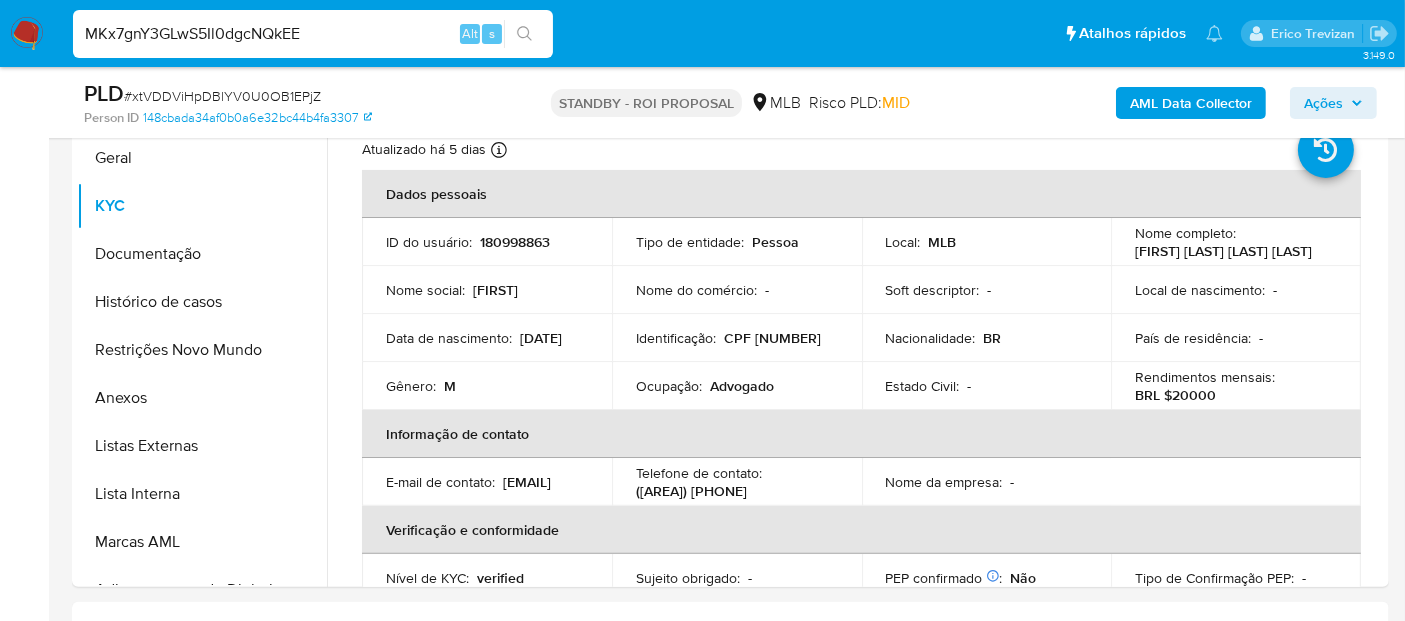 type on "MKx7gnY3GLwS5Il0dgcNQkEE" 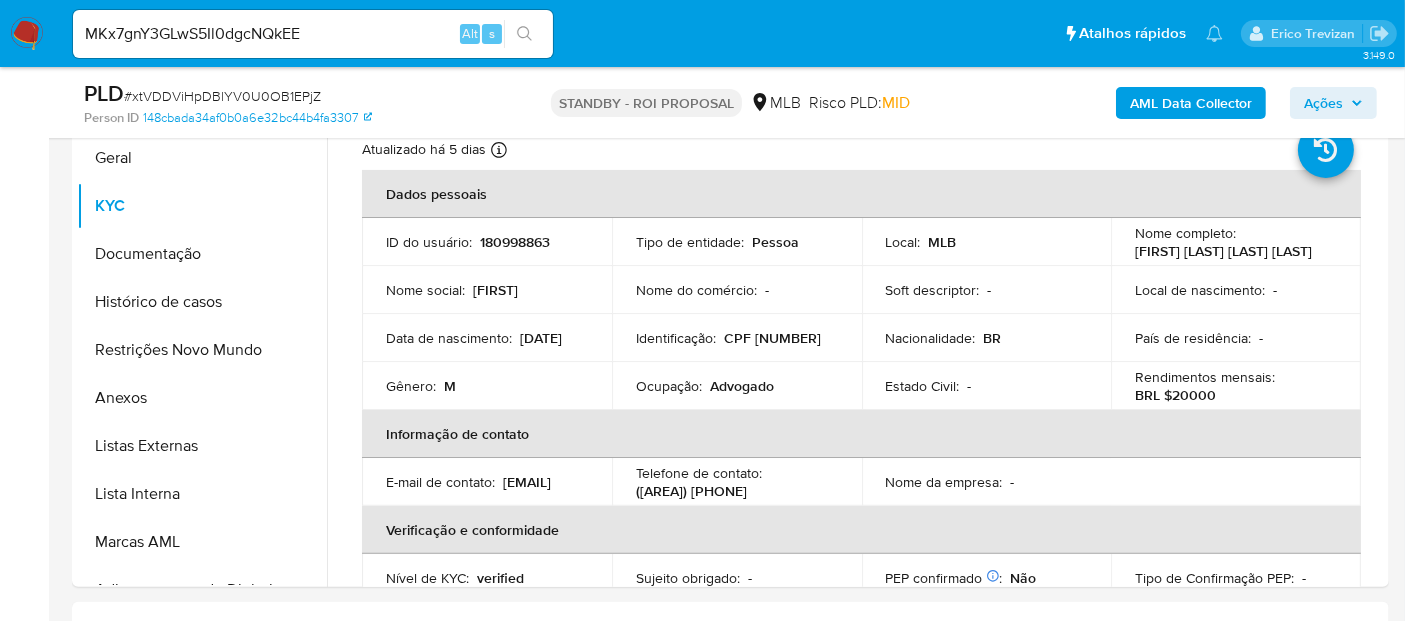 click 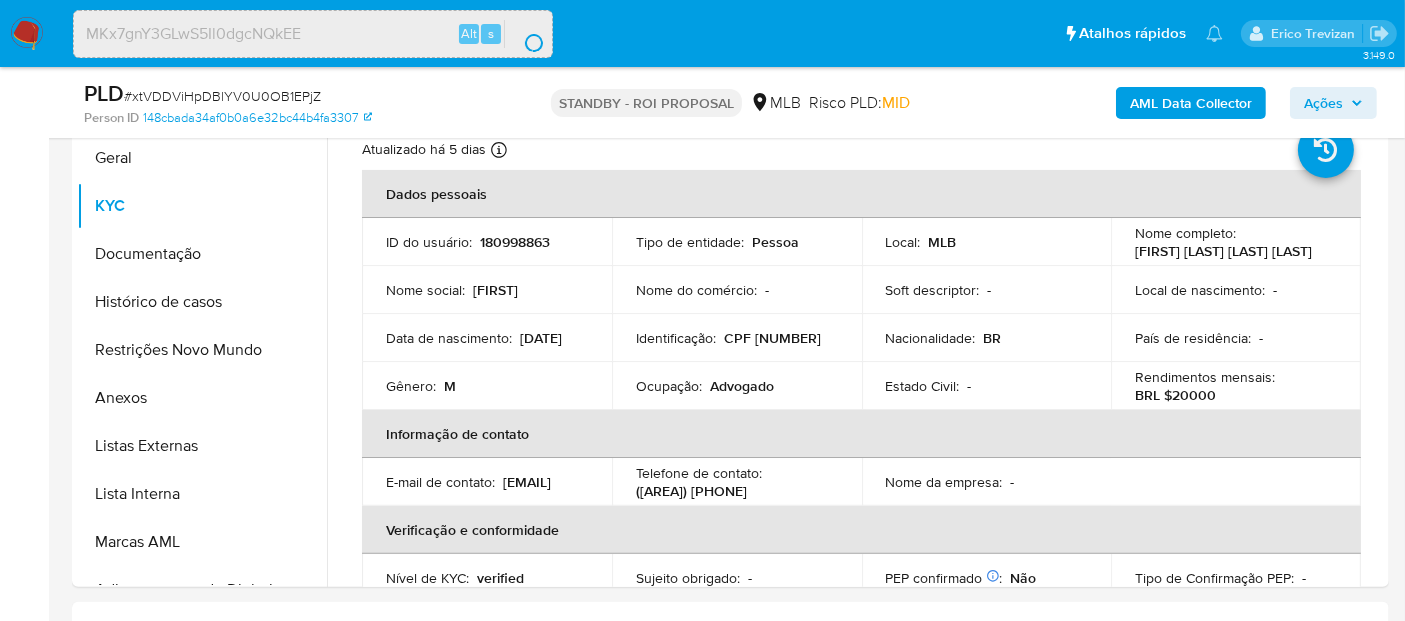 scroll, scrollTop: 0, scrollLeft: 0, axis: both 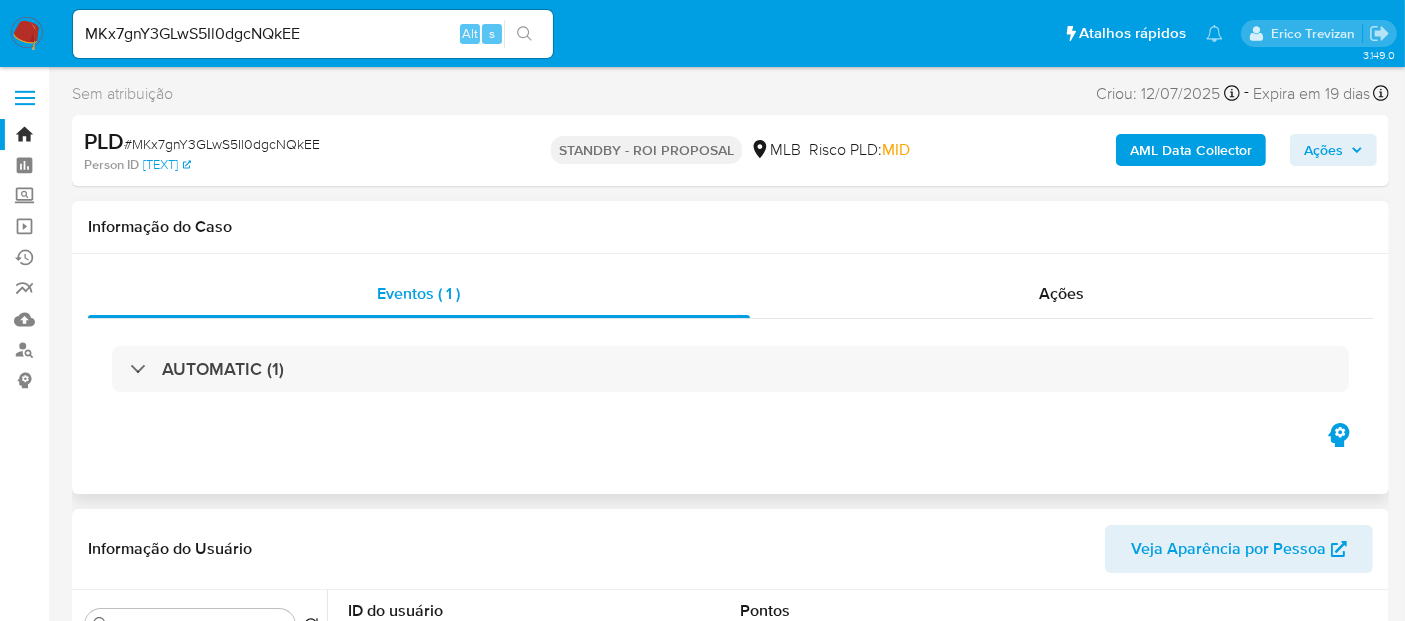 select on "10" 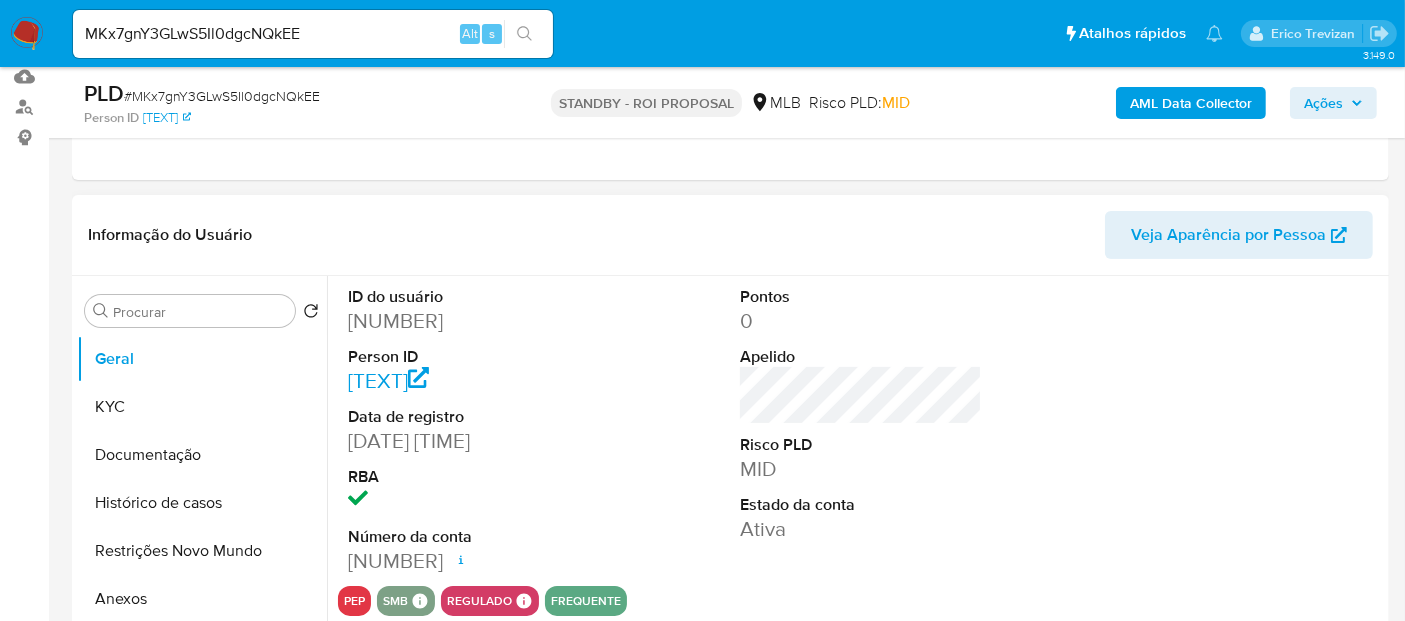 scroll, scrollTop: 222, scrollLeft: 0, axis: vertical 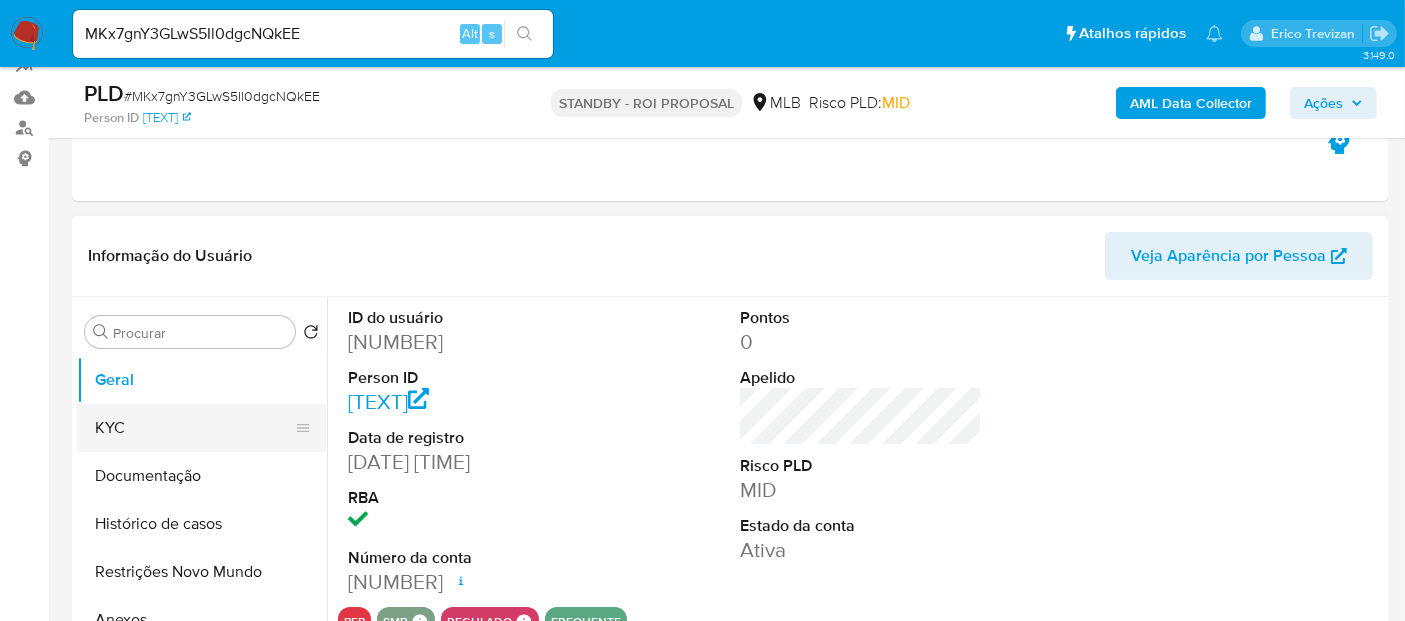 click on "KYC" at bounding box center [194, 428] 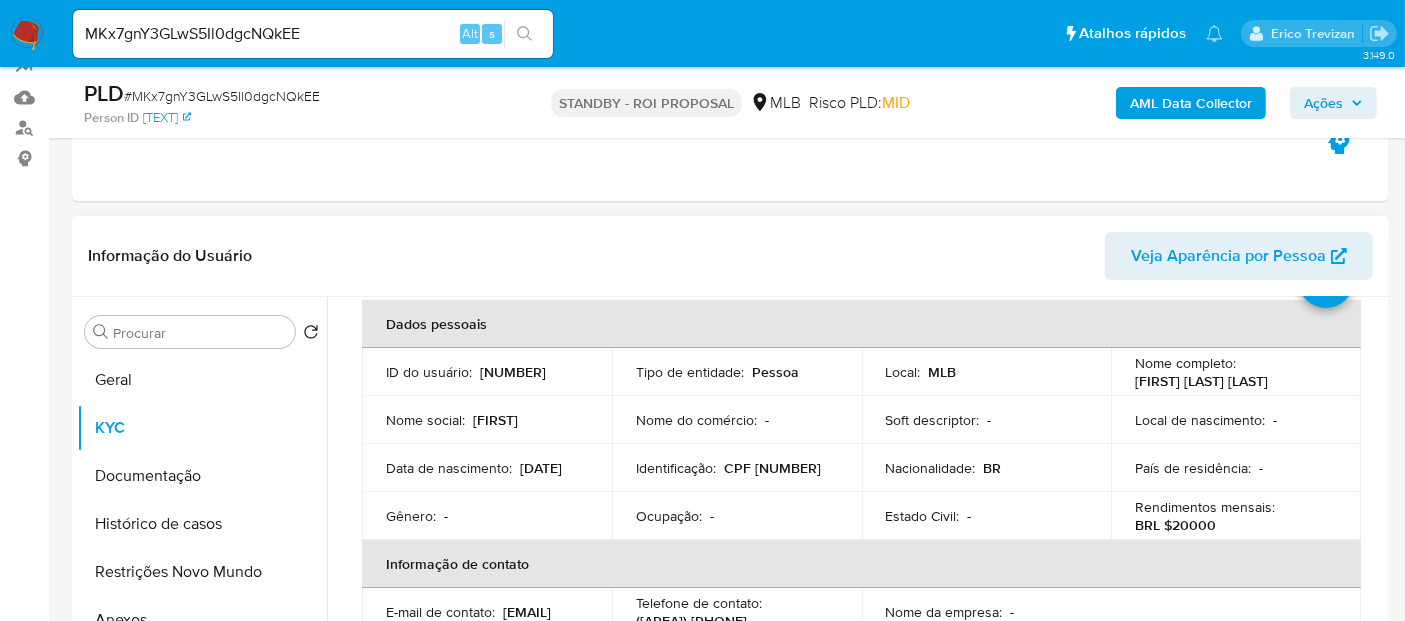 scroll, scrollTop: 222, scrollLeft: 0, axis: vertical 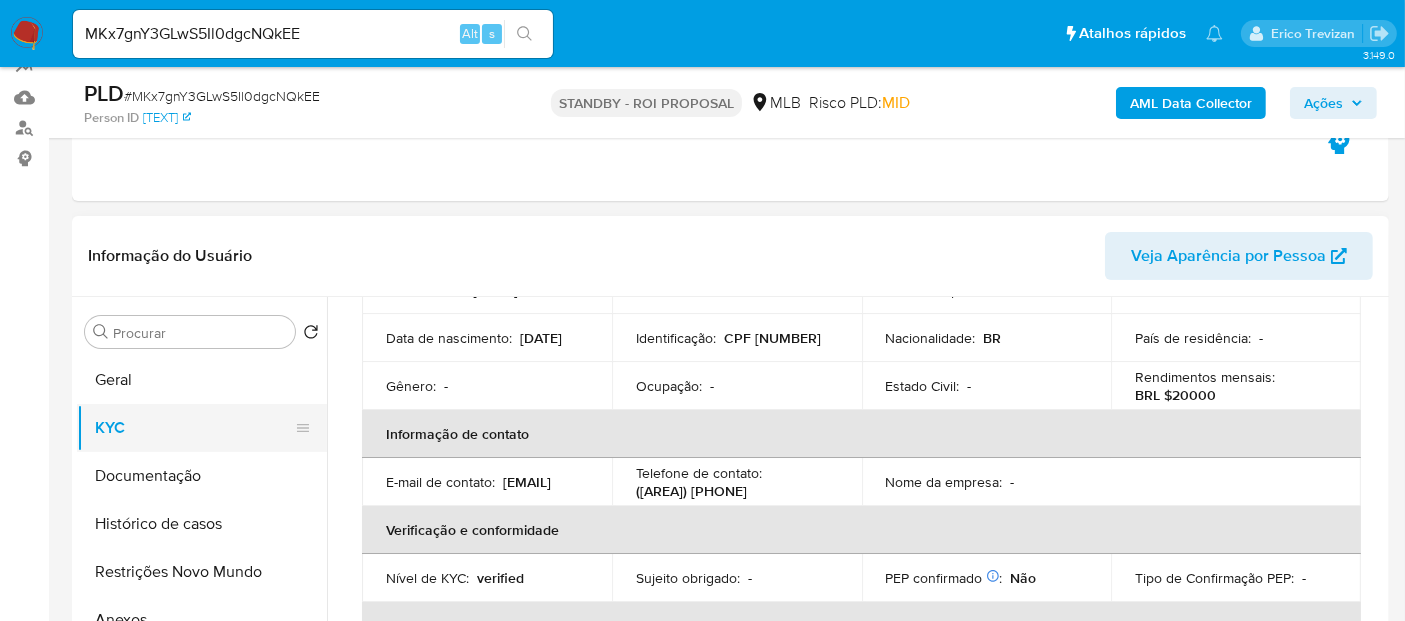 drag, startPoint x: 139, startPoint y: 417, endPoint x: 242, endPoint y: 421, distance: 103.077644 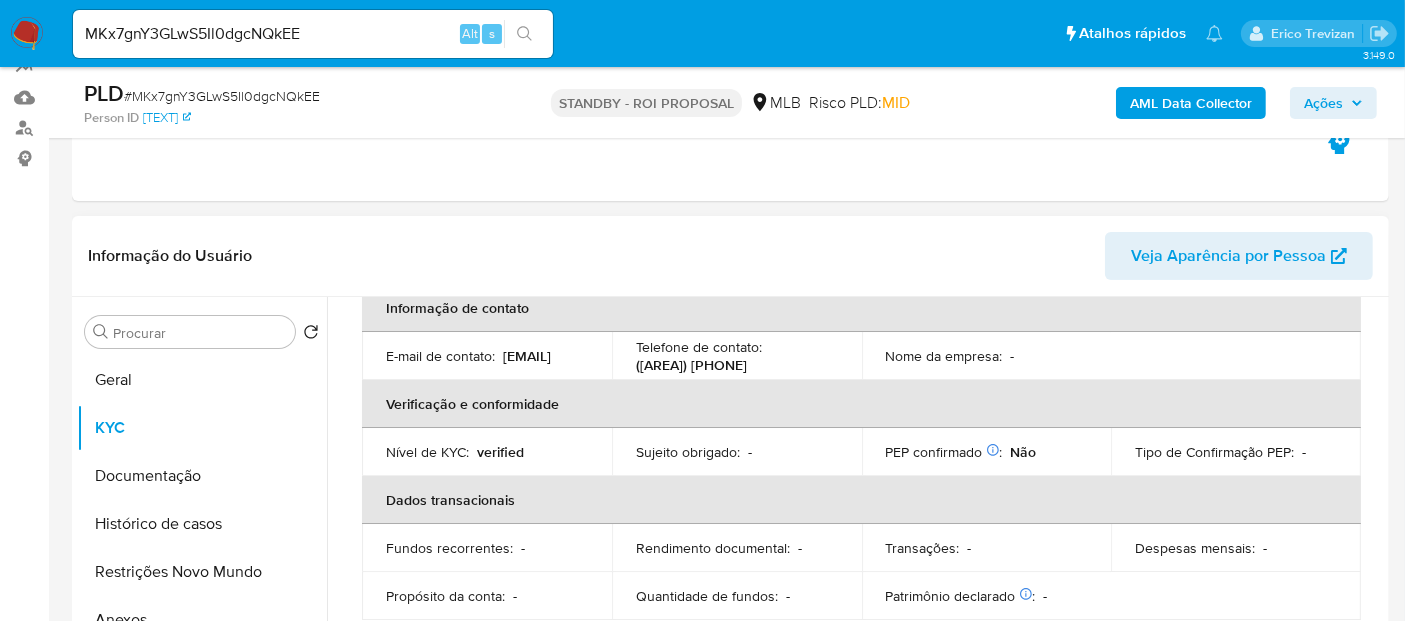 scroll, scrollTop: 222, scrollLeft: 0, axis: vertical 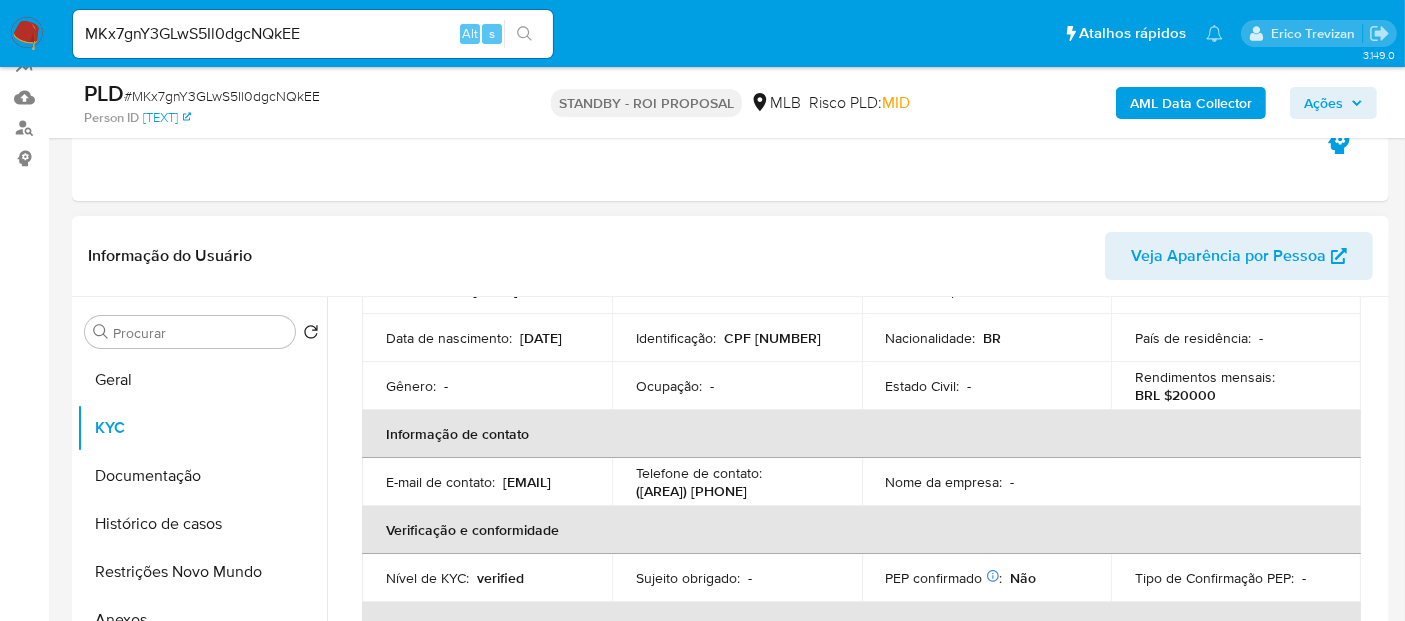 drag, startPoint x: 125, startPoint y: 466, endPoint x: 408, endPoint y: 469, distance: 283.0159 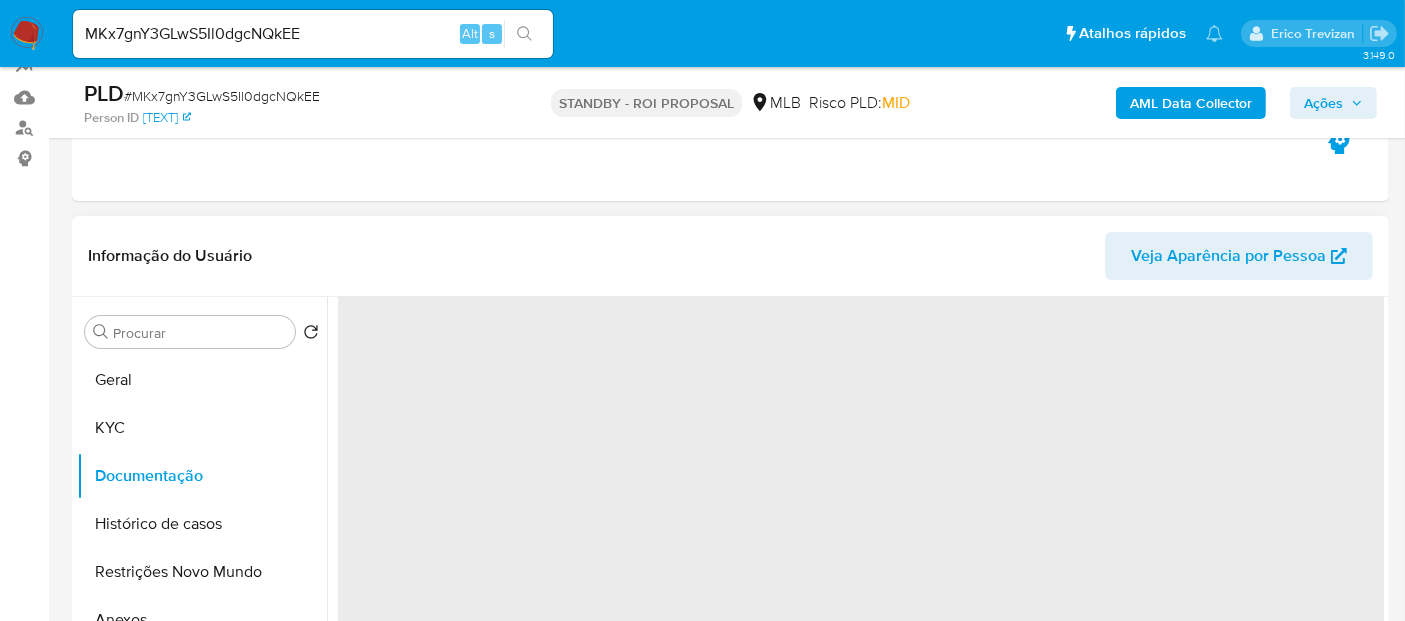 scroll, scrollTop: 0, scrollLeft: 0, axis: both 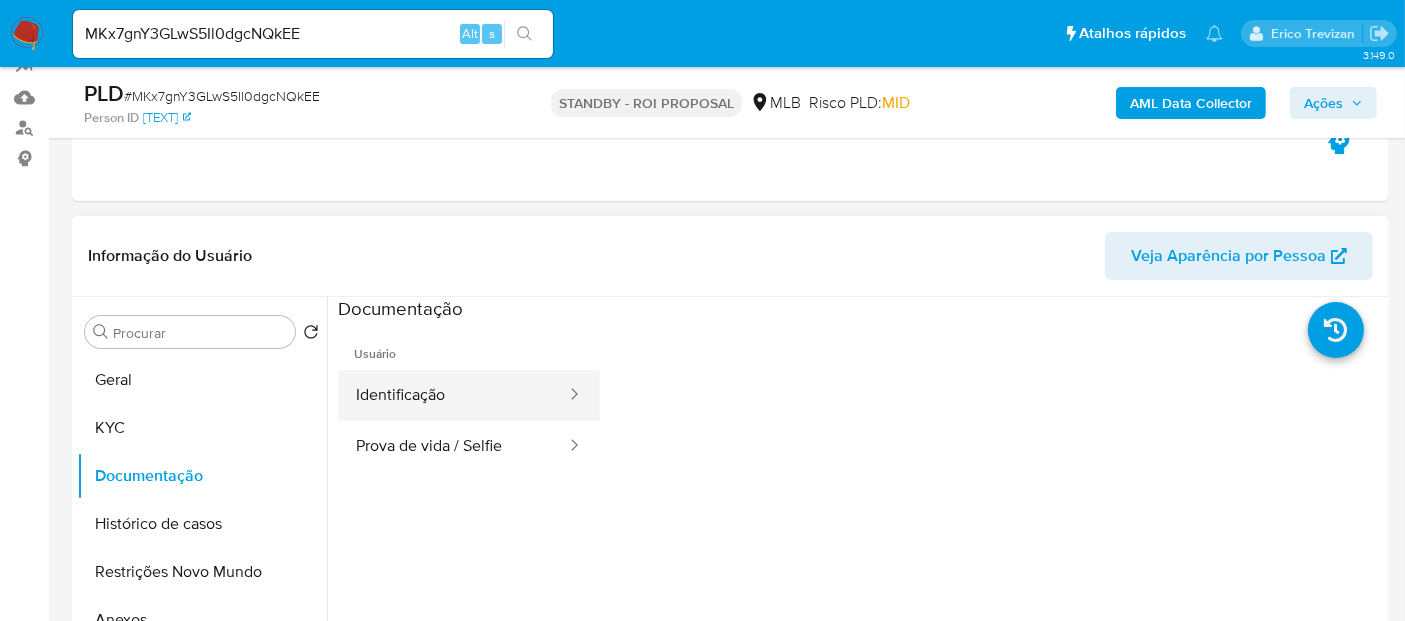 click on "Identificação" at bounding box center (453, 395) 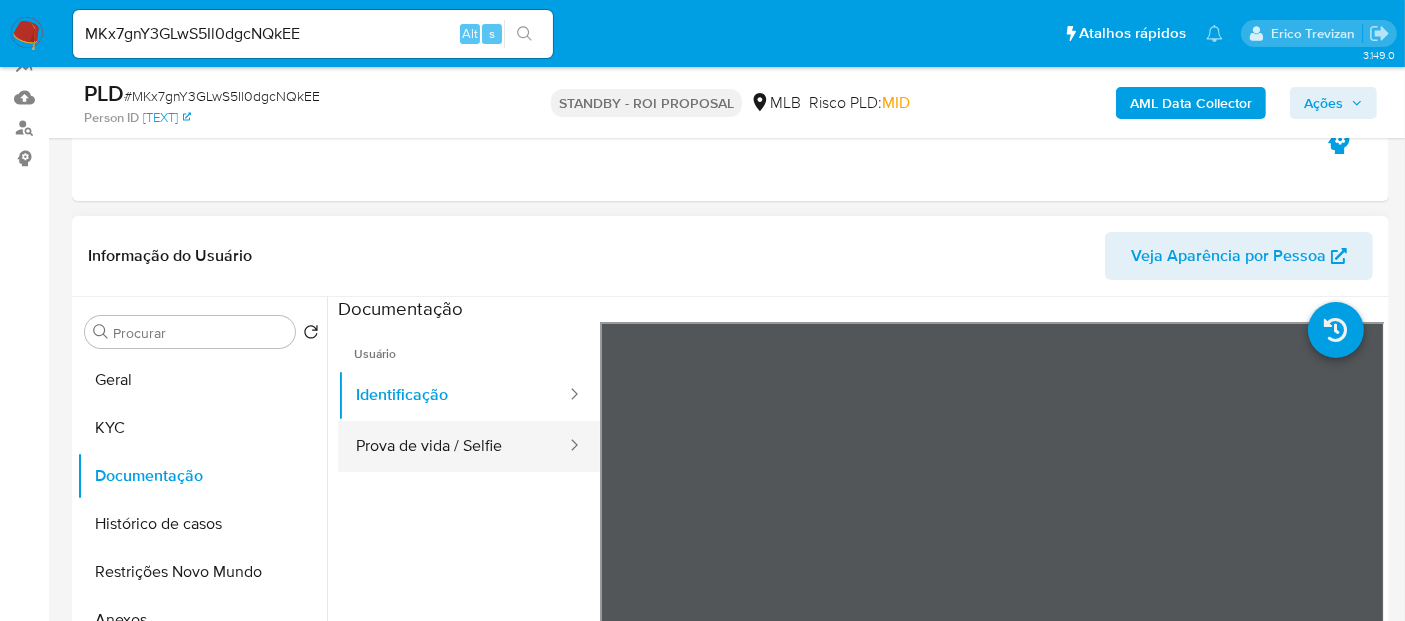 click on "Prova de vida / Selfie" at bounding box center (453, 446) 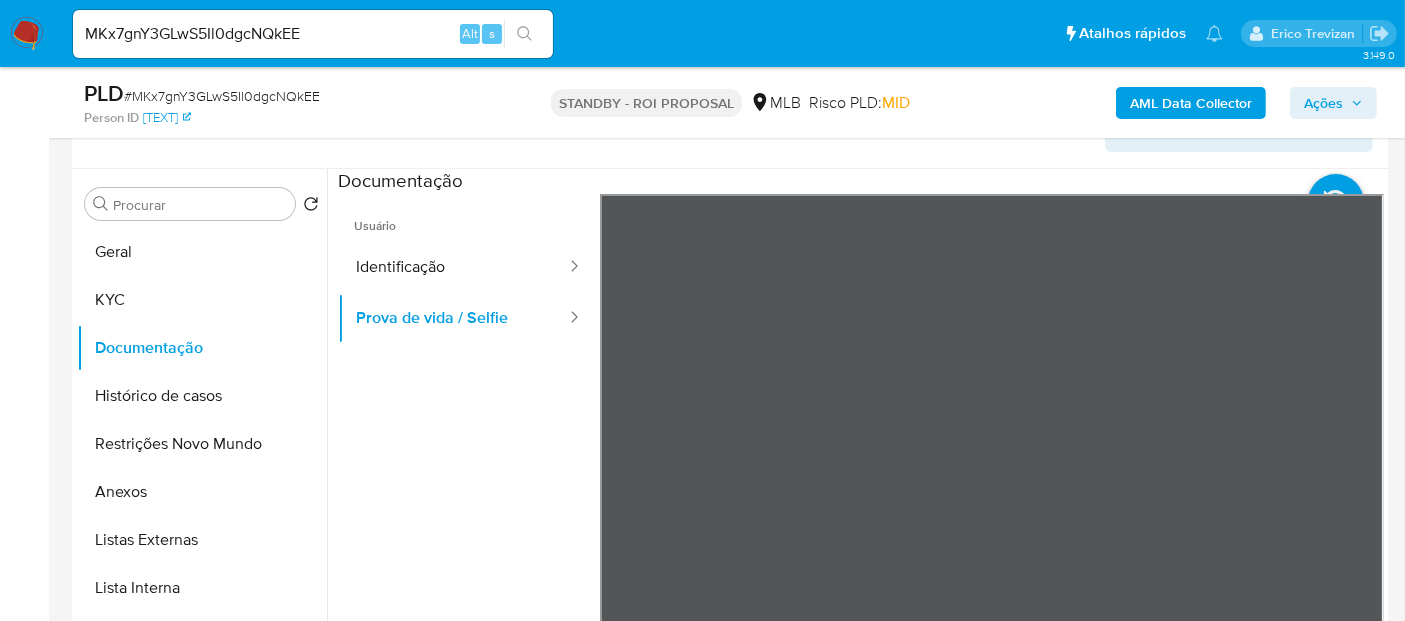 scroll, scrollTop: 333, scrollLeft: 0, axis: vertical 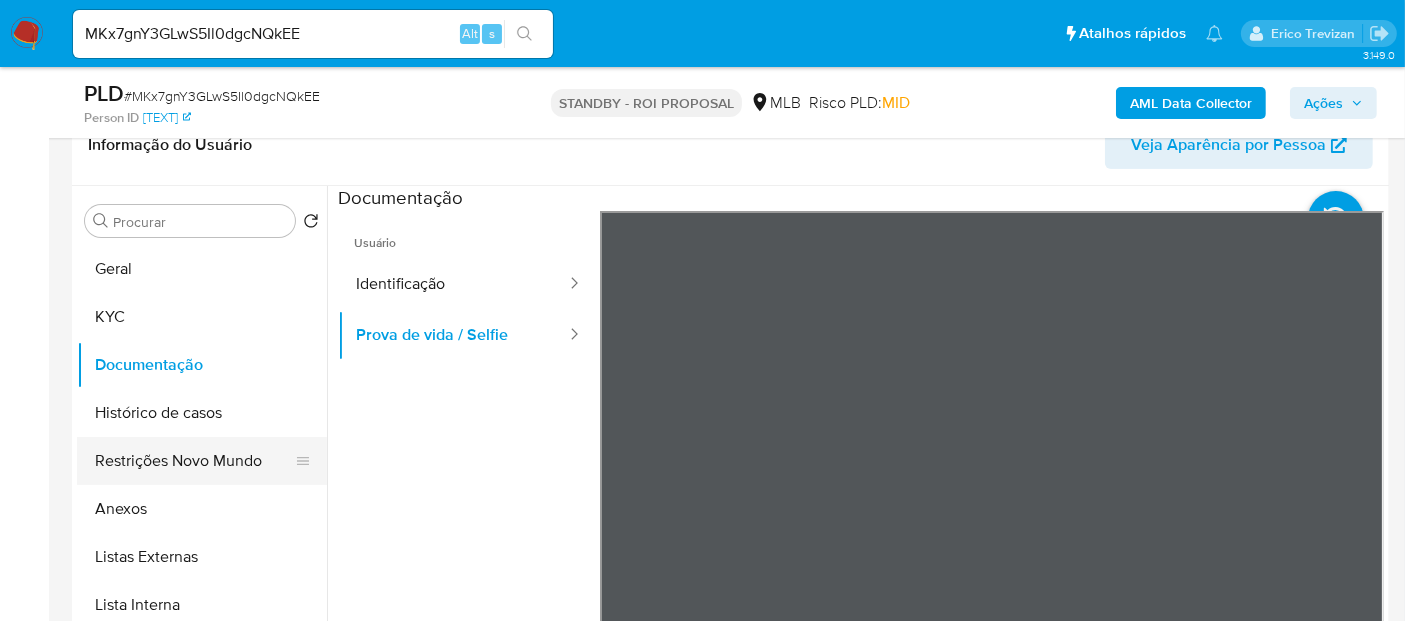 click on "Restrições Novo Mundo" at bounding box center [194, 461] 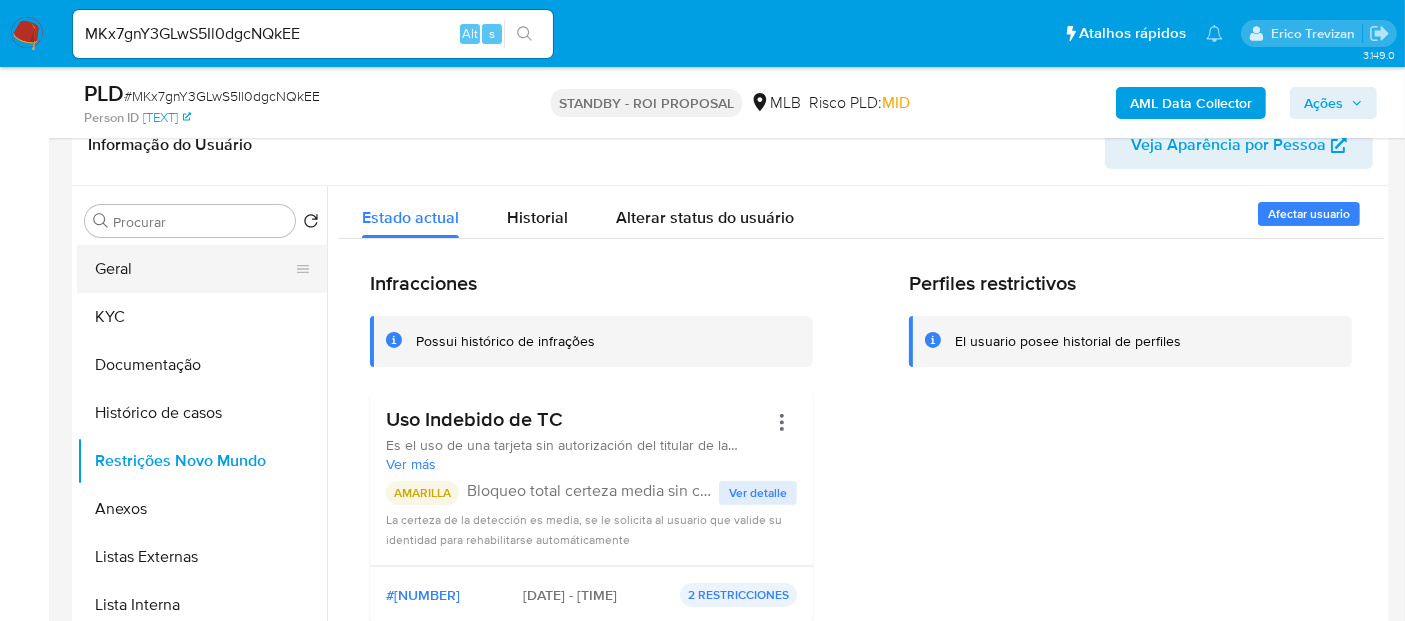 click on "Geral" at bounding box center [194, 269] 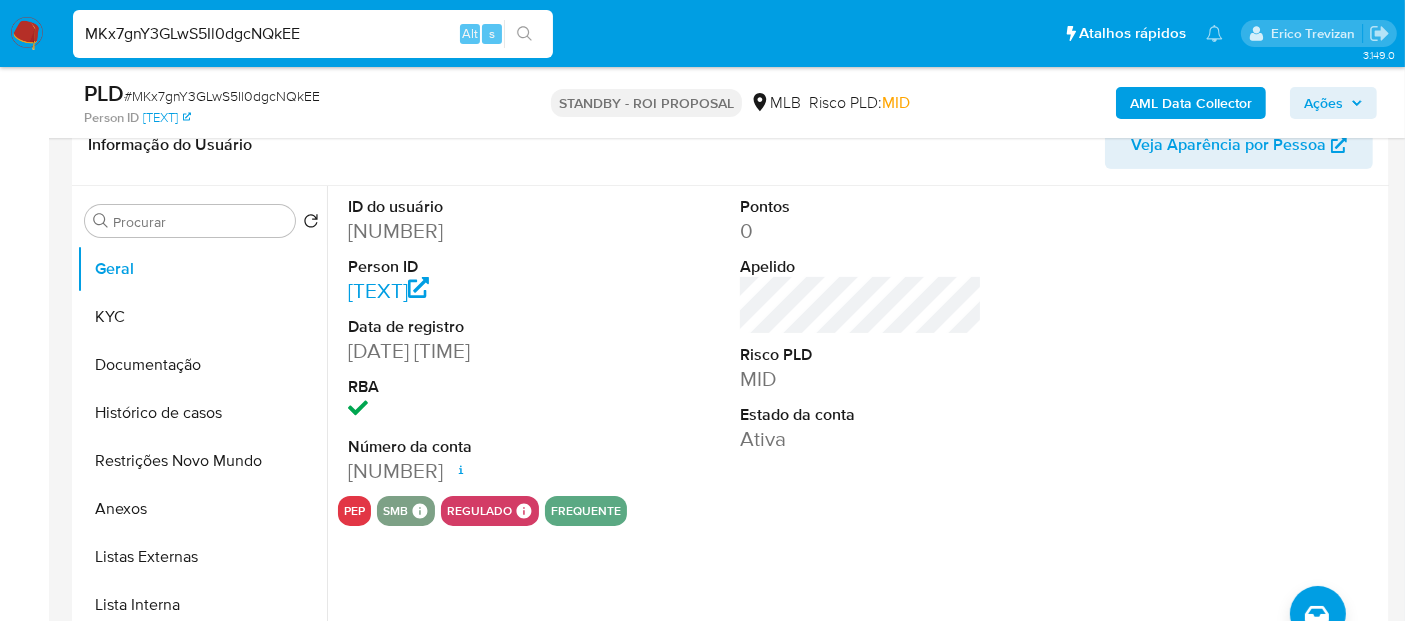 drag, startPoint x: 40, startPoint y: 45, endPoint x: 0, endPoint y: 63, distance: 43.863426 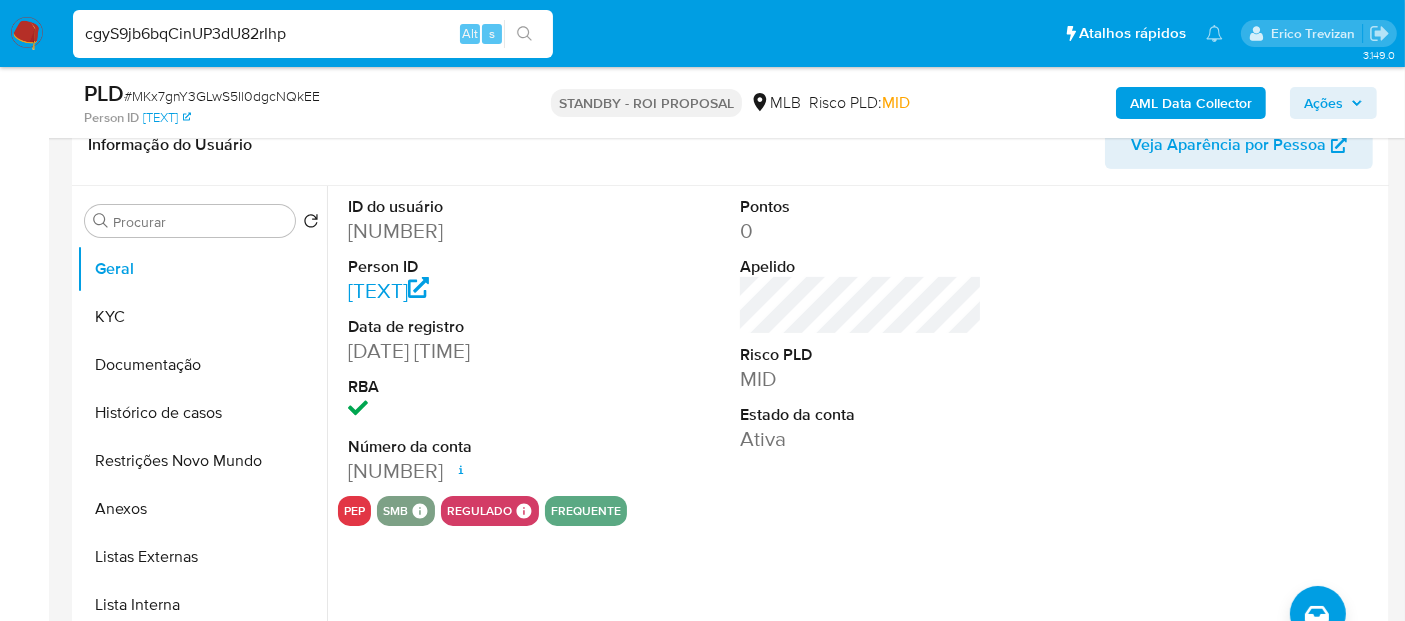 type on "cgyS9jb6bqCinUP3dU82rIhp" 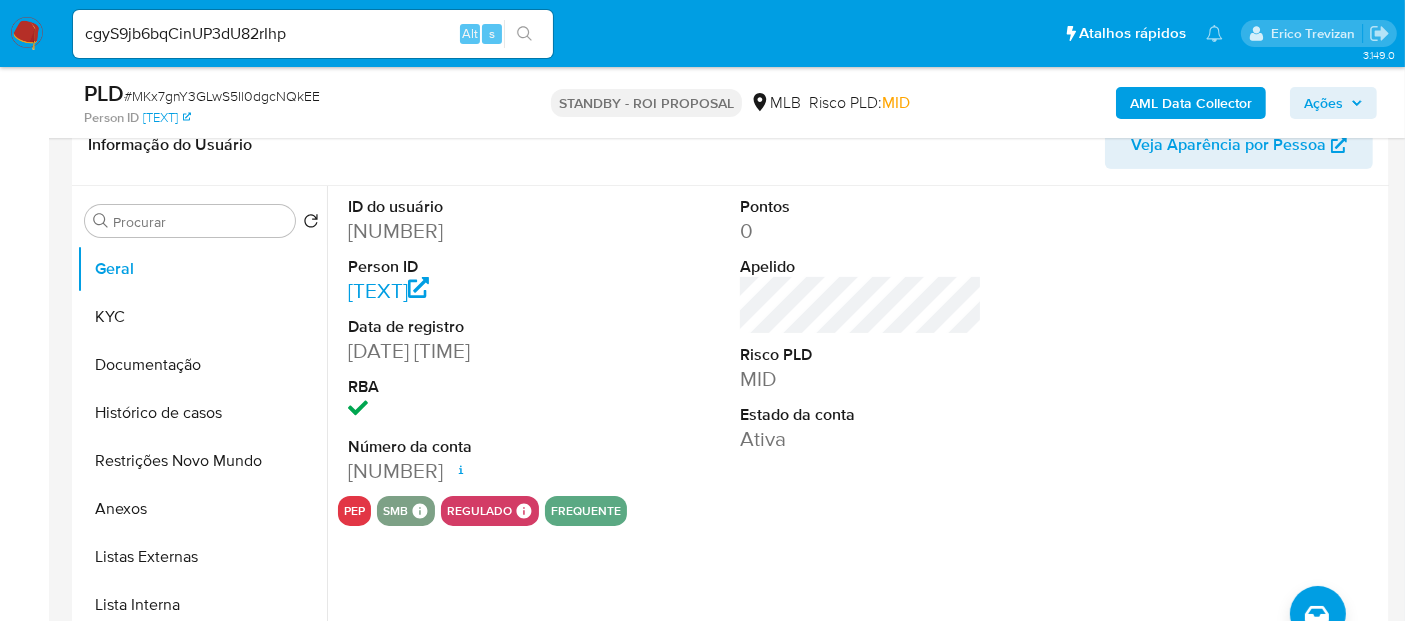 click 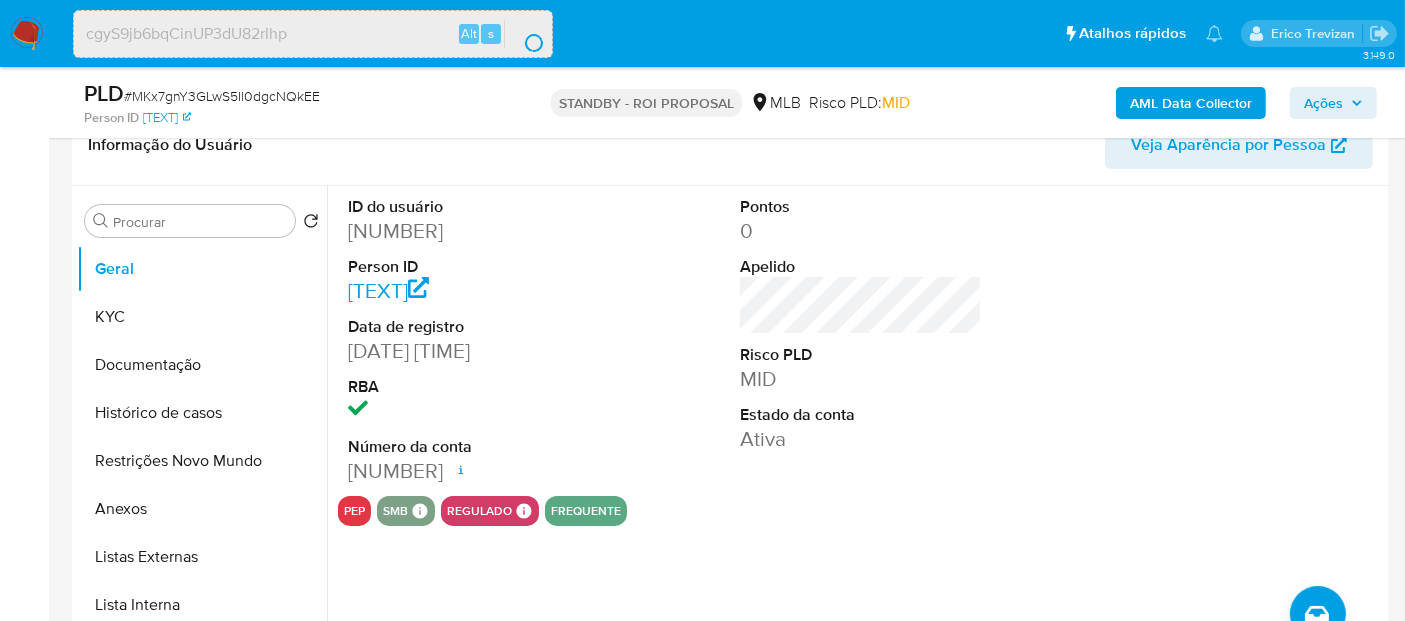 scroll, scrollTop: 0, scrollLeft: 0, axis: both 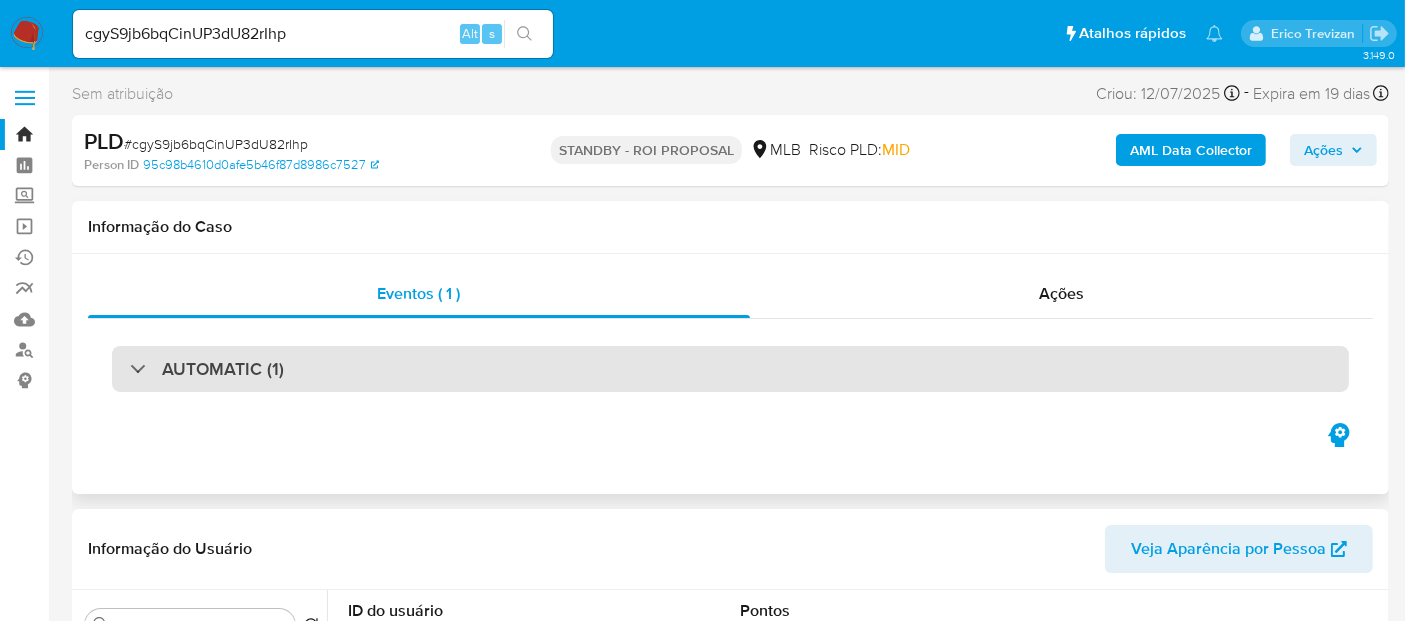 select on "10" 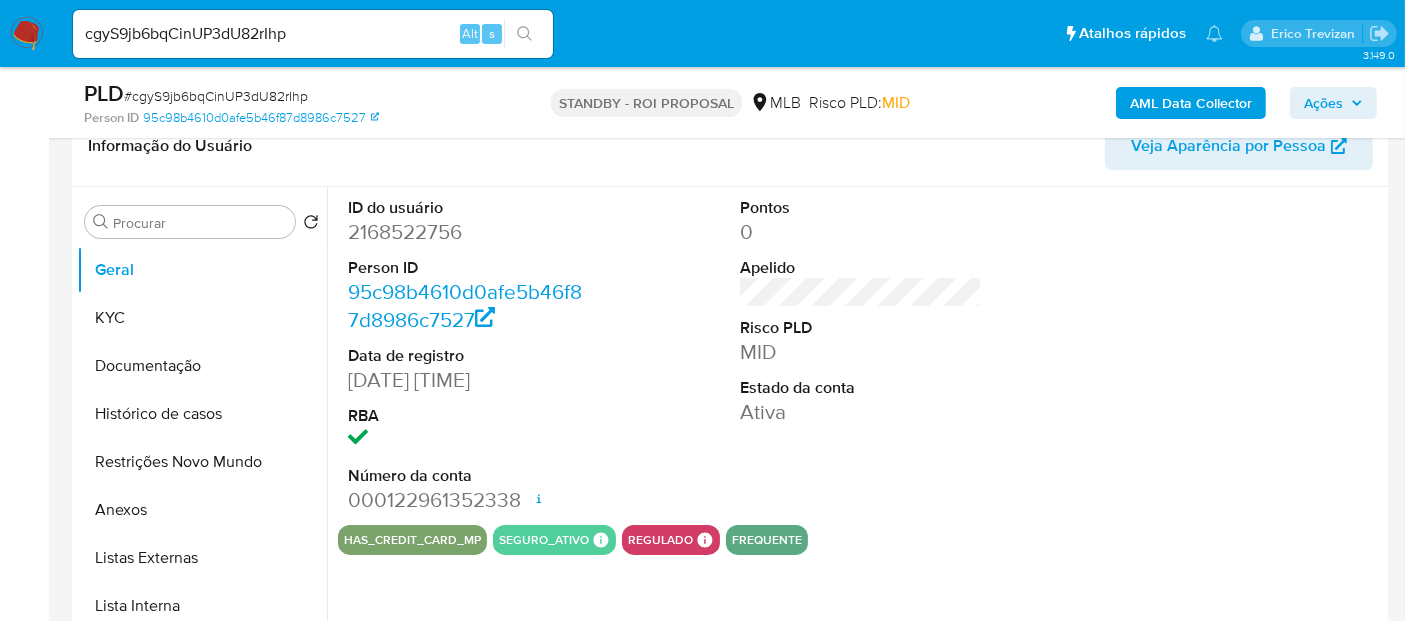 scroll, scrollTop: 333, scrollLeft: 0, axis: vertical 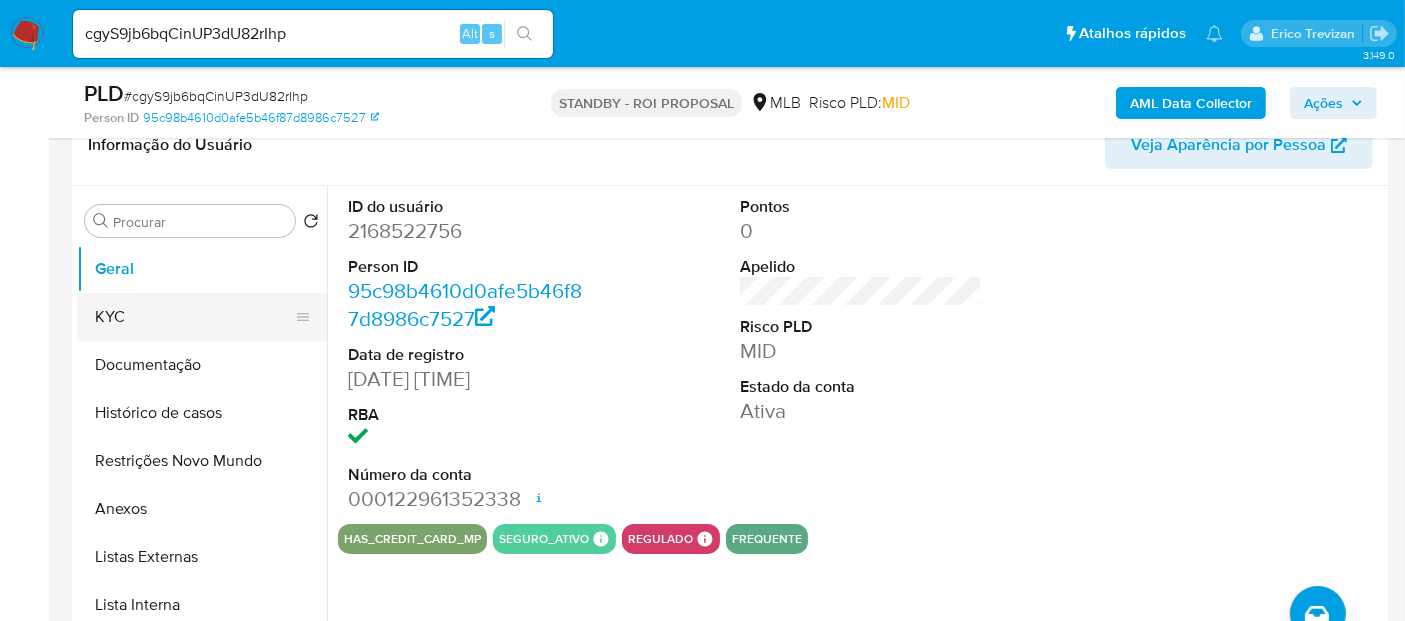click on "KYC" at bounding box center (194, 317) 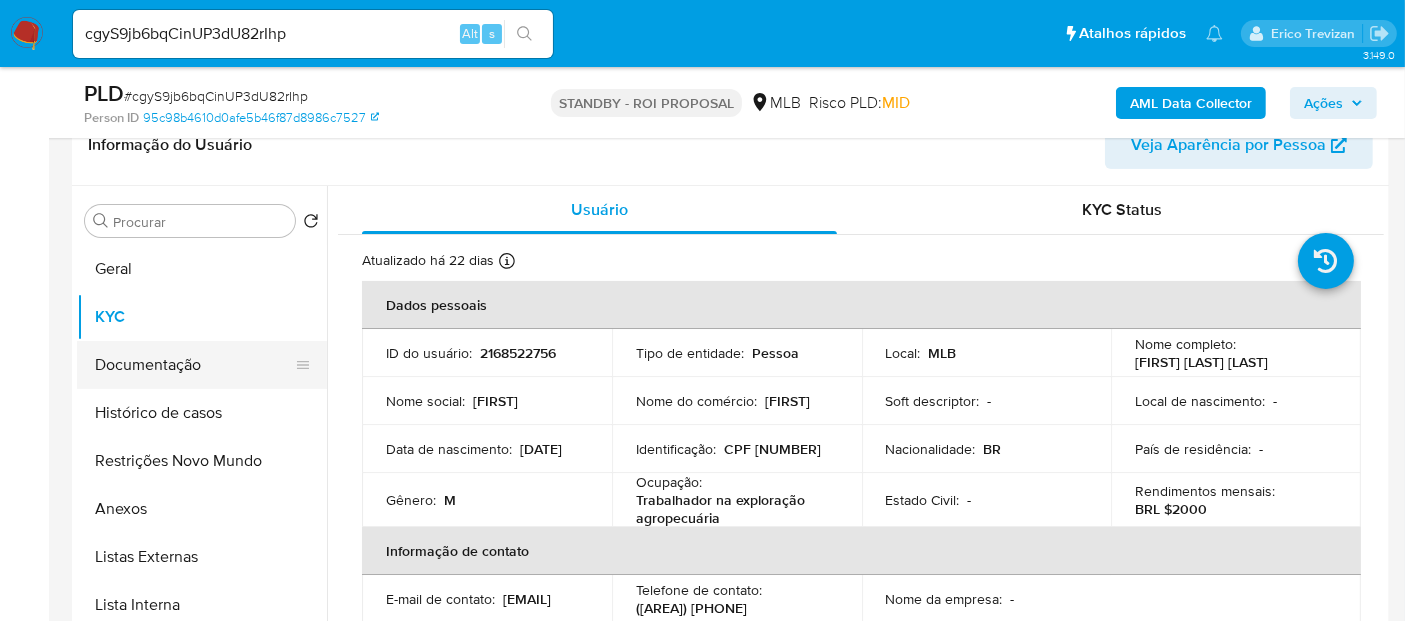 click on "Documentação" at bounding box center (194, 365) 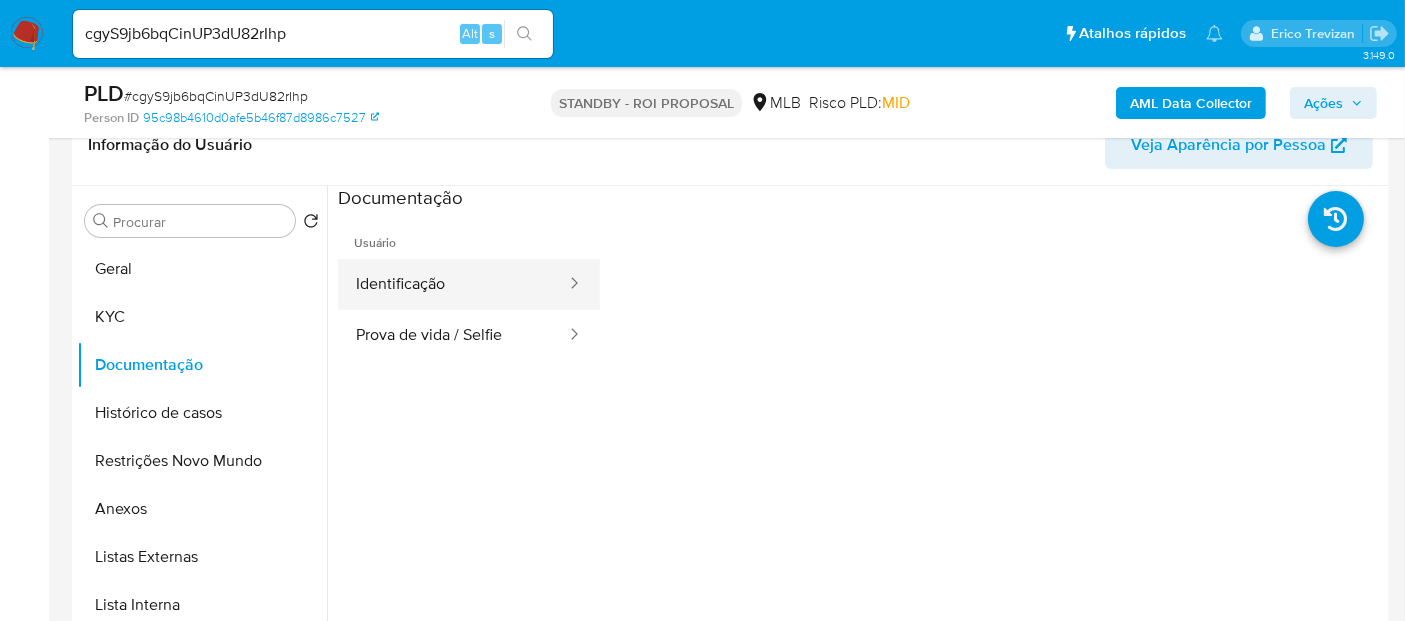click on "Identificação" at bounding box center [453, 284] 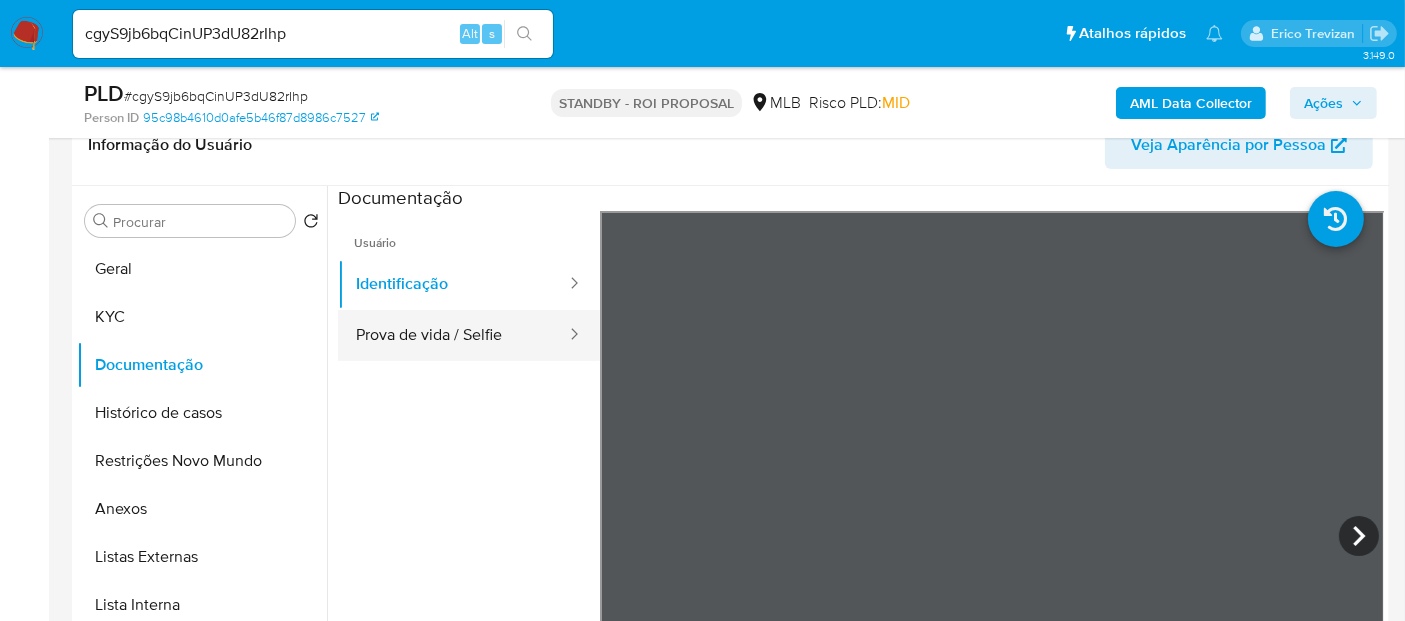 click on "Prova de vida / Selfie" at bounding box center [453, 335] 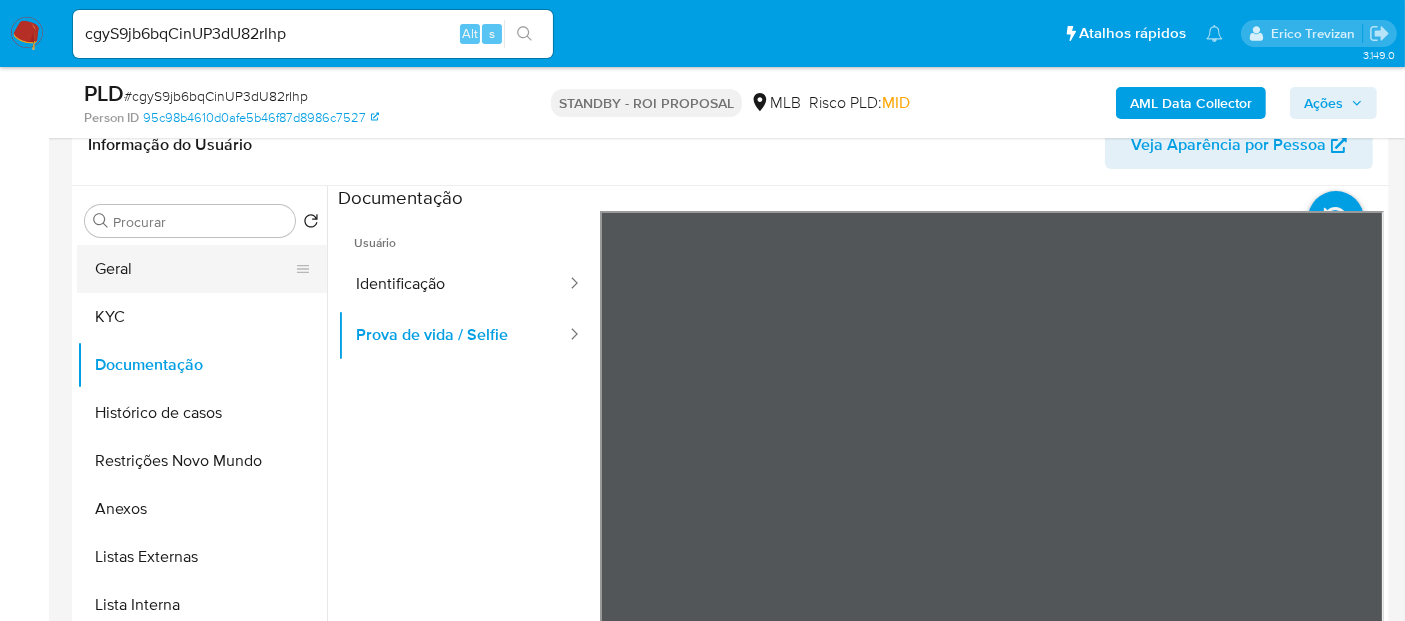 click on "Geral" at bounding box center [194, 269] 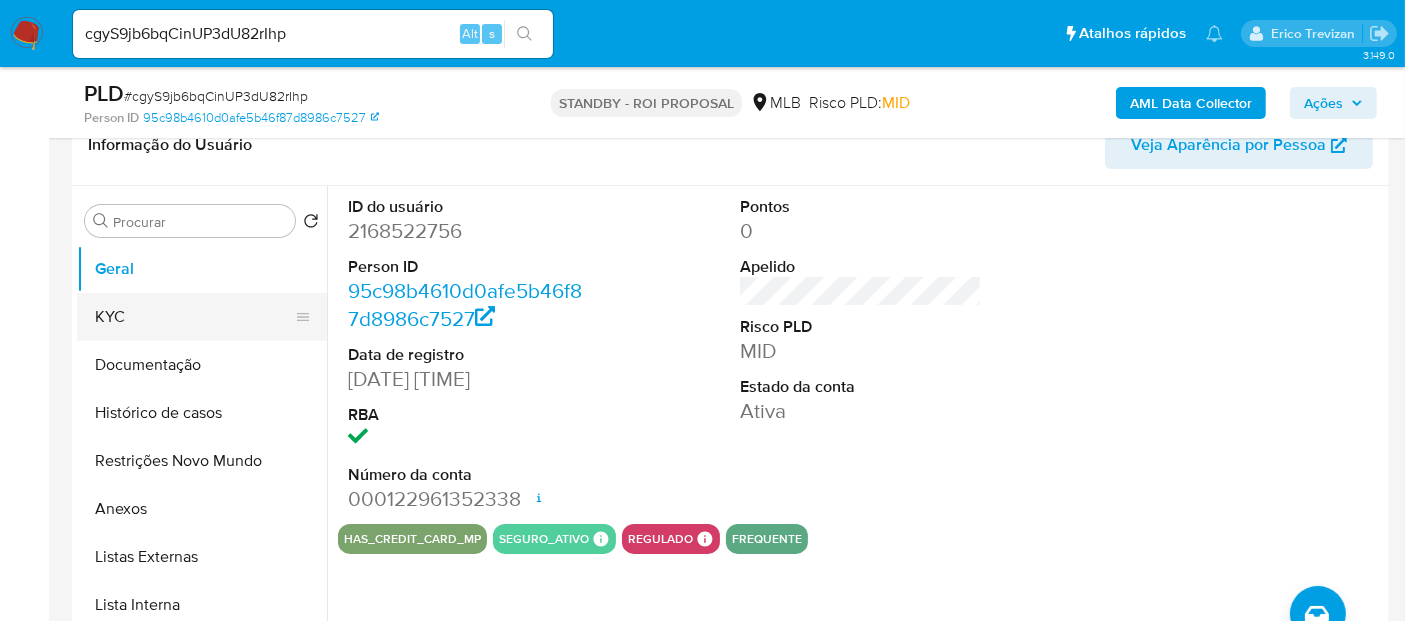 click on "KYC" at bounding box center (194, 317) 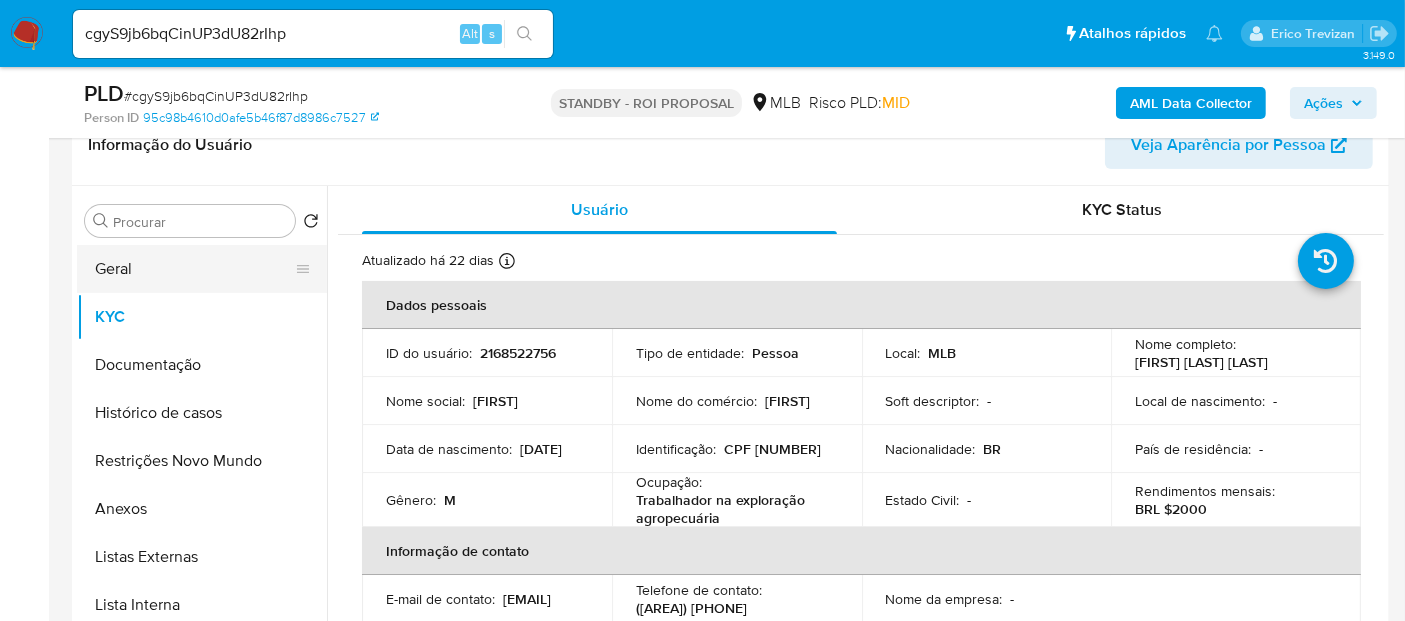 click on "Geral" at bounding box center [194, 269] 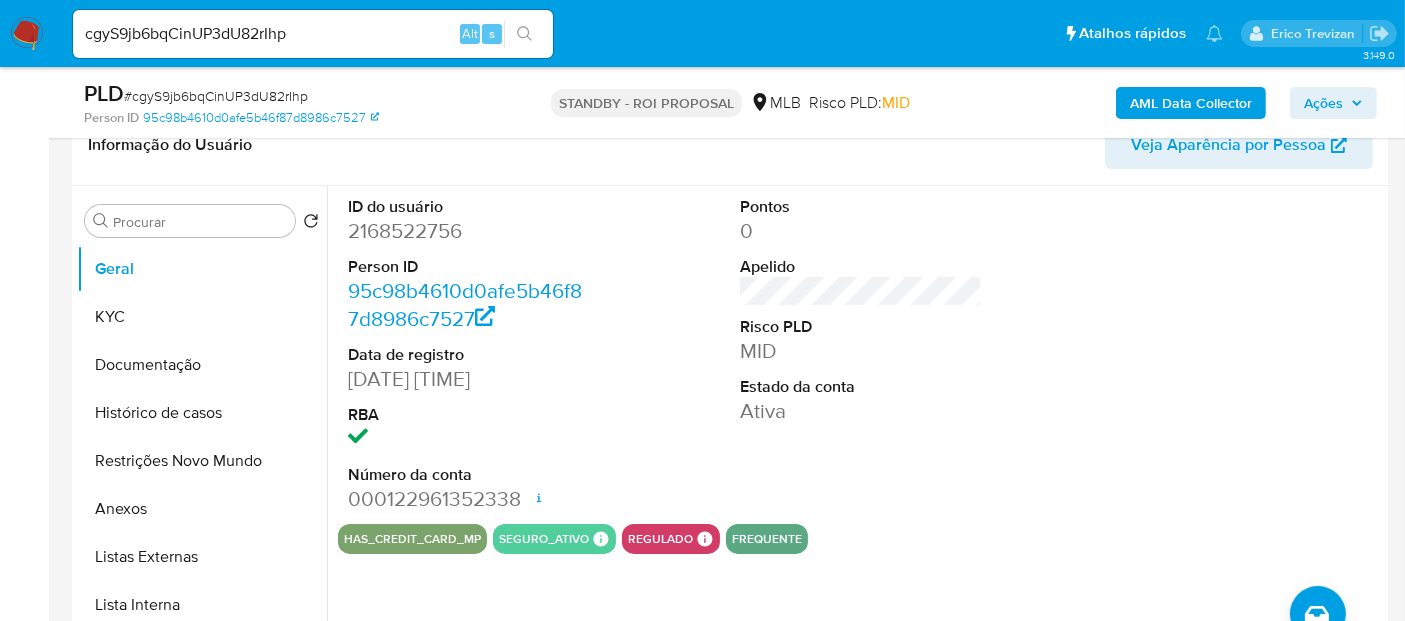 type 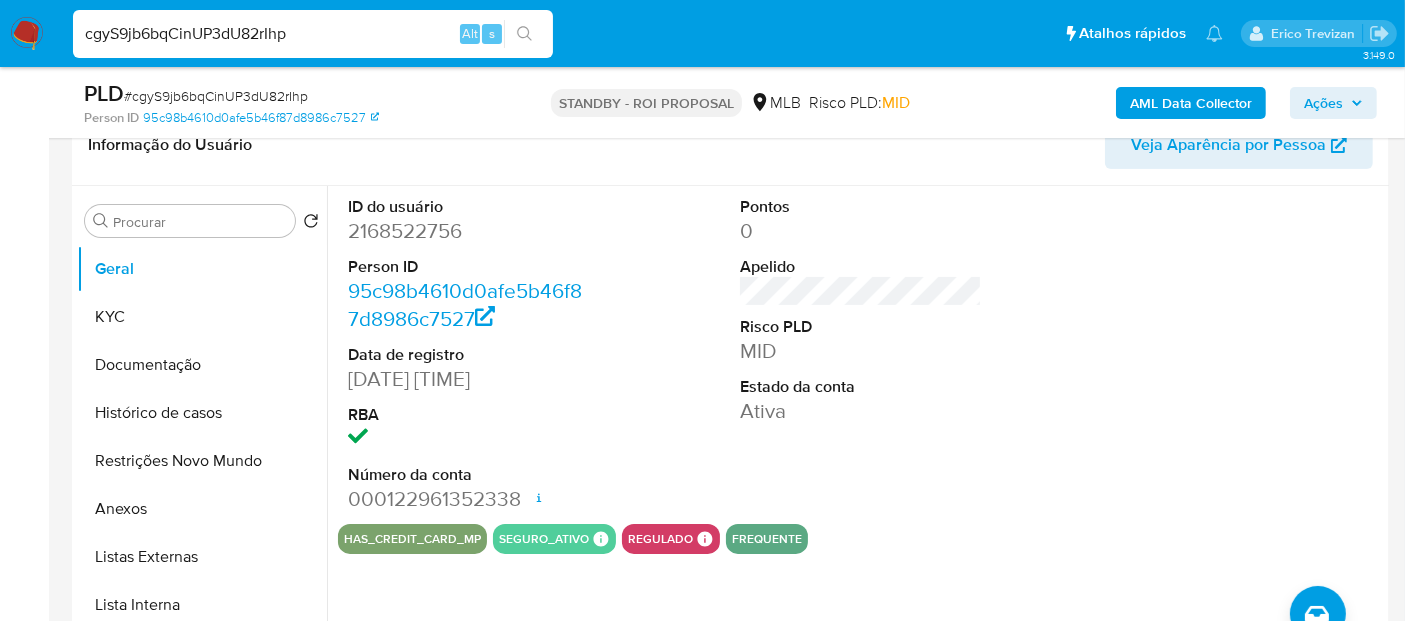 drag, startPoint x: 325, startPoint y: 44, endPoint x: 0, endPoint y: 118, distance: 333.31818 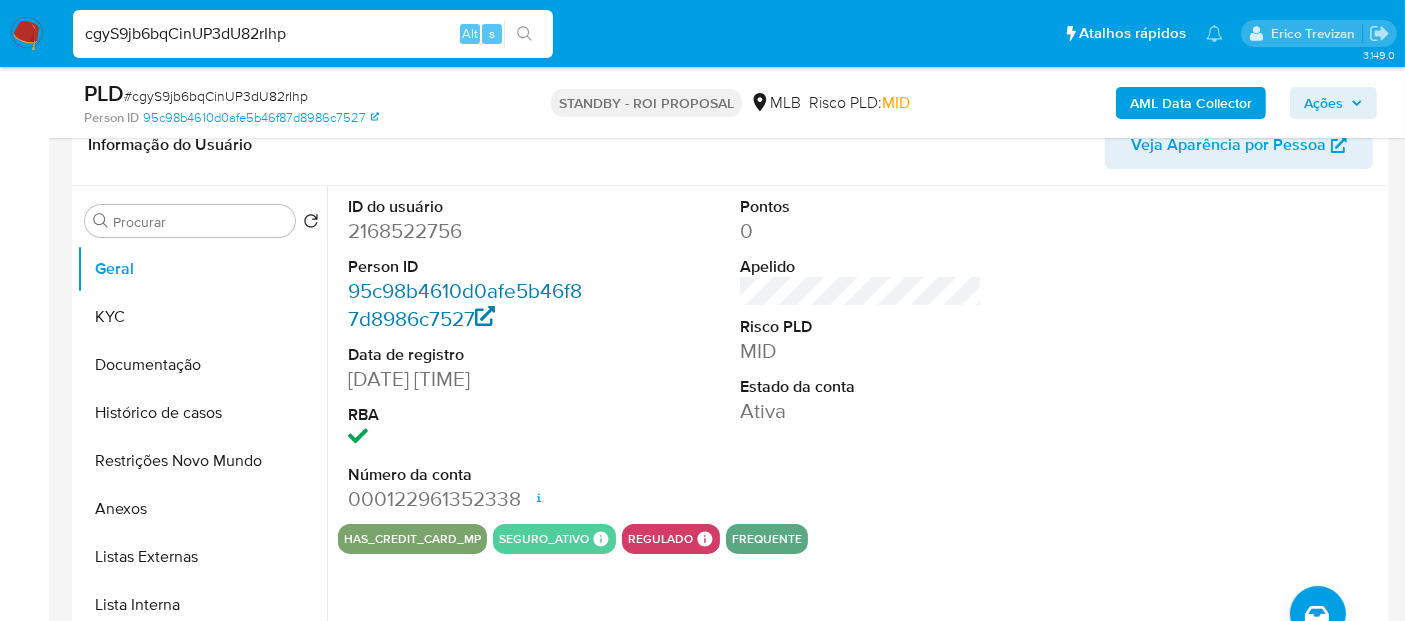 paste on "5mCd7ZnkQL3KGGfHfo400QOD" 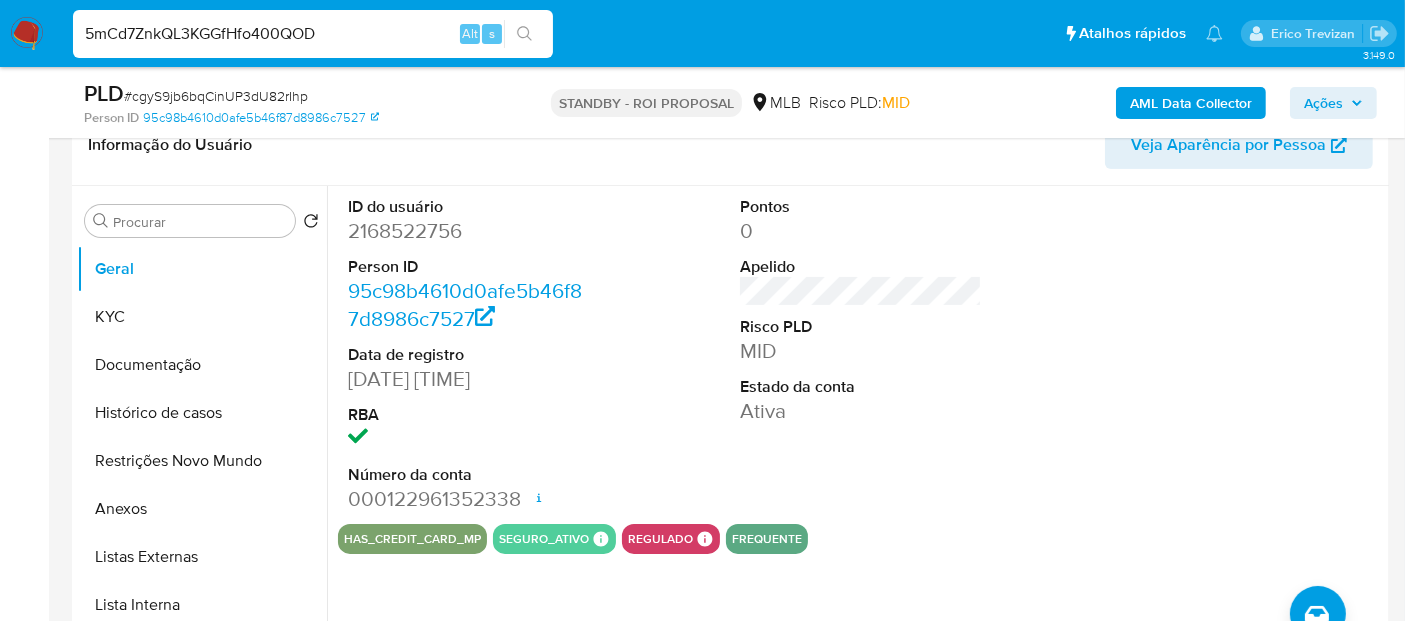 type on "5mCd7ZnkQL3KGGfHfo400QOD" 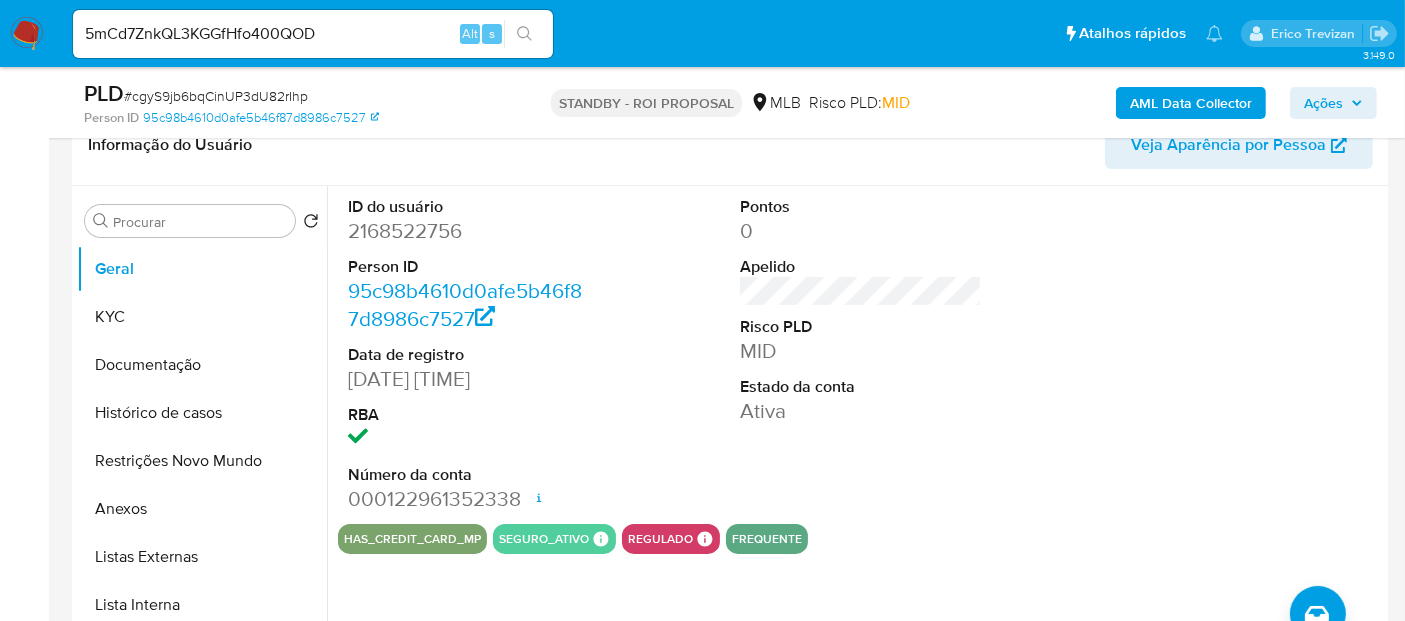 click 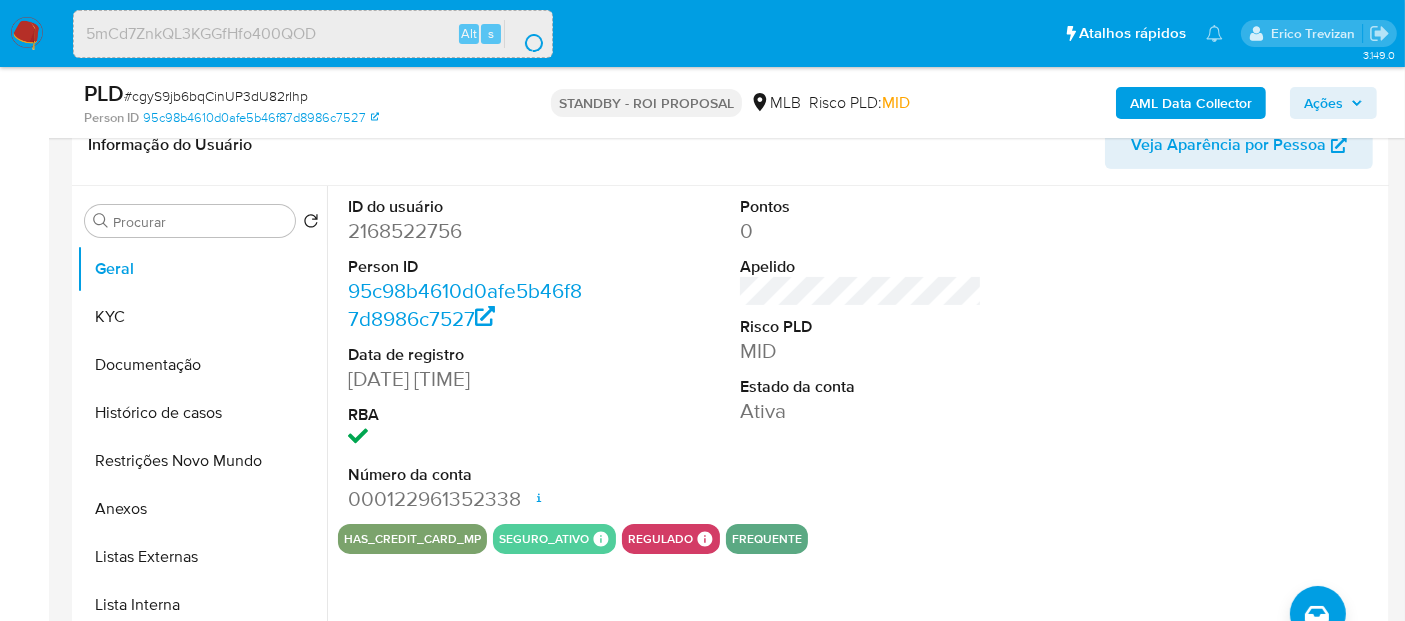 scroll, scrollTop: 0, scrollLeft: 0, axis: both 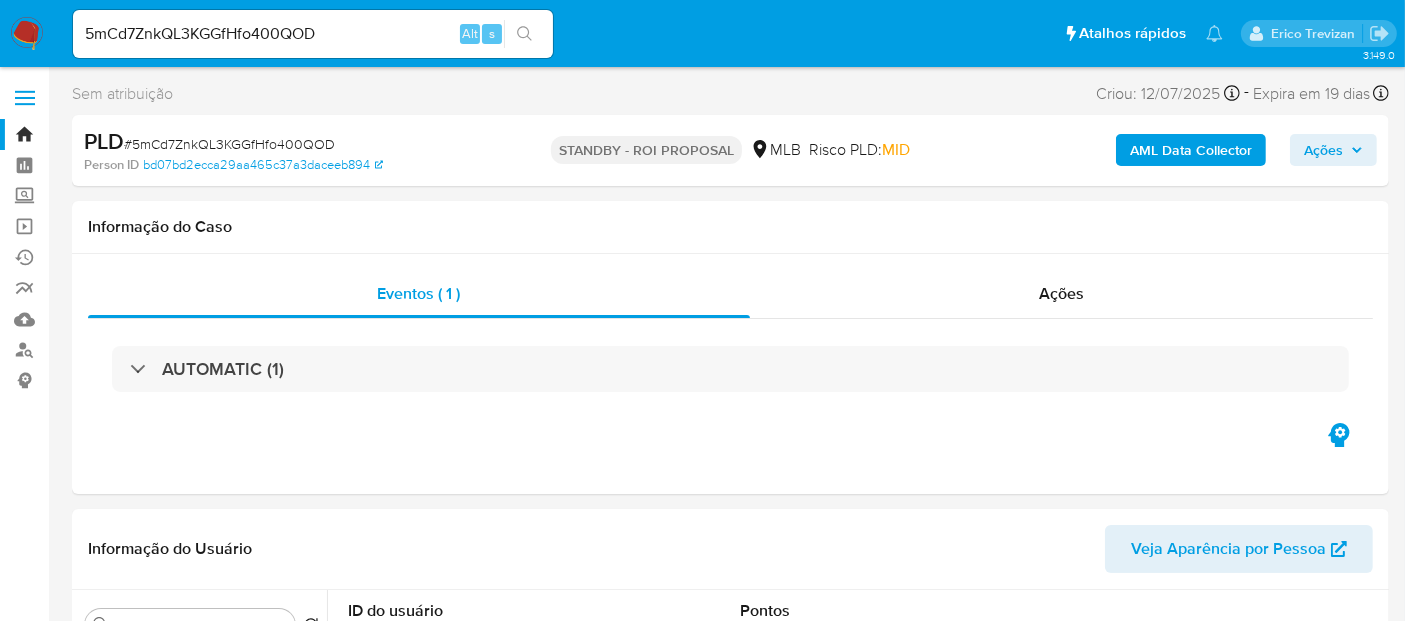 select on "10" 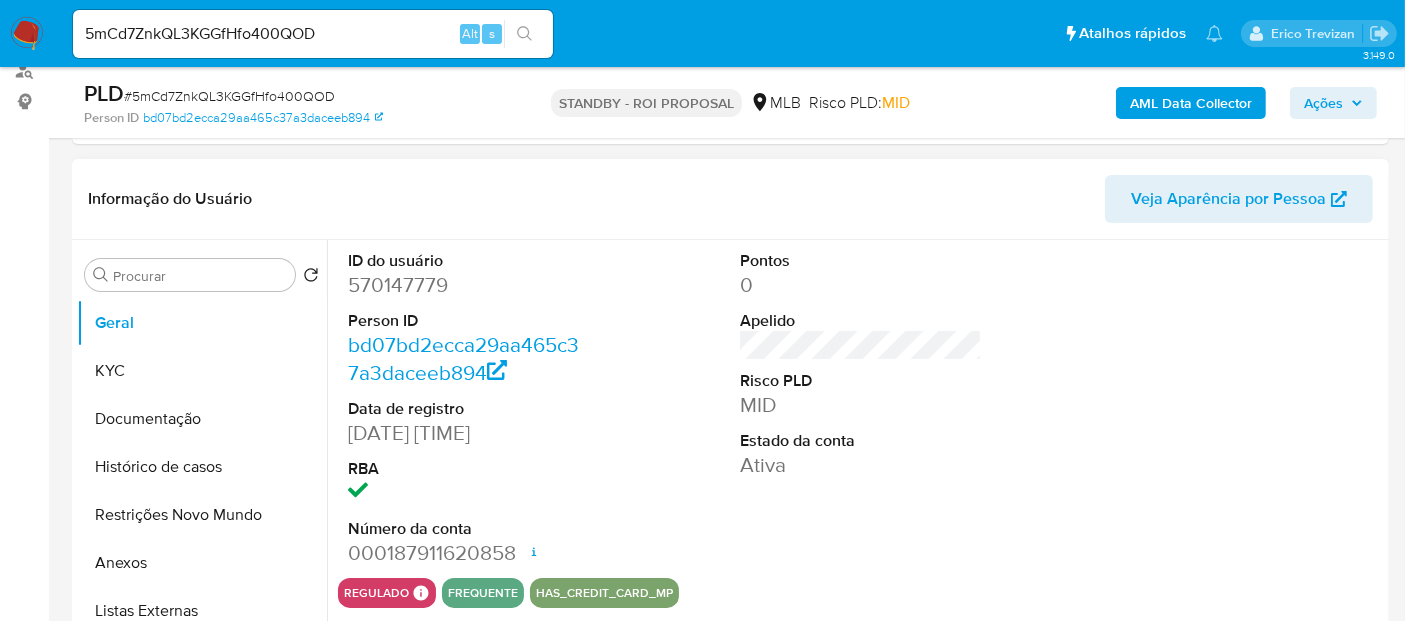 scroll, scrollTop: 333, scrollLeft: 0, axis: vertical 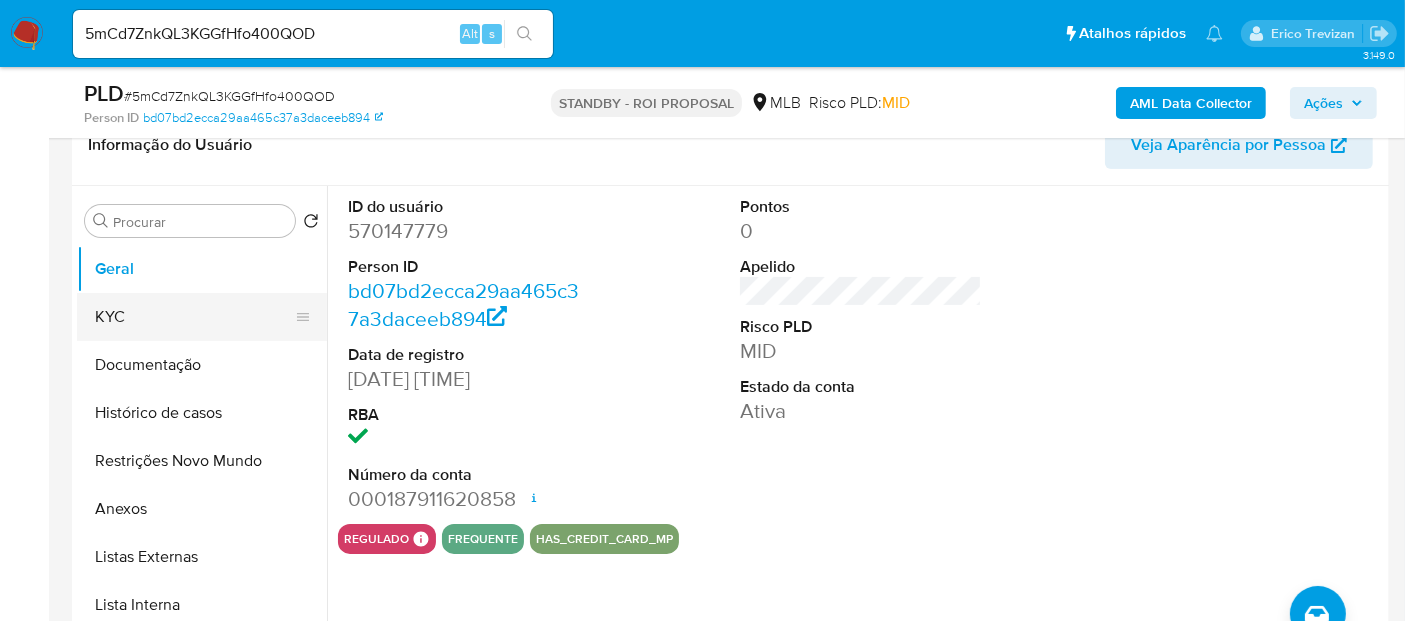 drag, startPoint x: 128, startPoint y: 298, endPoint x: 195, endPoint y: 299, distance: 67.00746 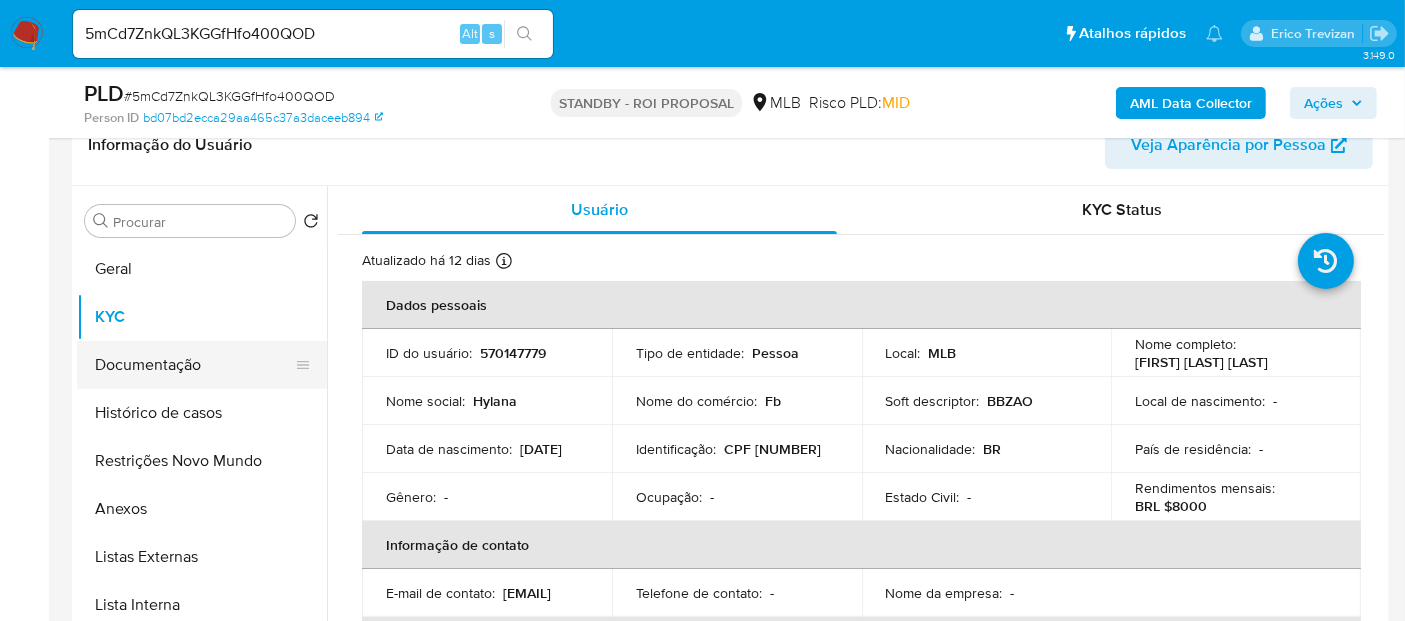 click on "Documentação" at bounding box center [194, 365] 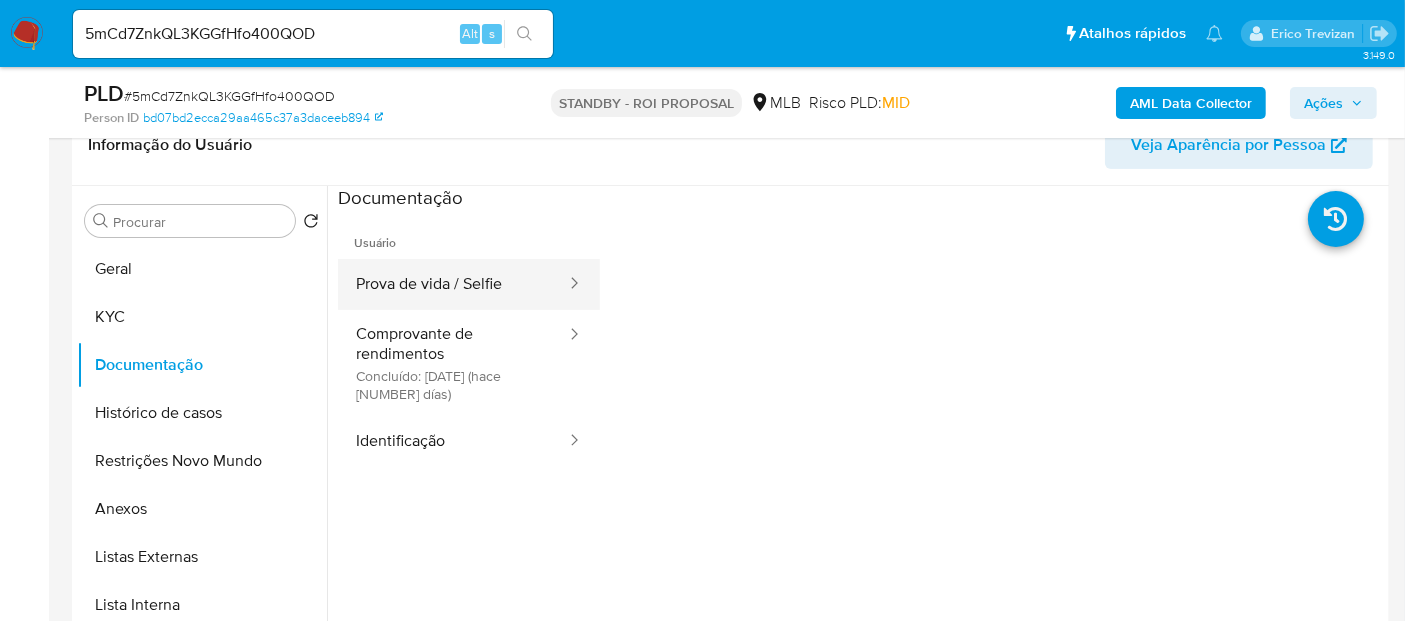 click on "Prova de vida / Selfie" at bounding box center [453, 284] 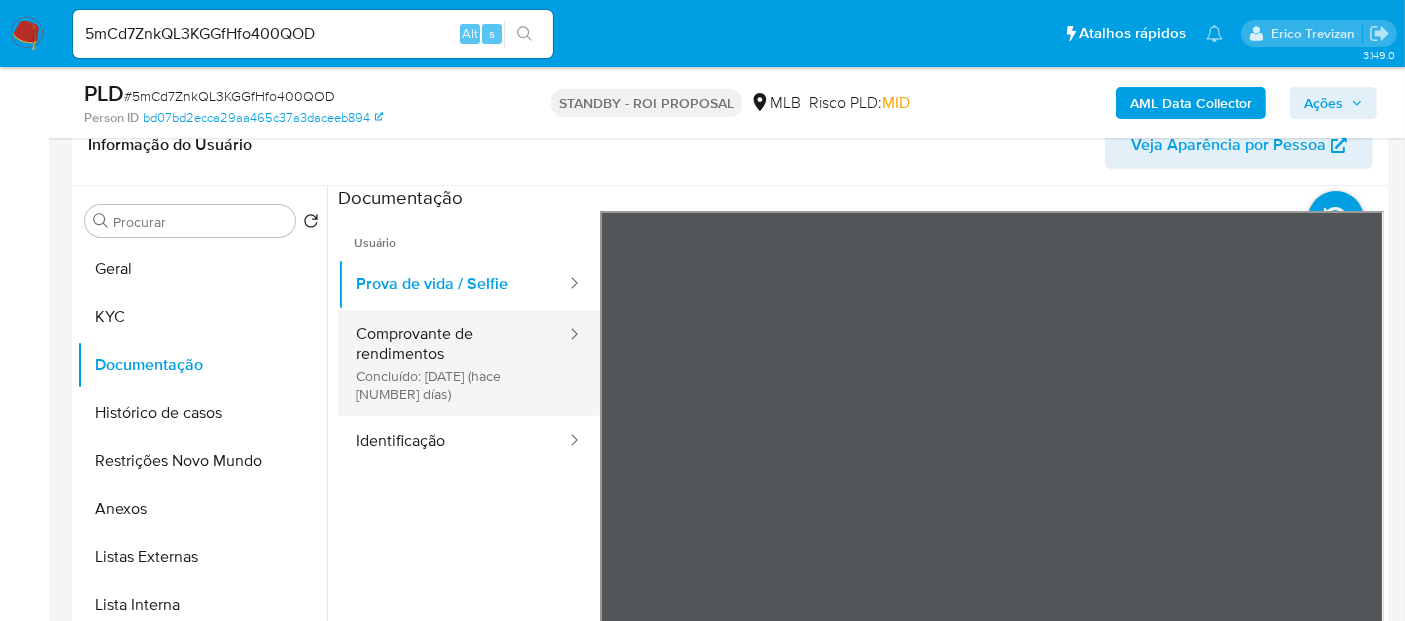 click on "Comprovante de rendimentos Concluído: 20/07/2025 (hace 17 días)" at bounding box center [453, 363] 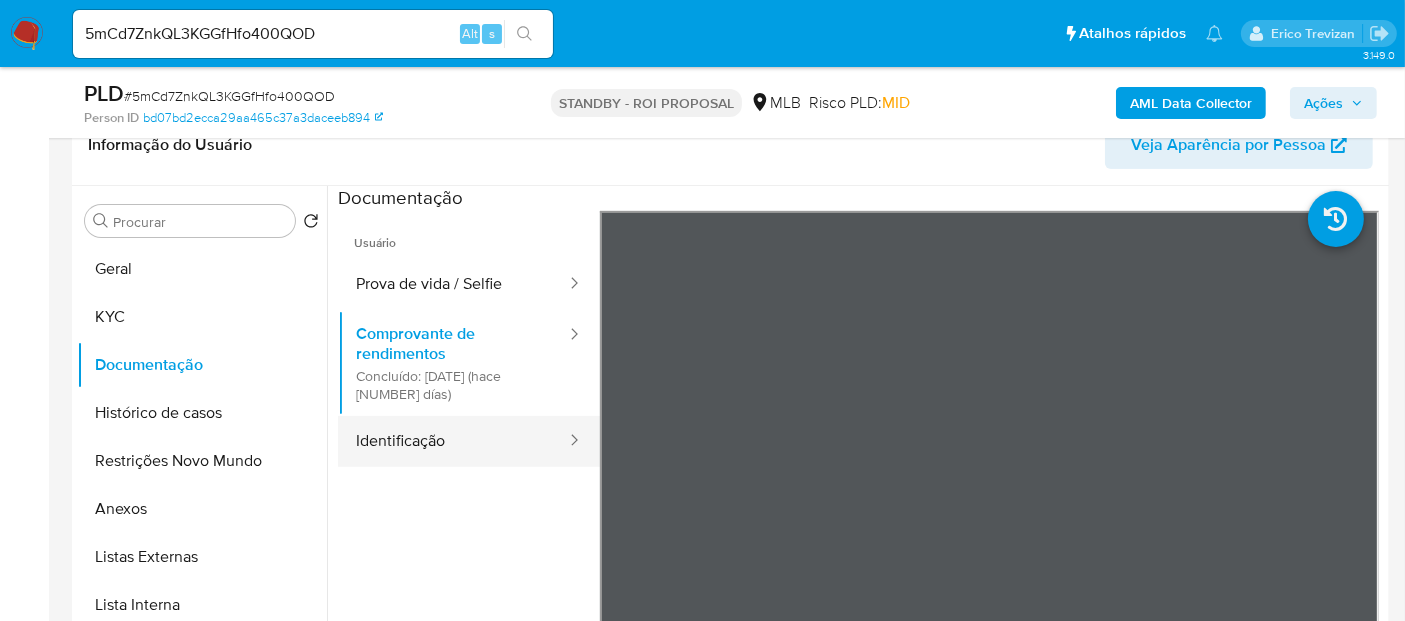 click on "Identificação" at bounding box center (453, 441) 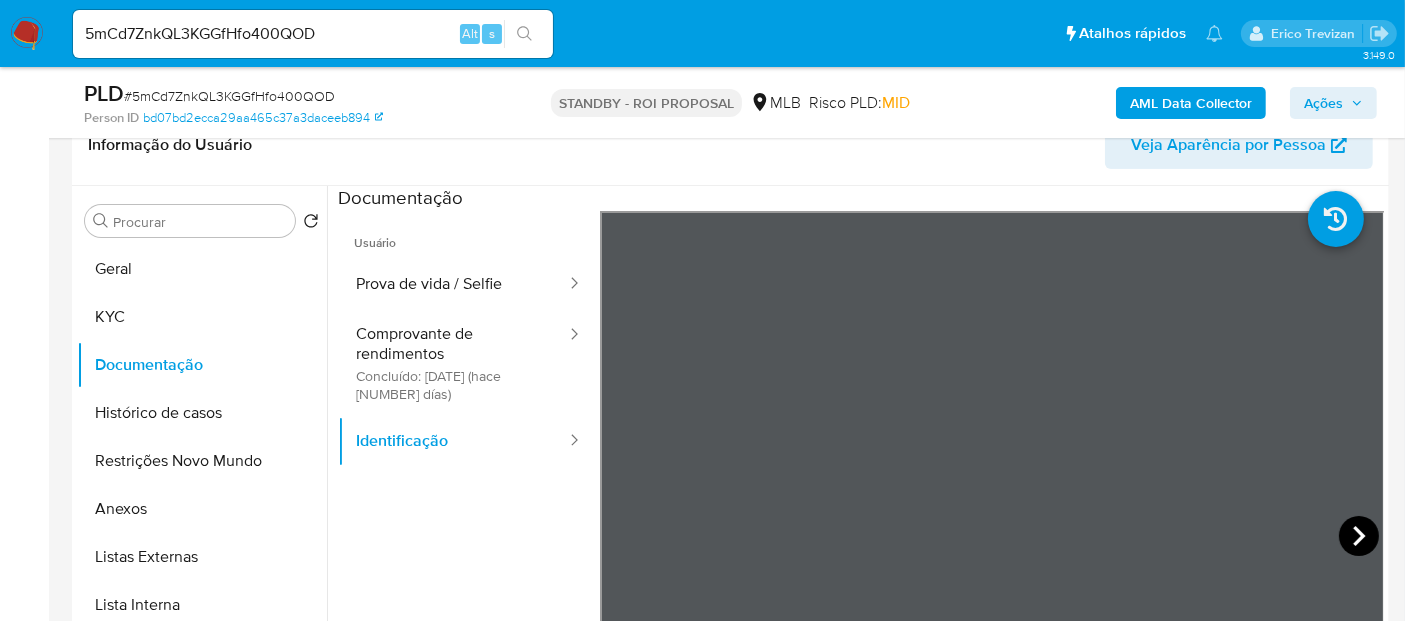 click 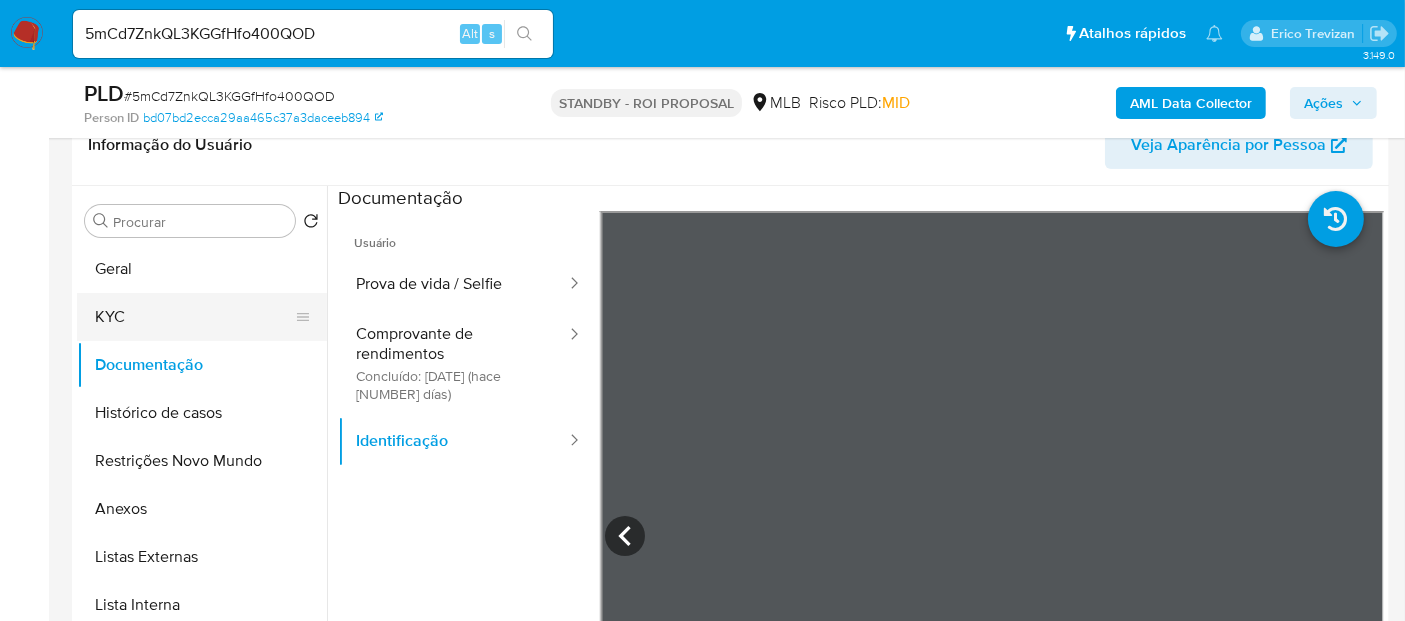 click on "KYC" at bounding box center [194, 317] 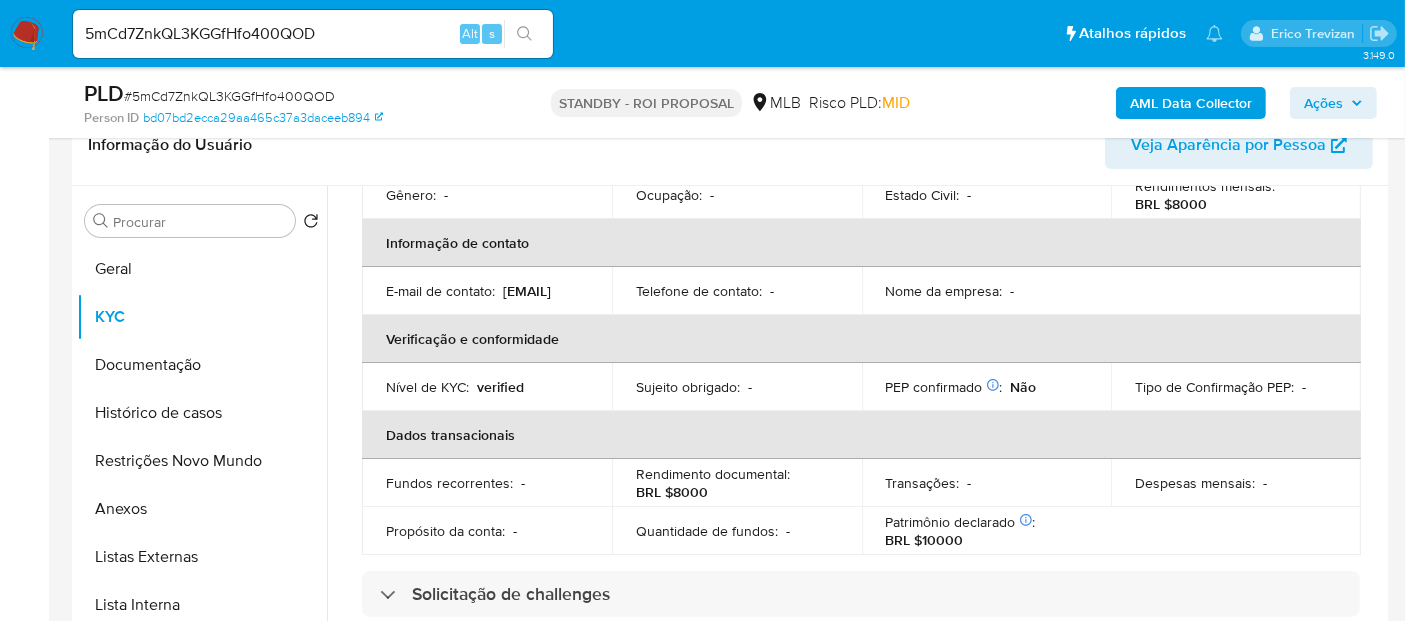scroll, scrollTop: 333, scrollLeft: 0, axis: vertical 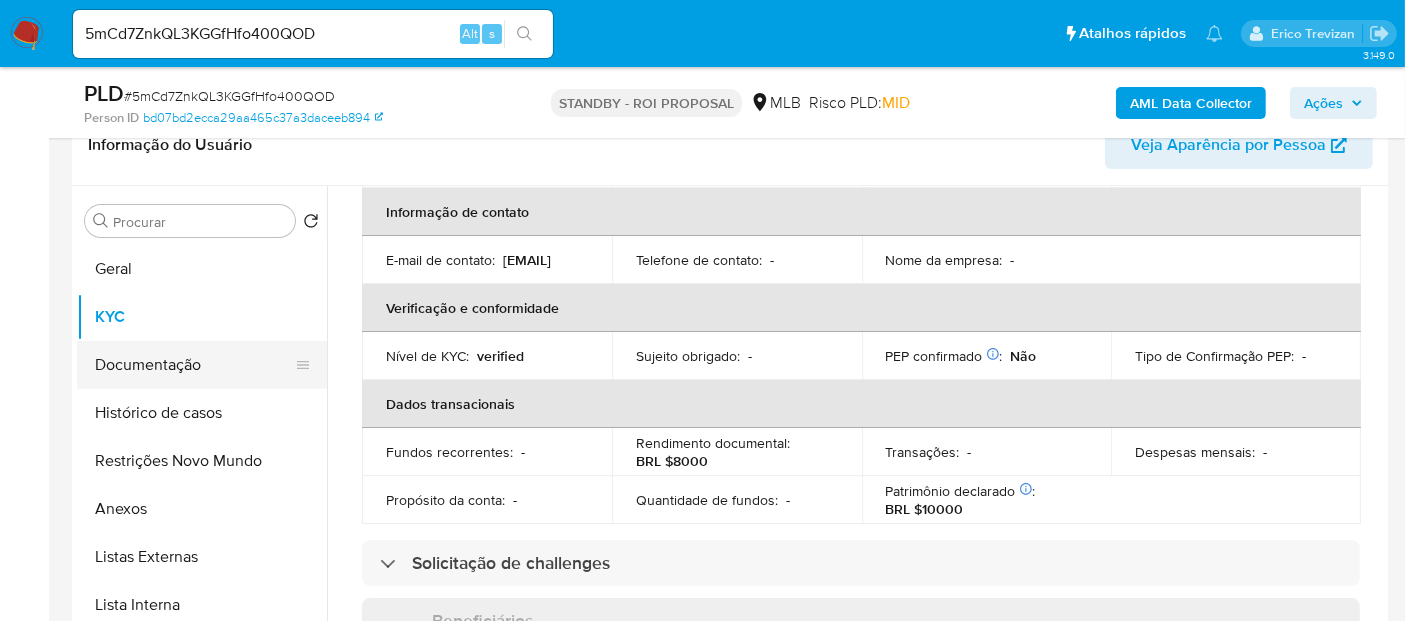 click on "Documentação" at bounding box center [194, 365] 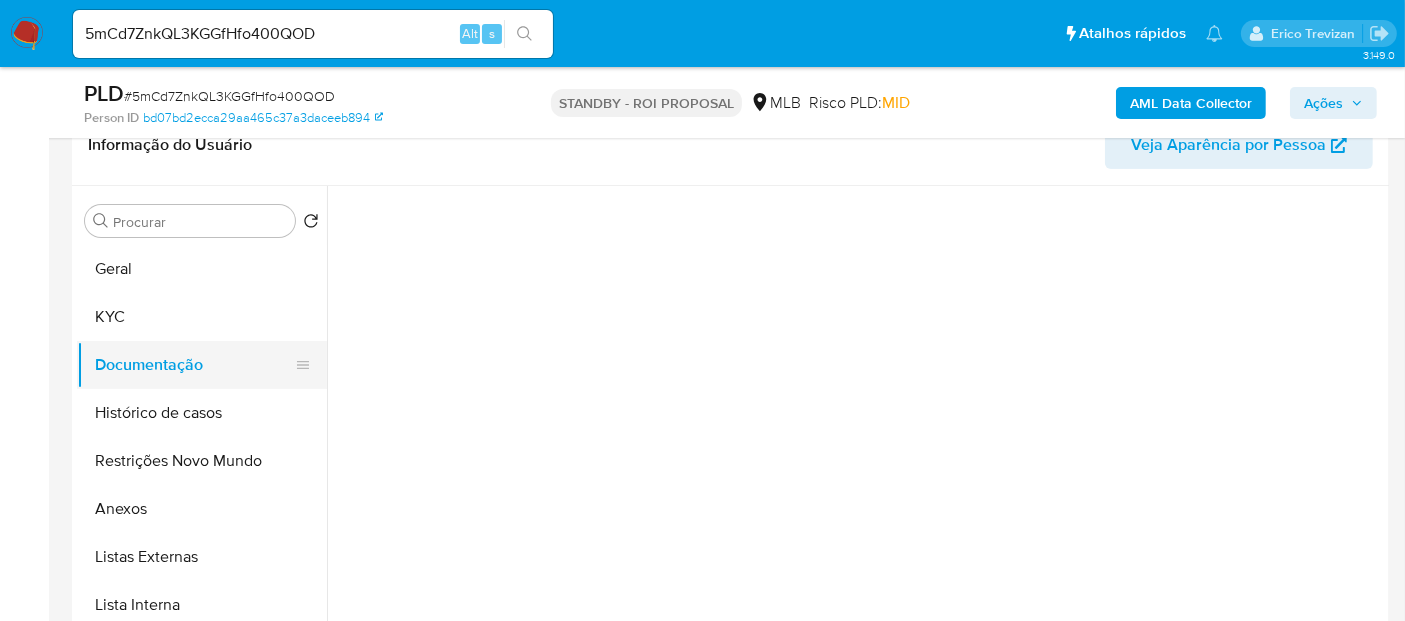 scroll, scrollTop: 0, scrollLeft: 0, axis: both 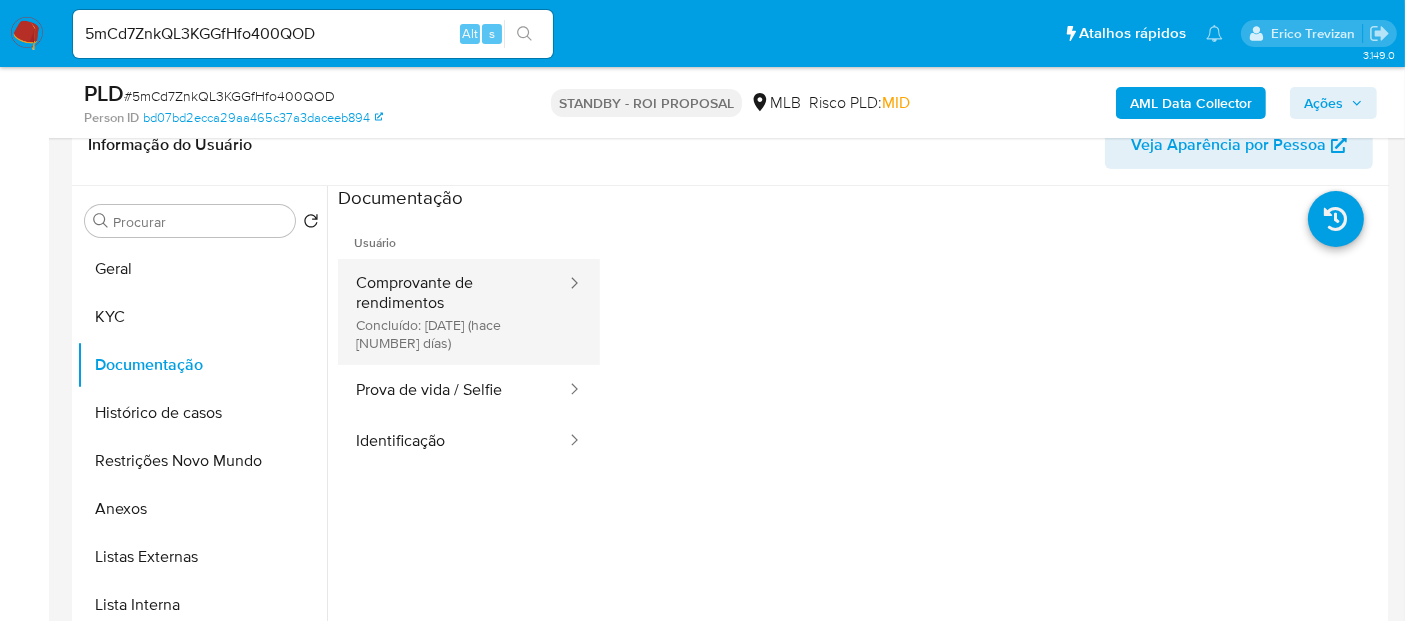 click on "Comprovante de rendimentos Concluído: 20/07/2025 (hace 17 días)" at bounding box center [453, 312] 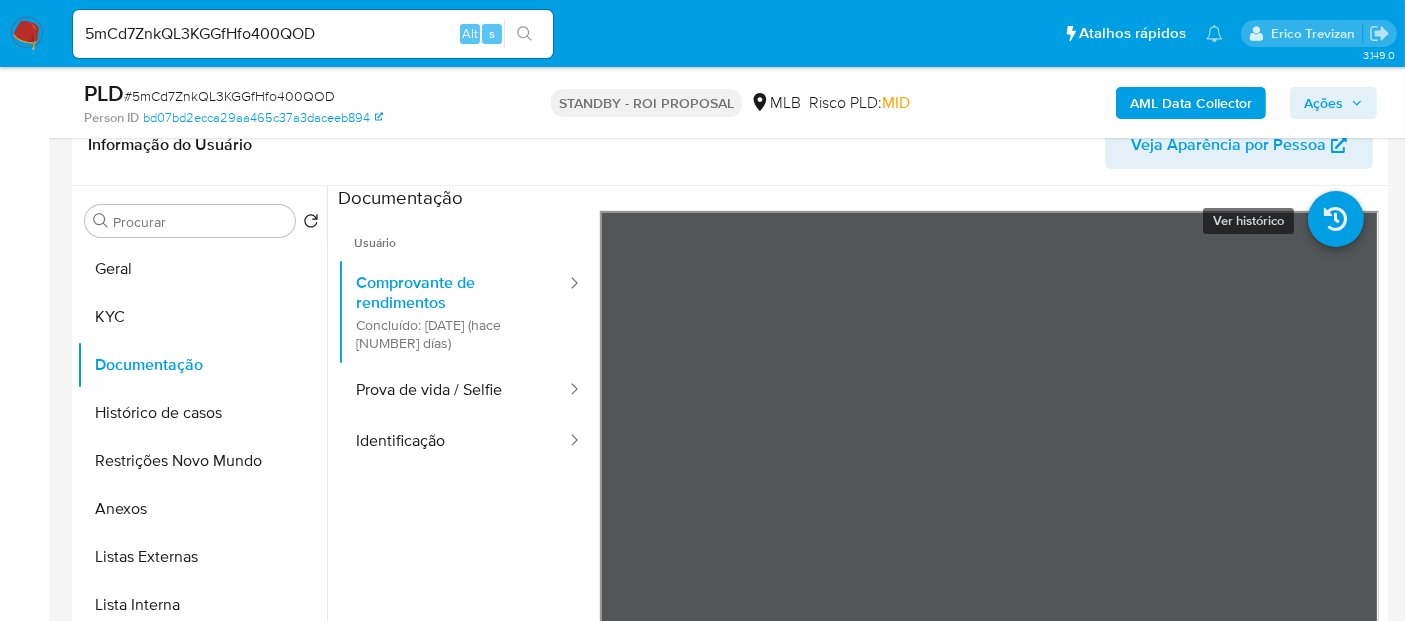 click at bounding box center (1336, 219) 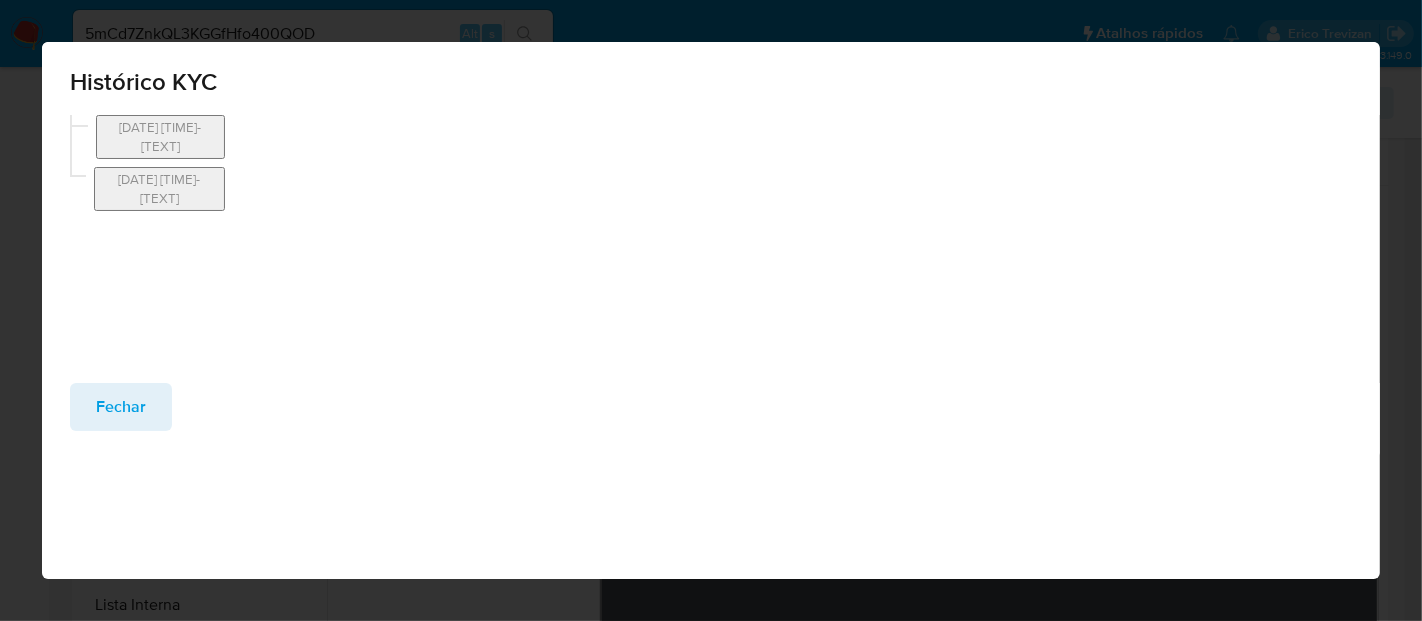 click on "Fechar" at bounding box center (121, 407) 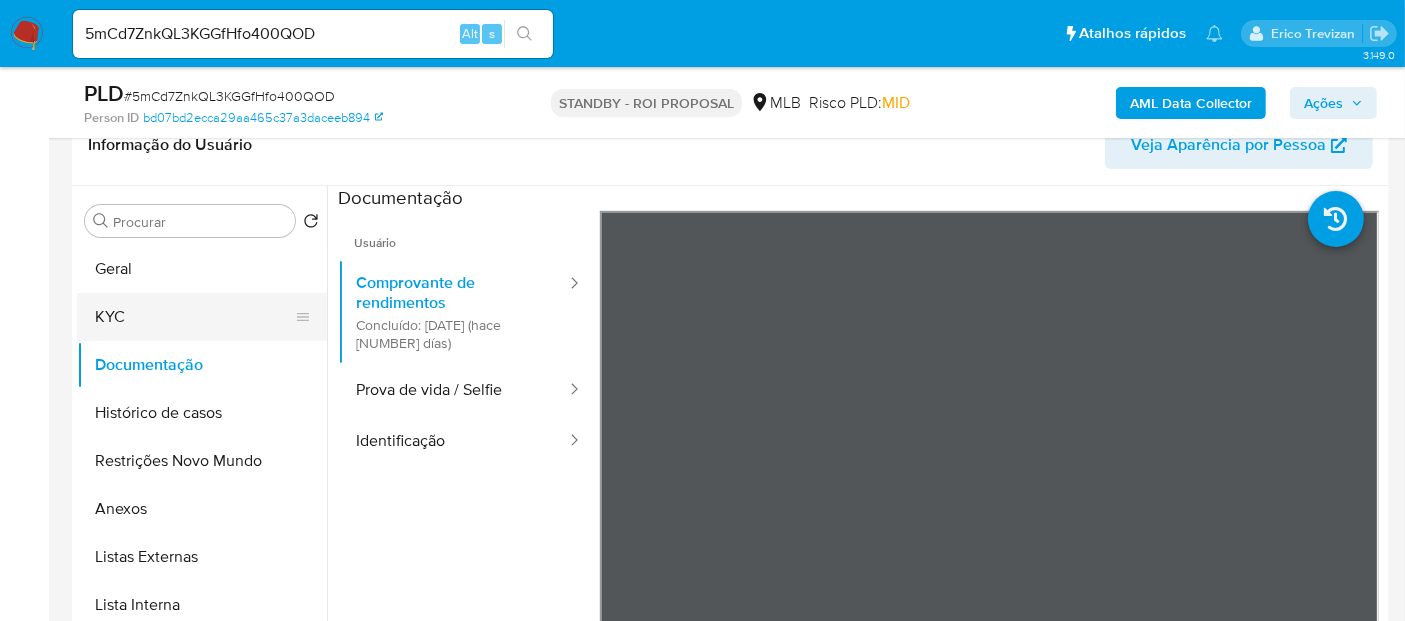 click on "KYC" at bounding box center [194, 317] 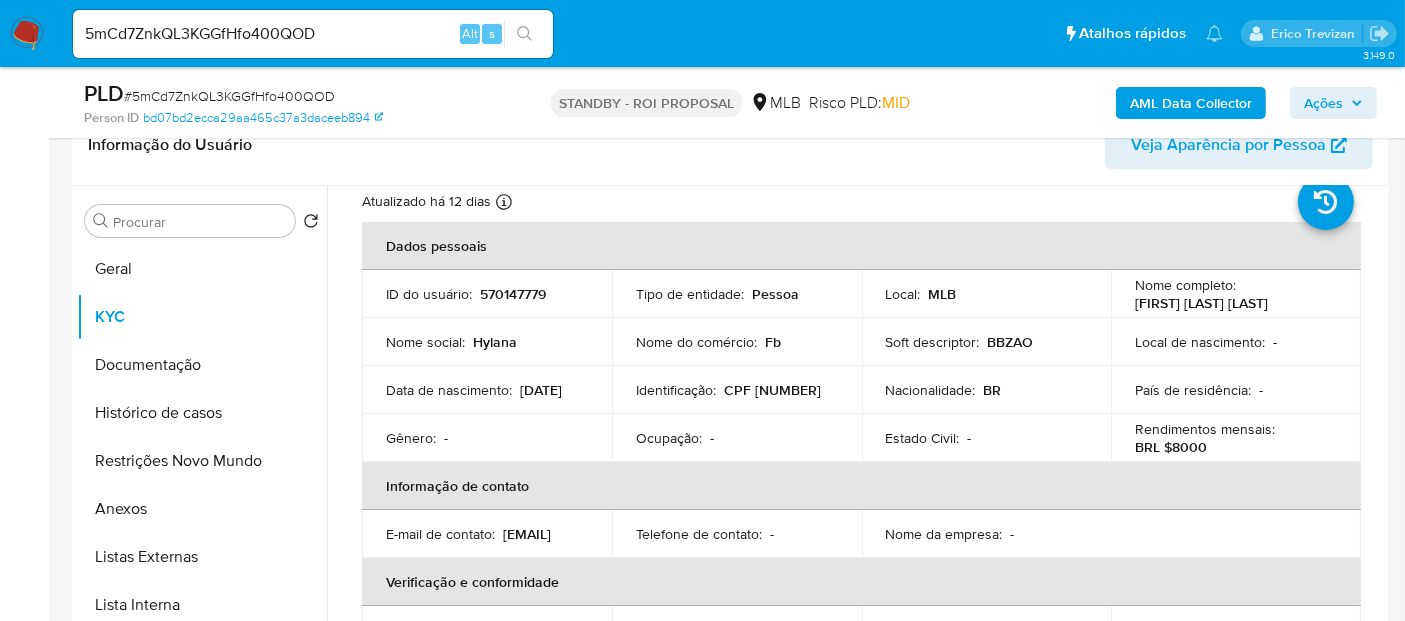scroll, scrollTop: 0, scrollLeft: 0, axis: both 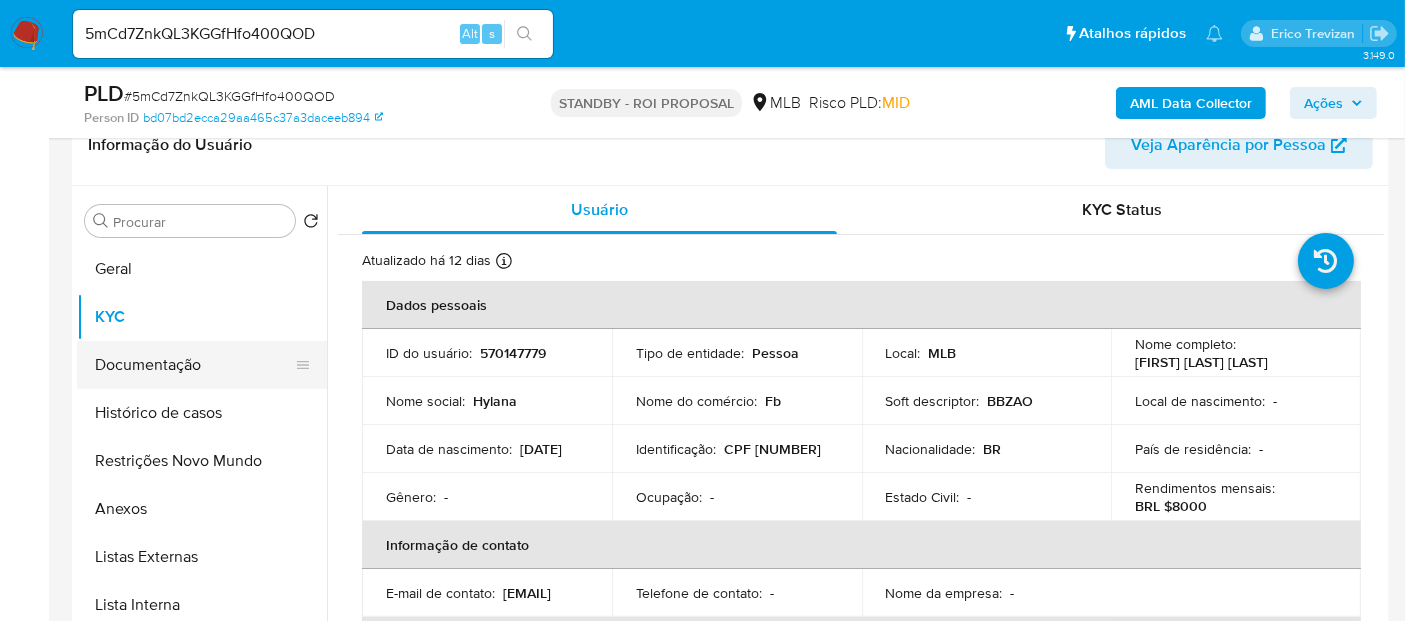 click on "Documentação" at bounding box center [194, 365] 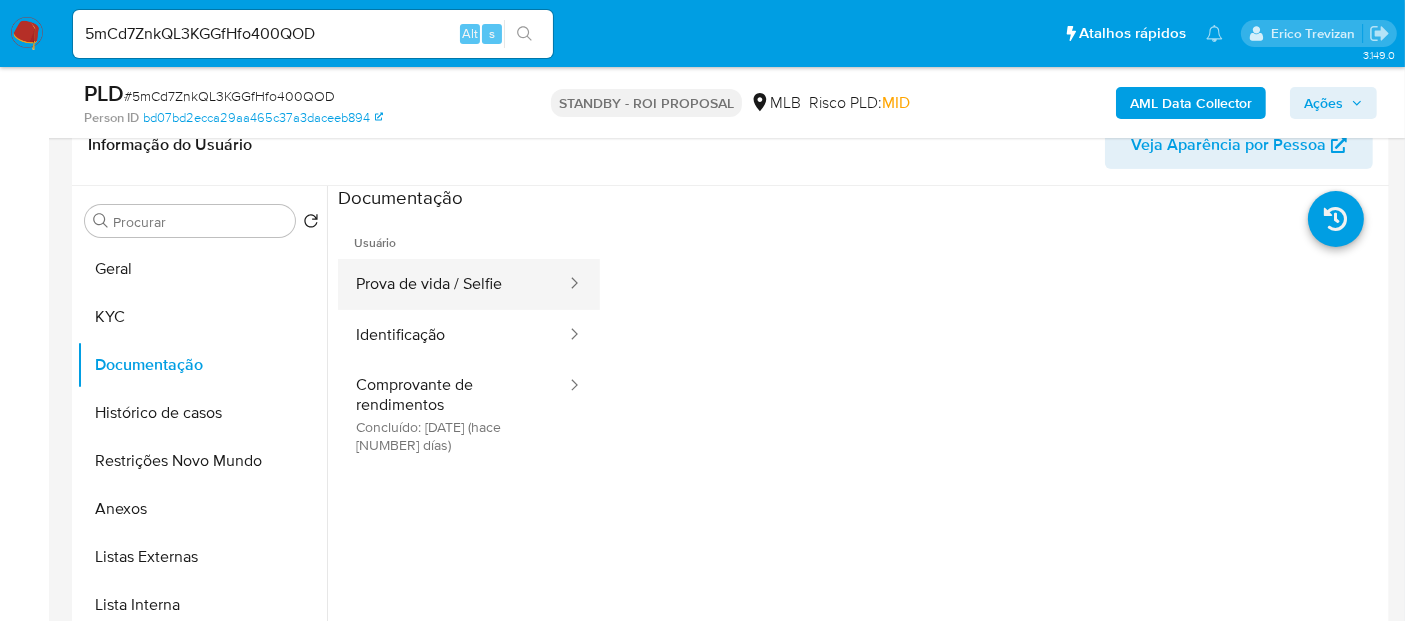 click on "Prova de vida / Selfie" at bounding box center (453, 284) 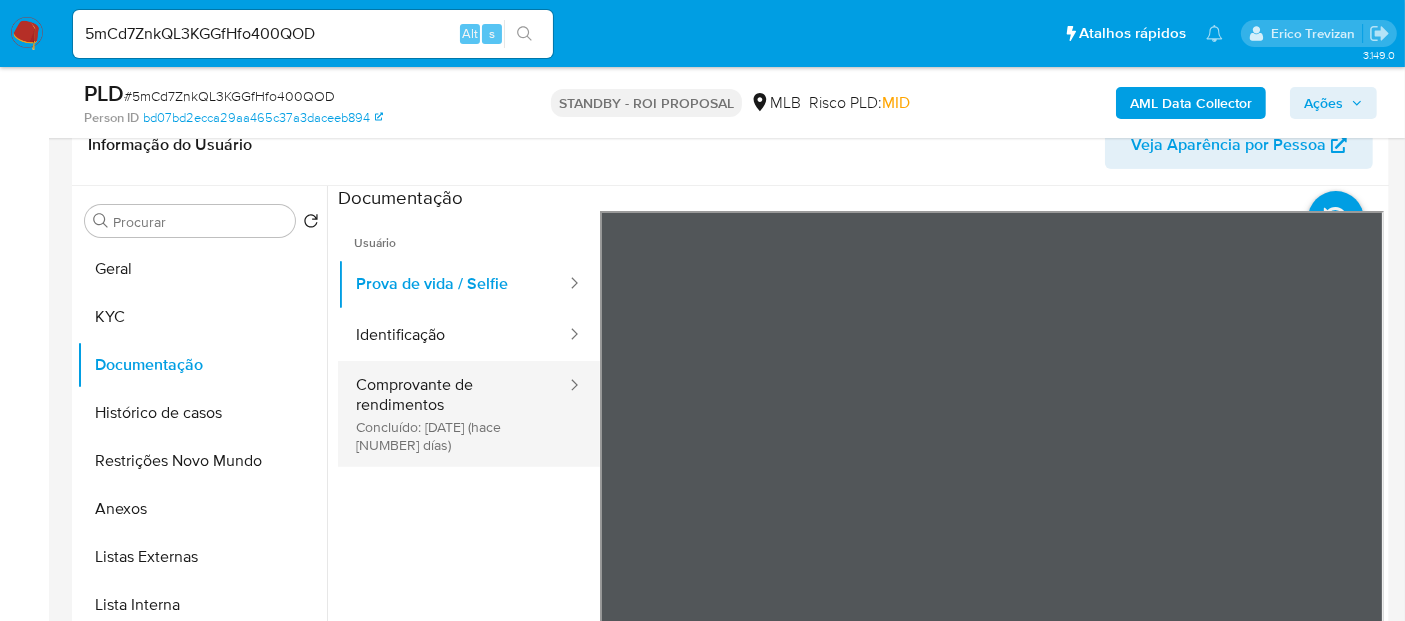 click on "Comprovante de rendimentos Concluído: 20/07/2025 (hace 17 días)" at bounding box center [453, 414] 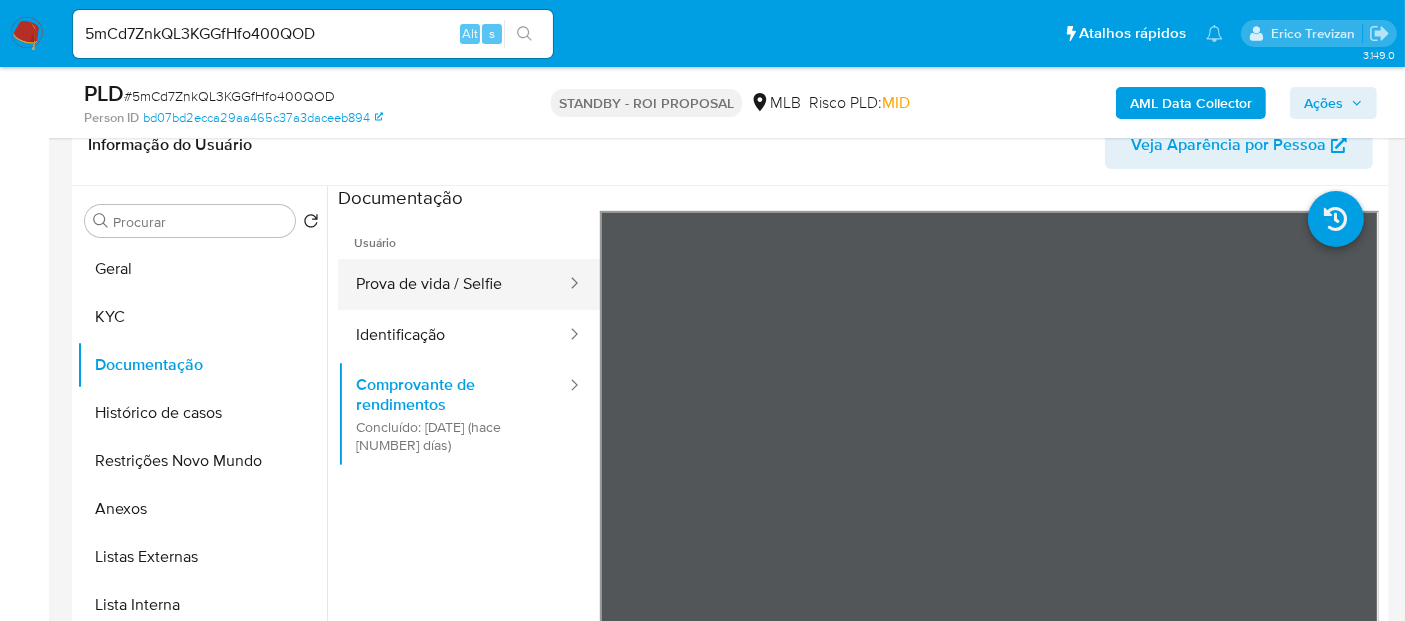 drag, startPoint x: 420, startPoint y: 279, endPoint x: 474, endPoint y: 278, distance: 54.00926 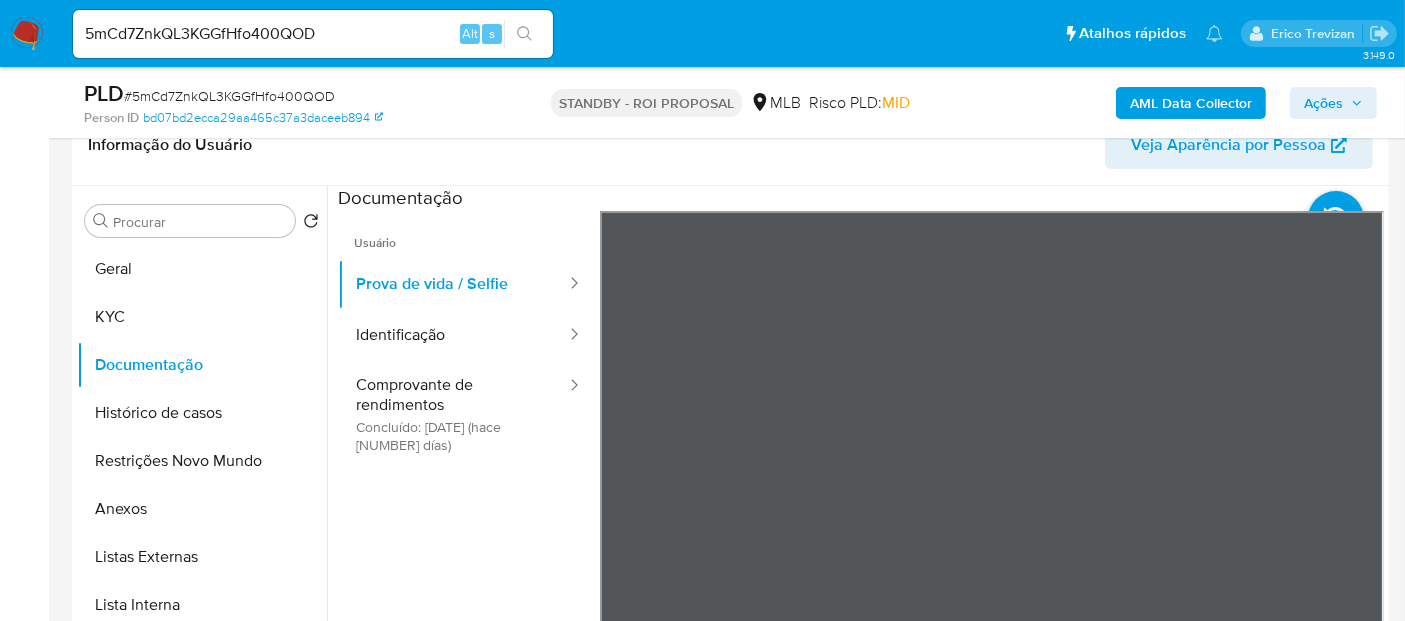 drag, startPoint x: 400, startPoint y: 334, endPoint x: 589, endPoint y: 334, distance: 189 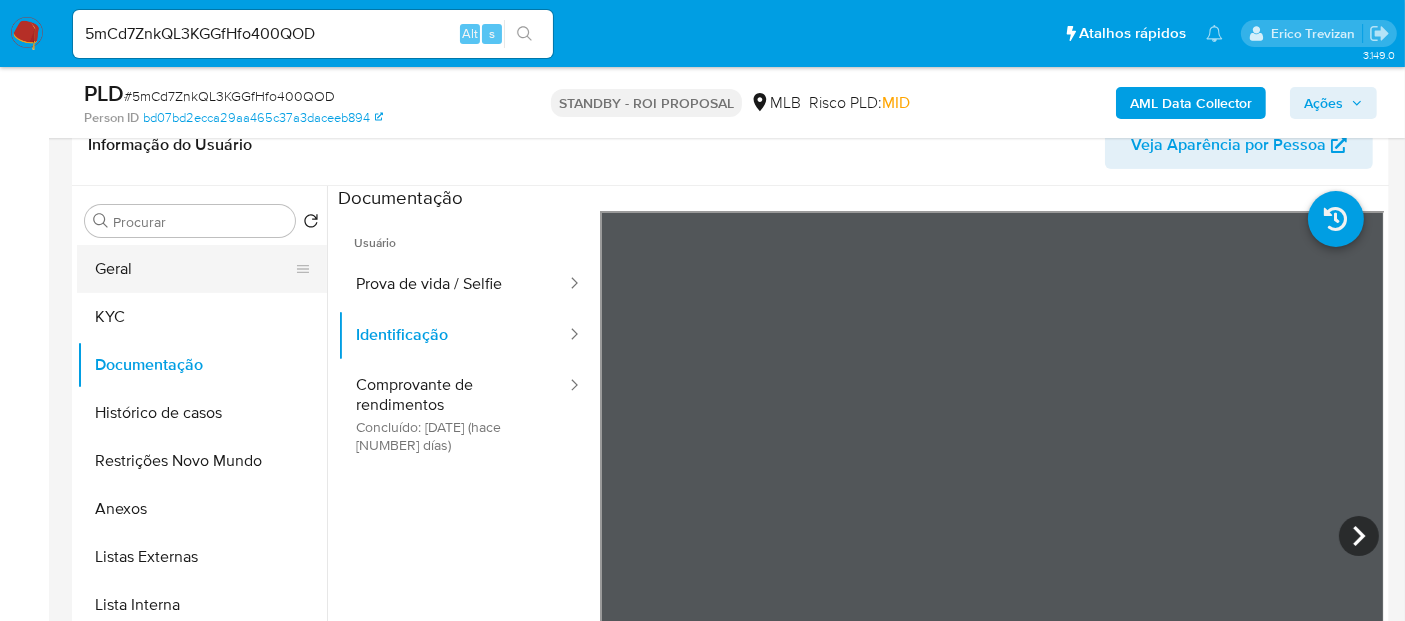 click on "Geral" at bounding box center (194, 269) 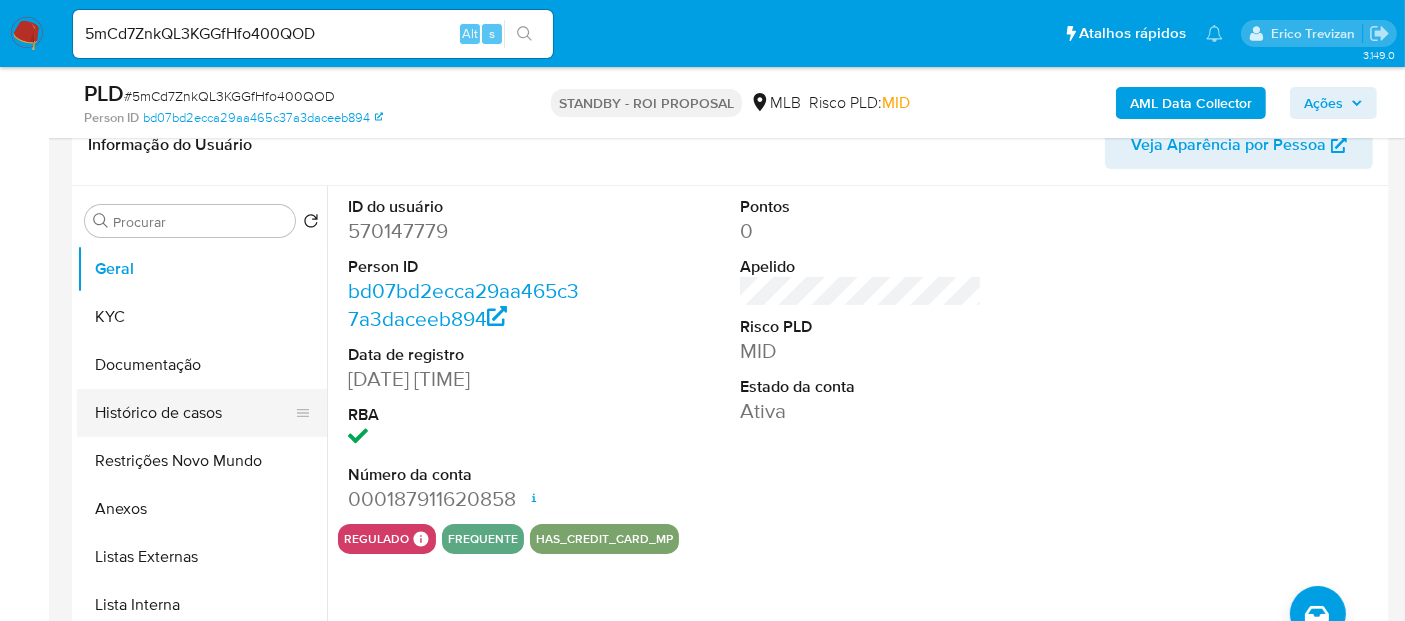 click on "Histórico de casos" at bounding box center (194, 413) 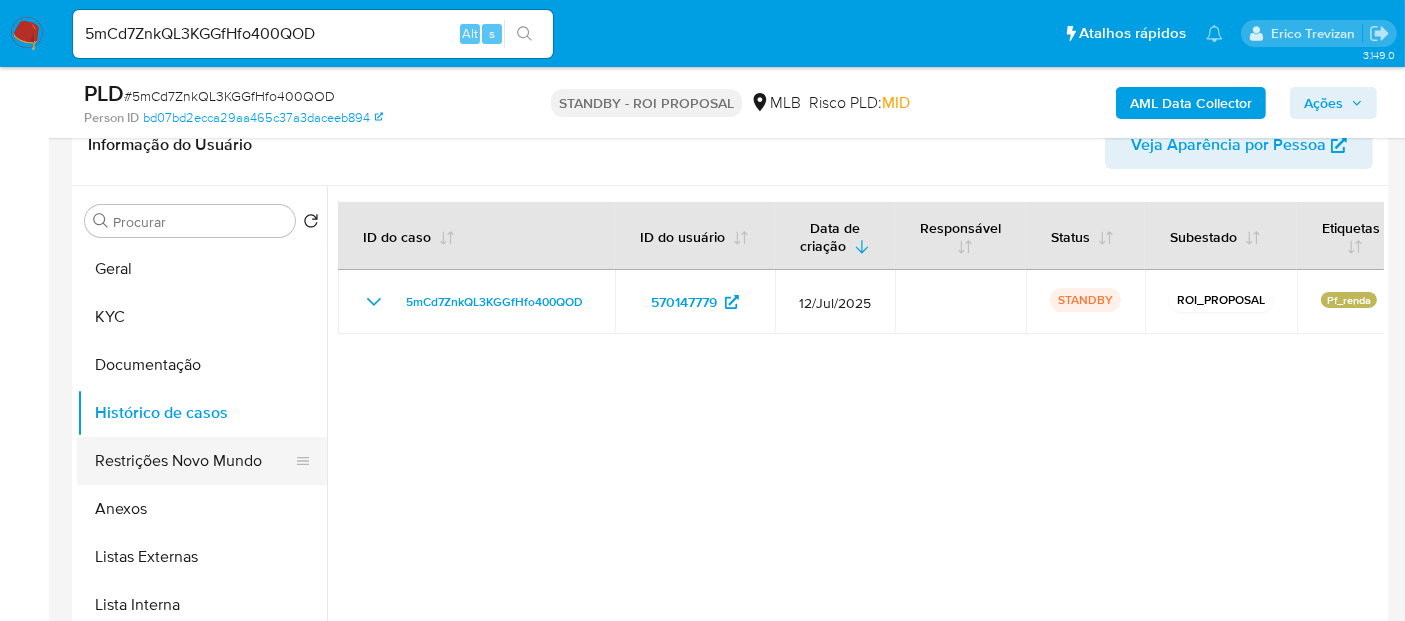 click on "Restrições Novo Mundo" at bounding box center (194, 461) 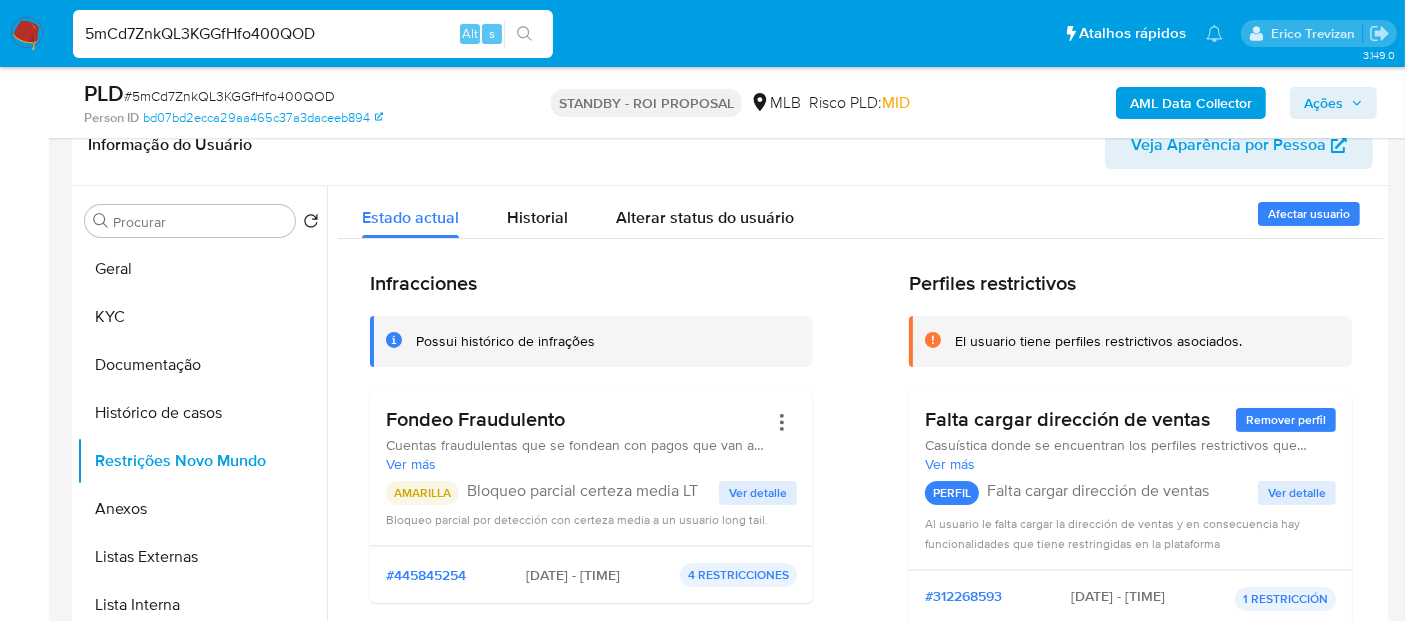 drag, startPoint x: 354, startPoint y: 28, endPoint x: 0, endPoint y: 50, distance: 354.68295 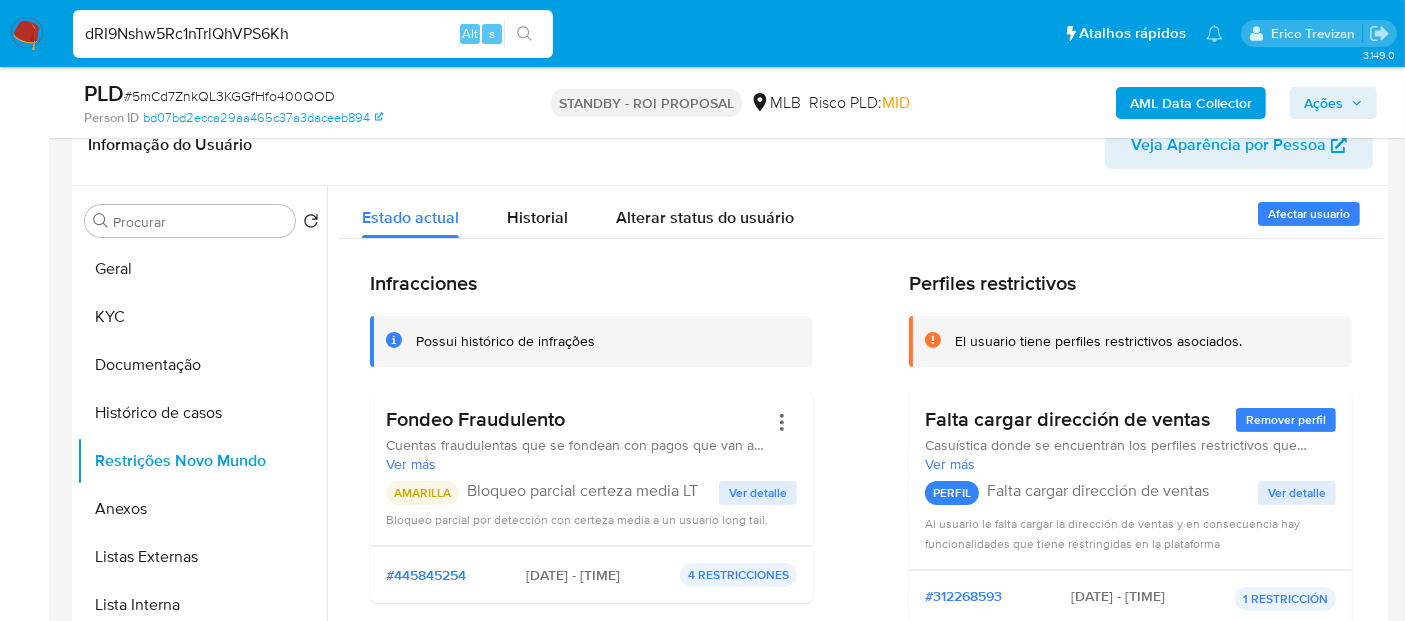 type on "dRI9Nshw5Rc1nTrlQhVPS6Kh" 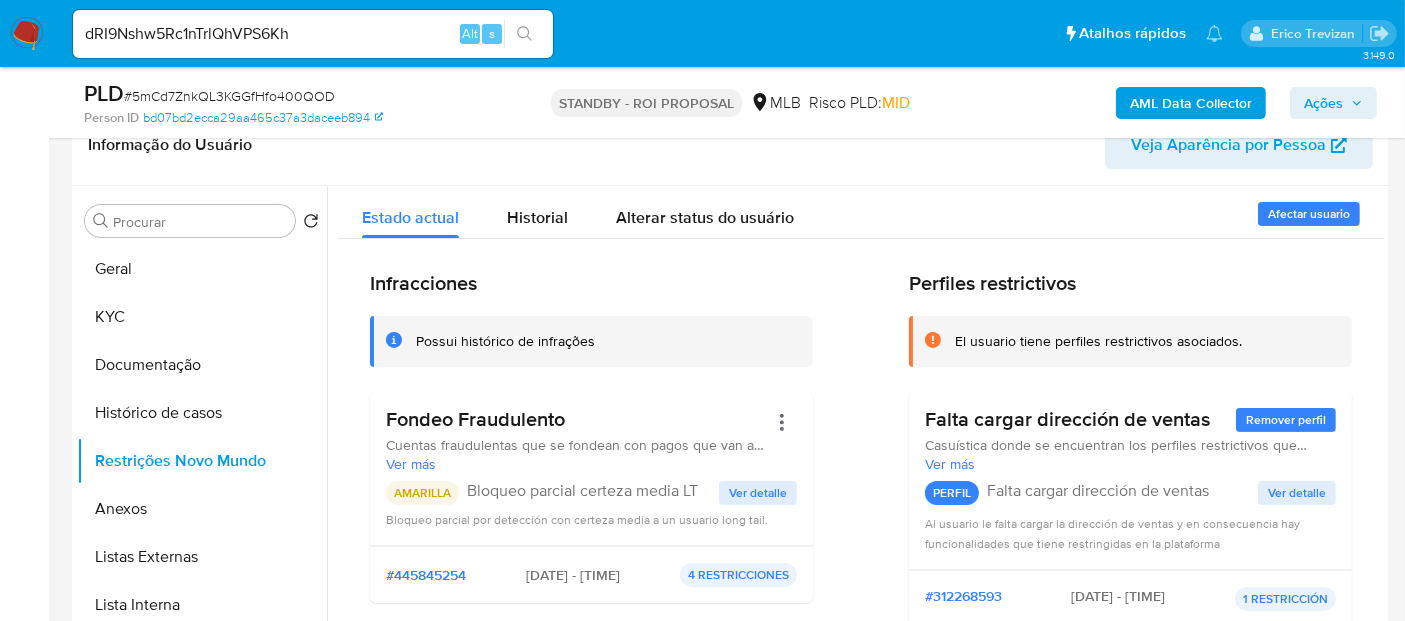 click 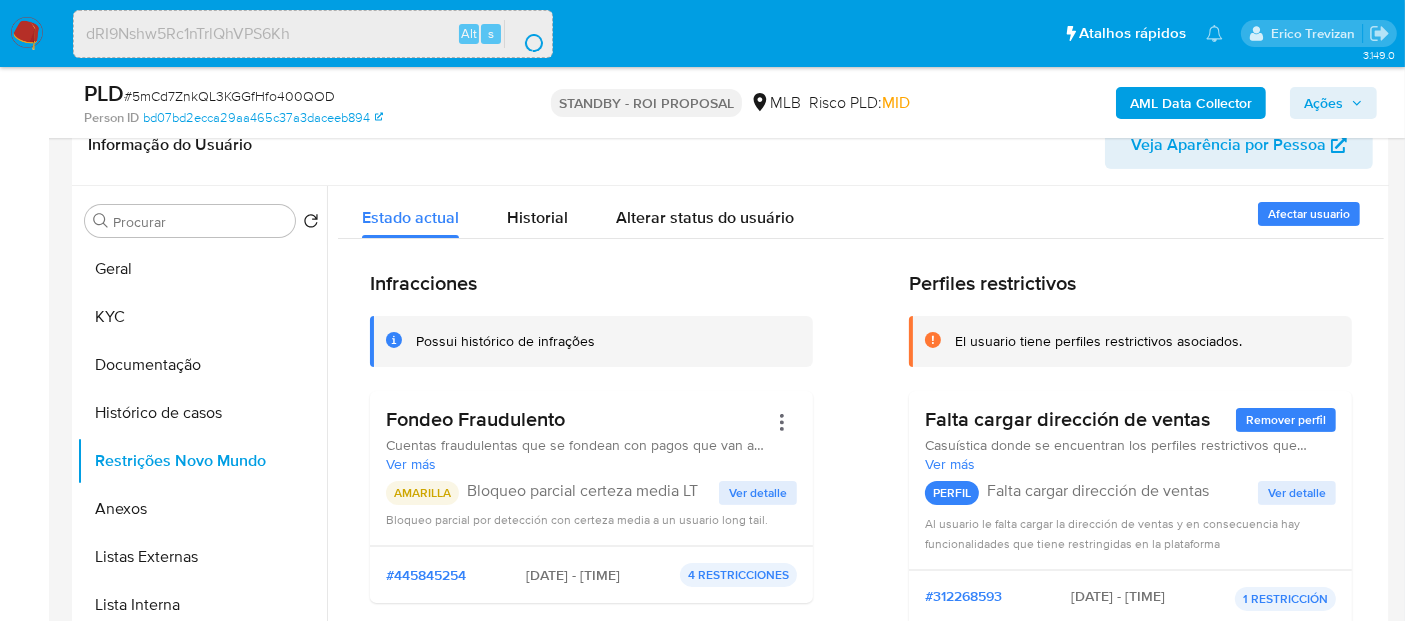 scroll, scrollTop: 0, scrollLeft: 0, axis: both 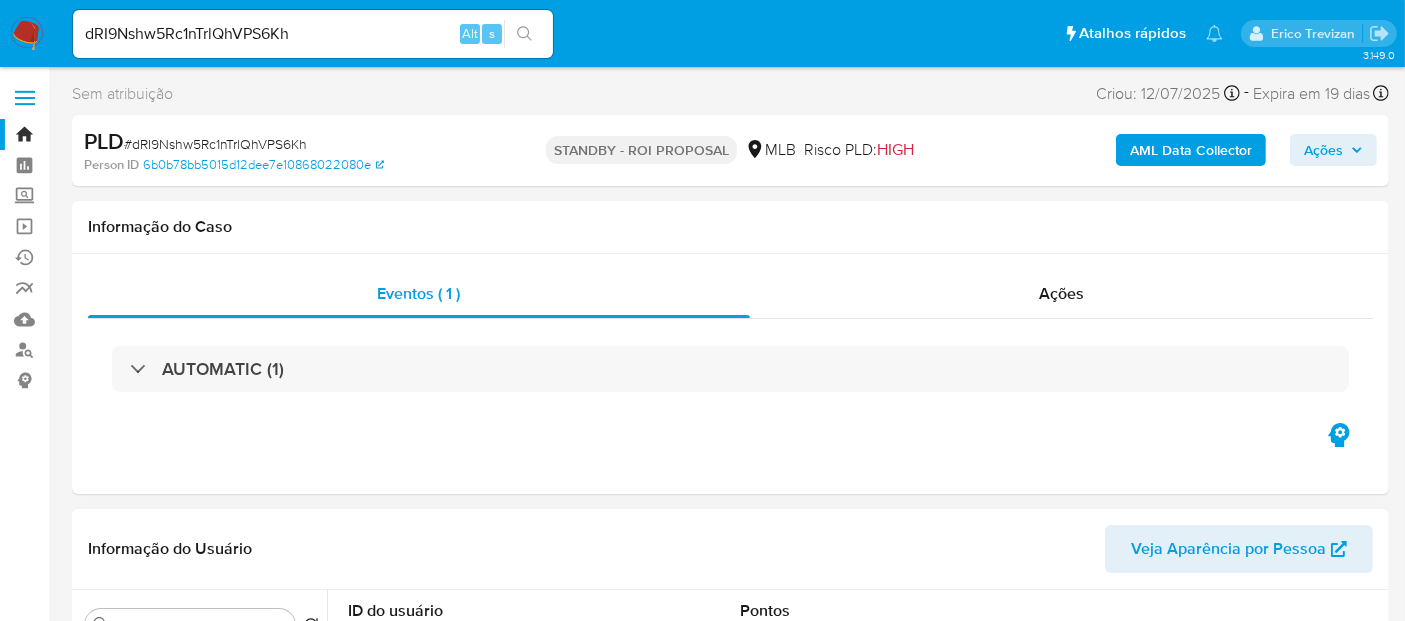 select on "10" 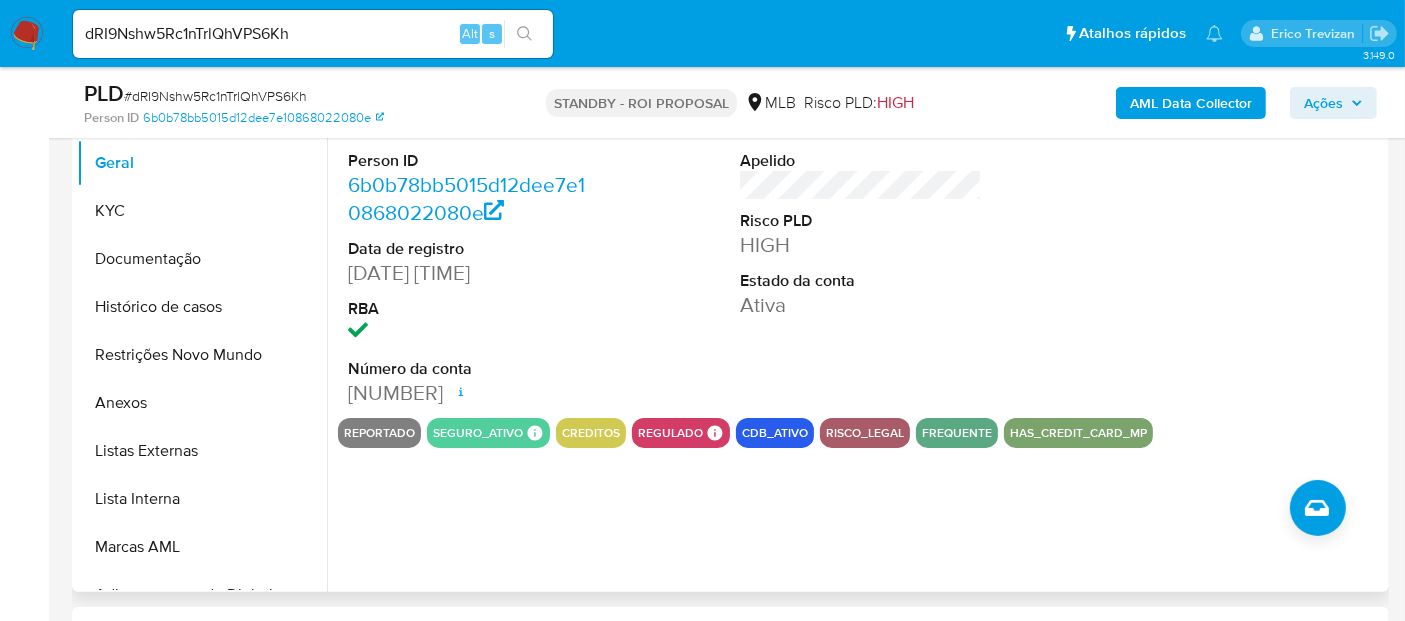 scroll, scrollTop: 444, scrollLeft: 0, axis: vertical 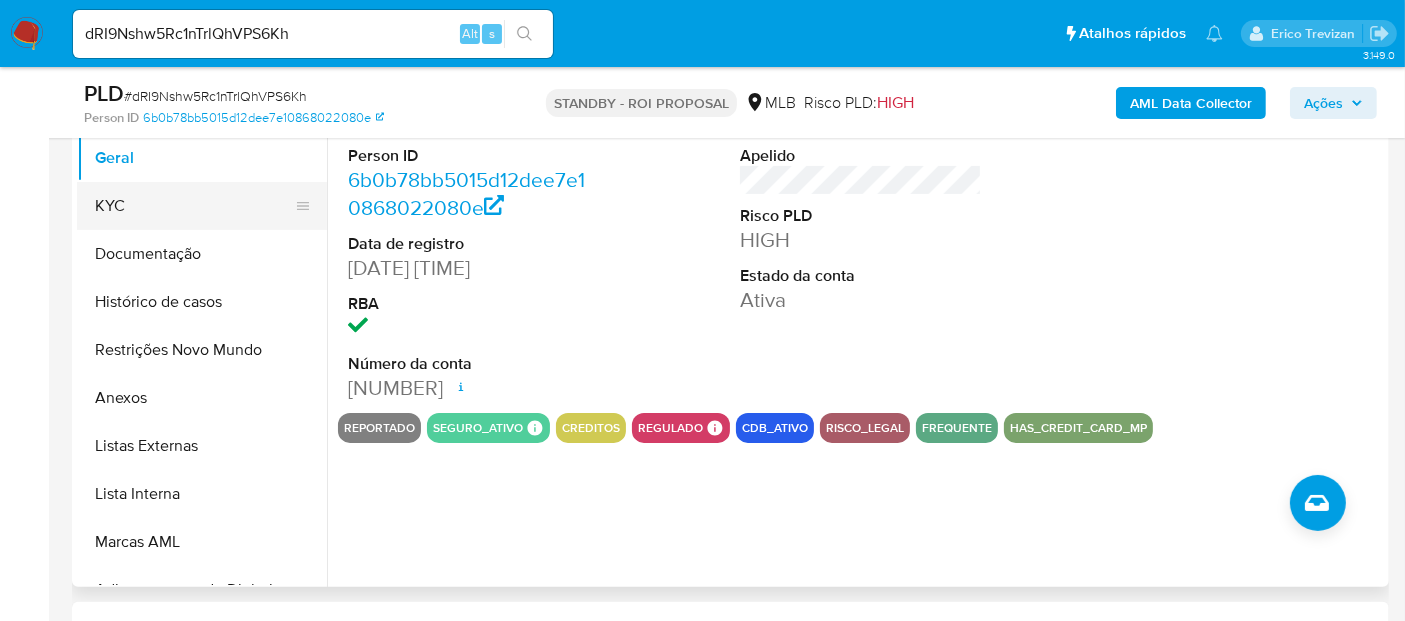 click on "KYC" at bounding box center (194, 206) 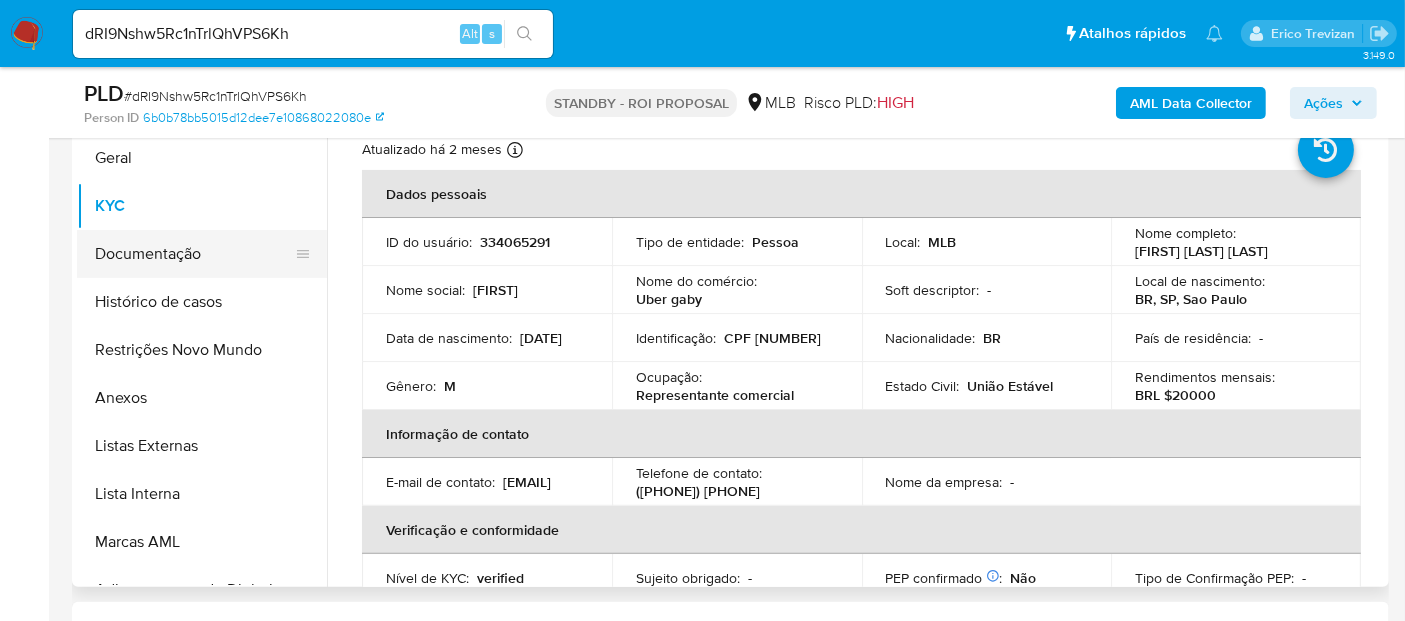 click on "Documentação" at bounding box center (194, 254) 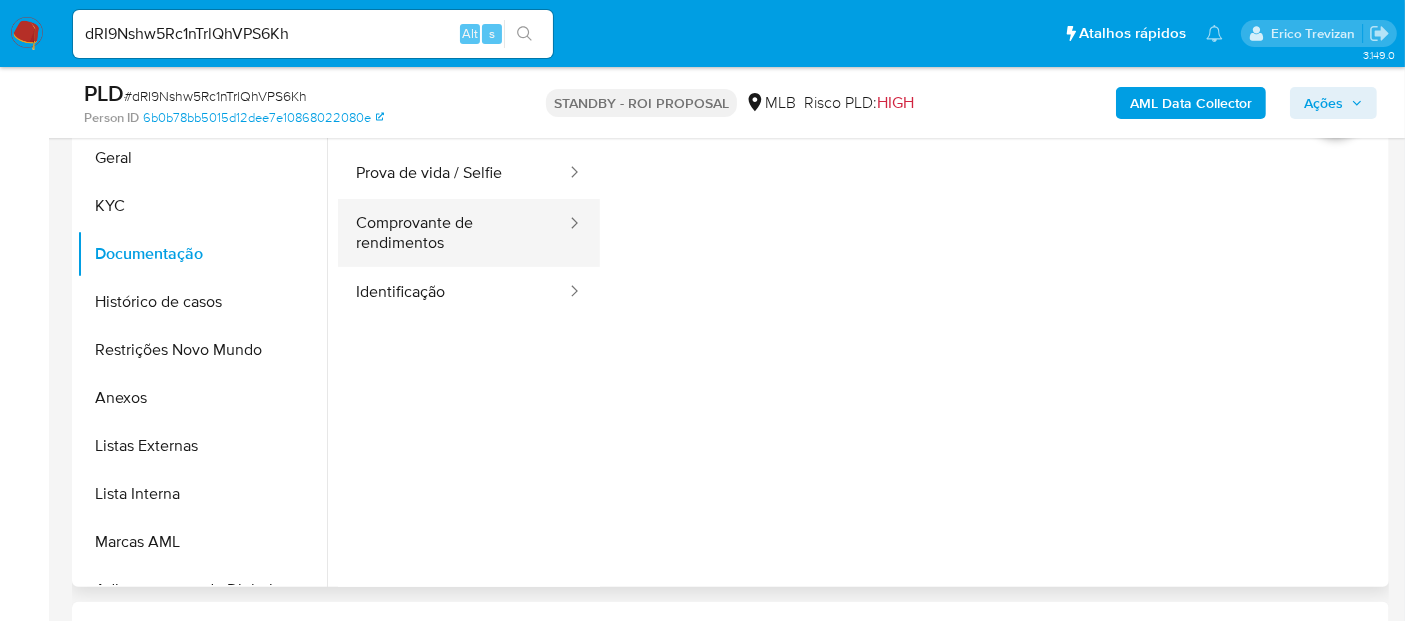 click on "Comprovante de rendimentos" at bounding box center [453, 233] 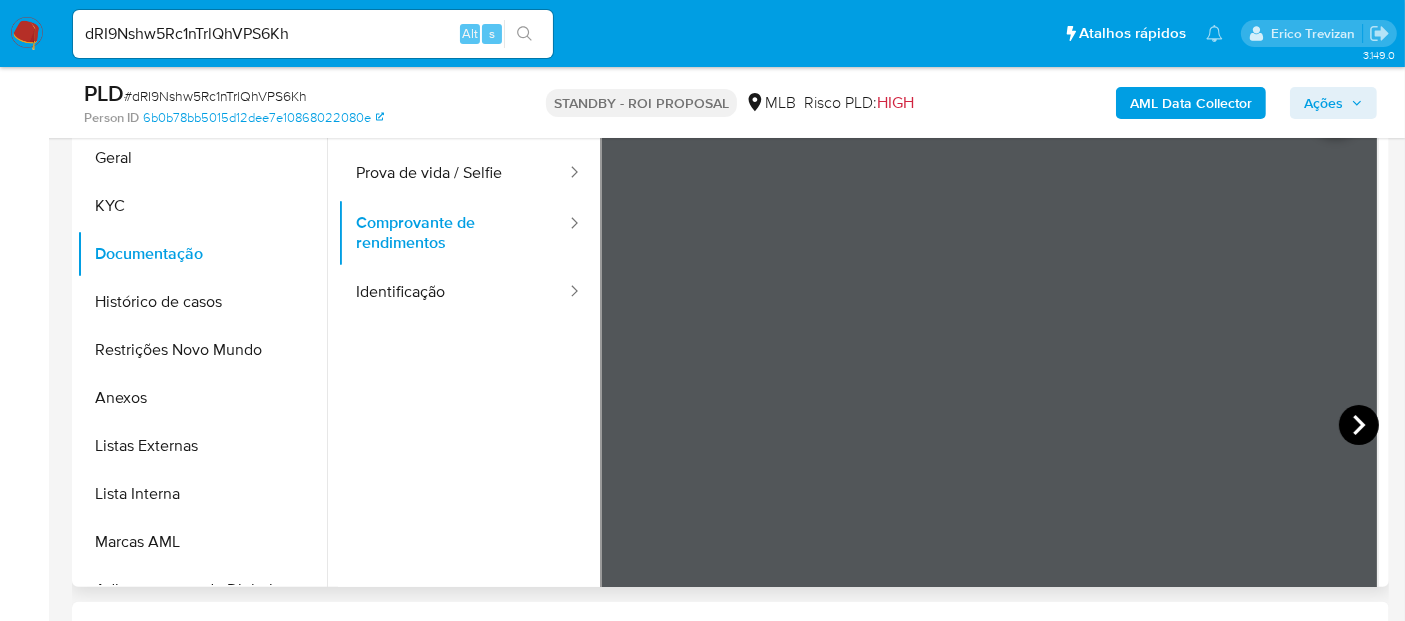 click 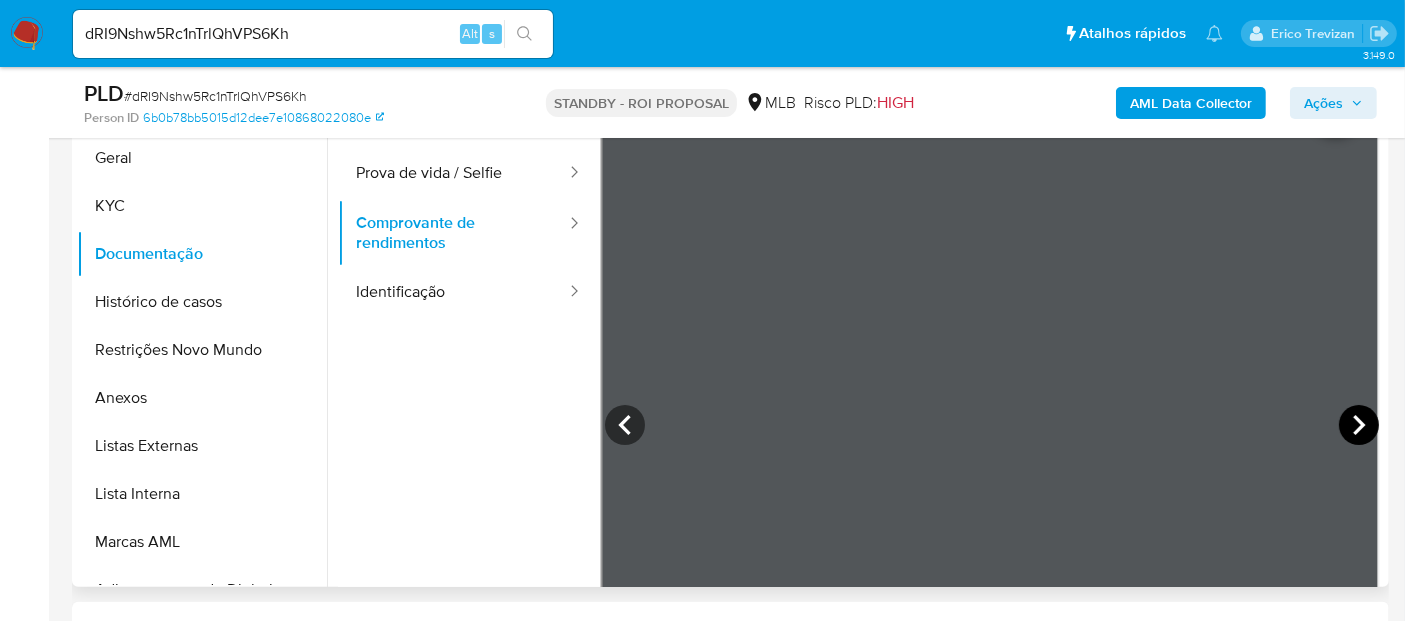 click 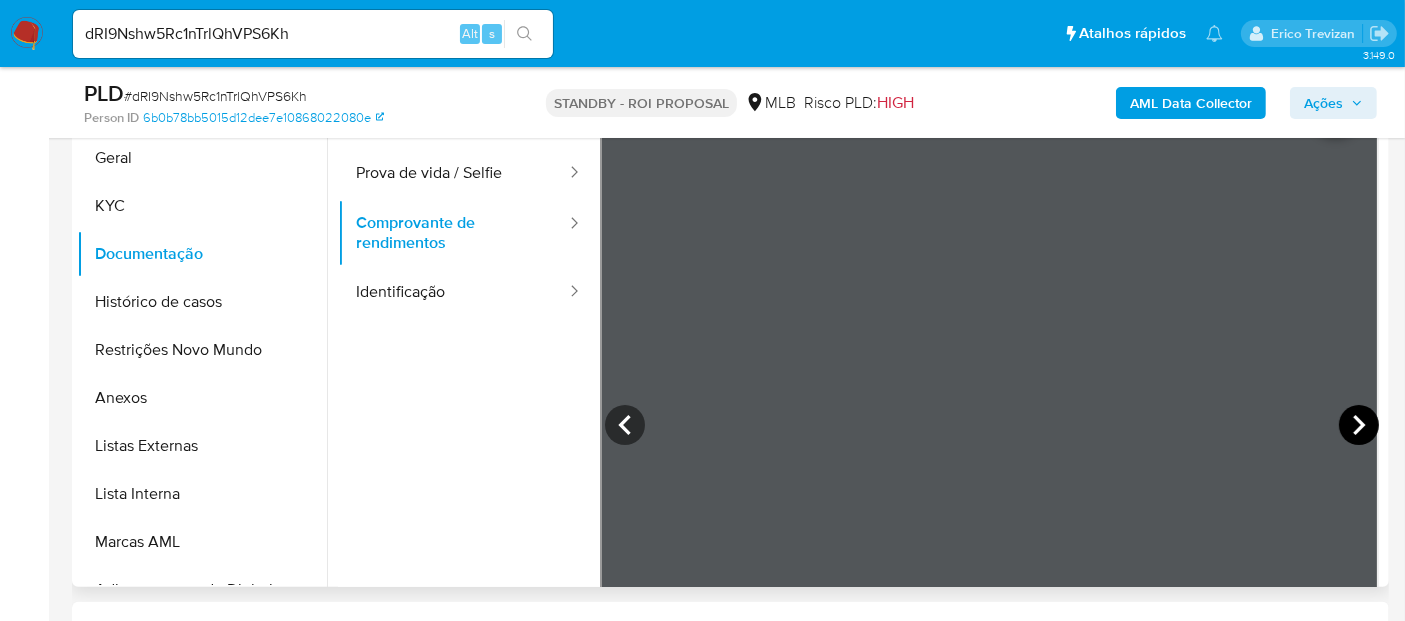 click 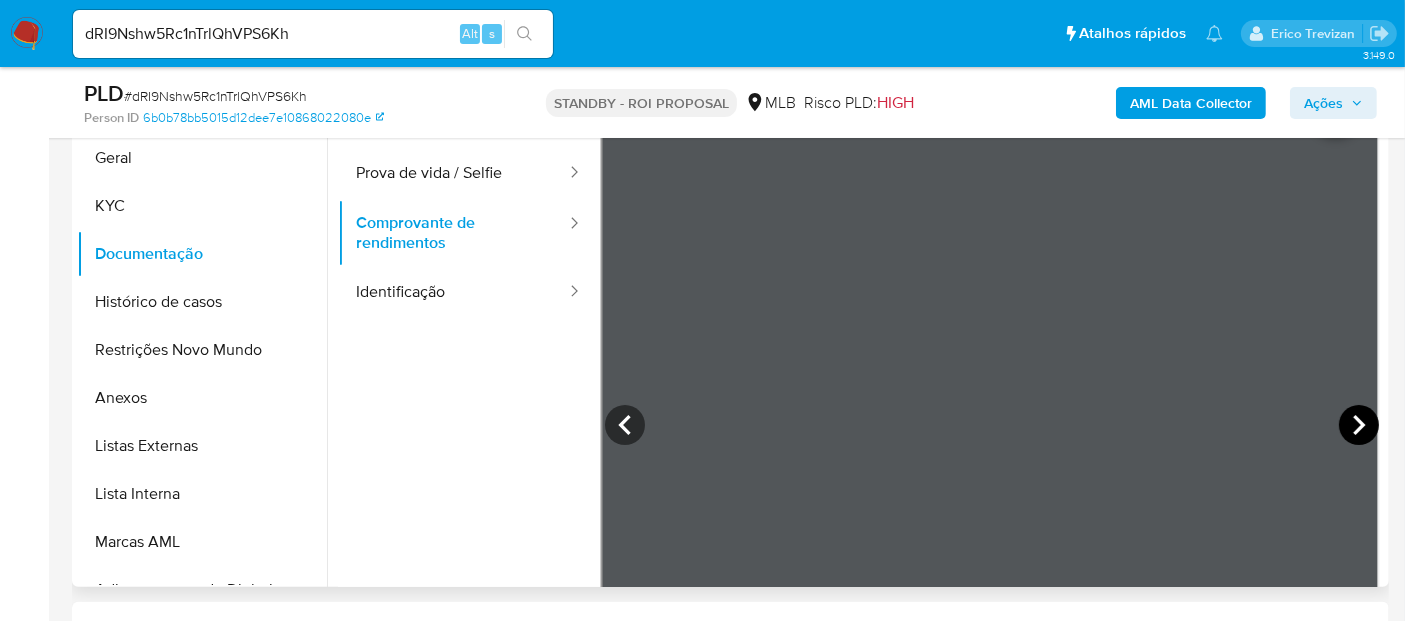 click 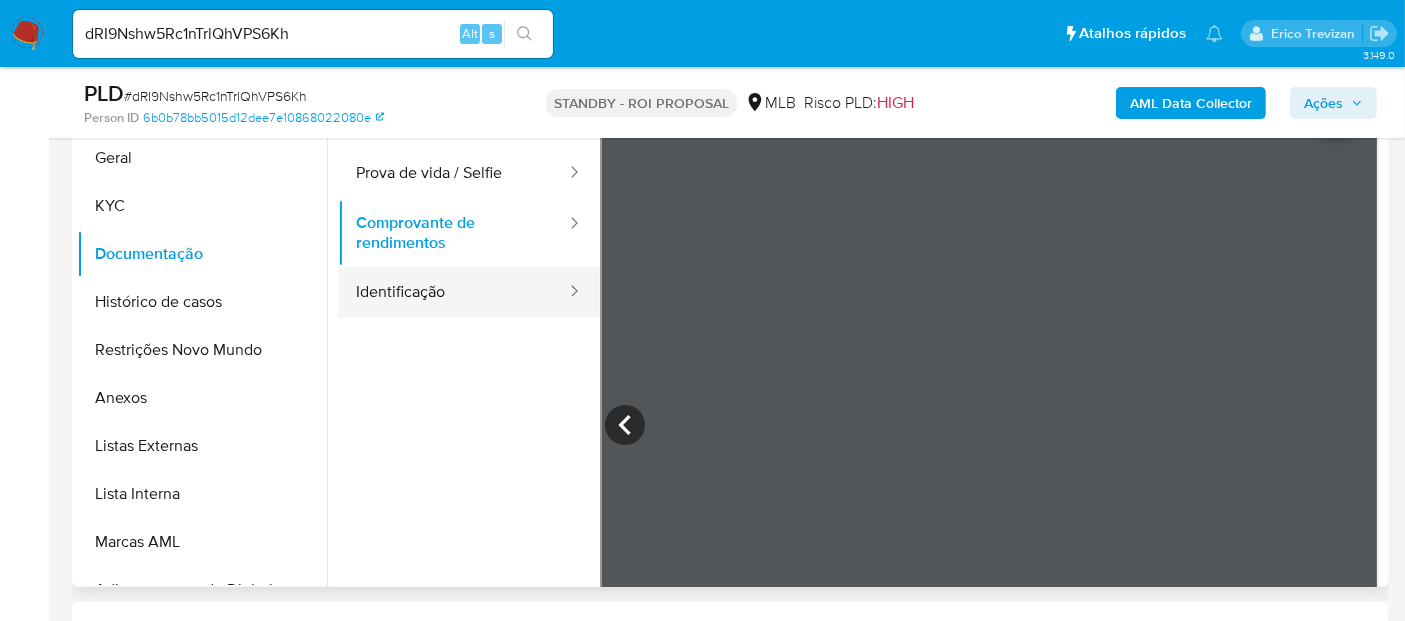 drag, startPoint x: 439, startPoint y: 286, endPoint x: 541, endPoint y: 290, distance: 102.0784 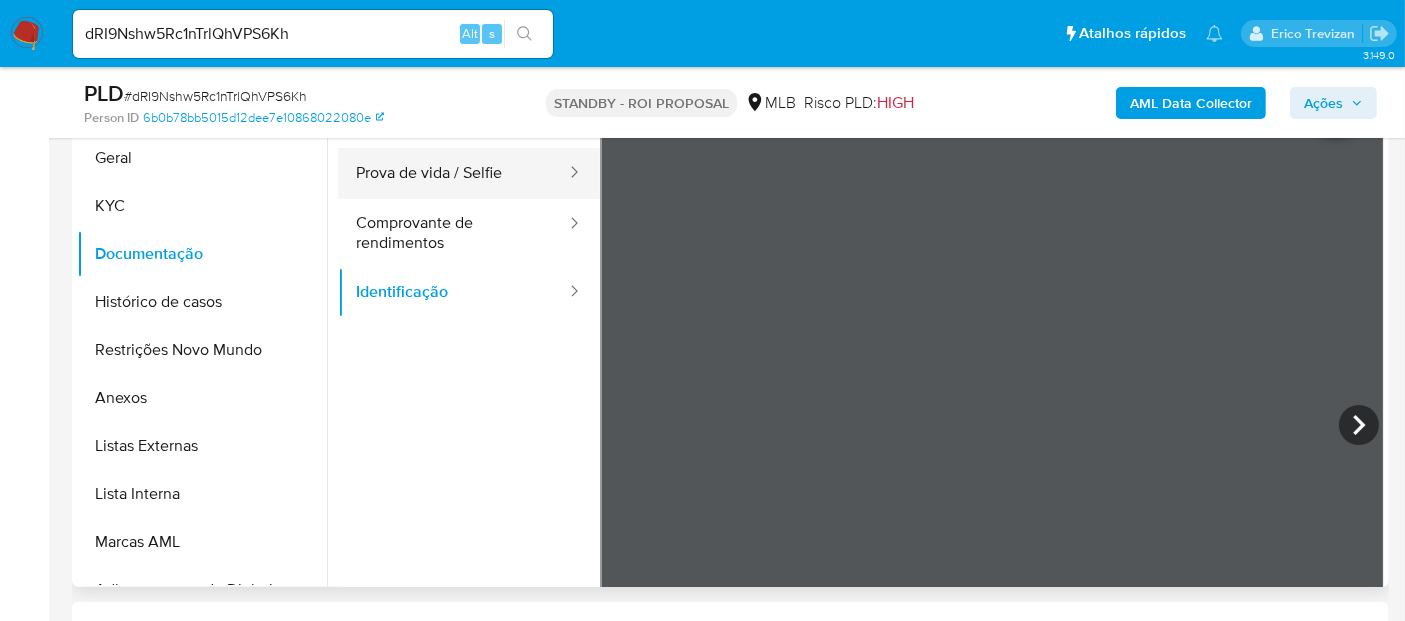 click on "Prova de vida / Selfie" at bounding box center [453, 173] 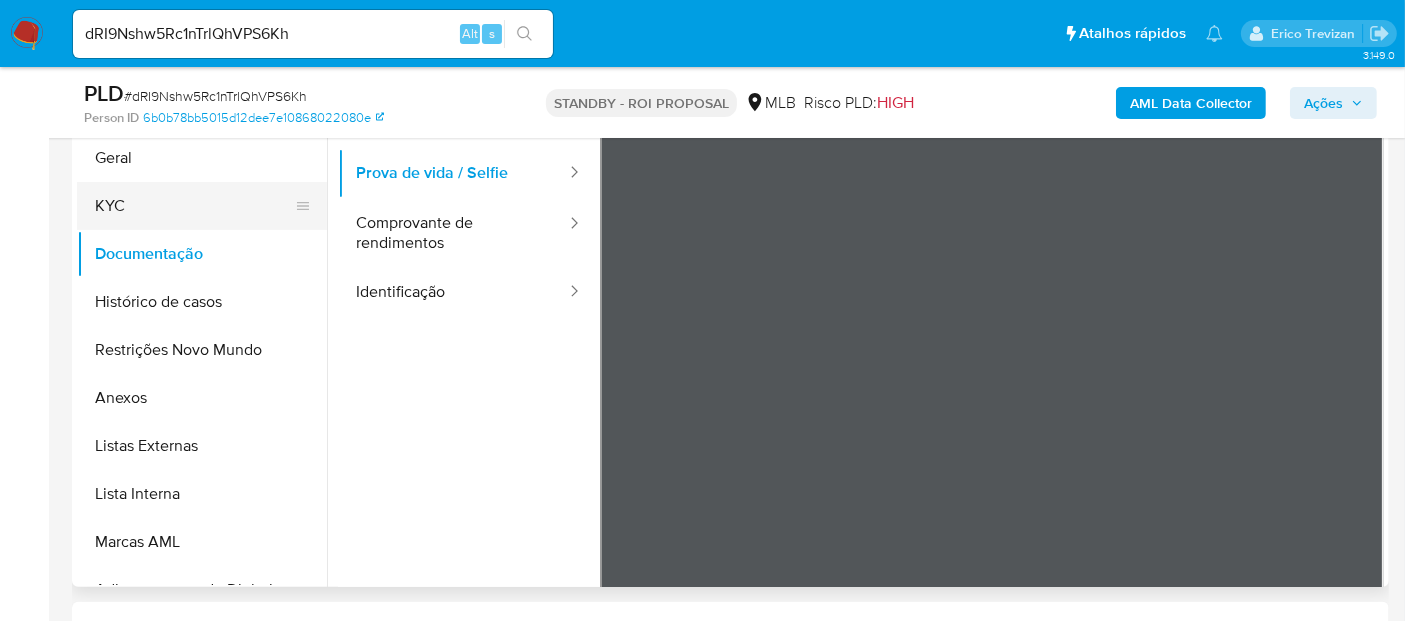 click on "KYC" at bounding box center (194, 206) 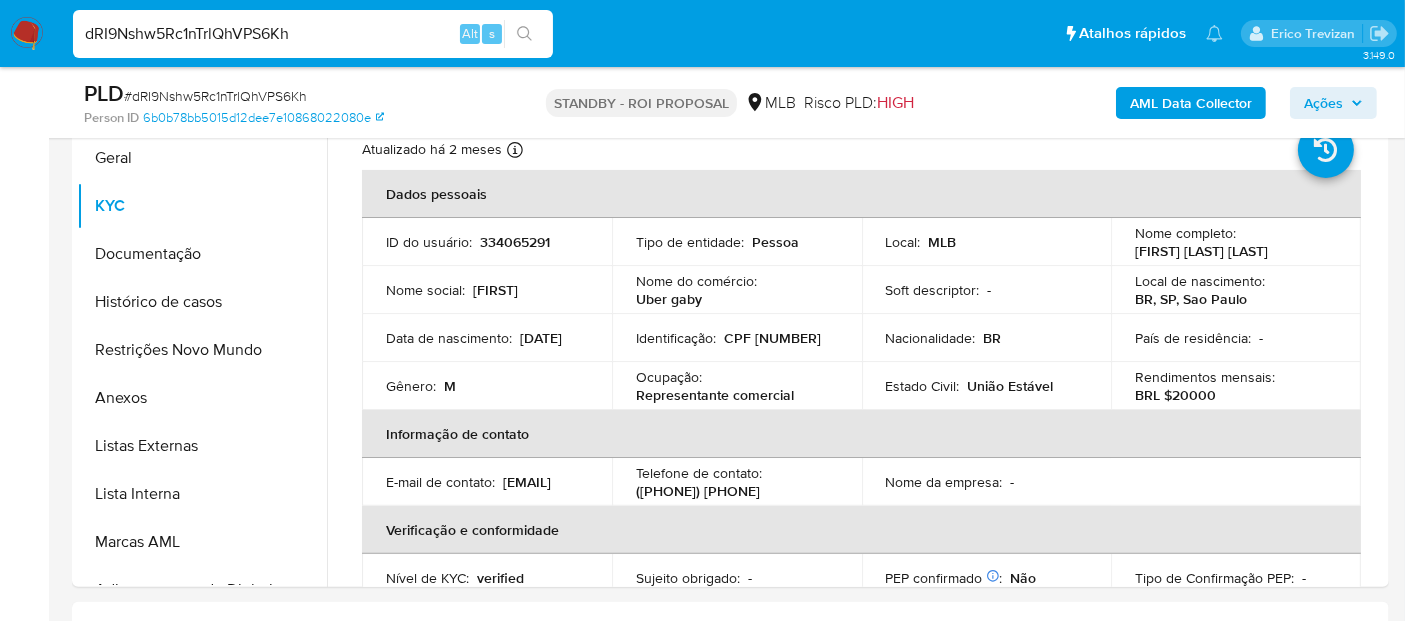 drag, startPoint x: 177, startPoint y: 41, endPoint x: 0, endPoint y: 69, distance: 179.201 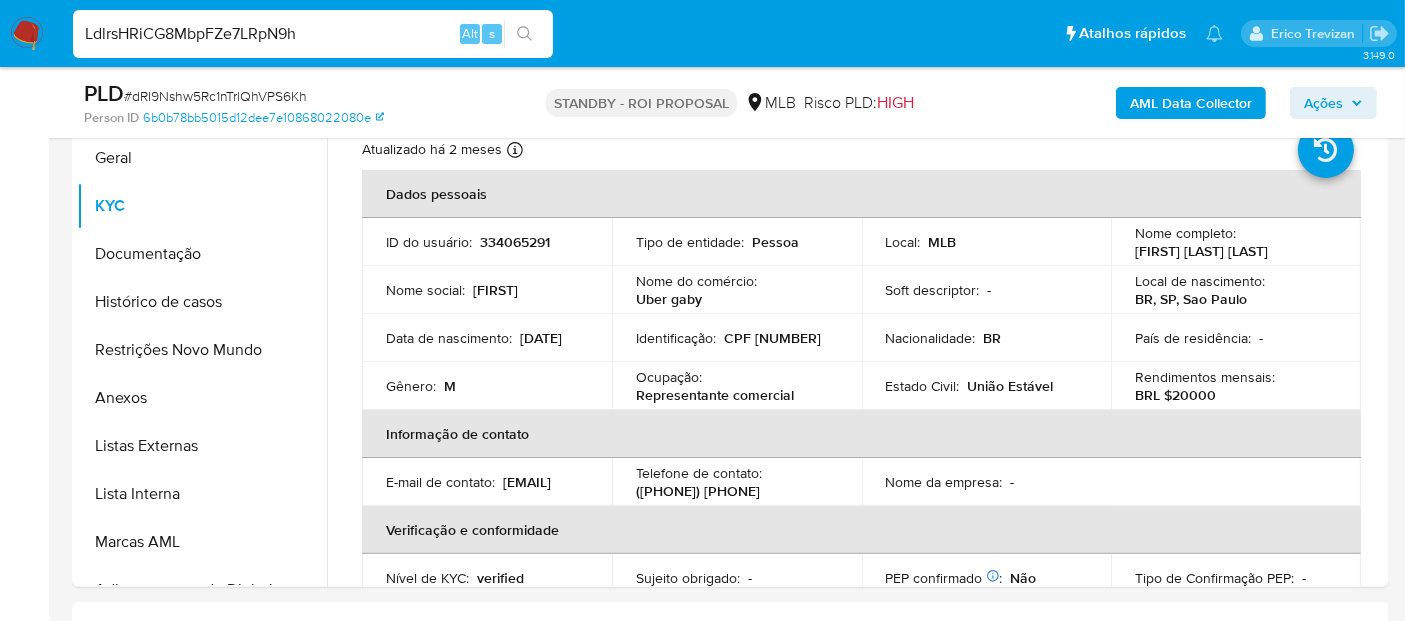 type on "LdlrsHRiCG8MbpFZe7LRpN9h" 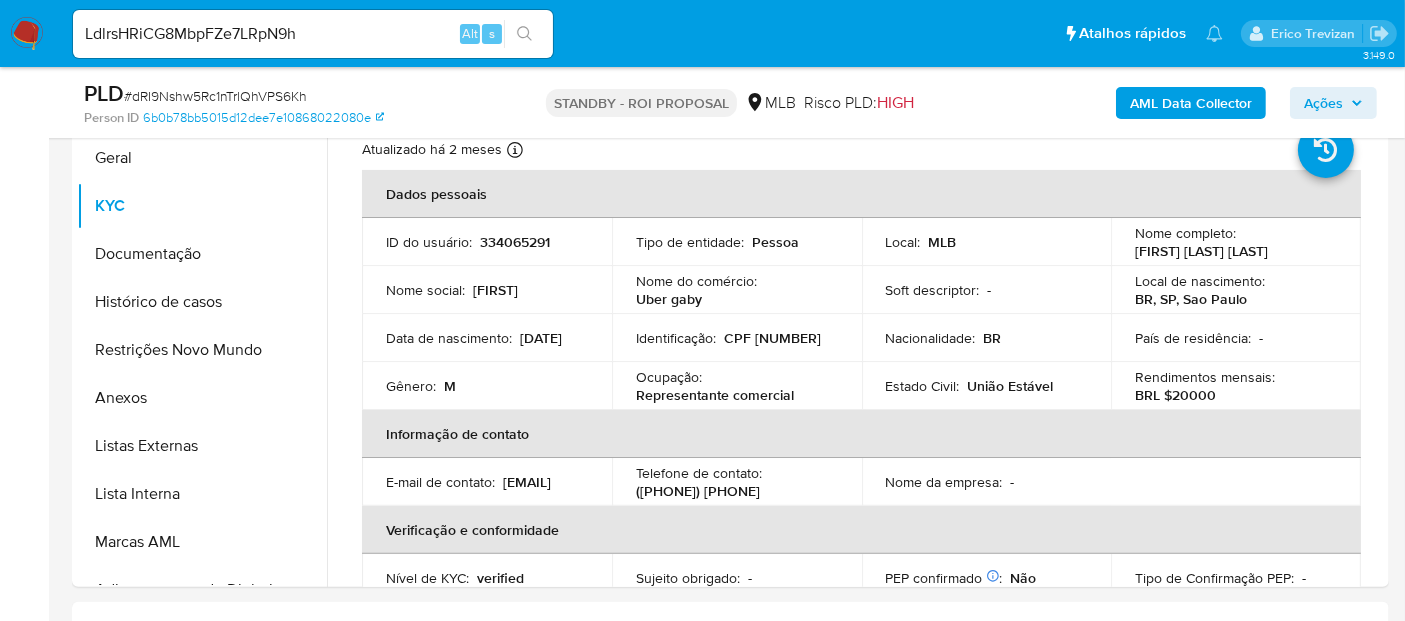 click 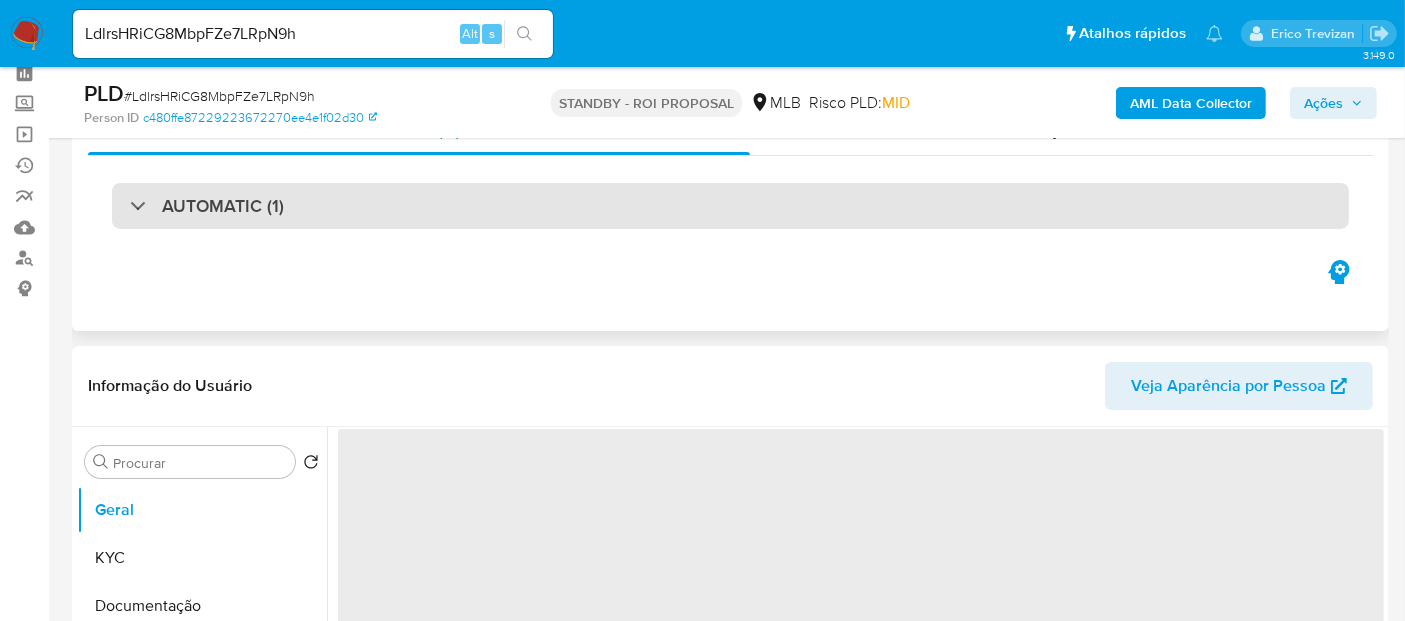 scroll, scrollTop: 222, scrollLeft: 0, axis: vertical 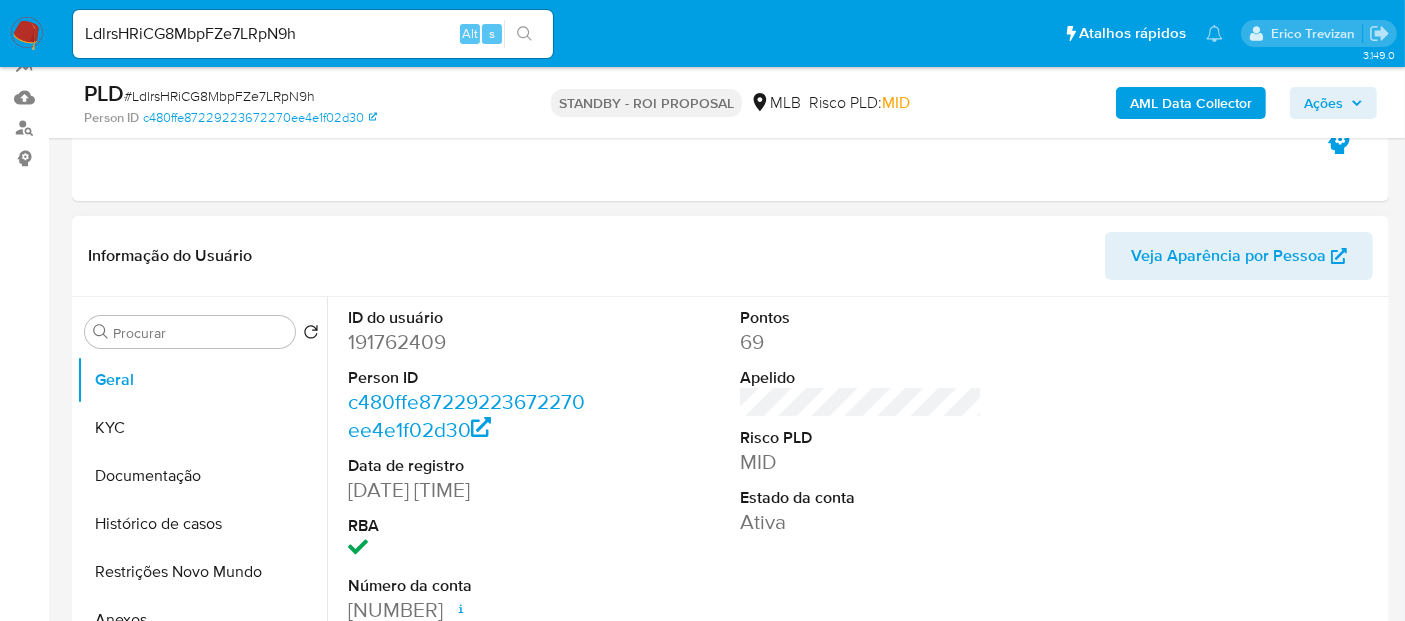 select on "10" 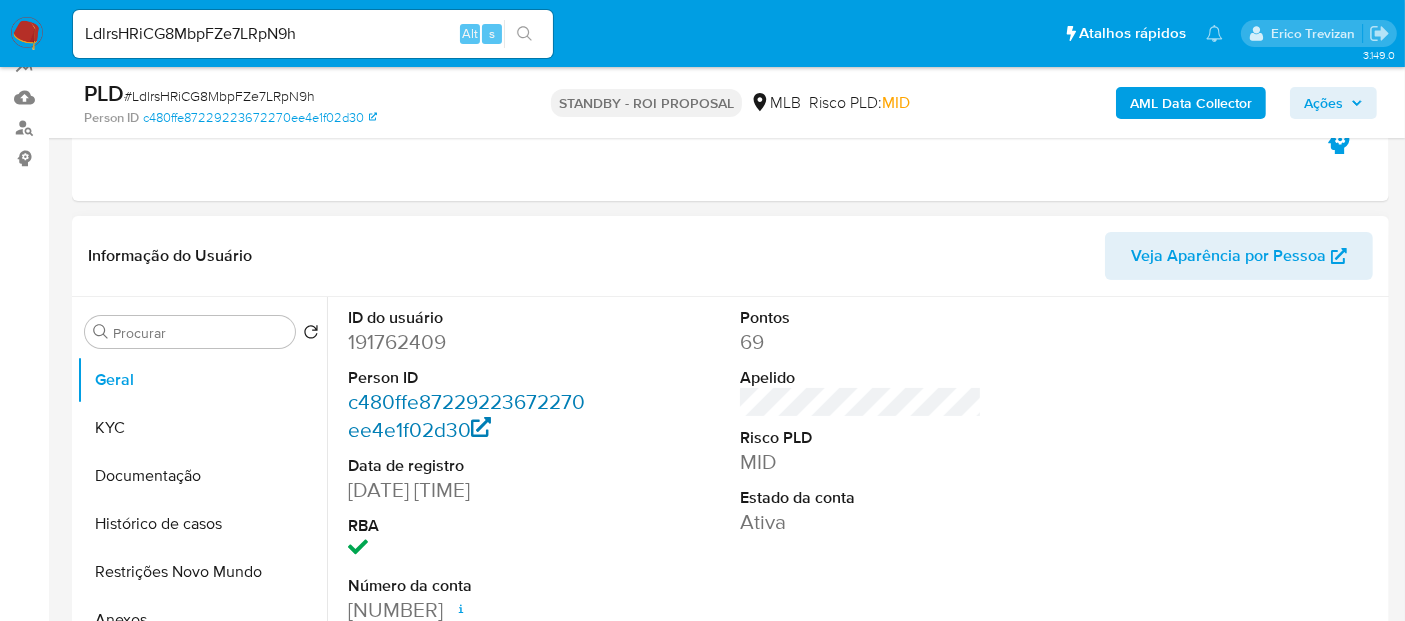 scroll, scrollTop: 333, scrollLeft: 0, axis: vertical 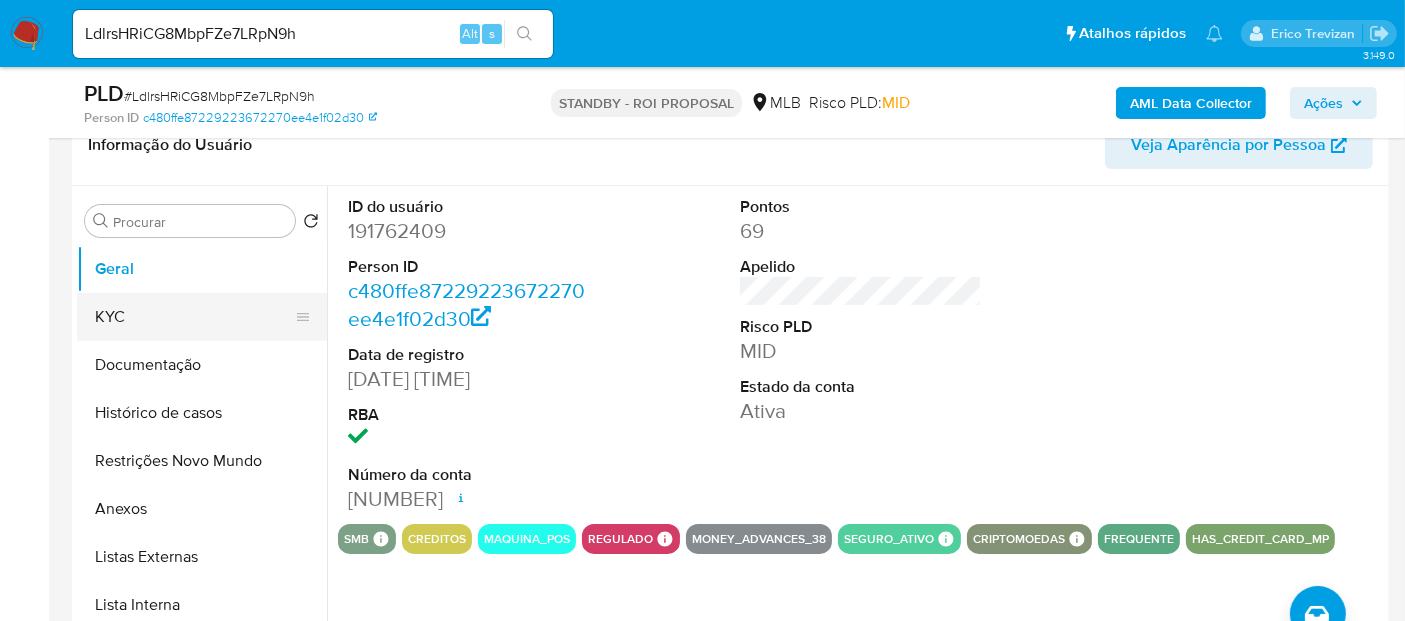 click on "KYC" at bounding box center (194, 317) 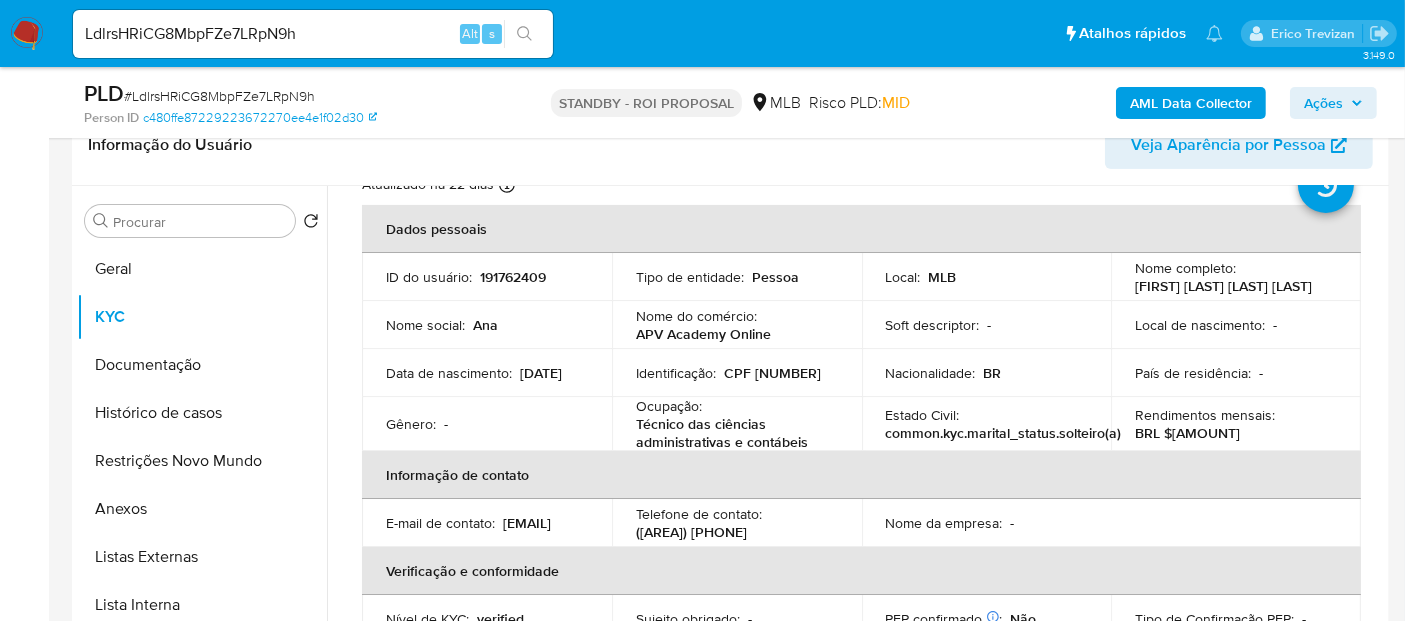 scroll, scrollTop: 222, scrollLeft: 0, axis: vertical 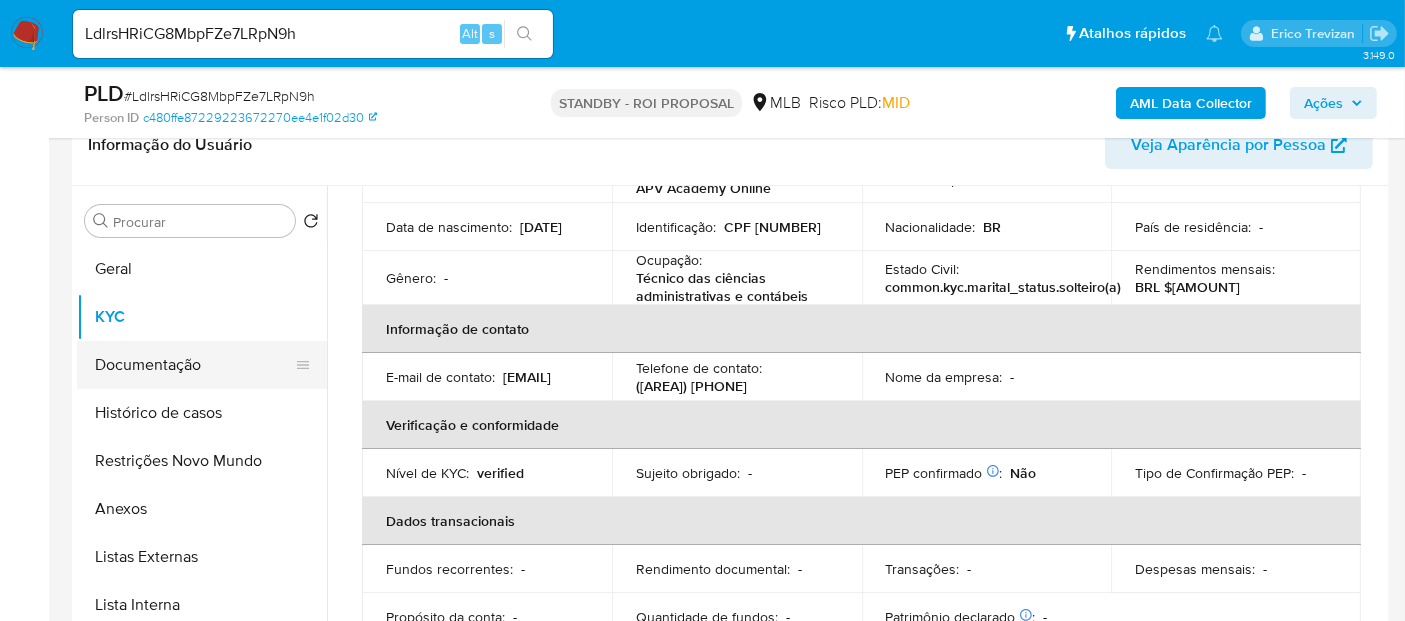 click on "Documentação" at bounding box center (194, 365) 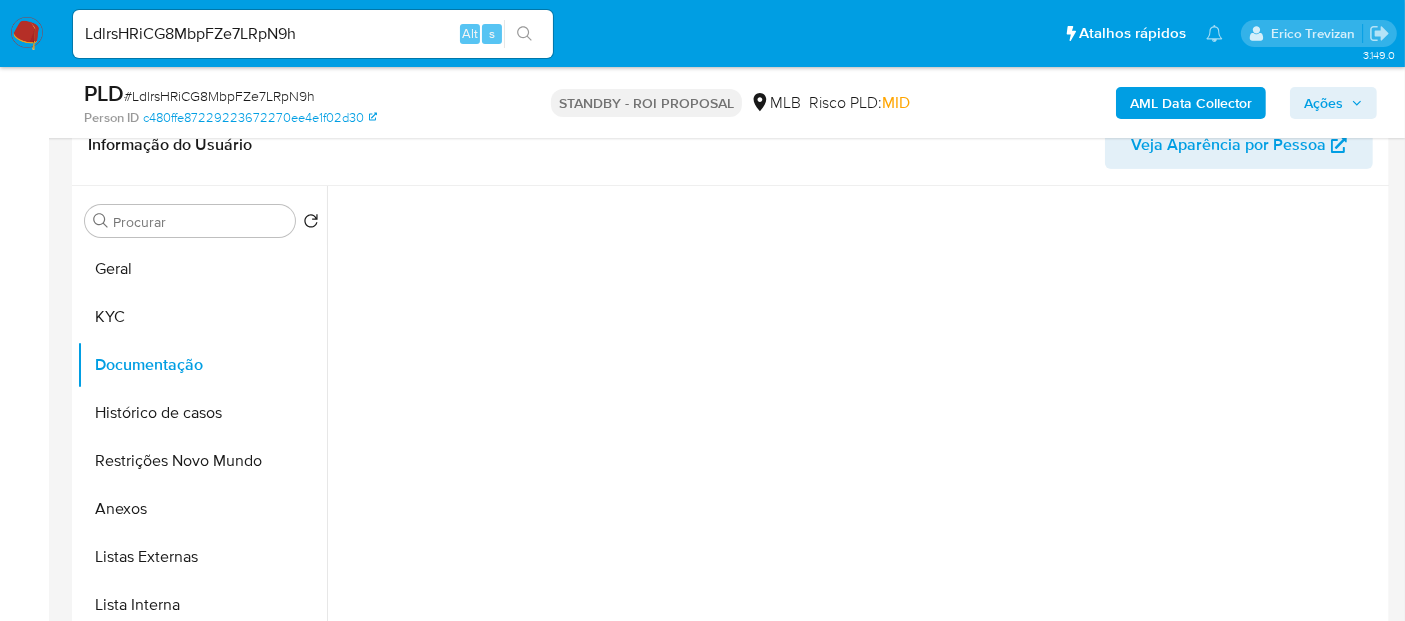 scroll, scrollTop: 0, scrollLeft: 0, axis: both 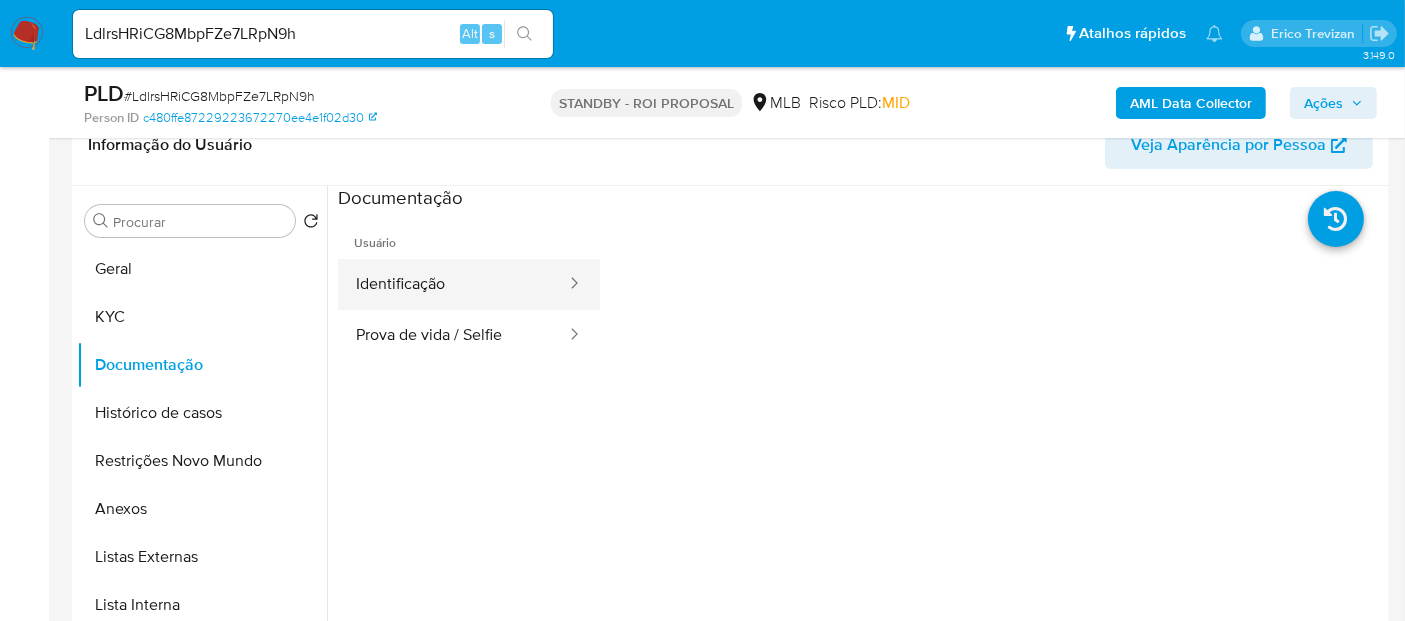 click on "Identificação" at bounding box center [453, 284] 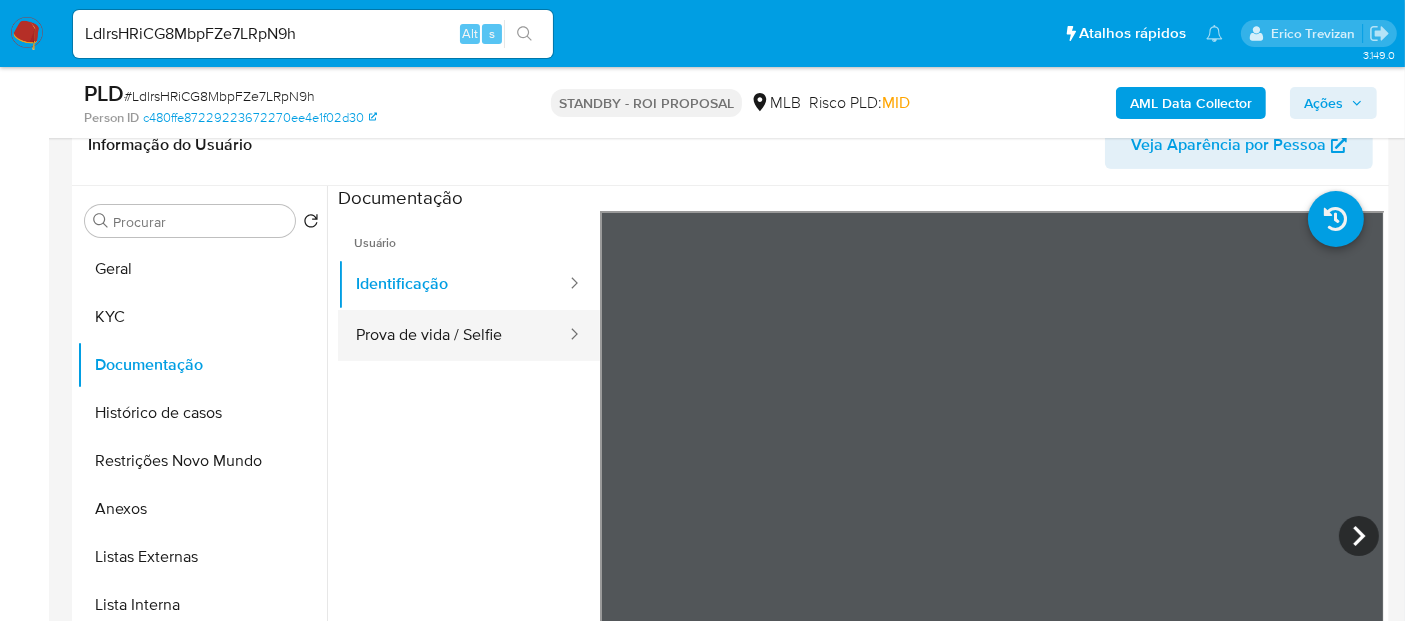 click on "Prova de vida / Selfie" at bounding box center (453, 335) 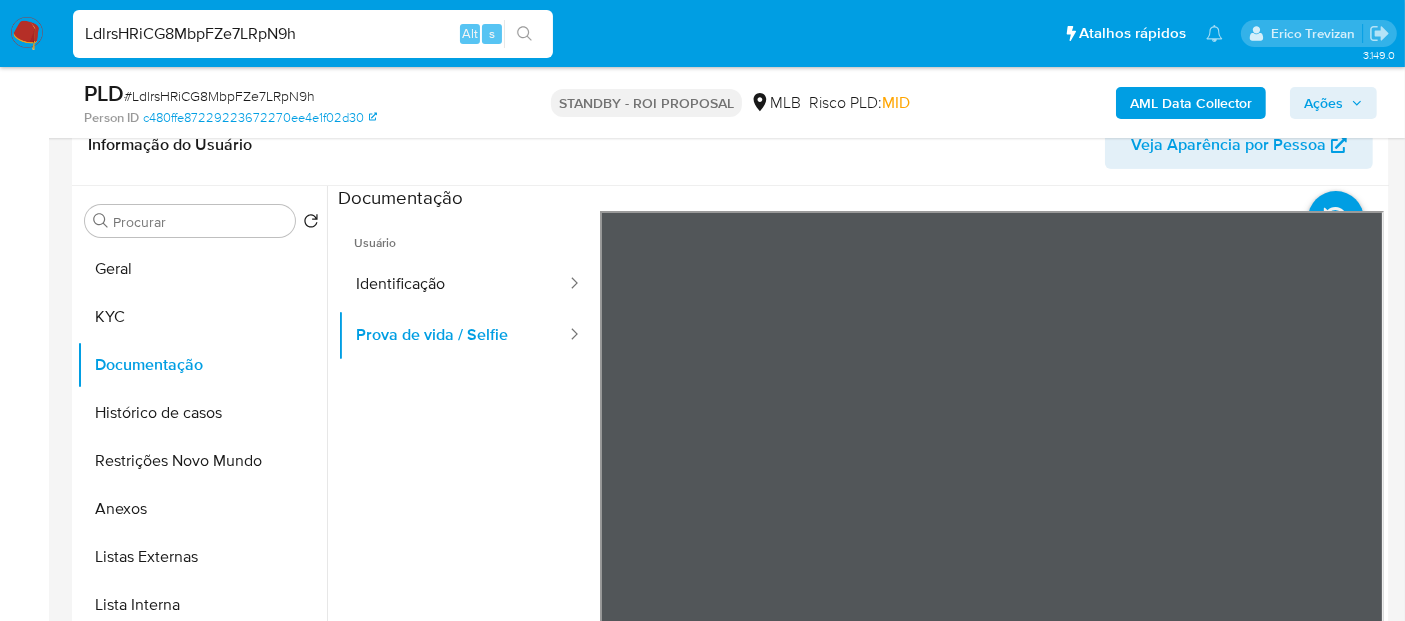 drag, startPoint x: 145, startPoint y: 39, endPoint x: 0, endPoint y: 47, distance: 145.22052 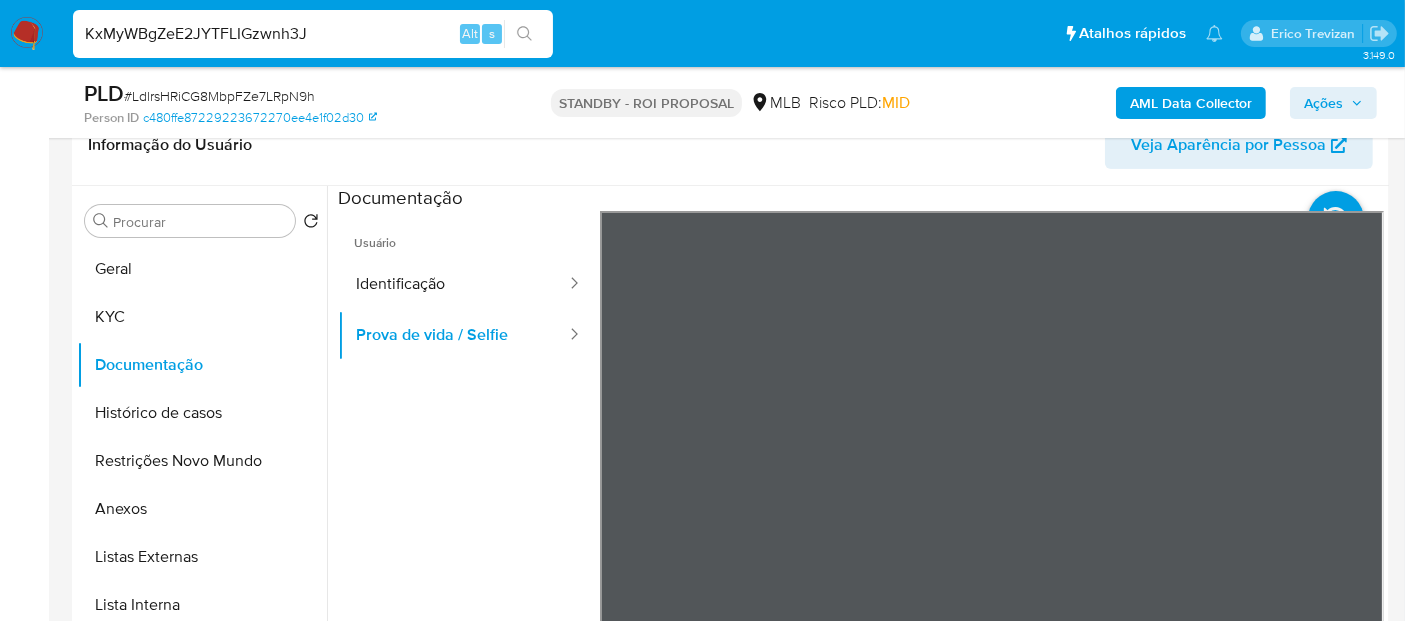 type on "KxMyWBgZeE2JYTFLIGzwnh3J" 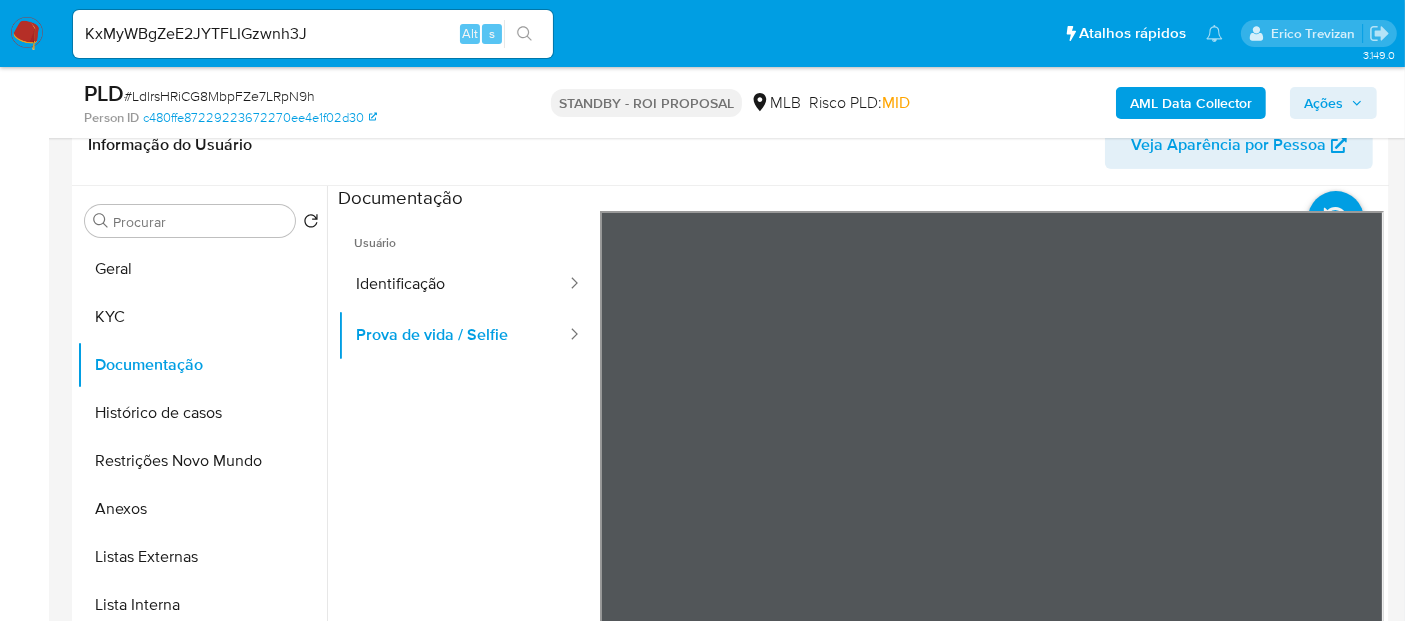click 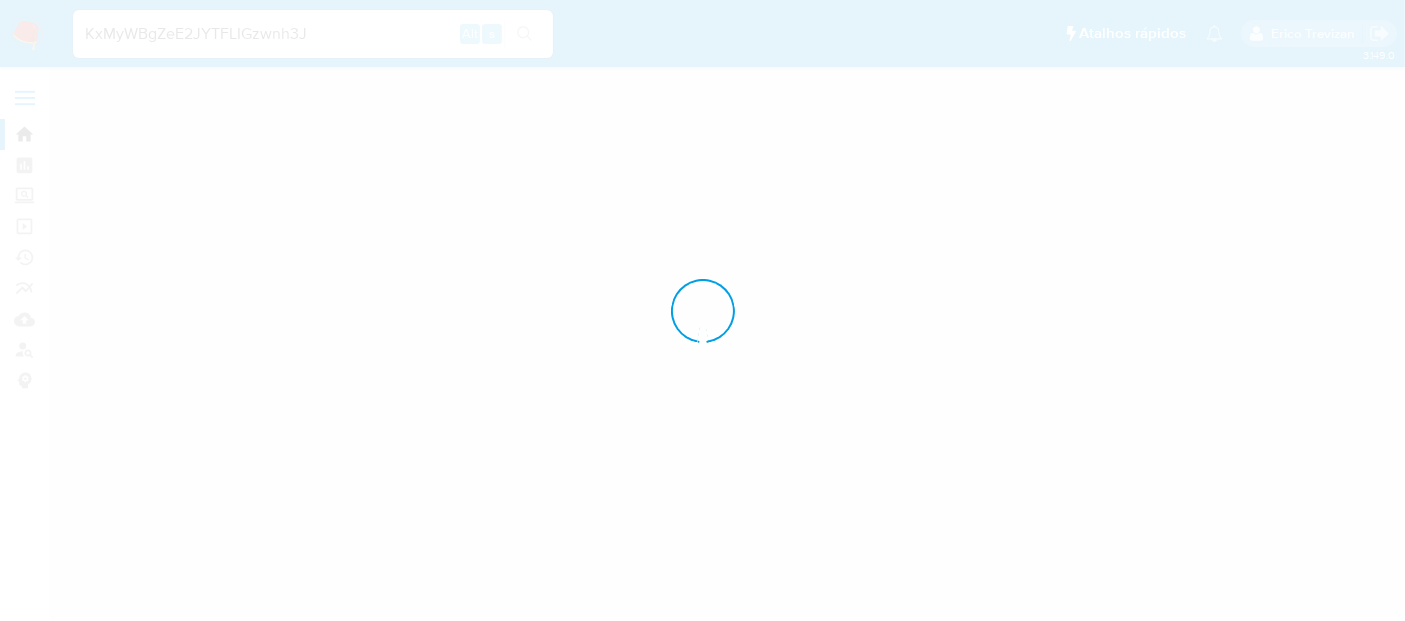scroll, scrollTop: 0, scrollLeft: 0, axis: both 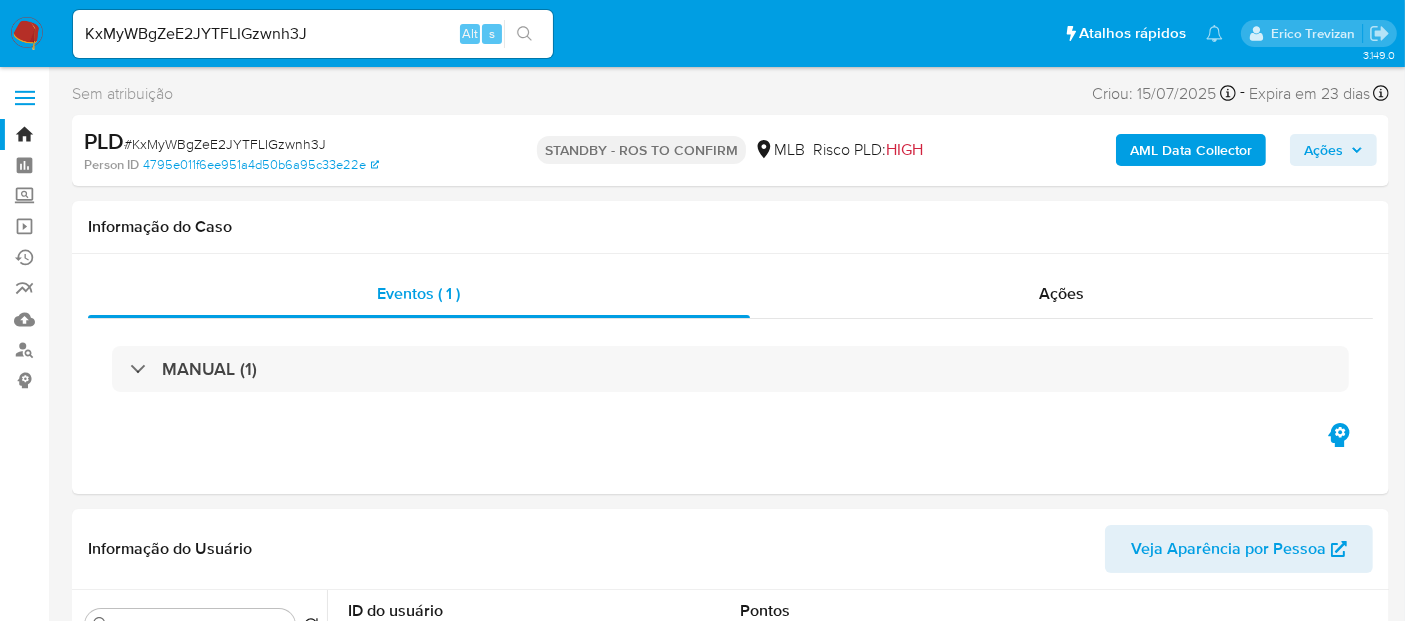 select on "10" 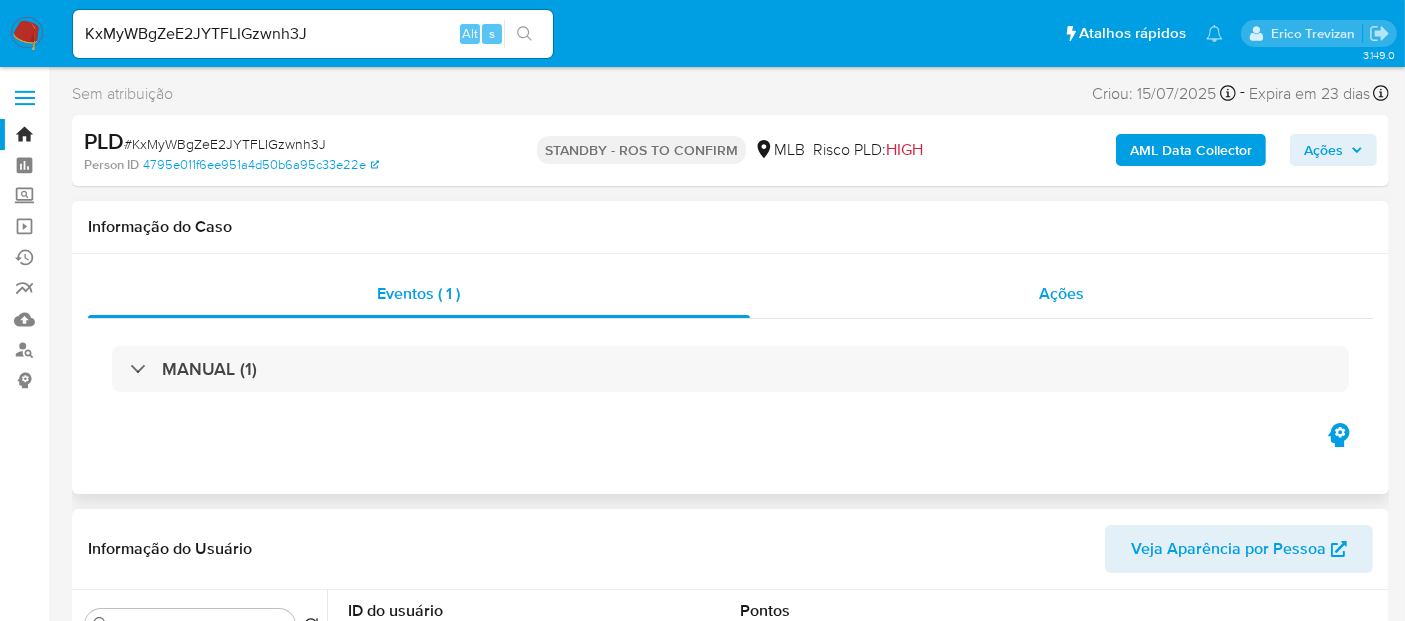 click on "Ações" at bounding box center [1061, 293] 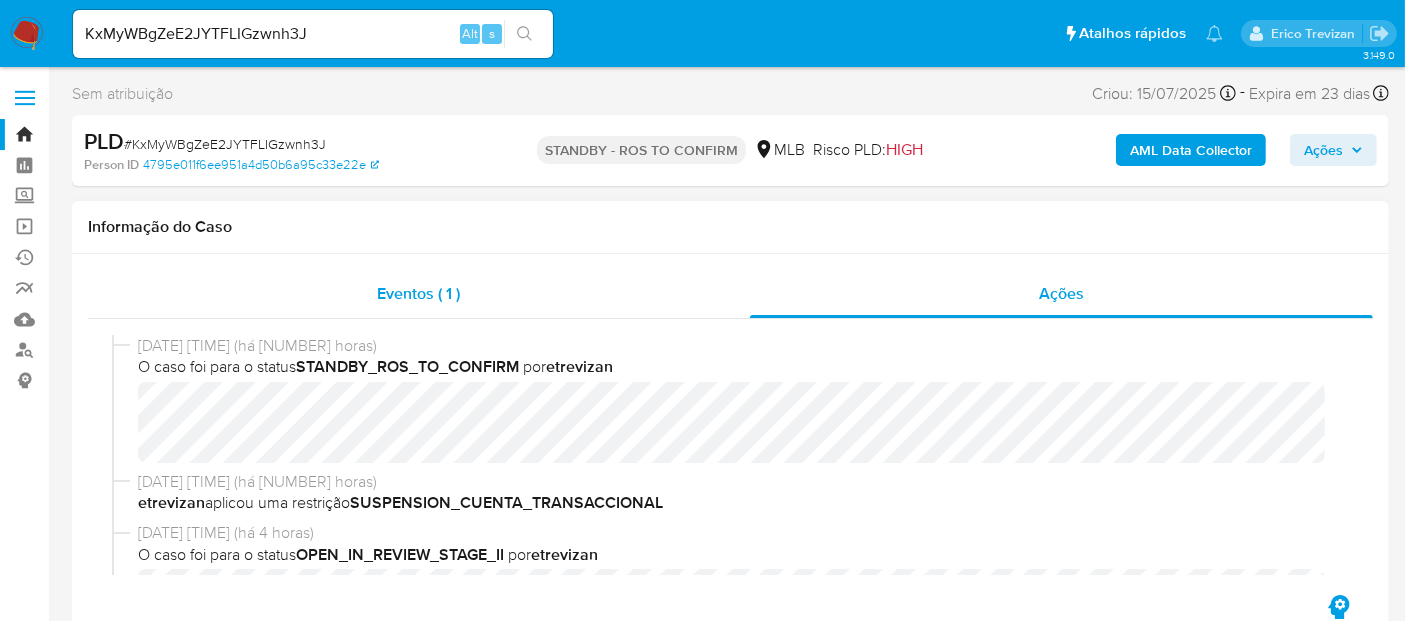 type 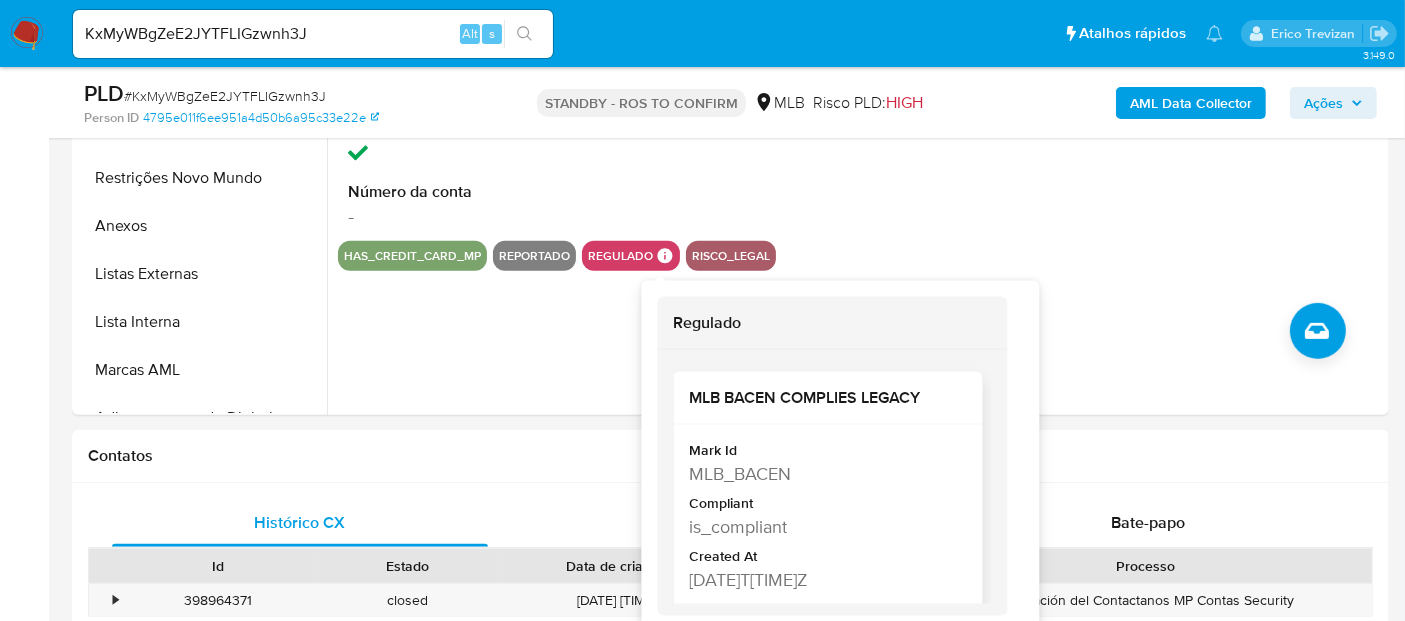 scroll, scrollTop: 1000, scrollLeft: 0, axis: vertical 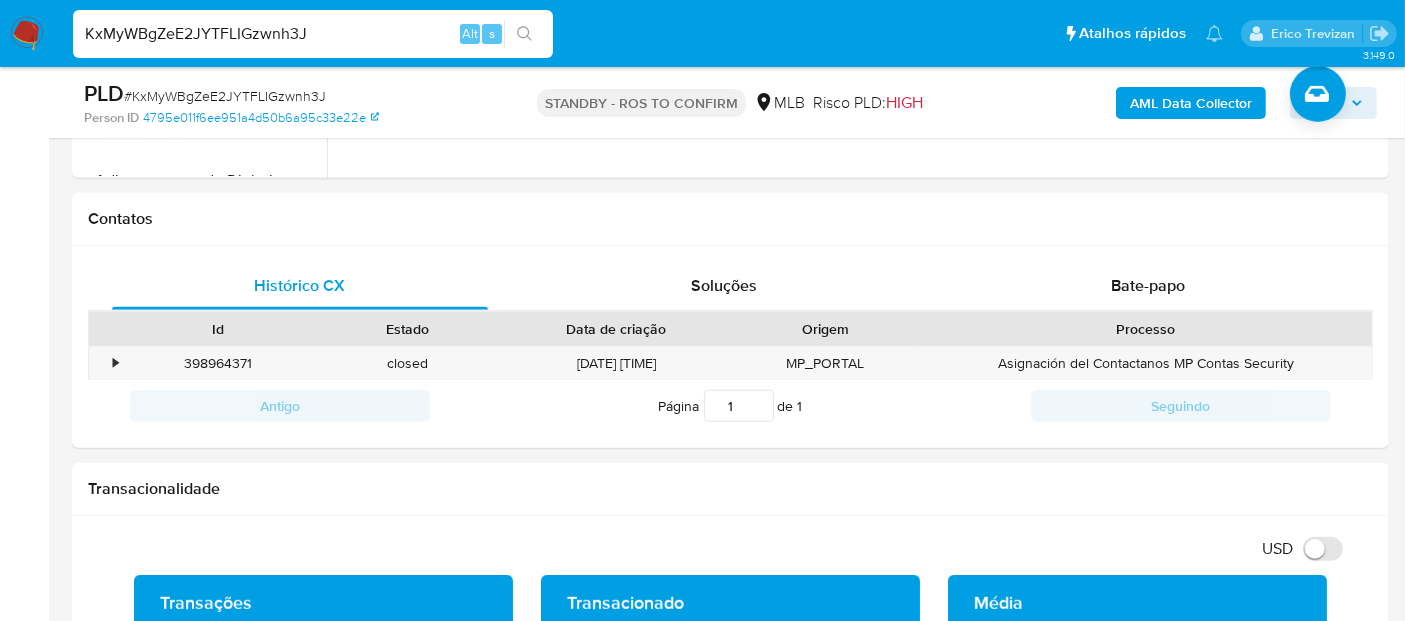 drag, startPoint x: 331, startPoint y: 31, endPoint x: 0, endPoint y: 98, distance: 337.7129 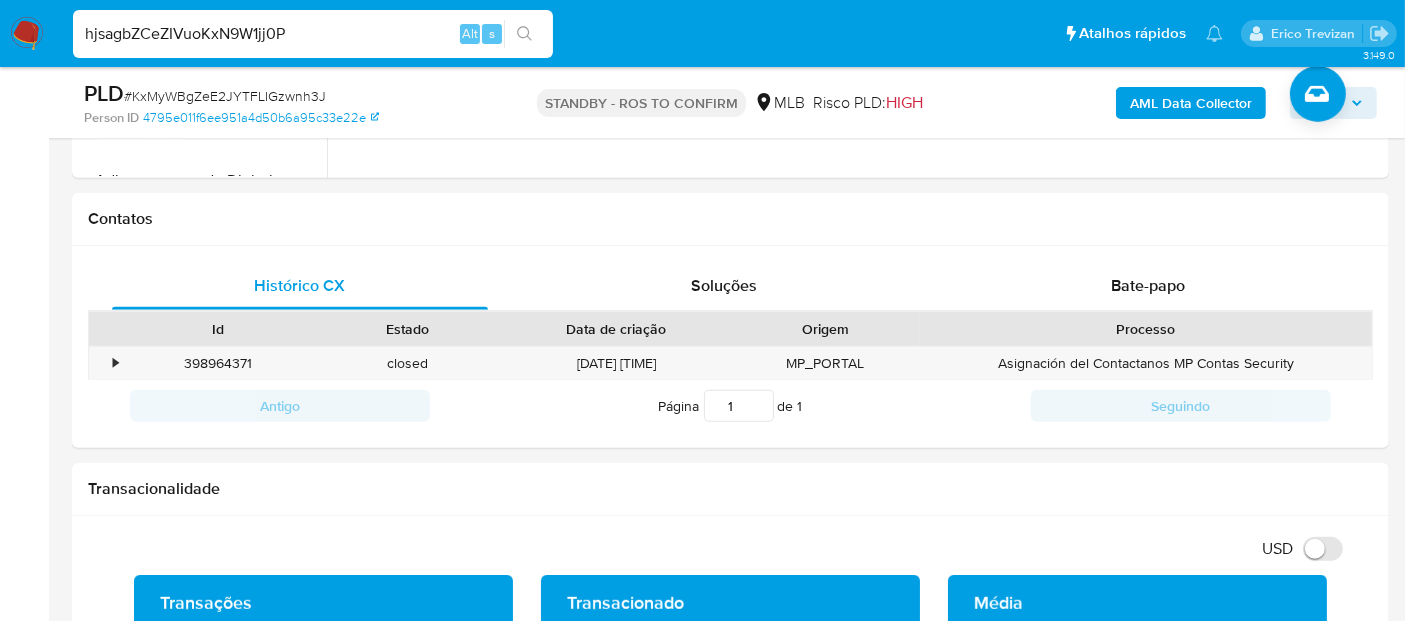 type on "hjsagbZCeZIVuoKxN9W1jj0P" 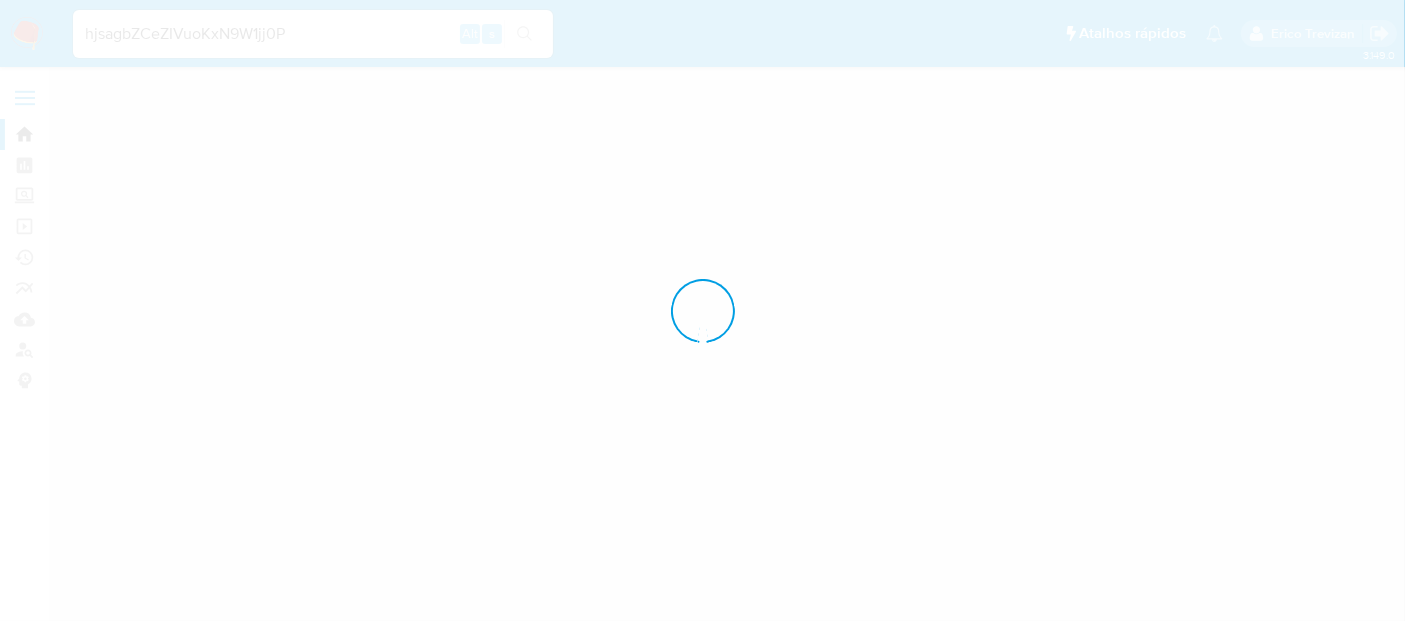 scroll, scrollTop: 0, scrollLeft: 0, axis: both 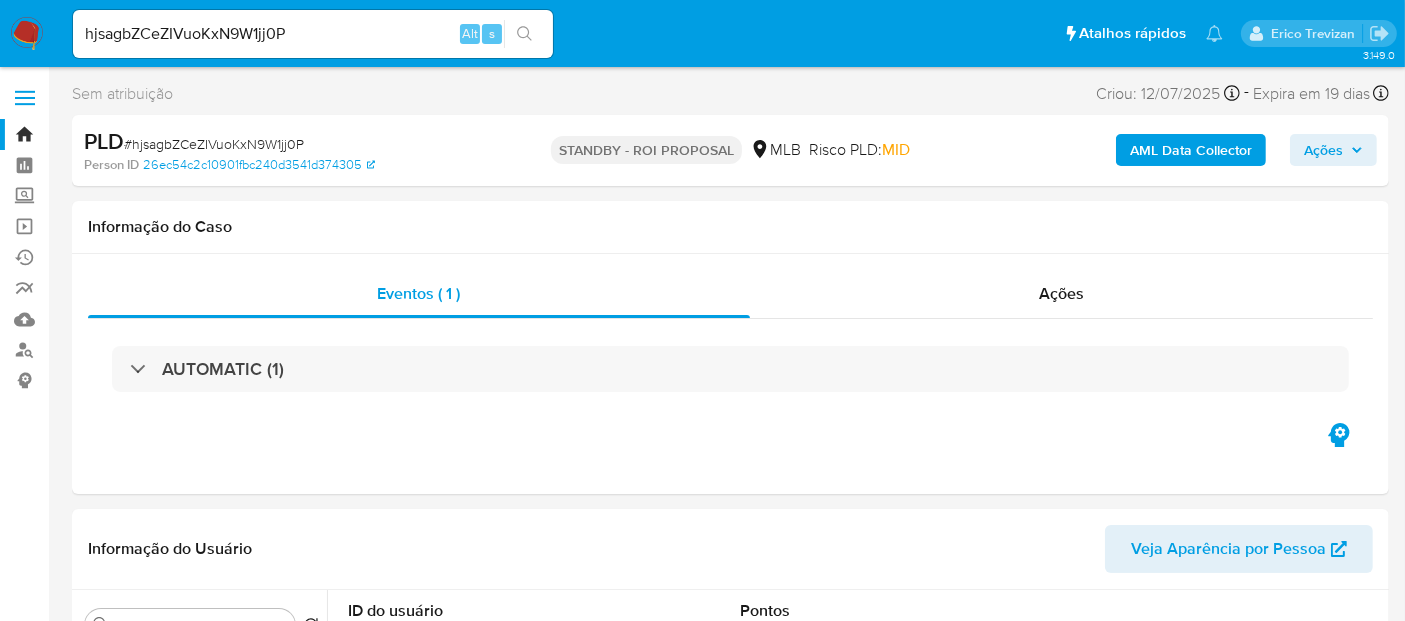 select on "10" 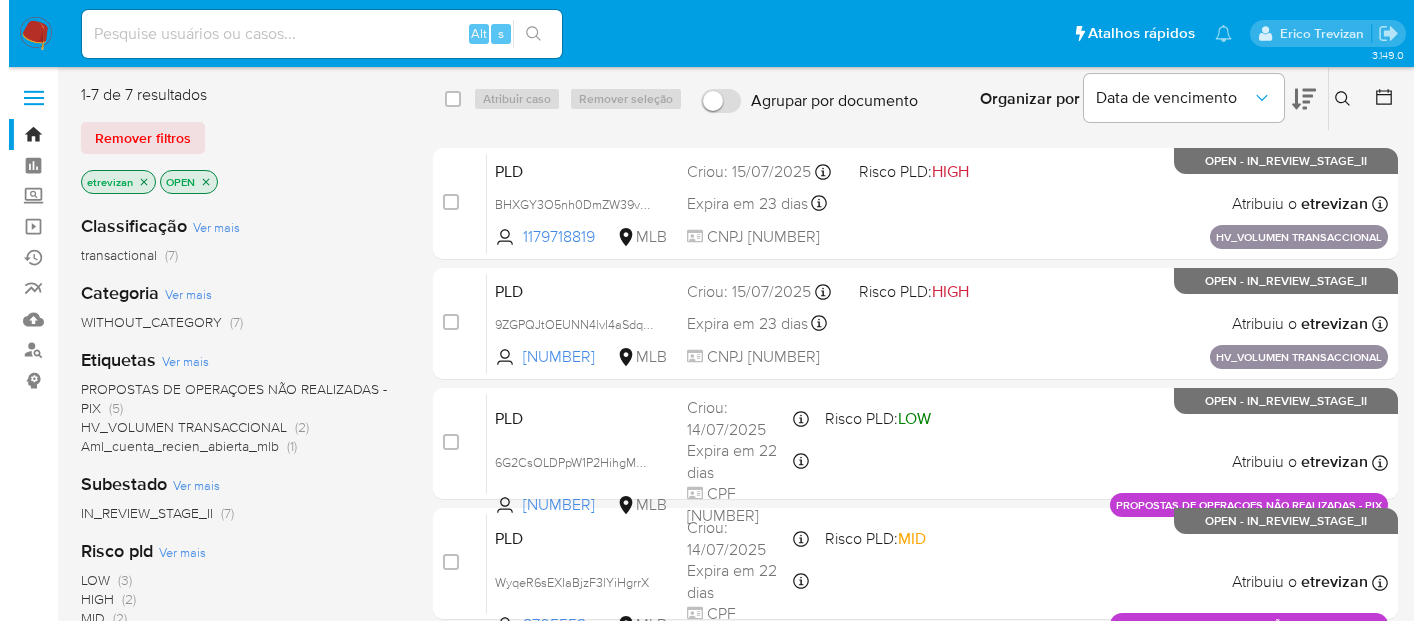 scroll, scrollTop: 0, scrollLeft: 0, axis: both 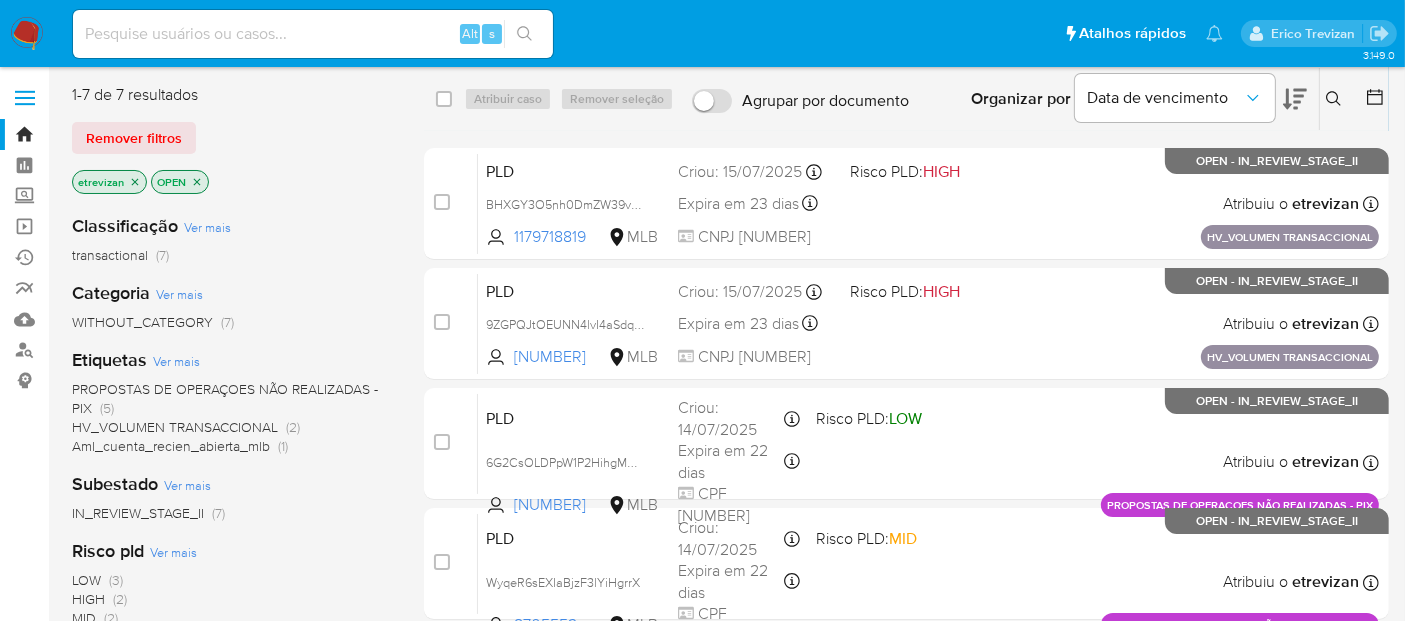 click at bounding box center [313, 34] 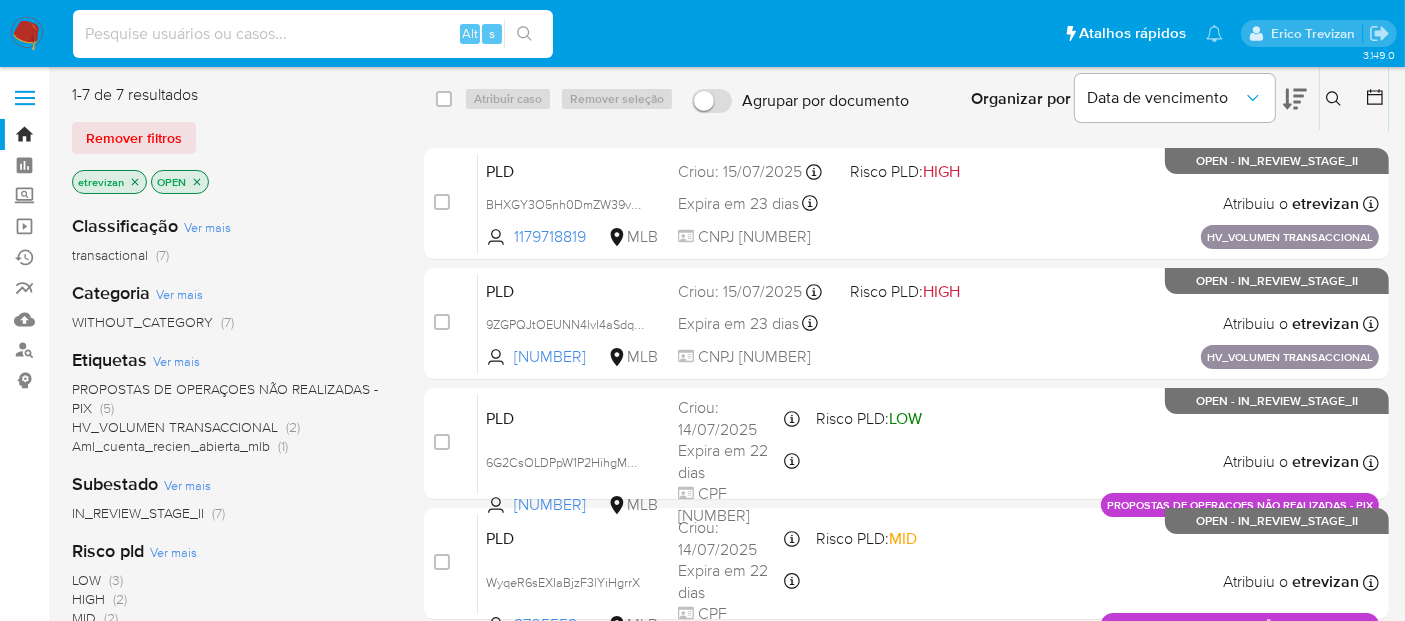 paste on "RwV8pEC57gKkMT40Szpt1zKi" 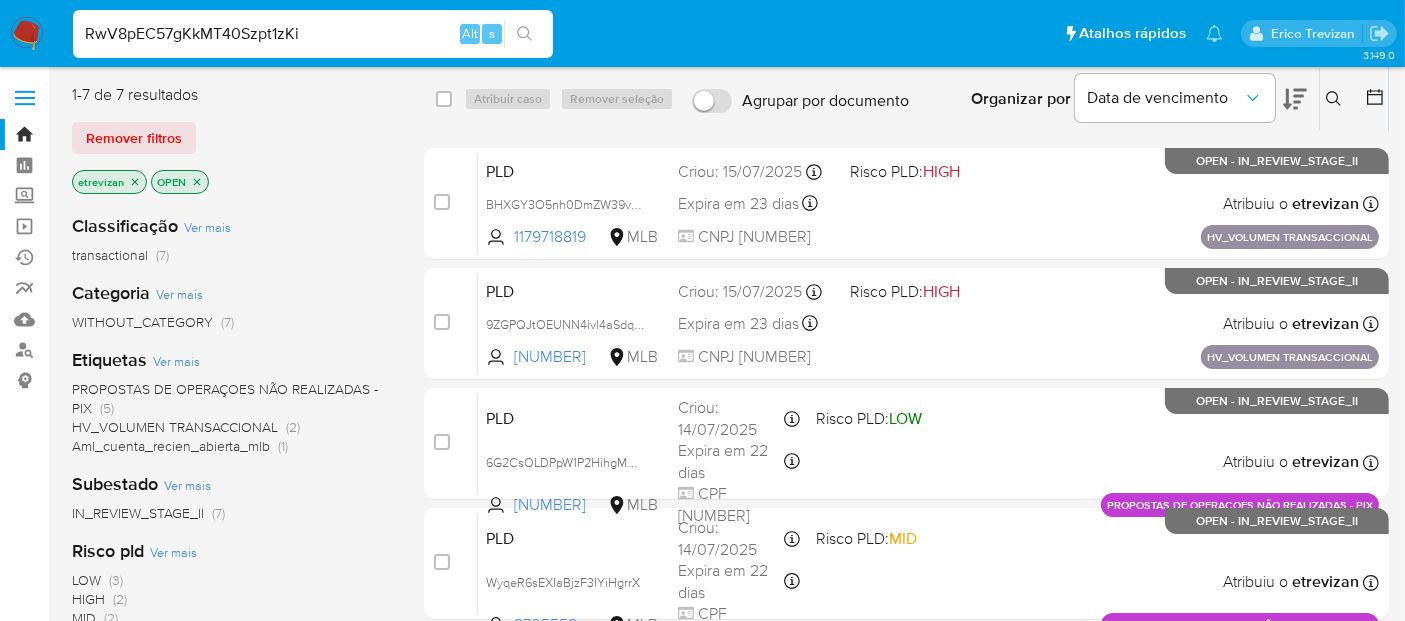 type on "RwV8pEC57gKkMT40Szpt1zKi" 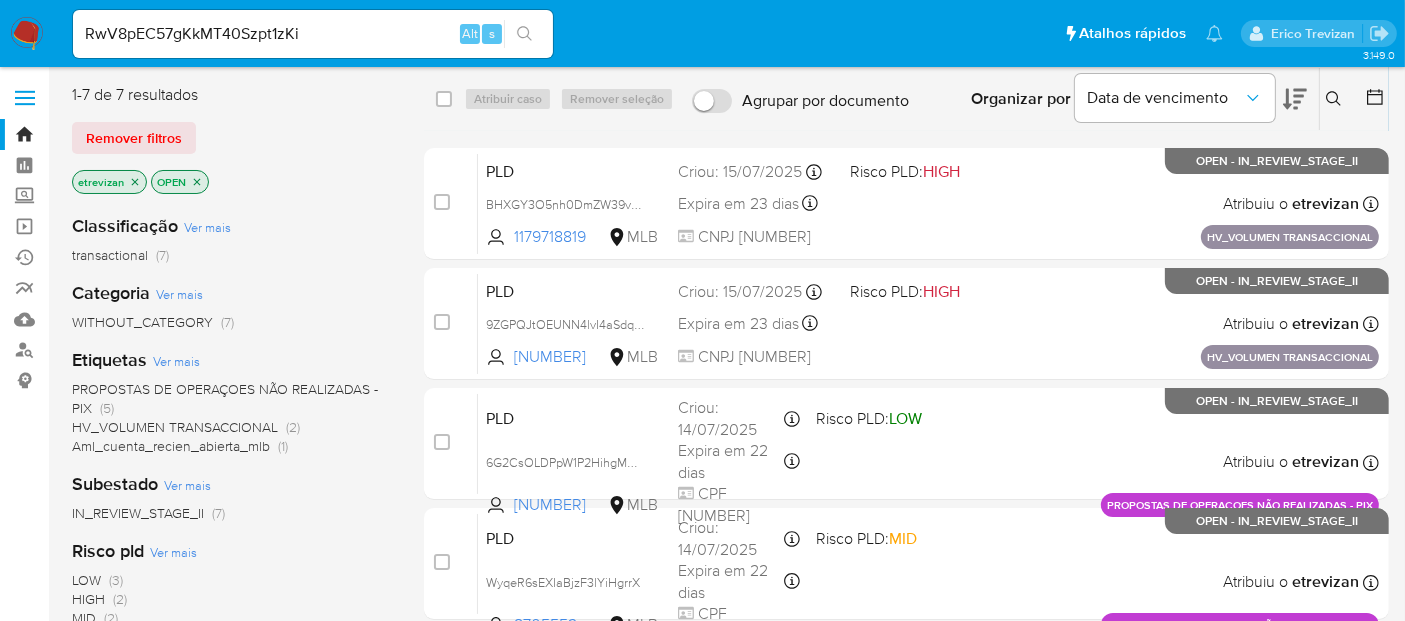 click 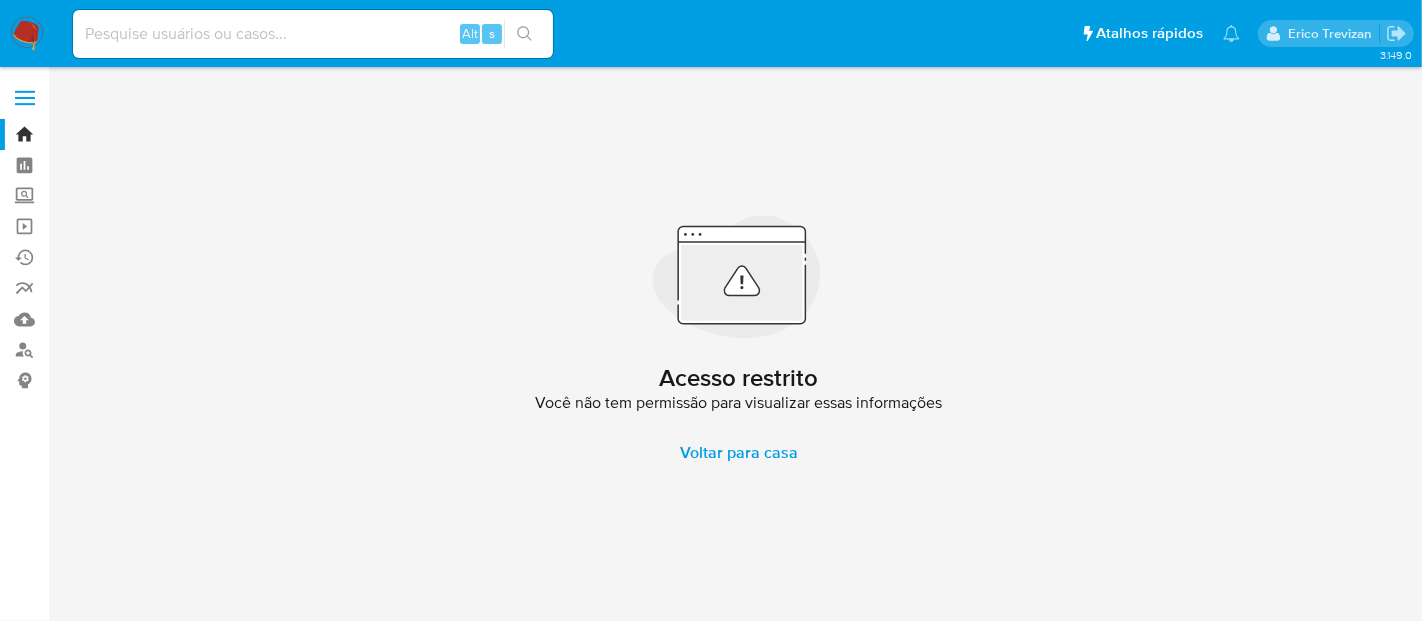 click at bounding box center (313, 34) 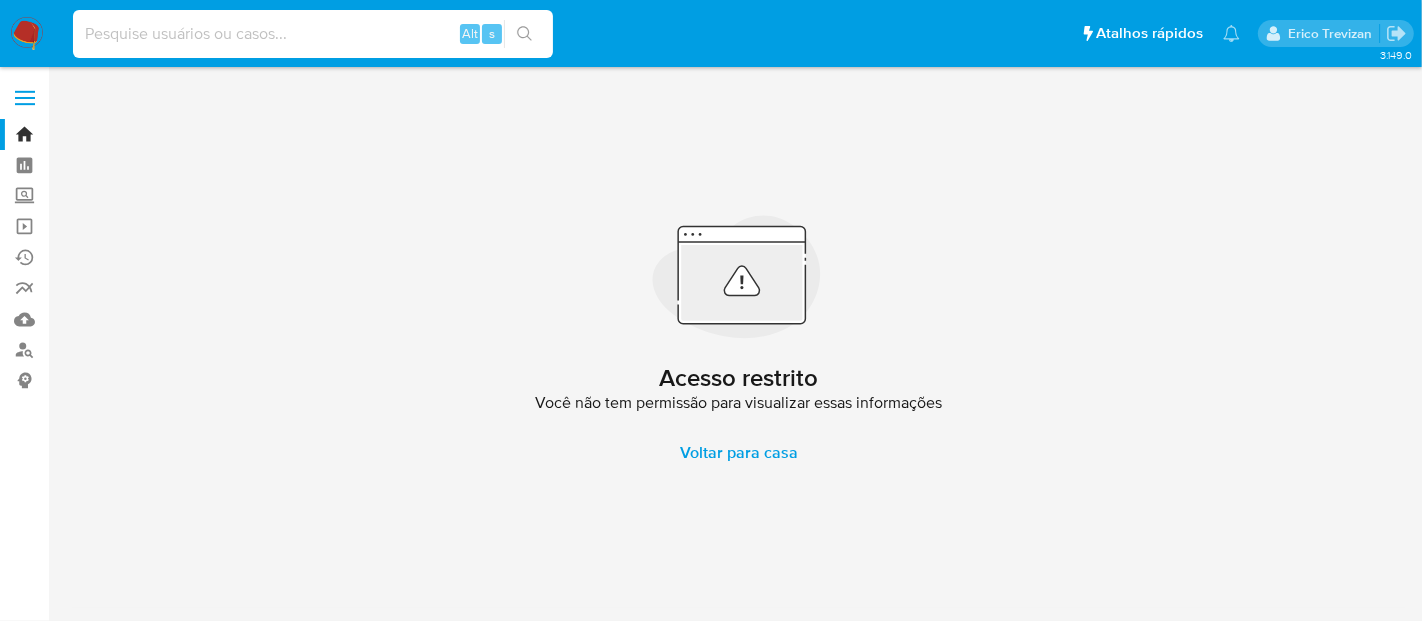 paste on "RwV8pEC57gKkMT40Szpt1zKi" 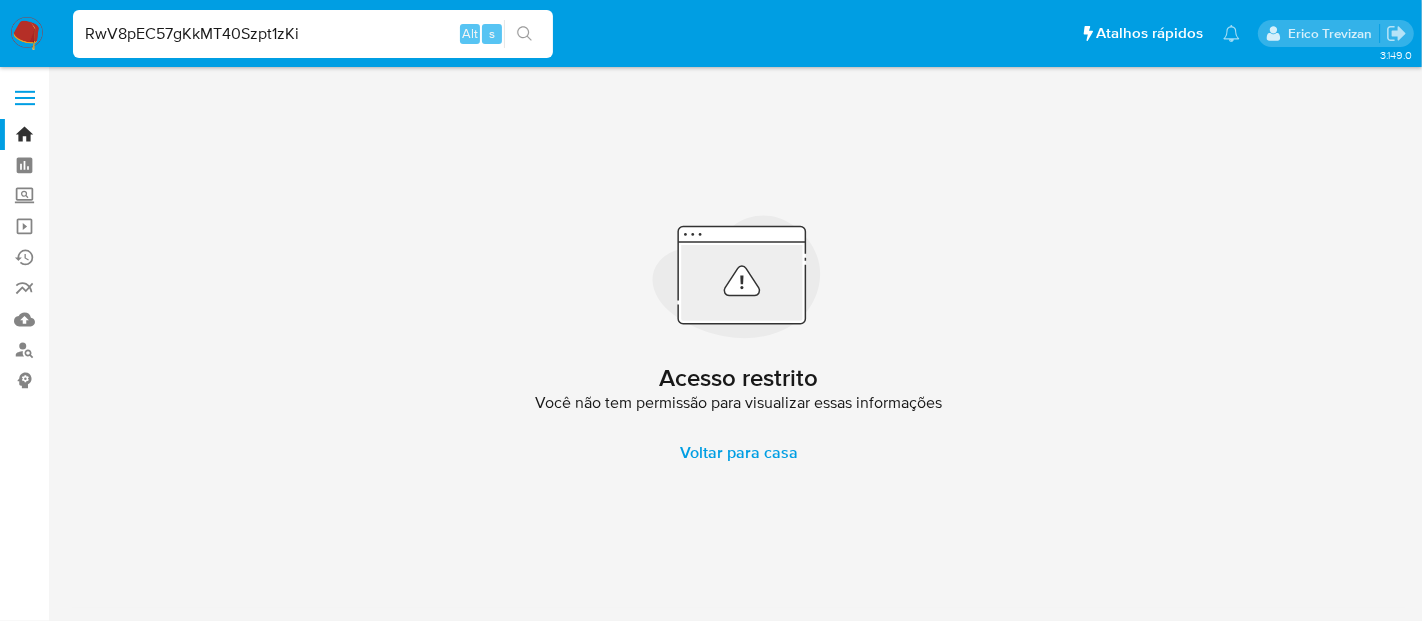 type on "RwV8pEC57gKkMT40Szpt1zKi" 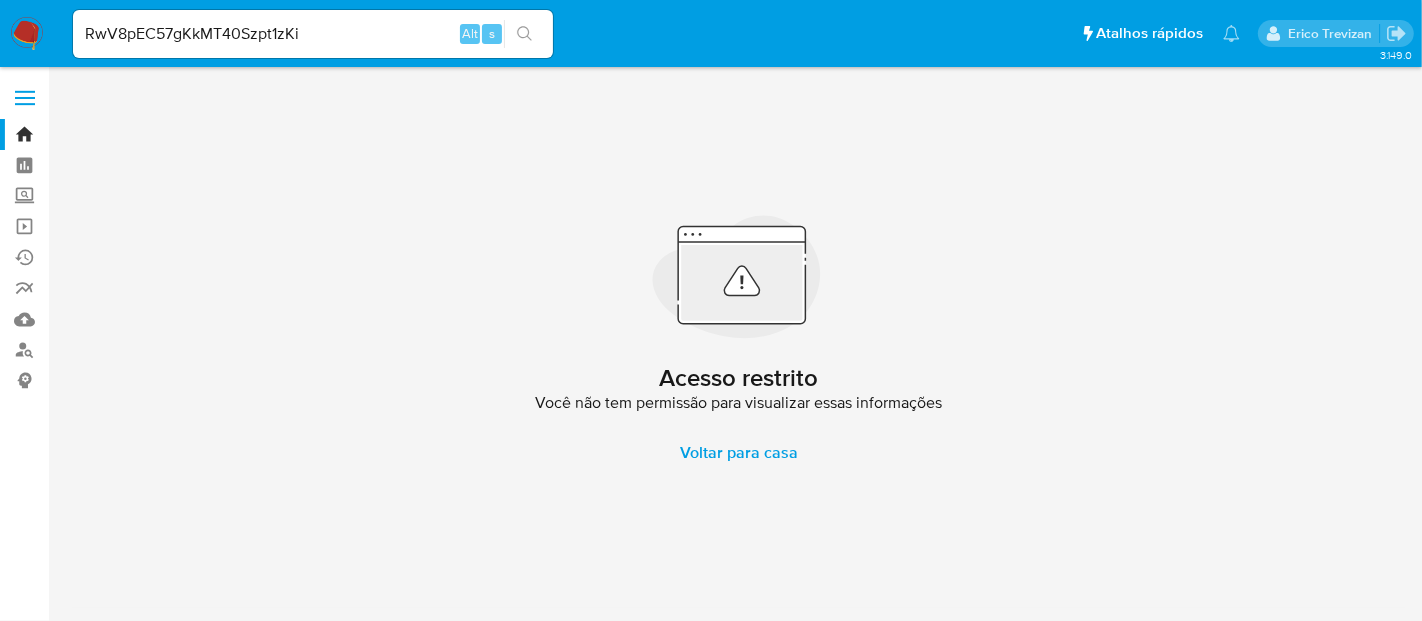 click at bounding box center [524, 34] 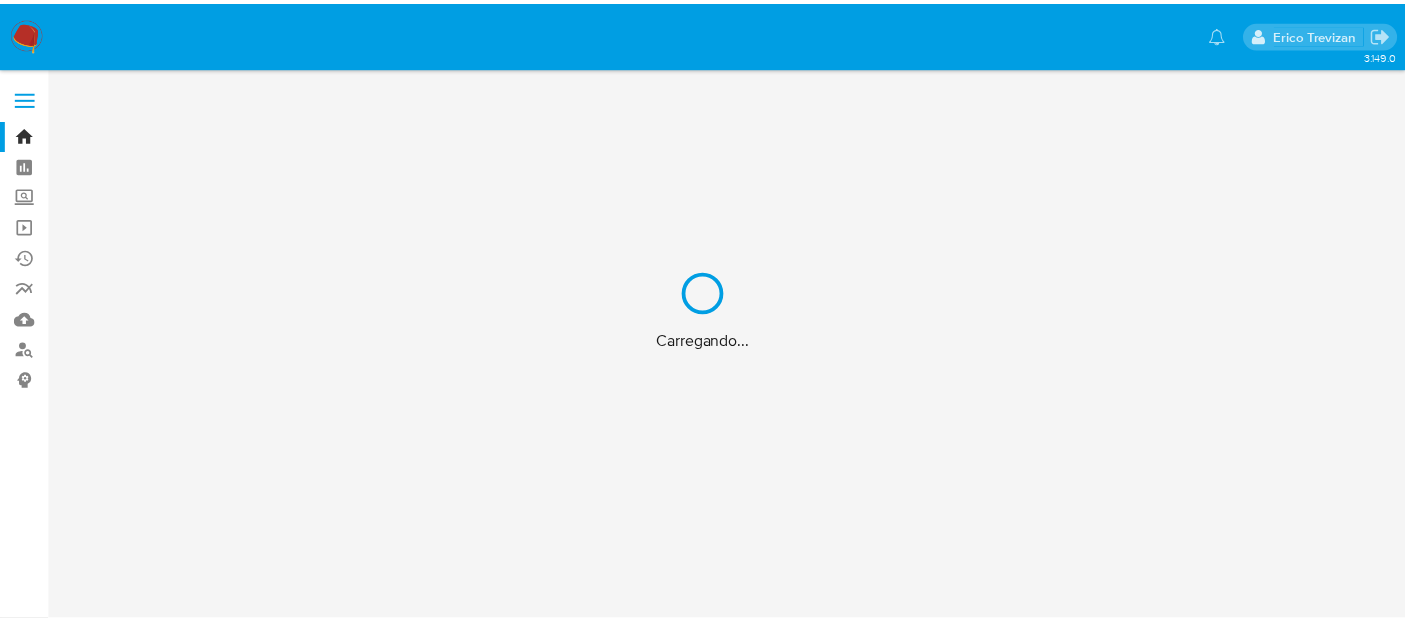 scroll, scrollTop: 0, scrollLeft: 0, axis: both 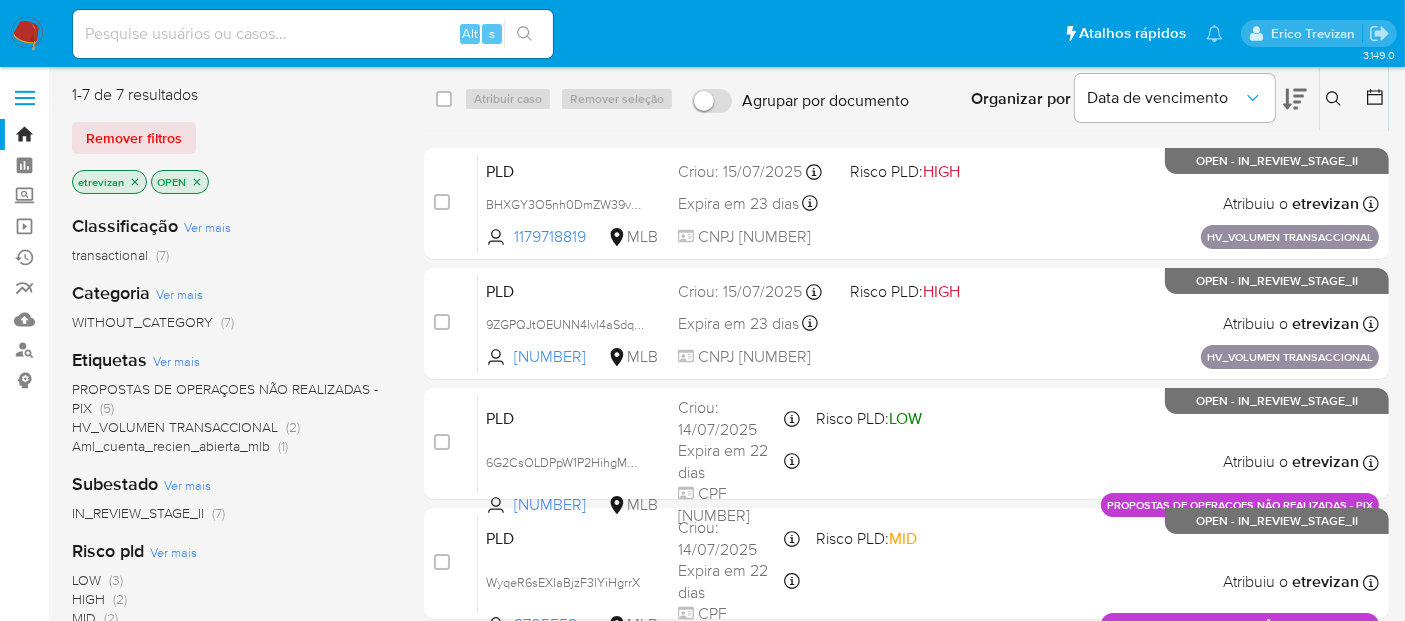 click at bounding box center [313, 34] 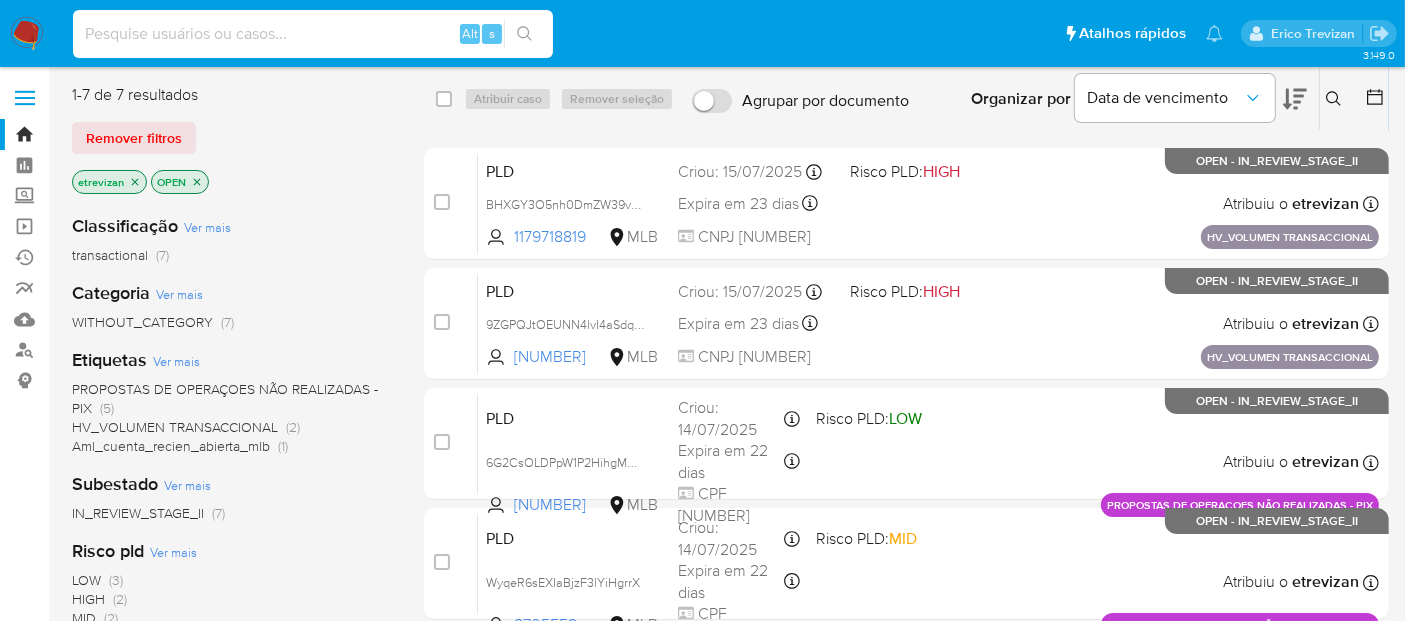 paste on "RwV8pEC57gKkMT40Szpt1zKi" 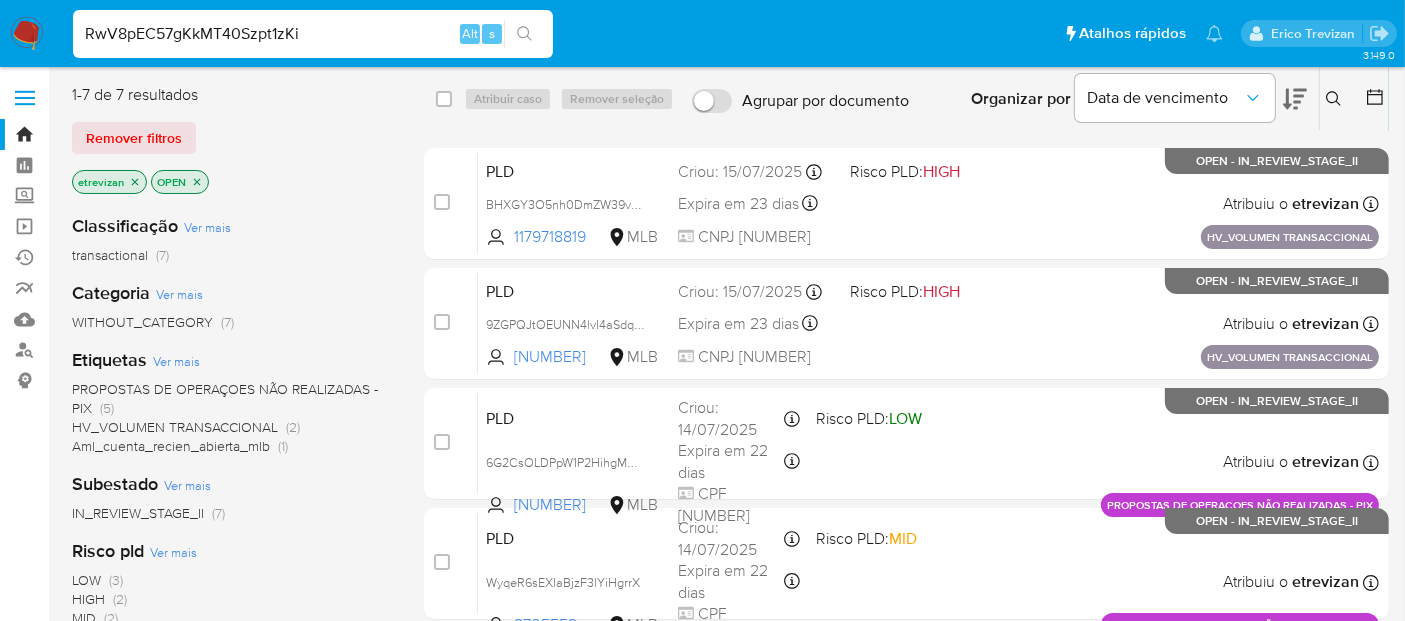 type on "RwV8pEC57gKkMT40Szpt1zKi" 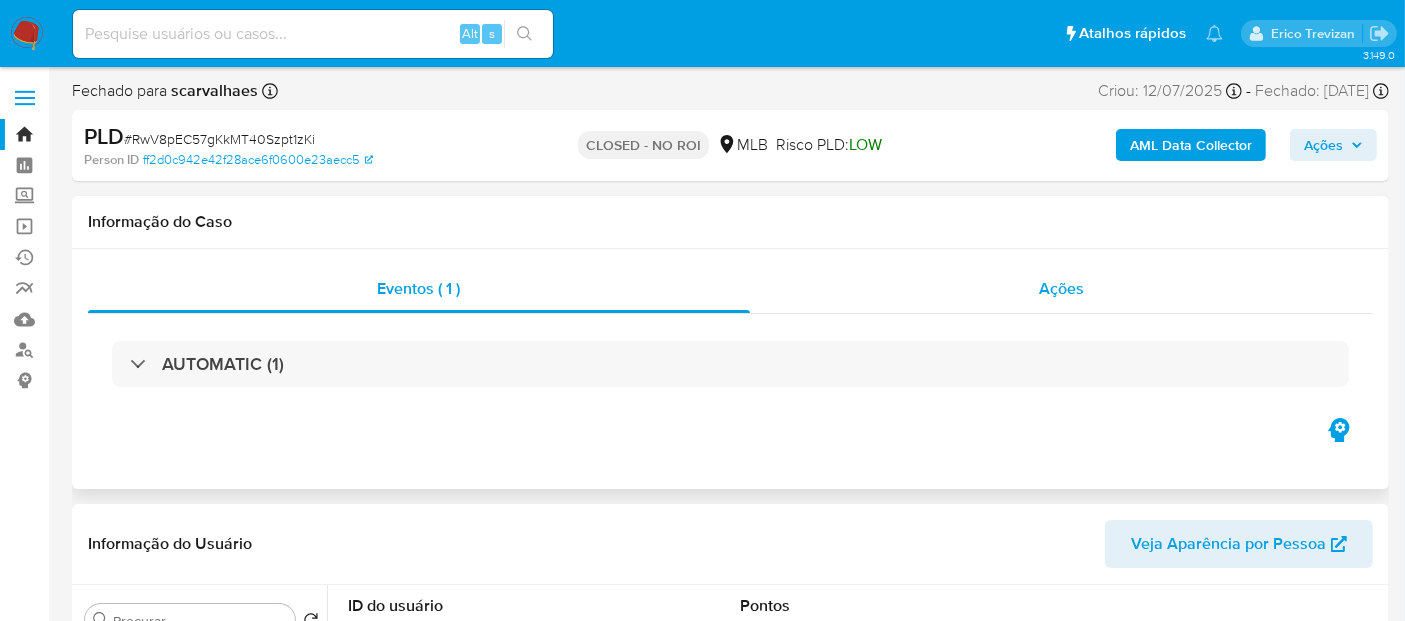 click on "Ações" at bounding box center (1061, 288) 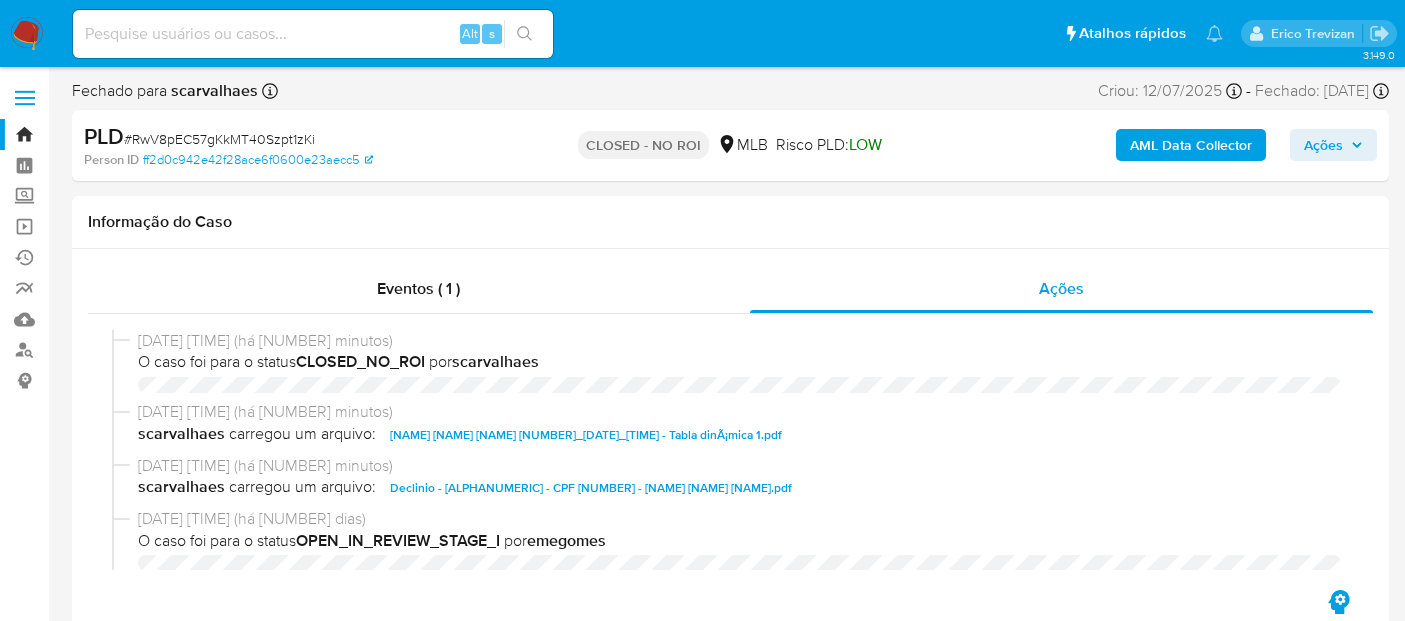 select on "10" 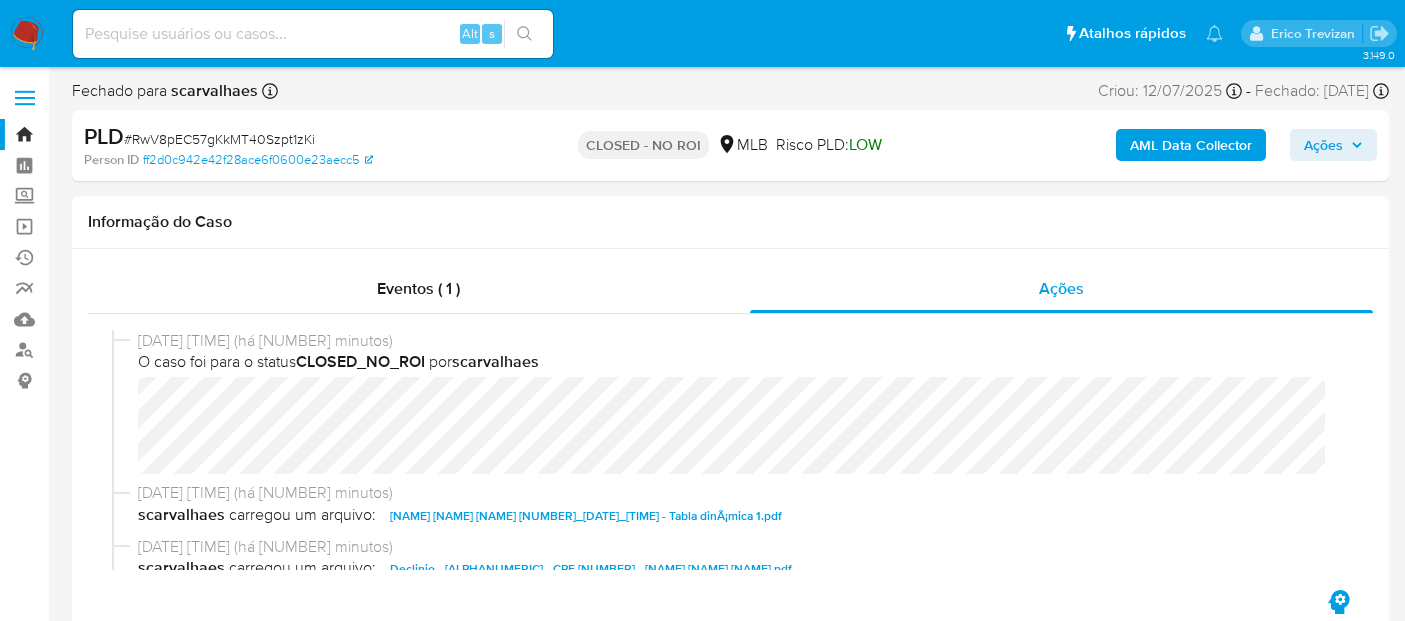 scroll, scrollTop: 0, scrollLeft: 0, axis: both 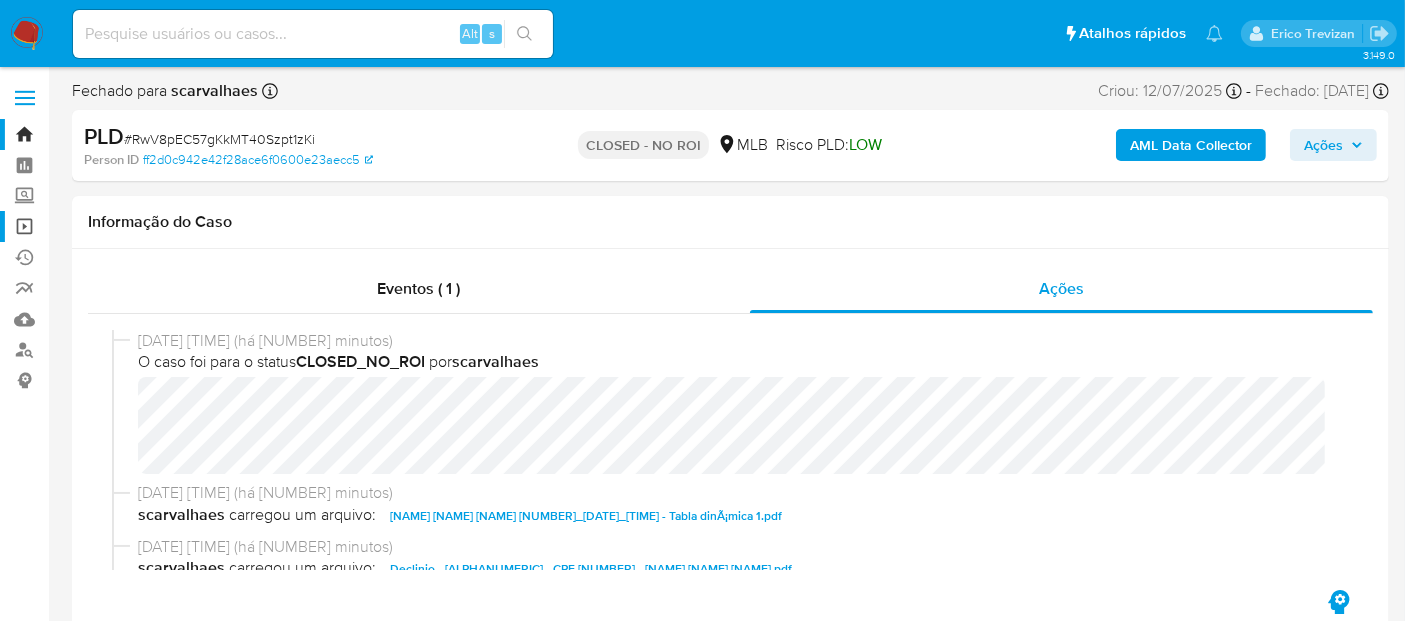click on "Operações em massa" at bounding box center [119, 226] 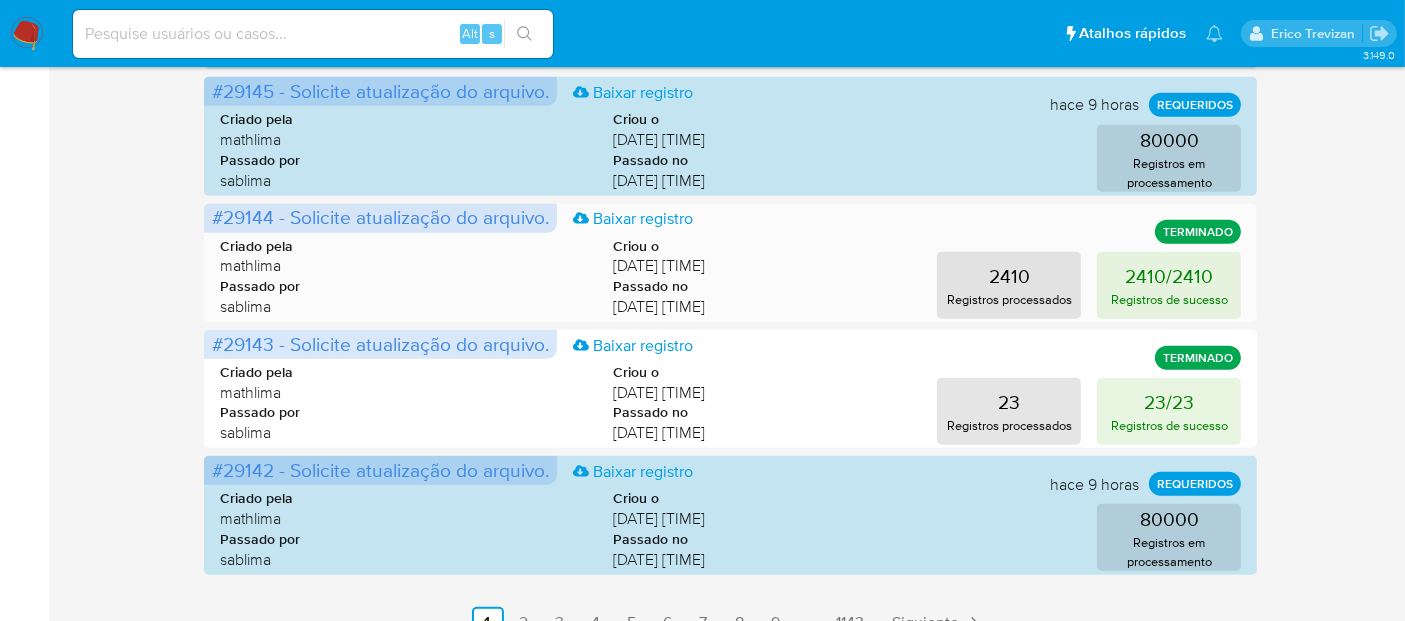 scroll, scrollTop: 1097, scrollLeft: 0, axis: vertical 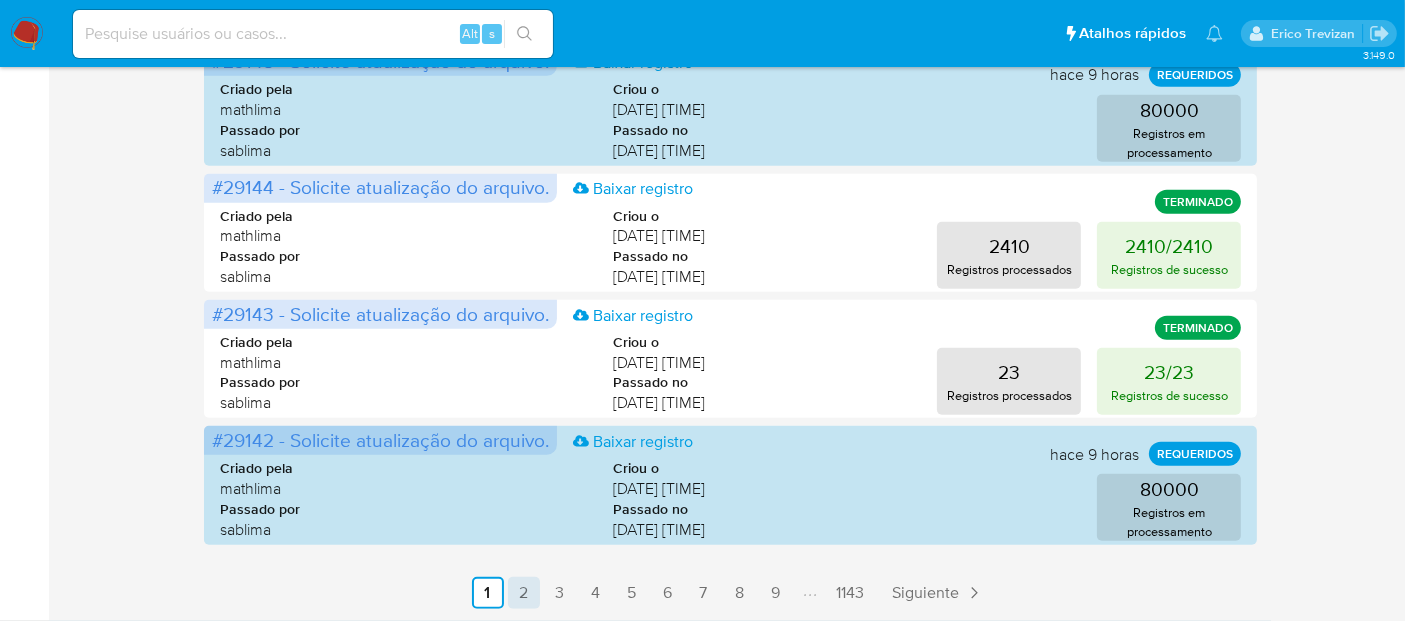 click on "2" at bounding box center (524, 593) 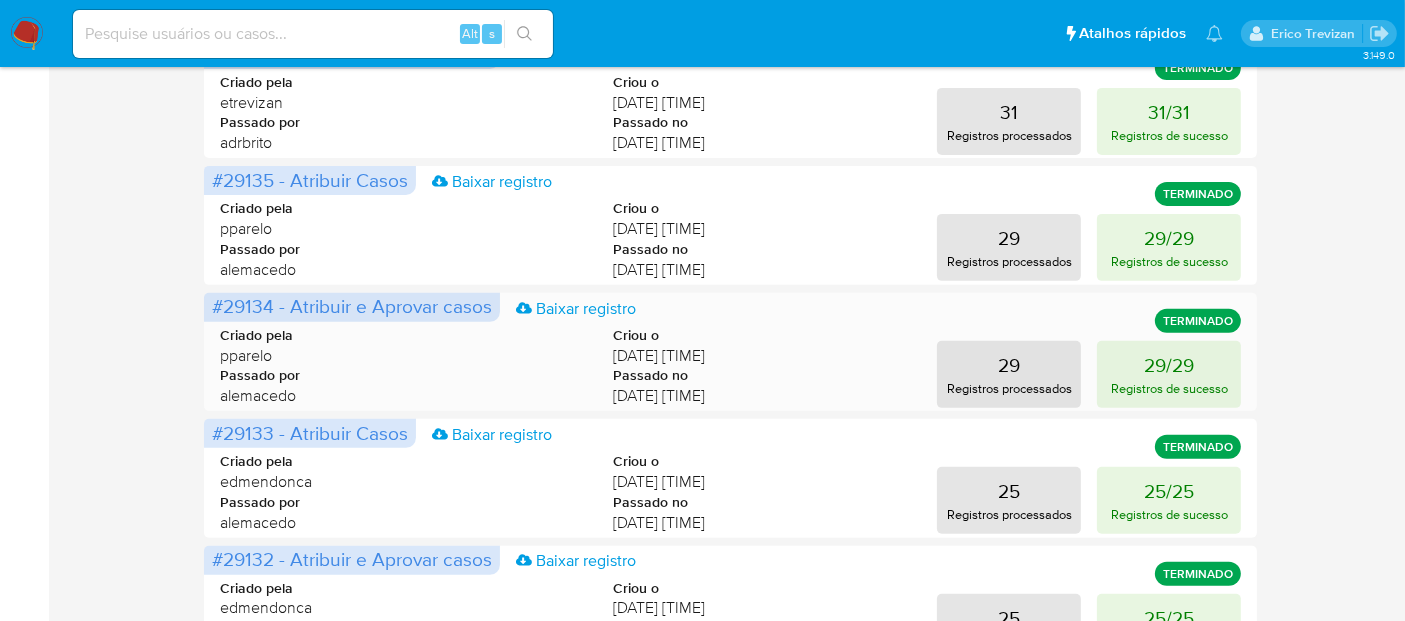 scroll, scrollTop: 541, scrollLeft: 0, axis: vertical 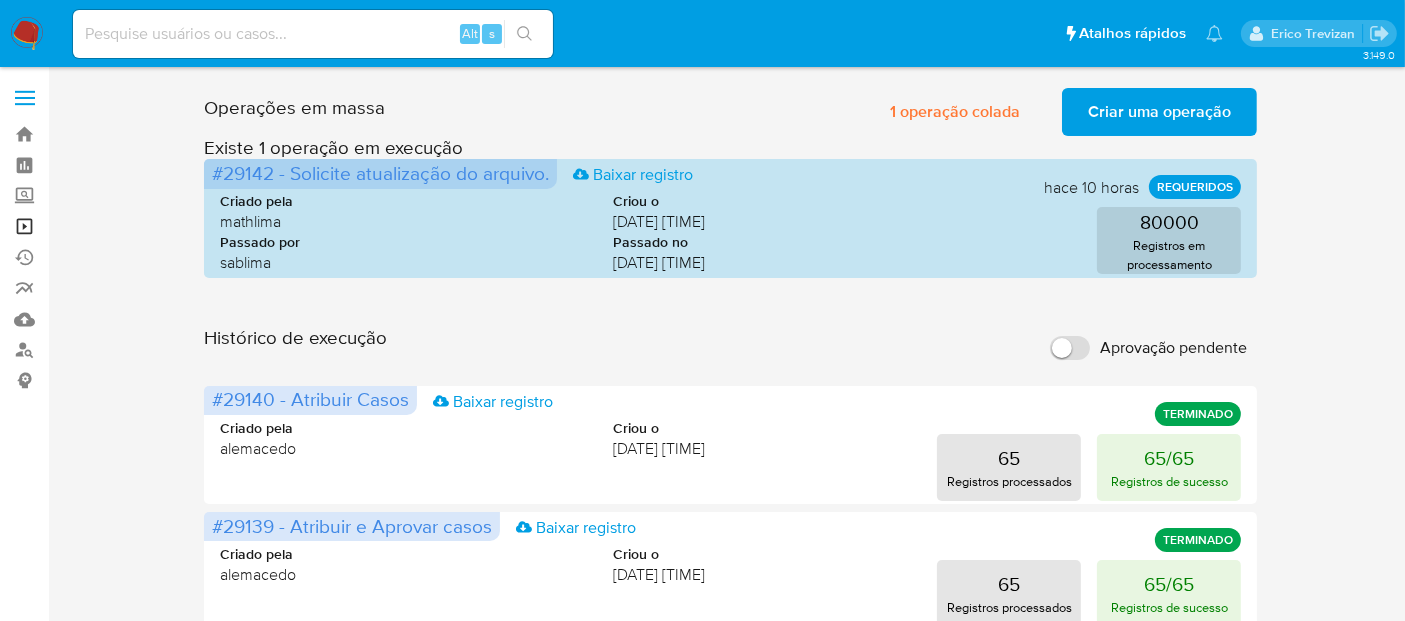 click on "Operações em massa" at bounding box center (119, 226) 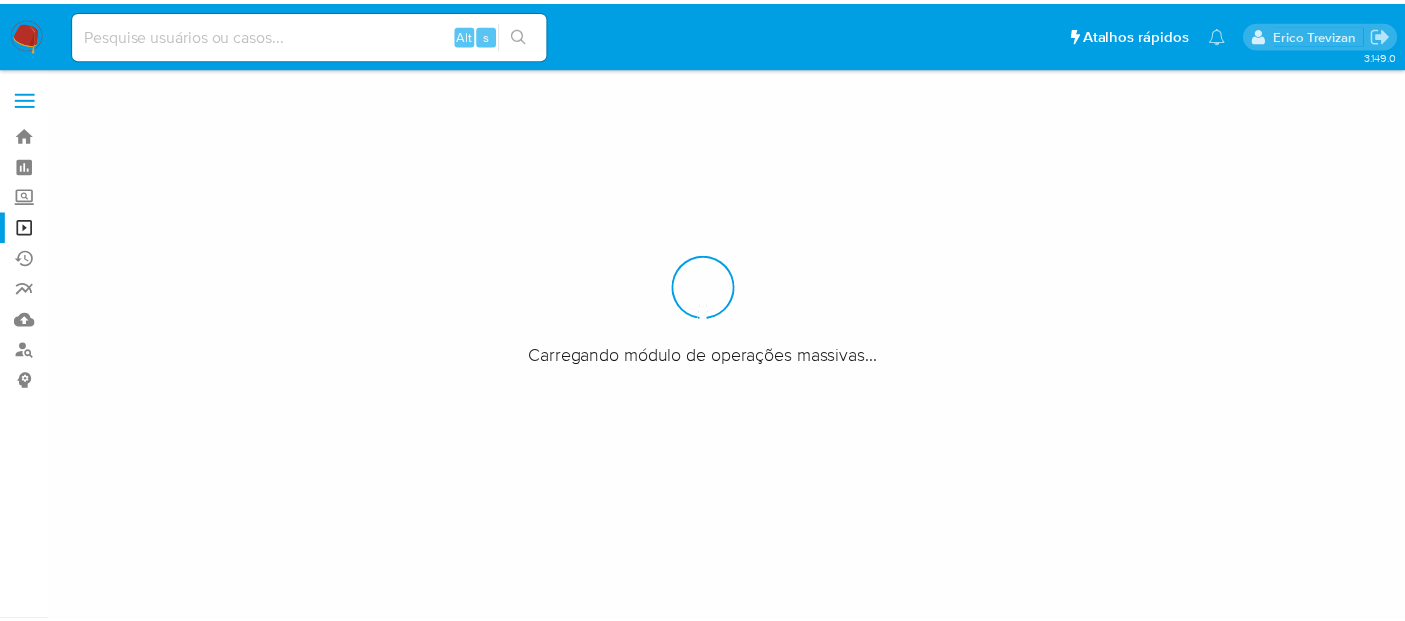 scroll, scrollTop: 0, scrollLeft: 0, axis: both 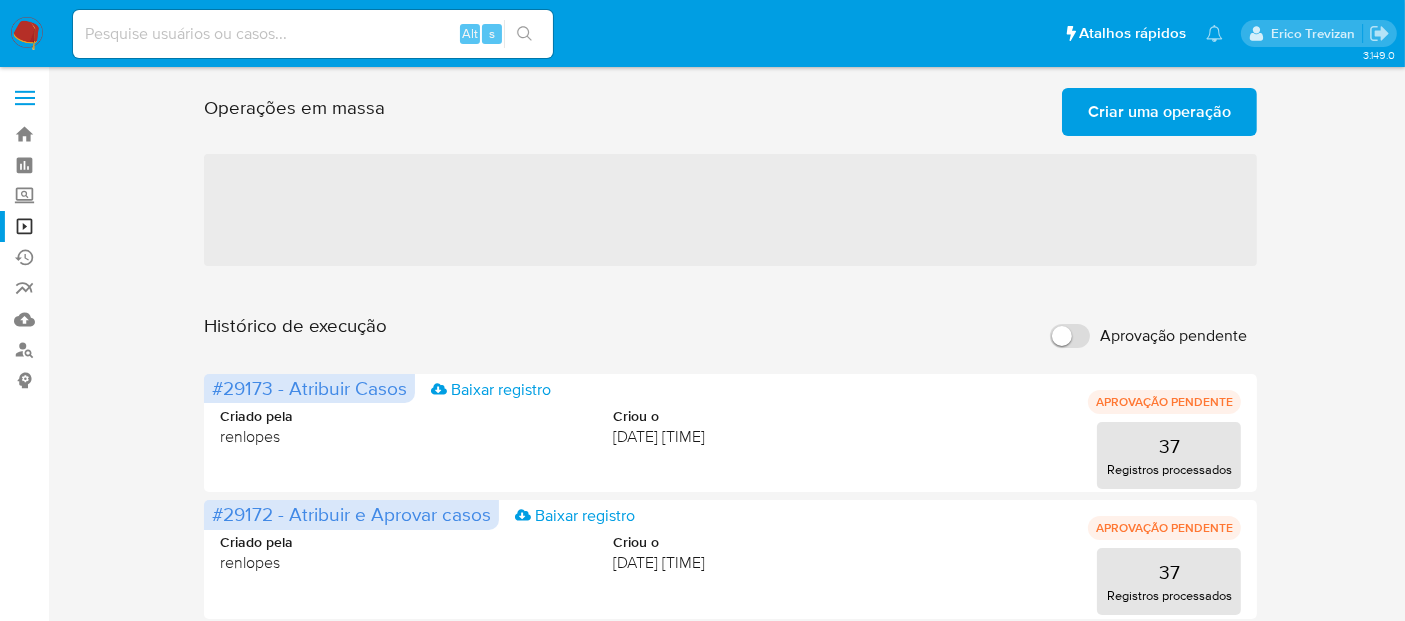 click on "Criar uma operação" at bounding box center (1159, 112) 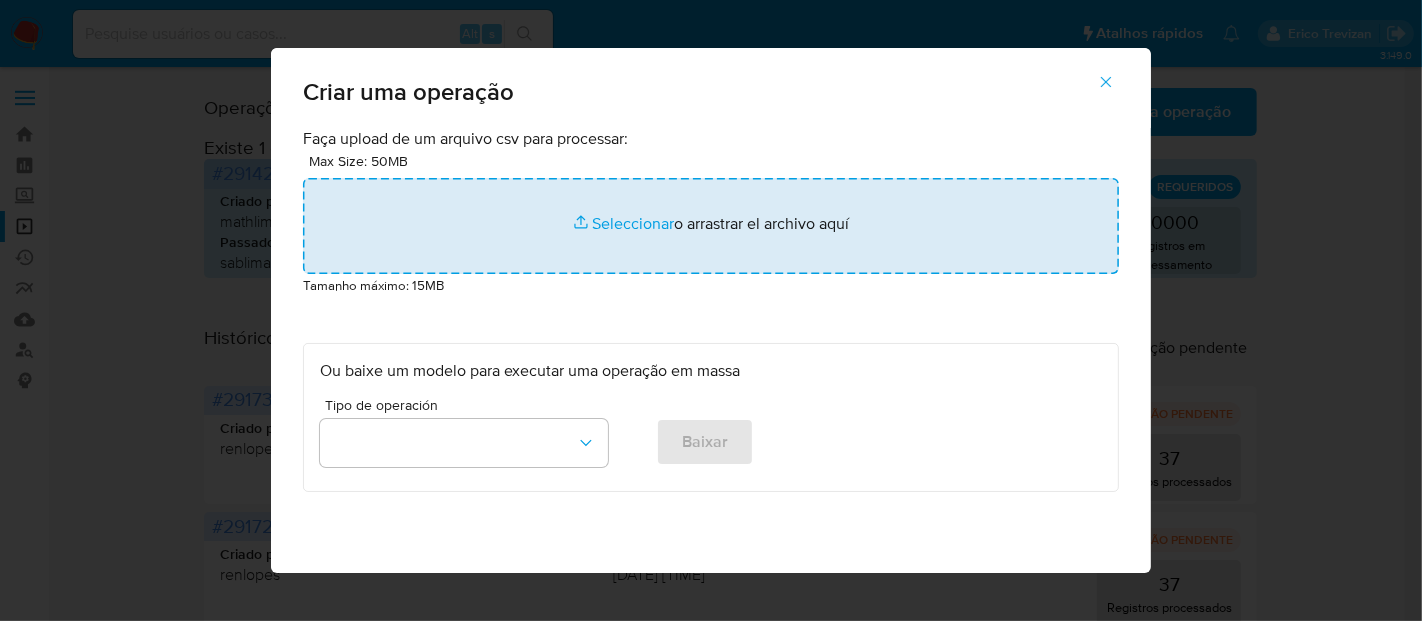 click at bounding box center [711, 226] 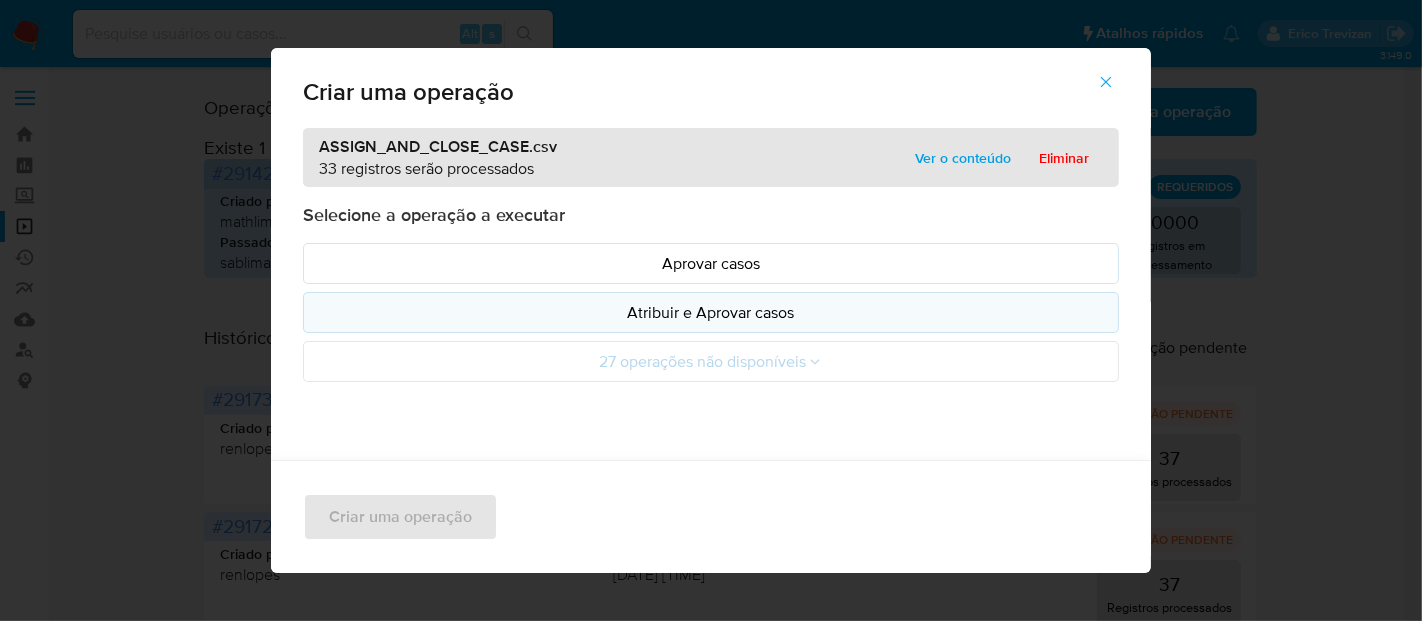 click on "Atribuir e Aprovar casos" at bounding box center [711, 312] 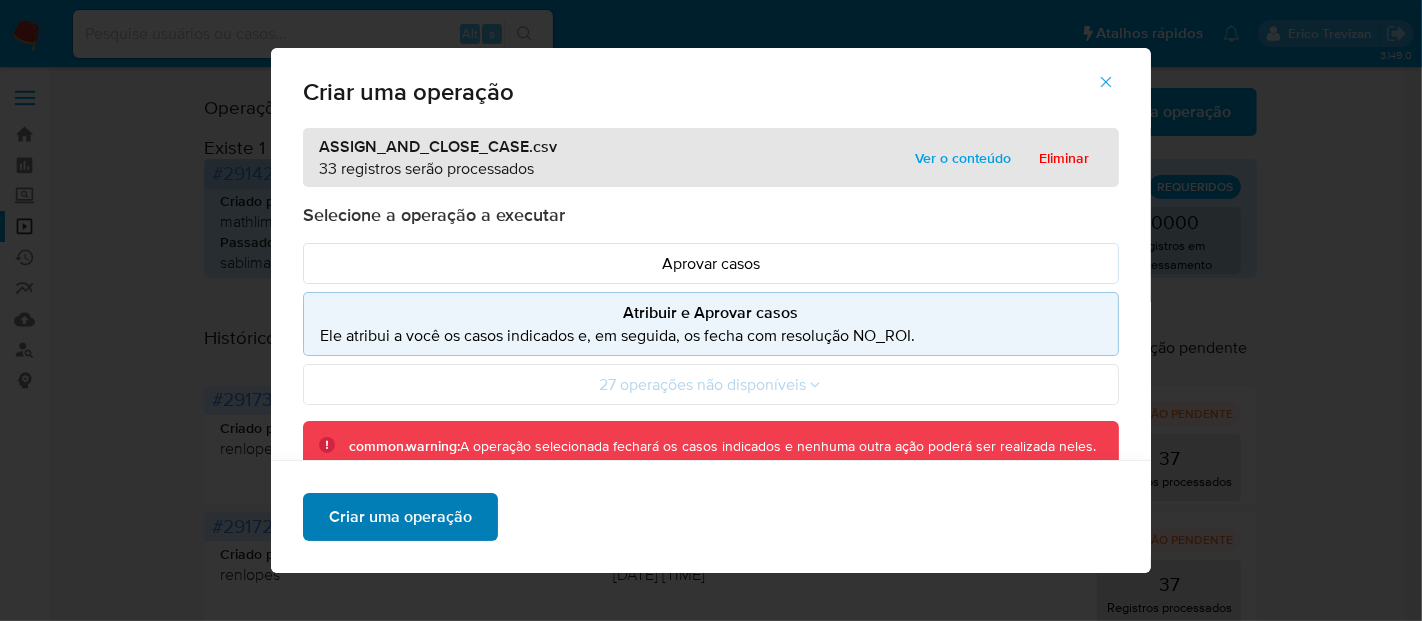click on "Criar uma operação" at bounding box center [400, 517] 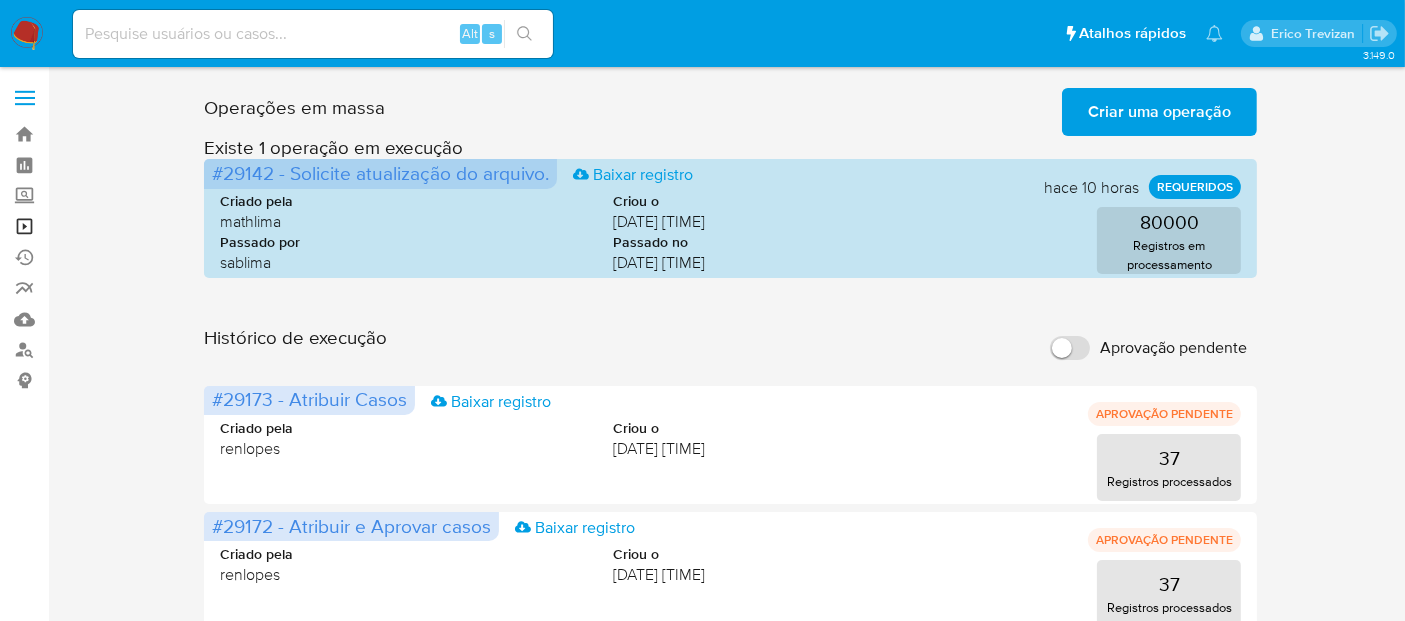 click on "Operações em massa" at bounding box center [119, 226] 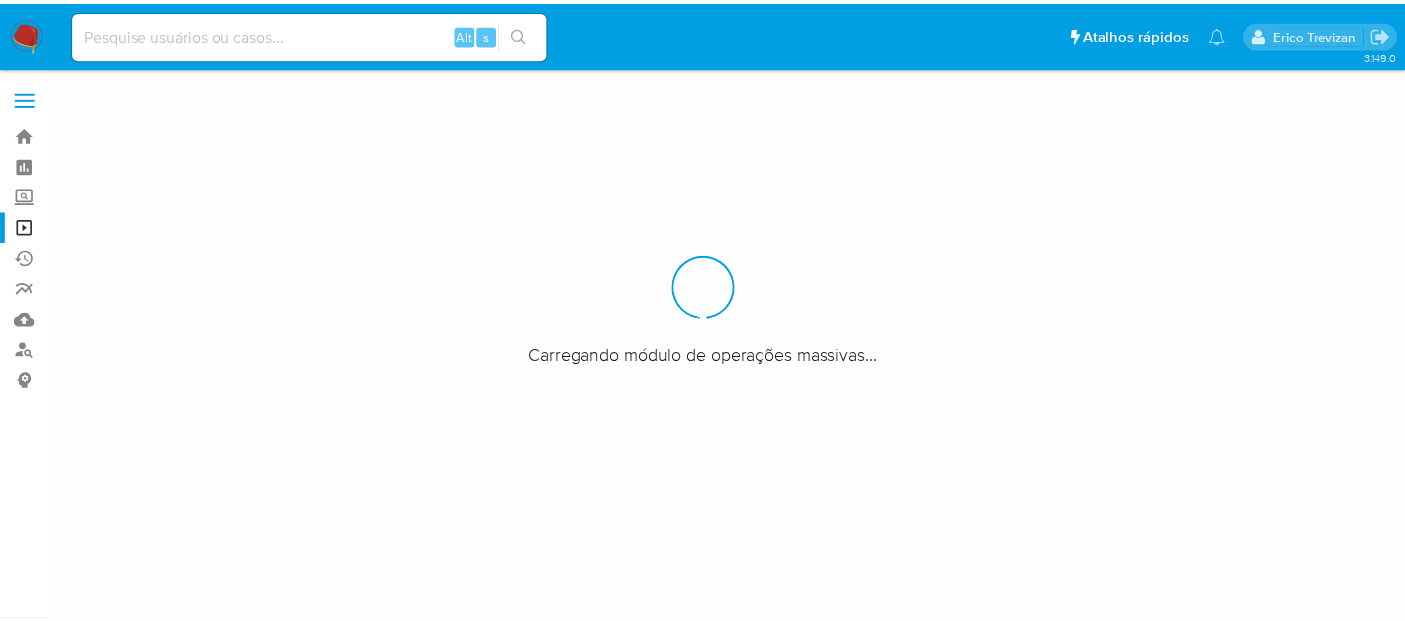 scroll, scrollTop: 0, scrollLeft: 0, axis: both 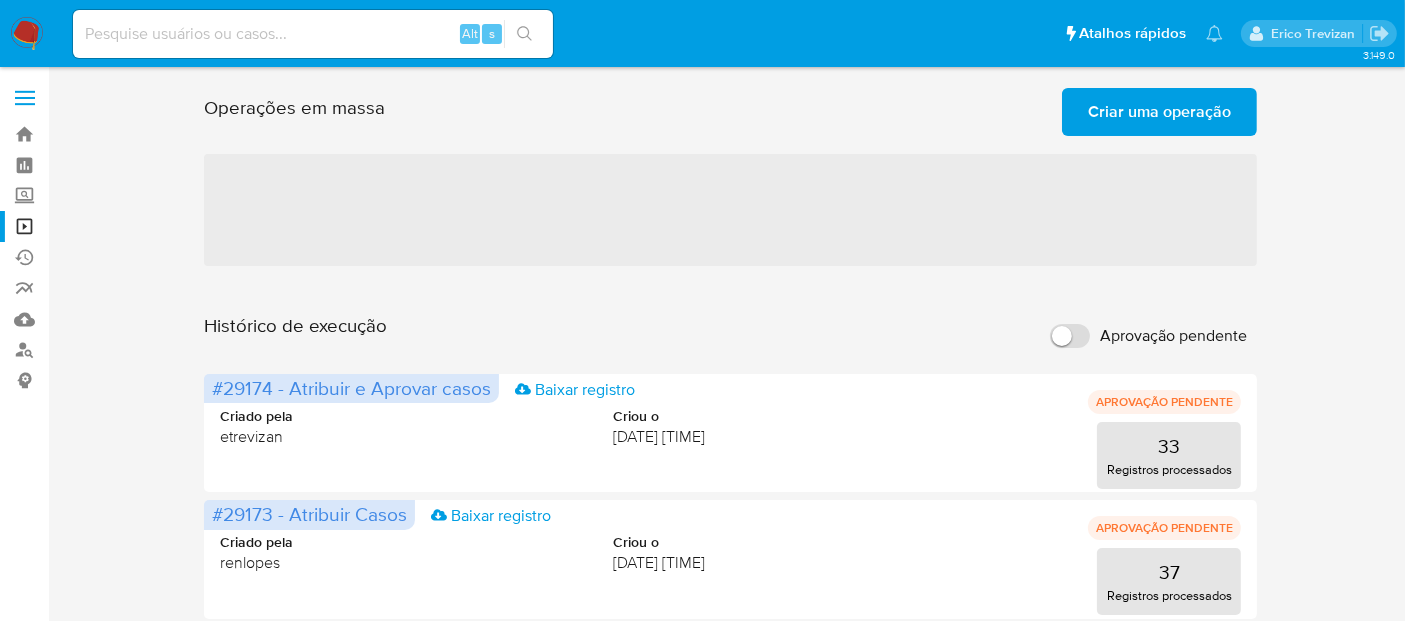 click on "Criar uma operação" at bounding box center [1159, 112] 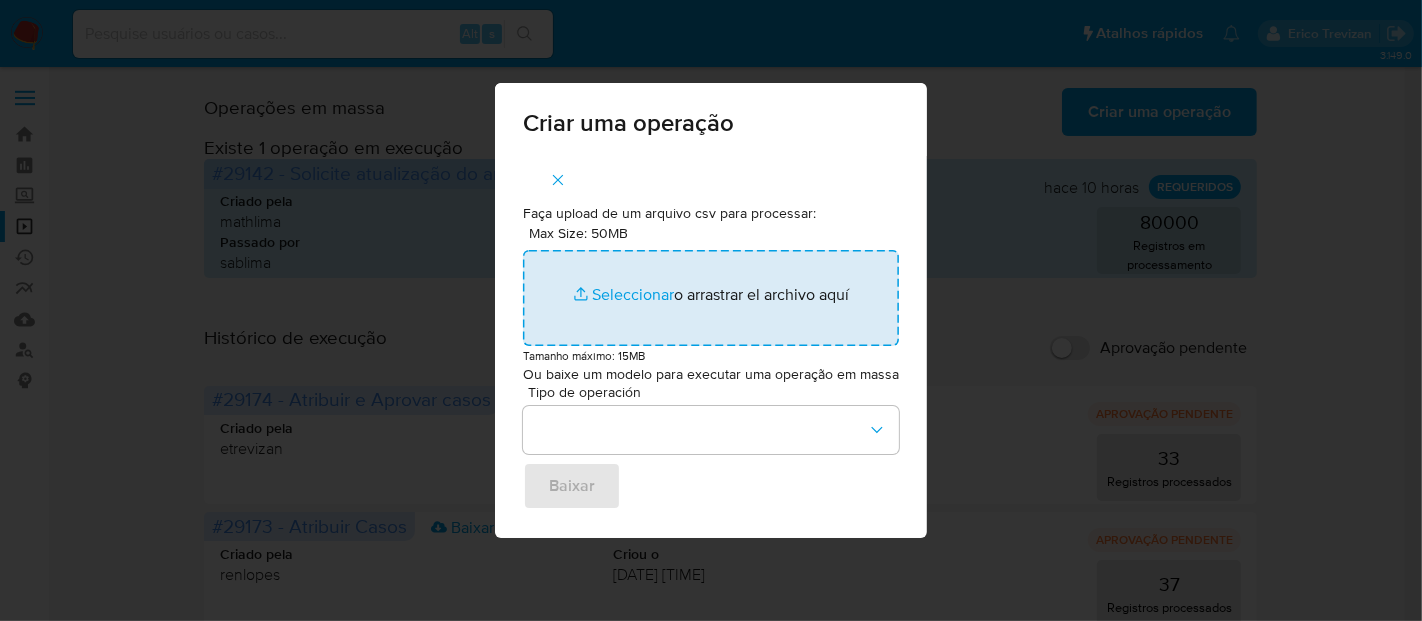 click on "Max Size: 50MB Seleccionar archivos" at bounding box center [711, 298] 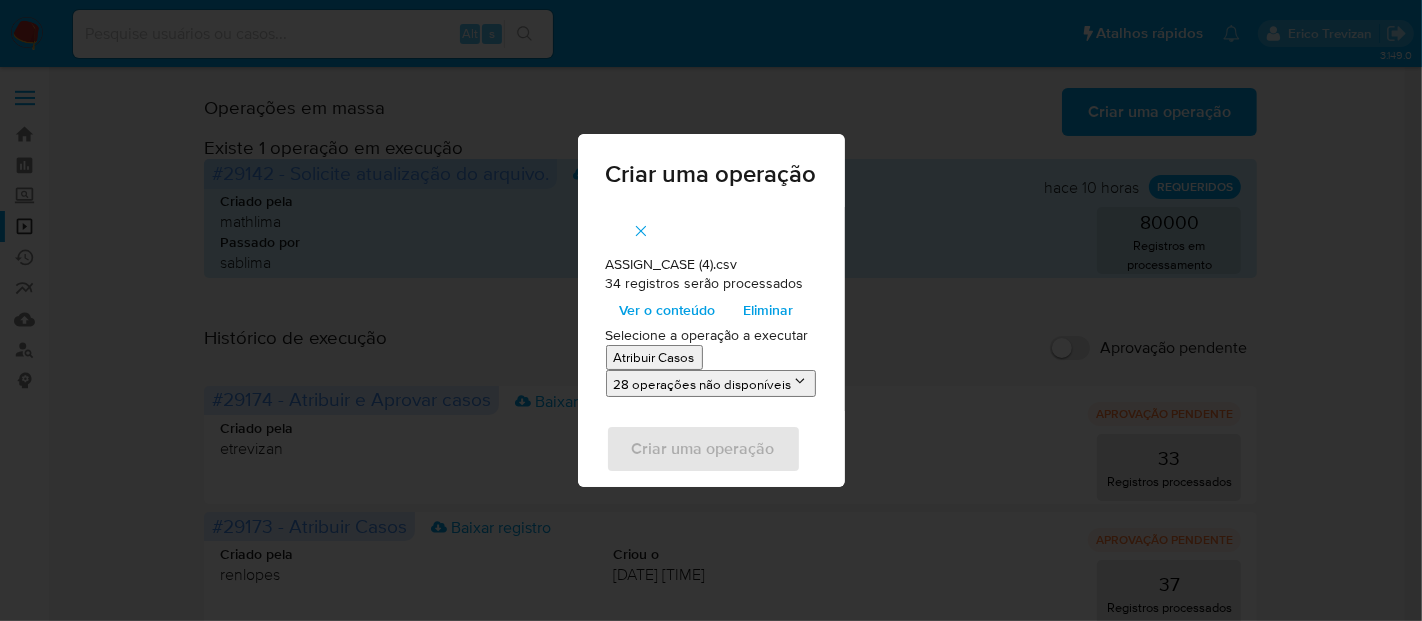 click on "Atribuir Casos" at bounding box center (654, 357) 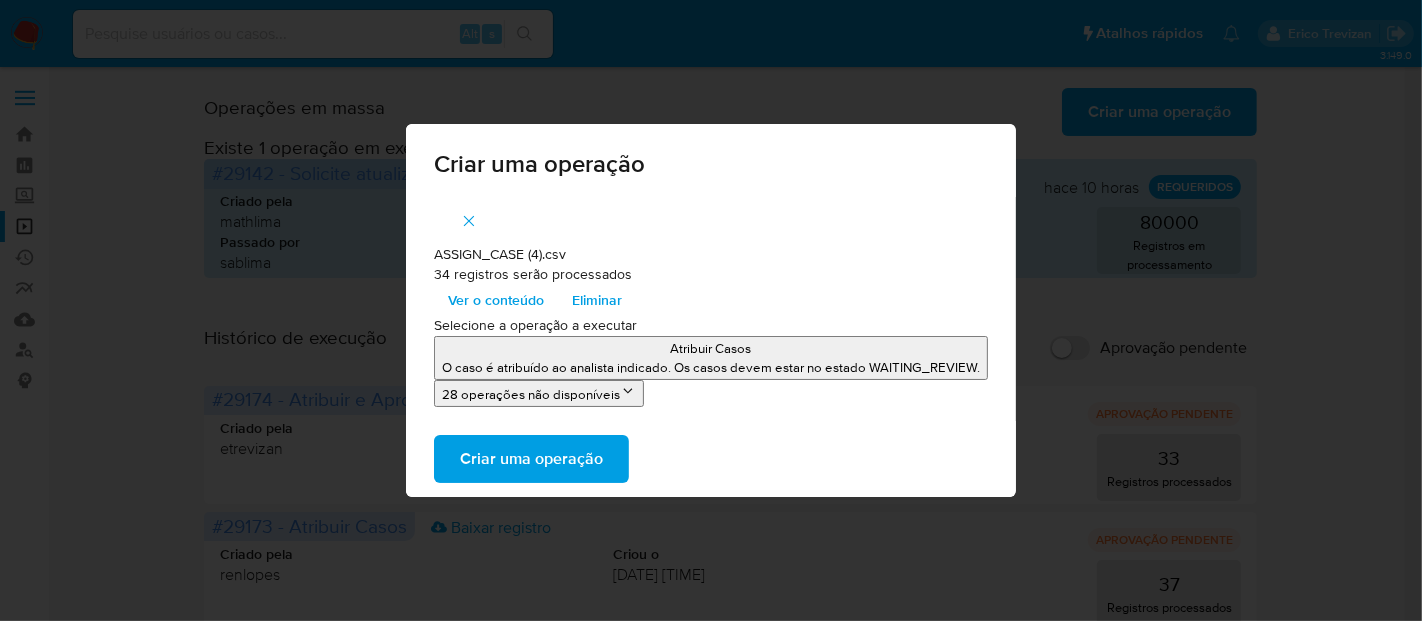 click on "Criar uma operação" at bounding box center [531, 459] 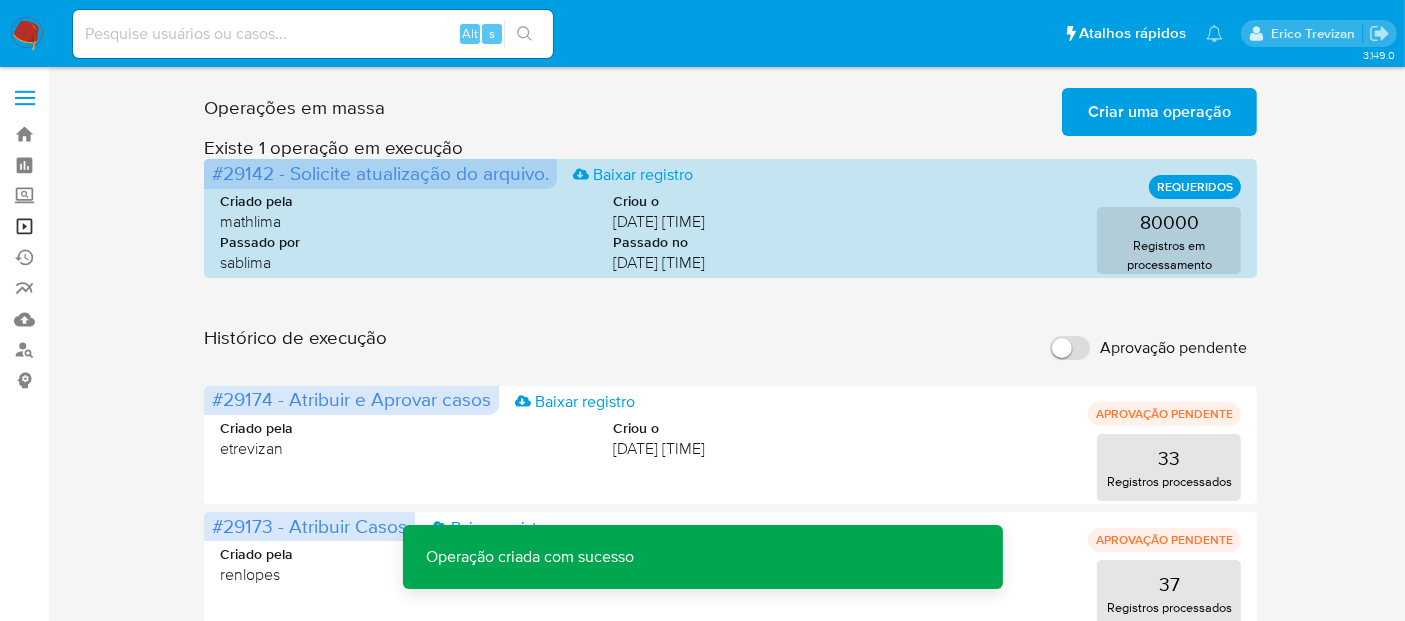 click on "Operações em massa" at bounding box center (119, 226) 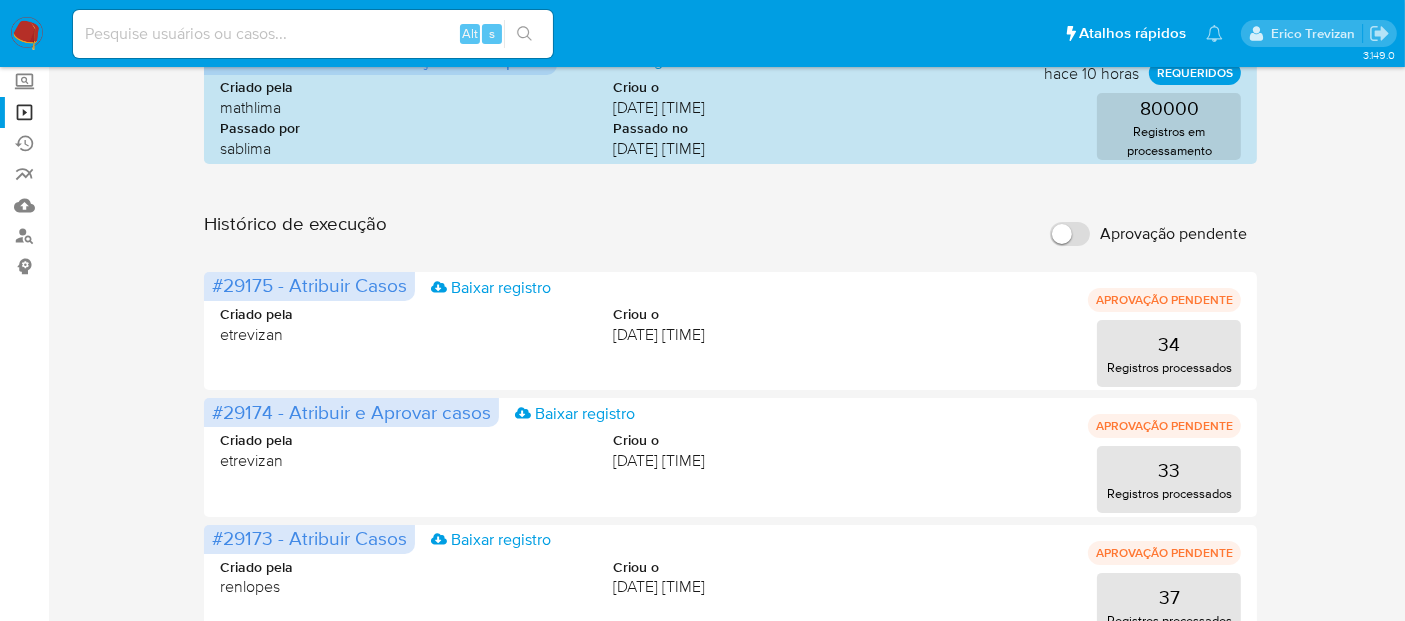 scroll, scrollTop: 0, scrollLeft: 0, axis: both 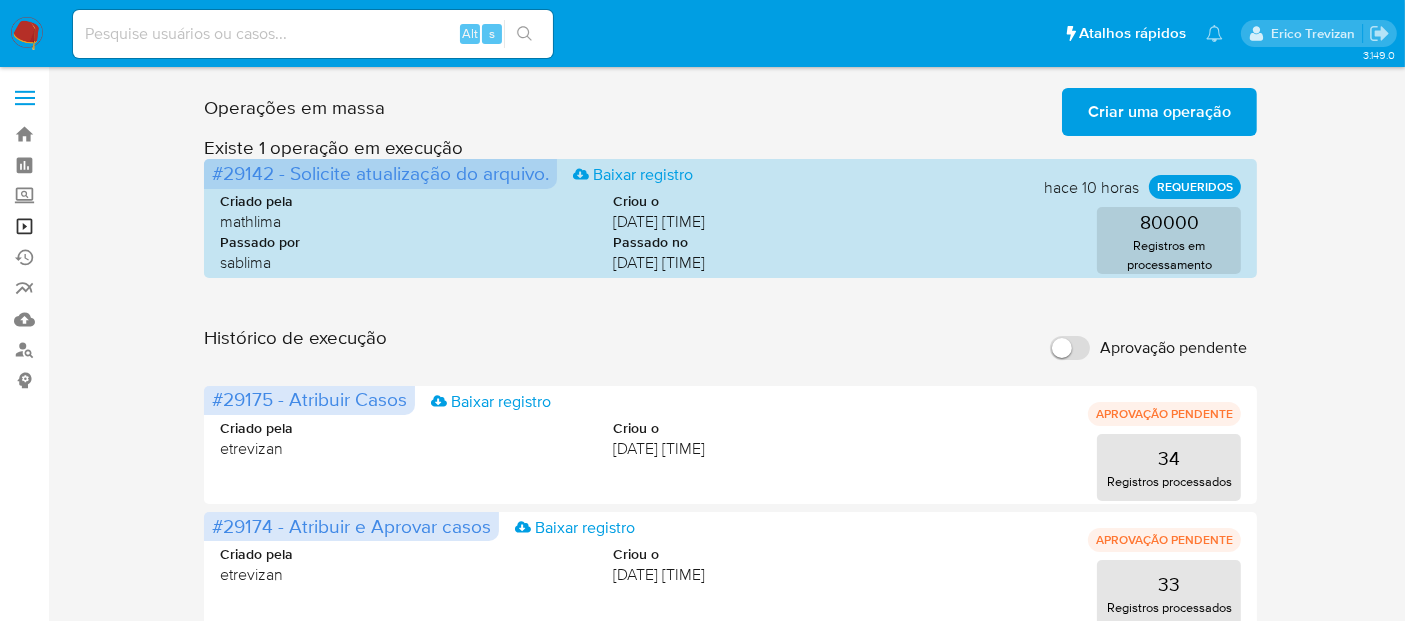 click on "Operações em massa" at bounding box center (119, 226) 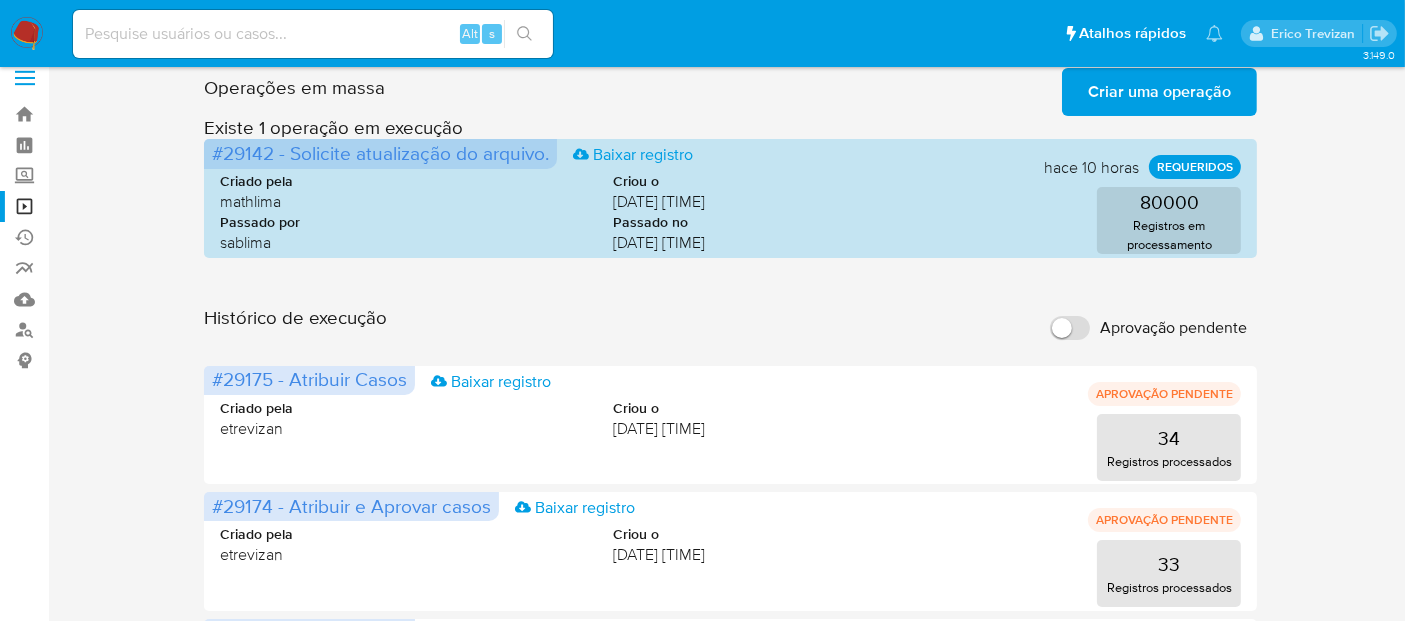 scroll, scrollTop: 0, scrollLeft: 0, axis: both 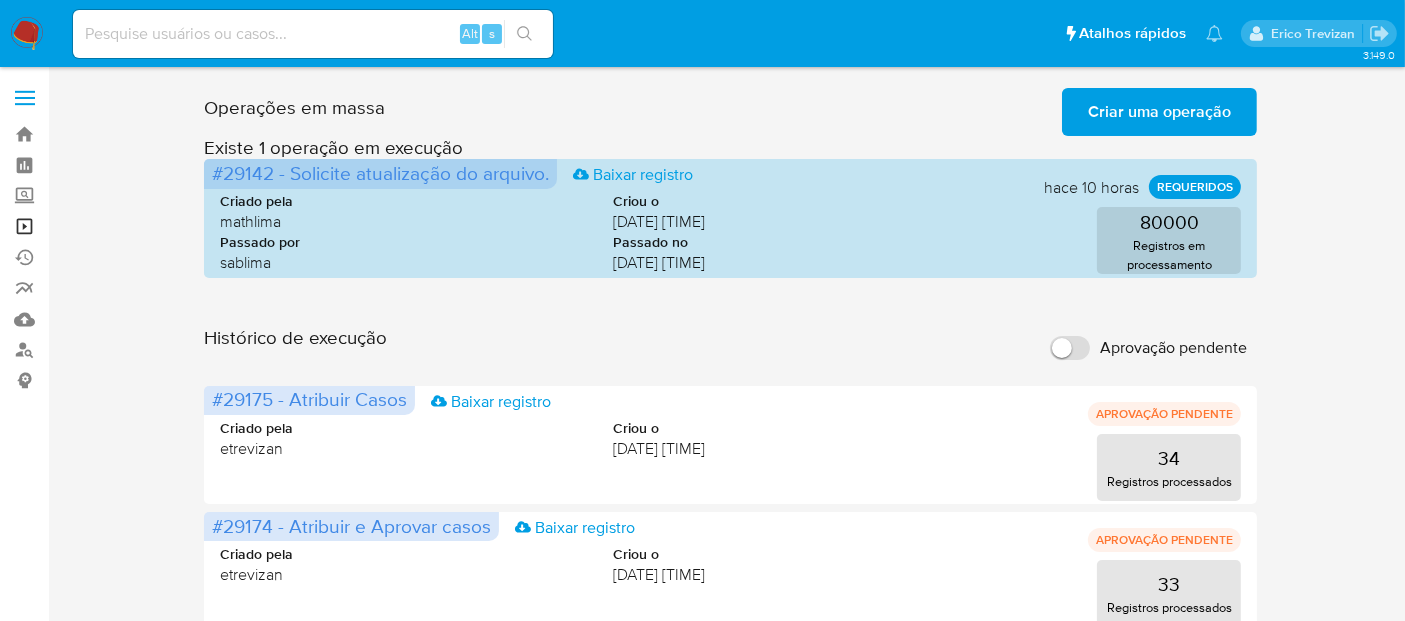 click on "Operações em massa" at bounding box center [119, 226] 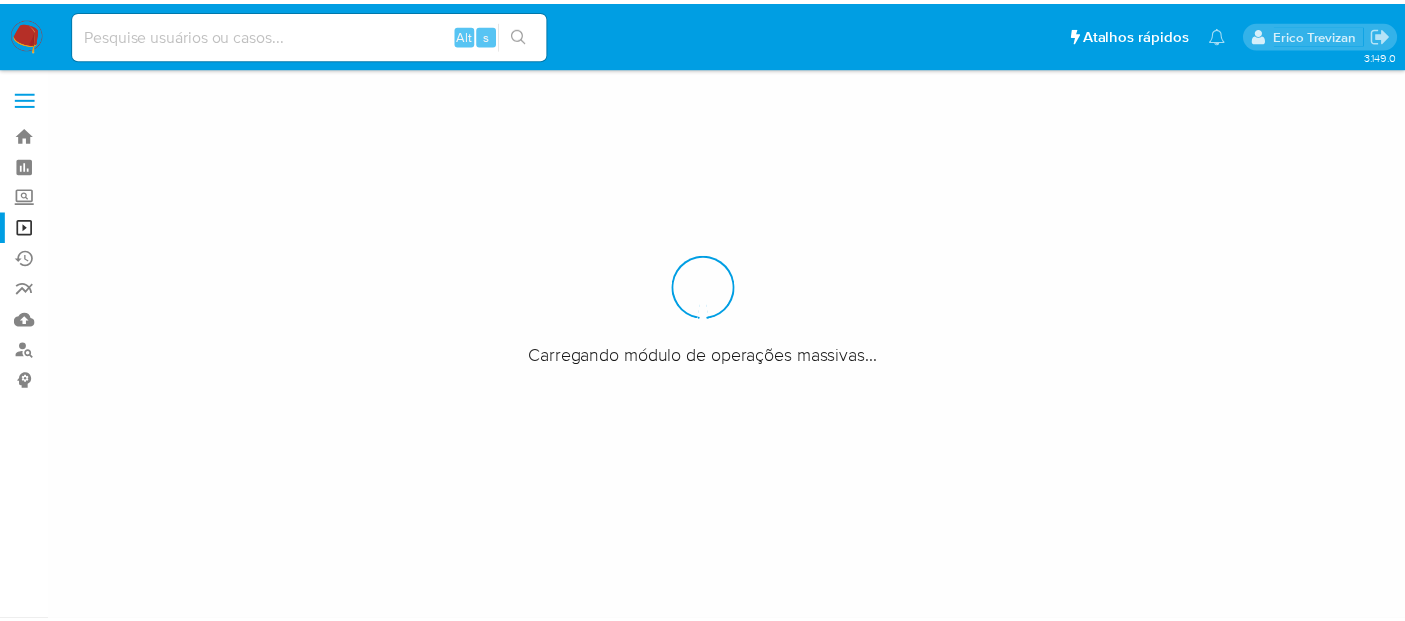 scroll, scrollTop: 0, scrollLeft: 0, axis: both 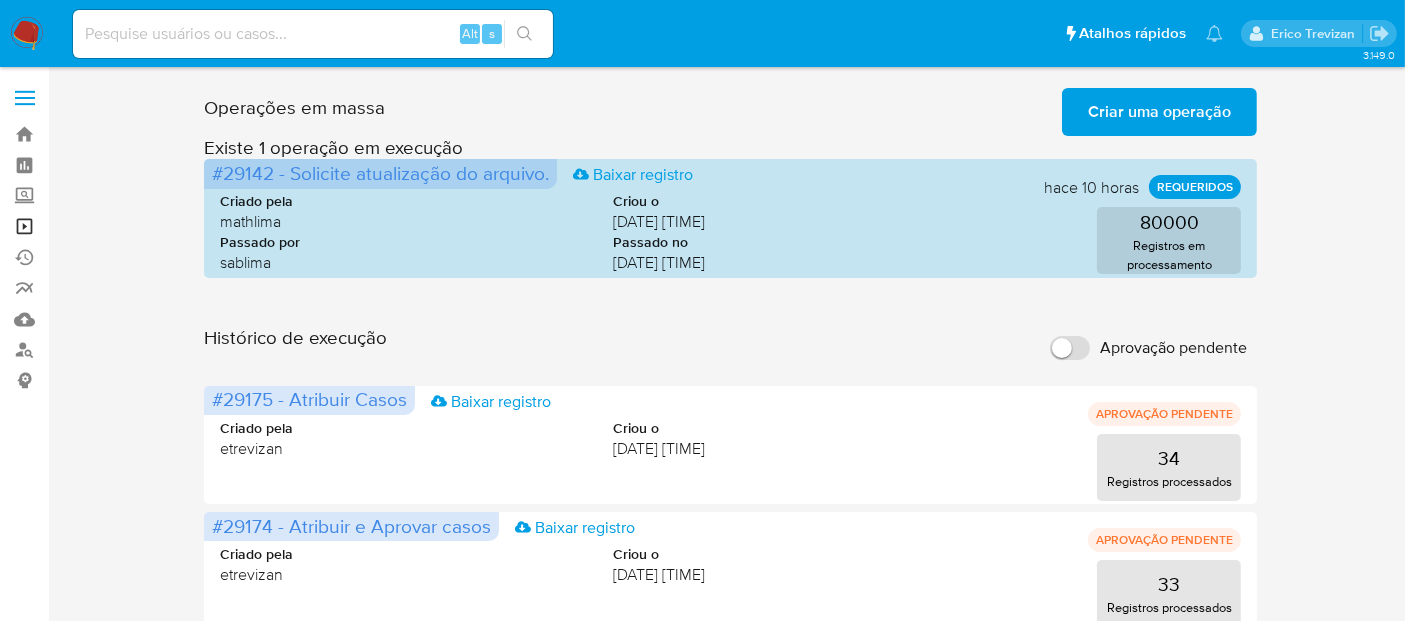click on "Operações em massa" at bounding box center [119, 226] 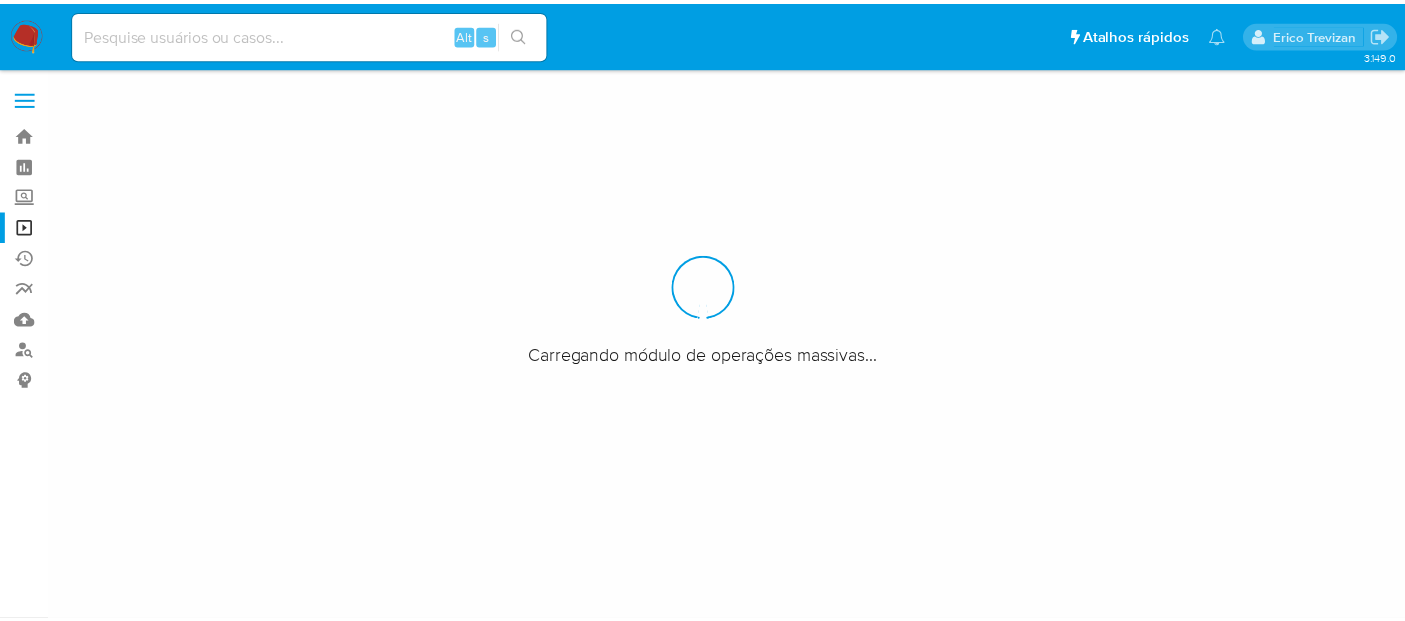 scroll, scrollTop: 0, scrollLeft: 0, axis: both 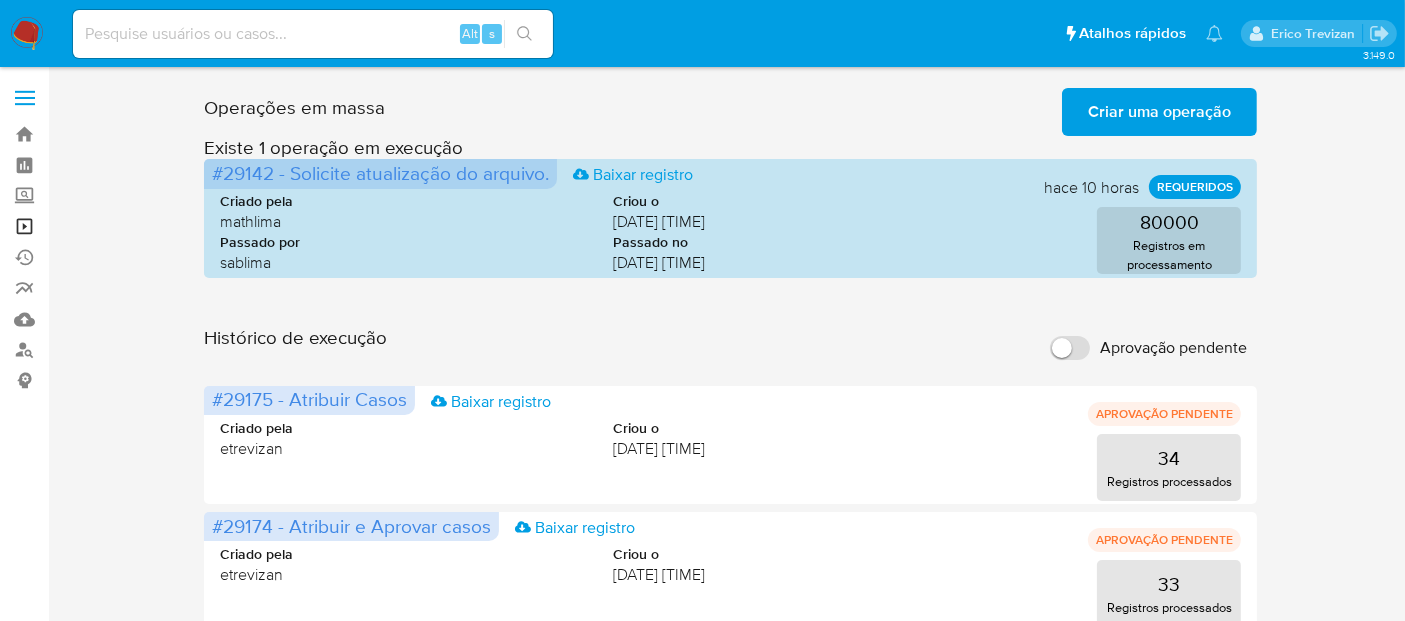 click on "Operações em massa" at bounding box center [119, 226] 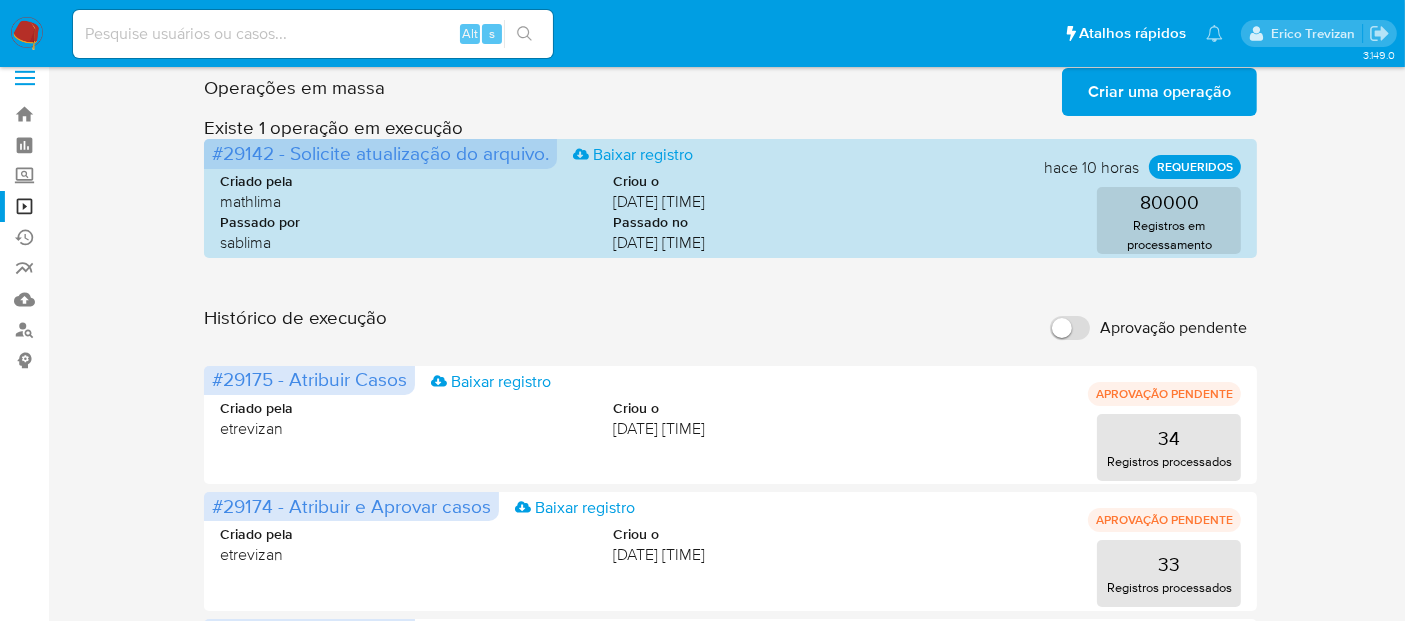 scroll, scrollTop: 0, scrollLeft: 0, axis: both 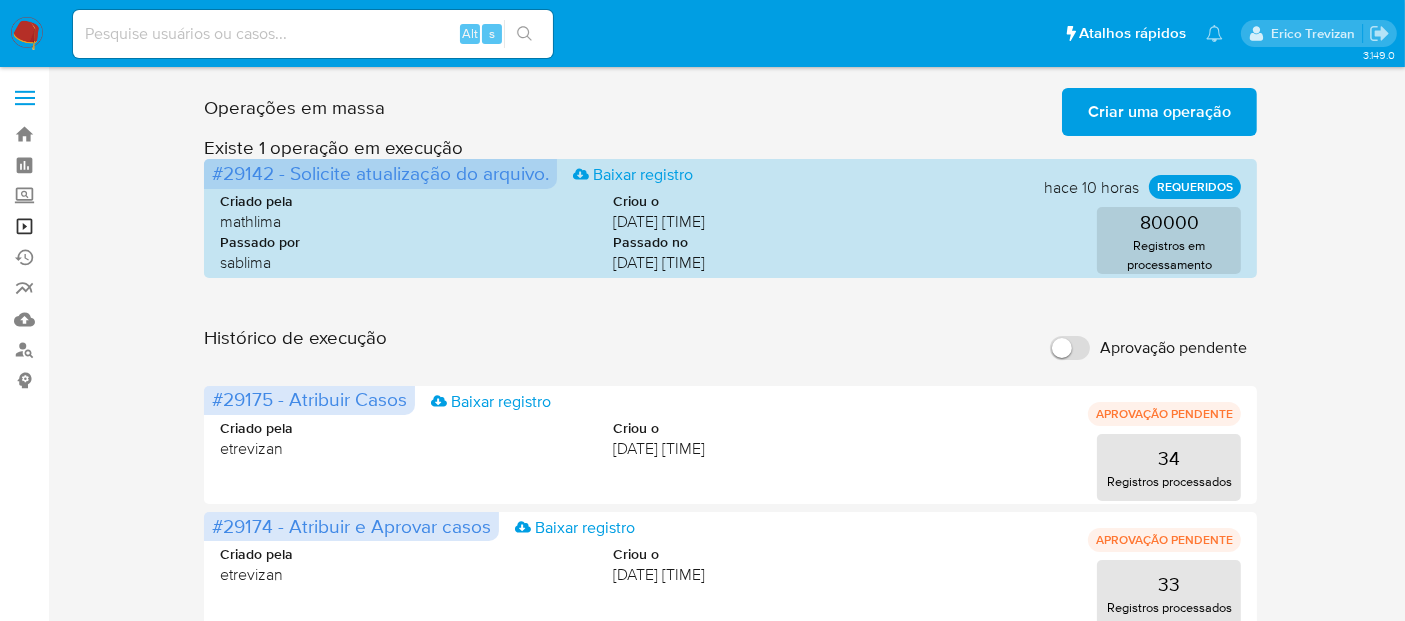 click on "Operações em massa" at bounding box center (119, 226) 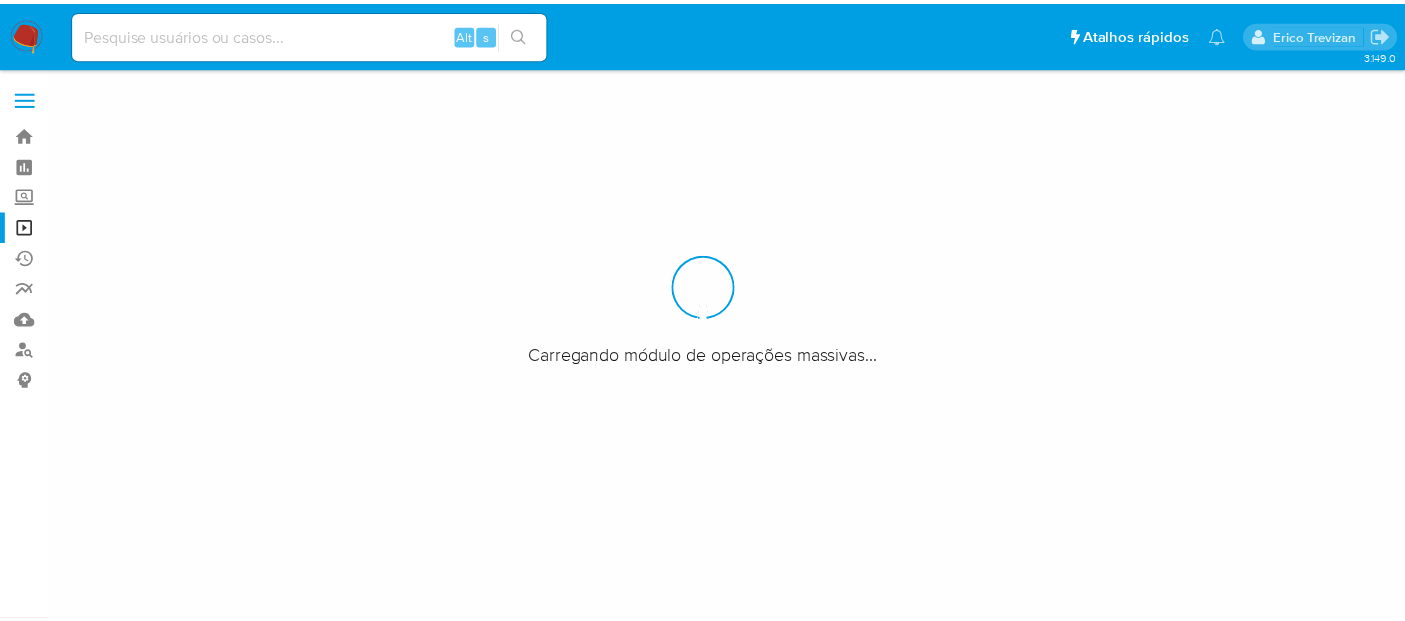 scroll, scrollTop: 0, scrollLeft: 0, axis: both 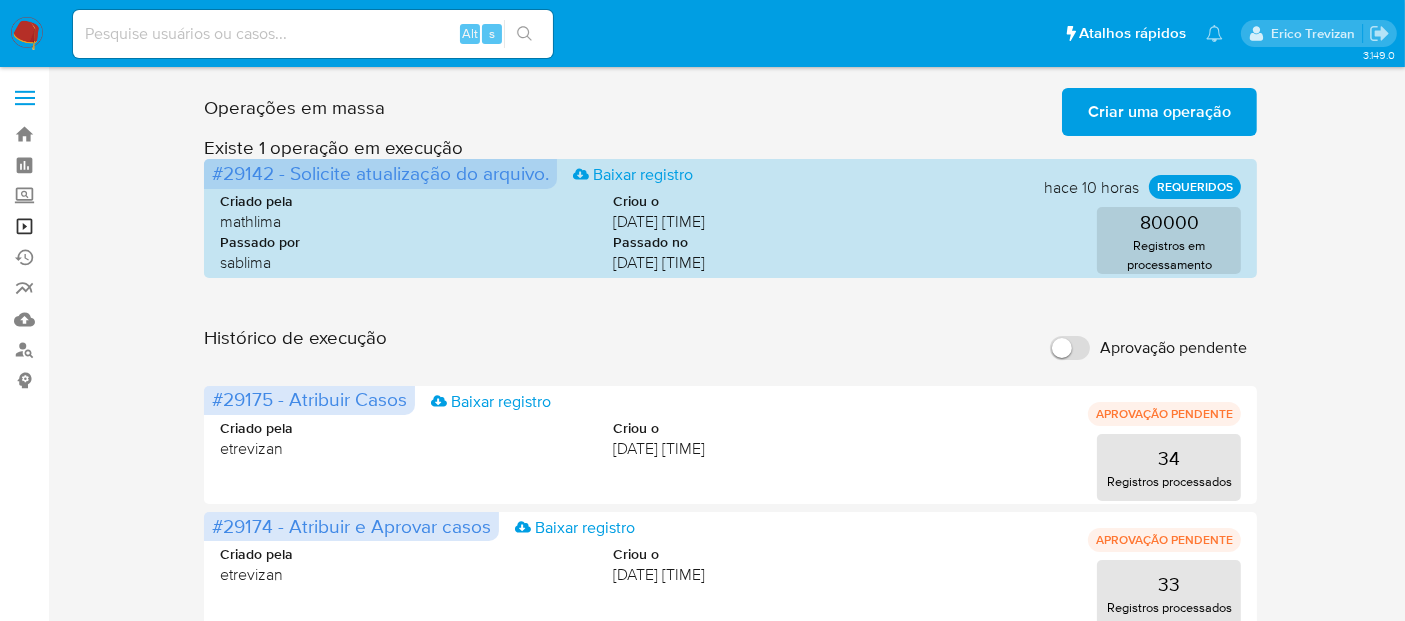 click on "Operações em massa" at bounding box center [119, 226] 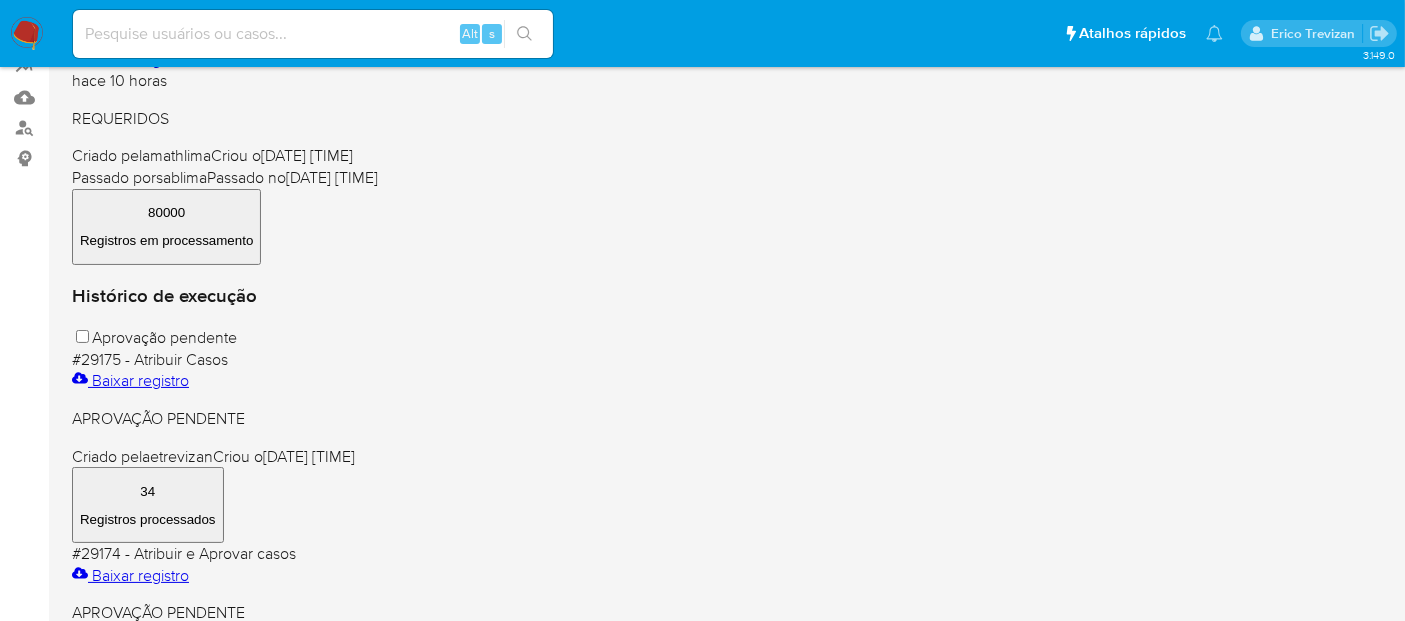 scroll, scrollTop: 0, scrollLeft: 0, axis: both 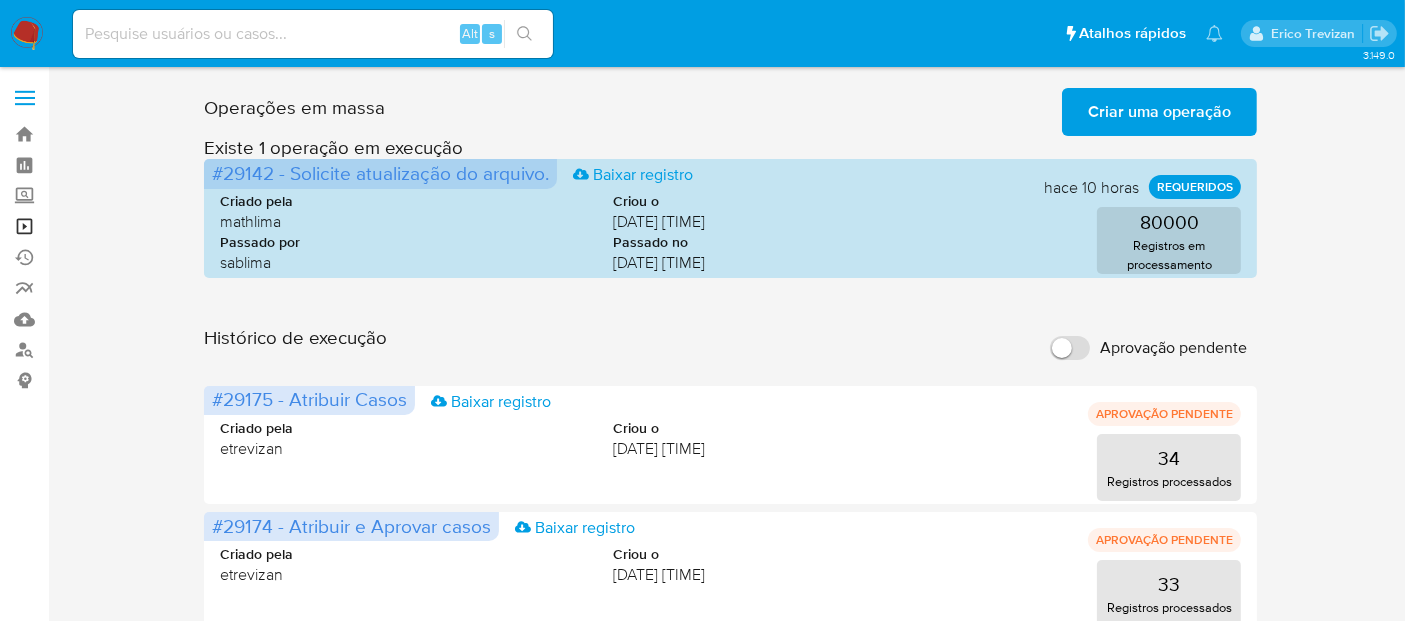 click on "Operações em massa" at bounding box center [119, 226] 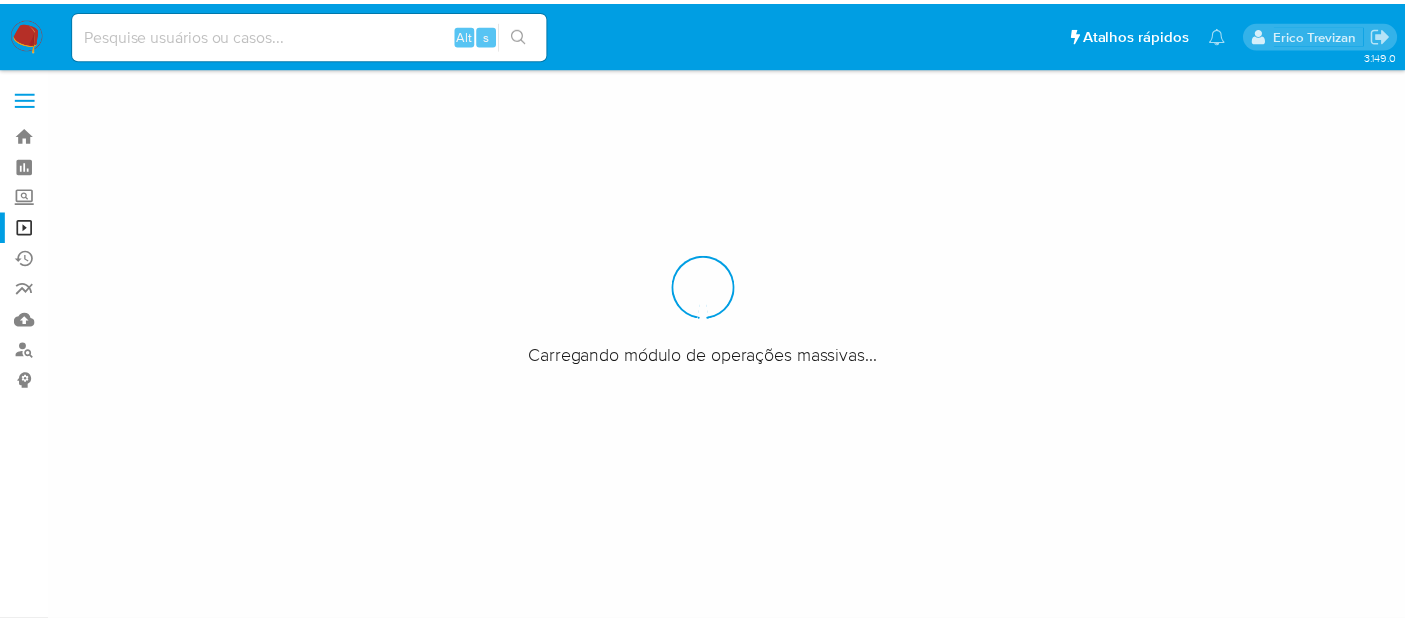 scroll, scrollTop: 0, scrollLeft: 0, axis: both 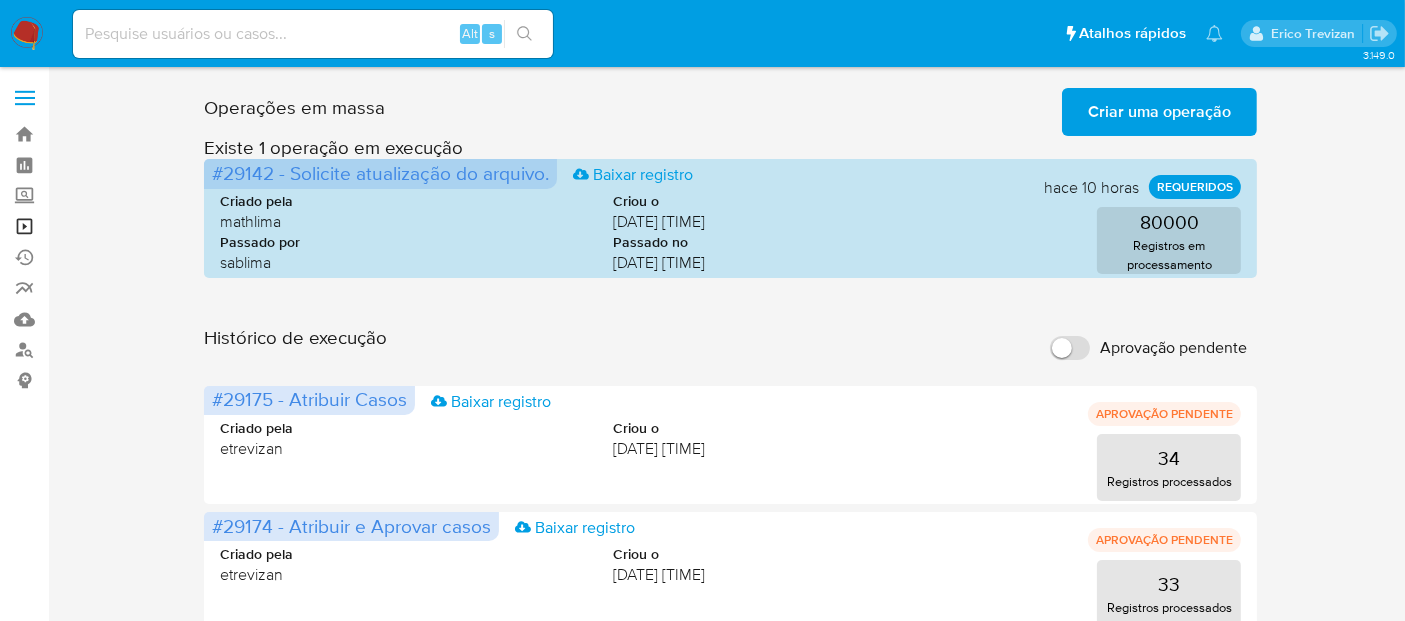 click on "Operações em massa" at bounding box center (119, 226) 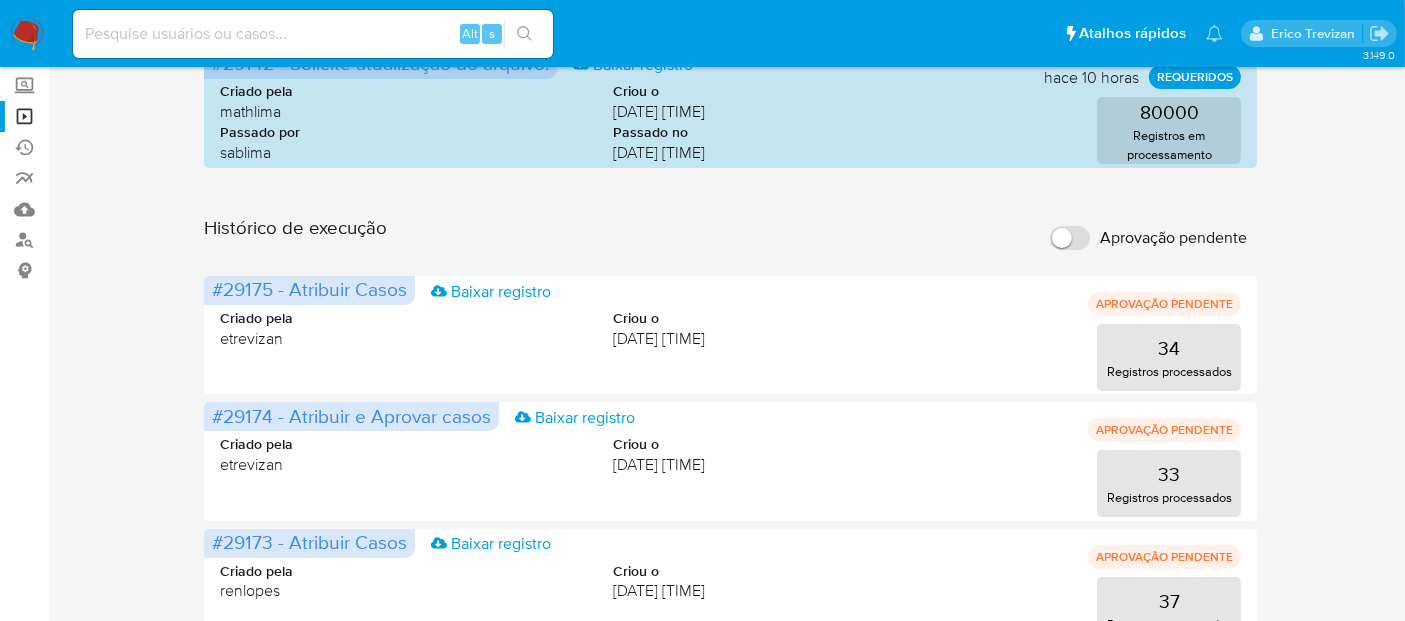 scroll, scrollTop: 0, scrollLeft: 0, axis: both 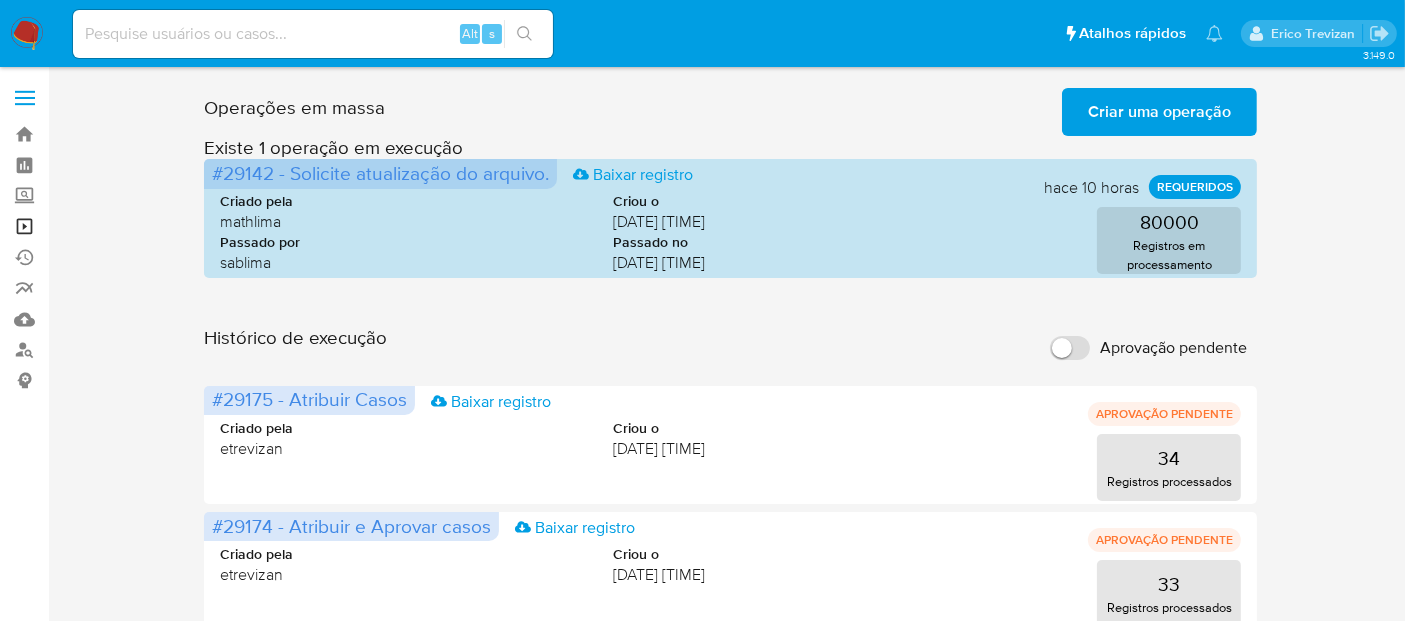 click on "Operações em massa" at bounding box center [119, 226] 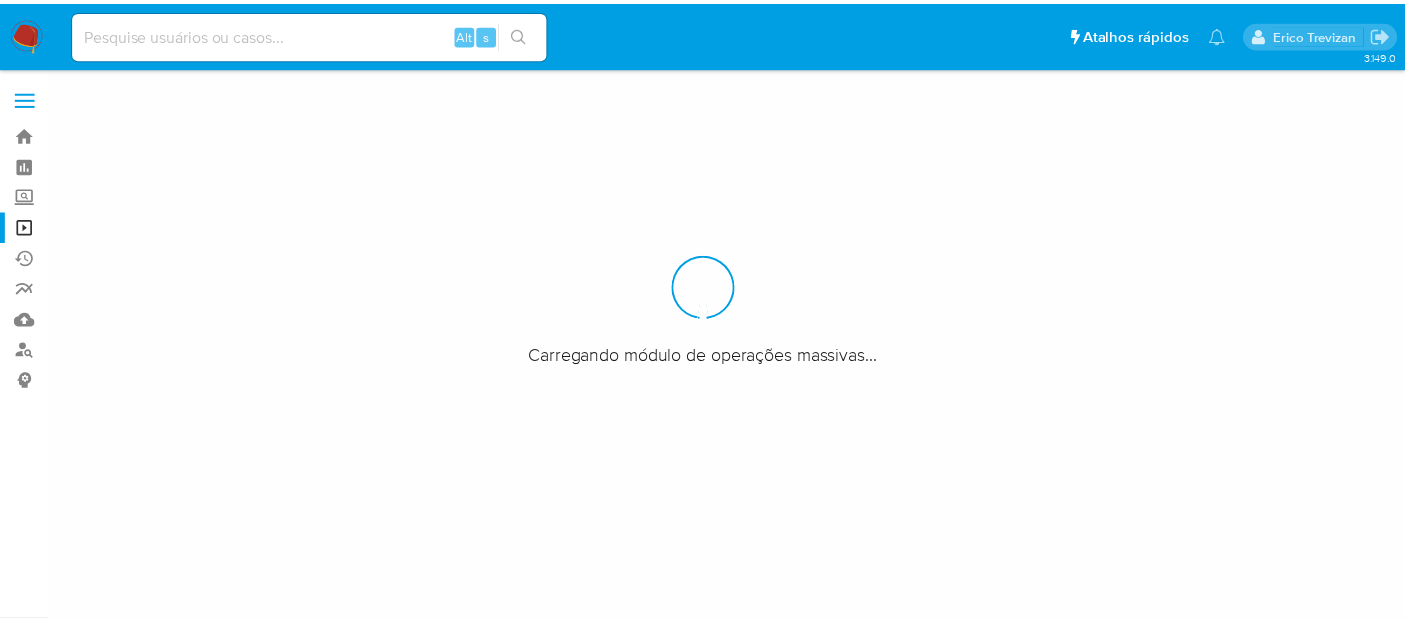 scroll, scrollTop: 0, scrollLeft: 0, axis: both 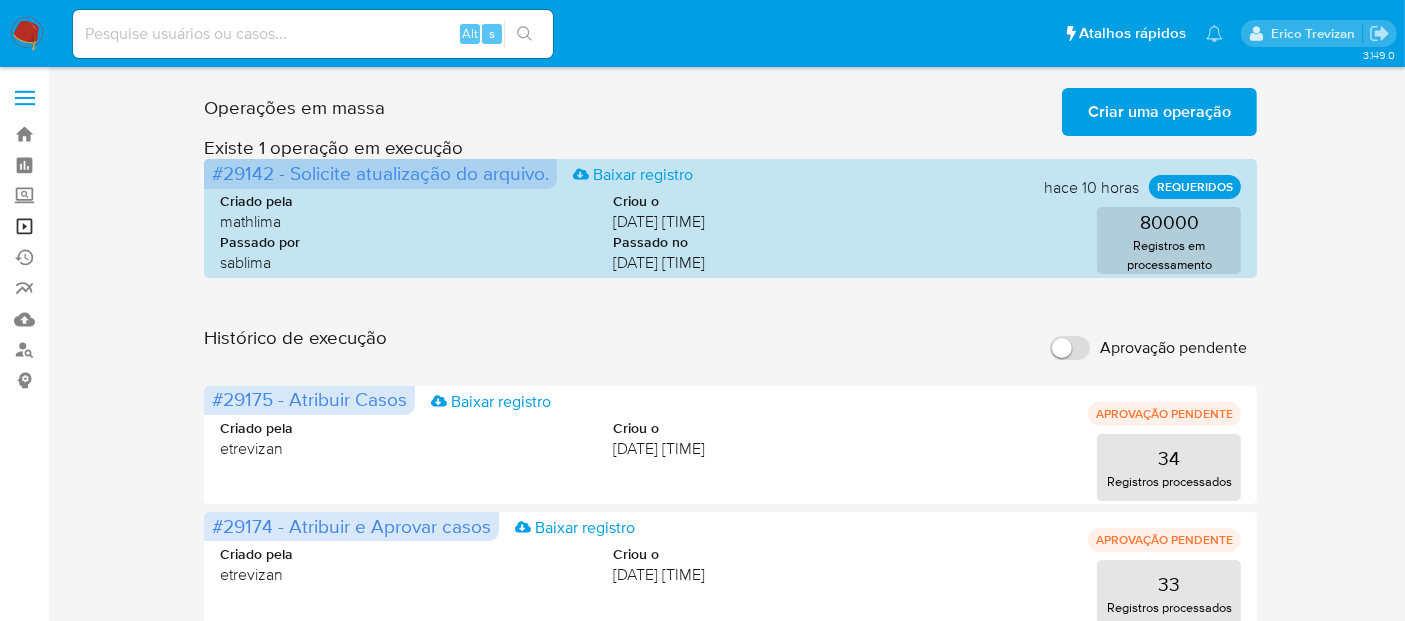 click on "Operações em massa" at bounding box center (119, 226) 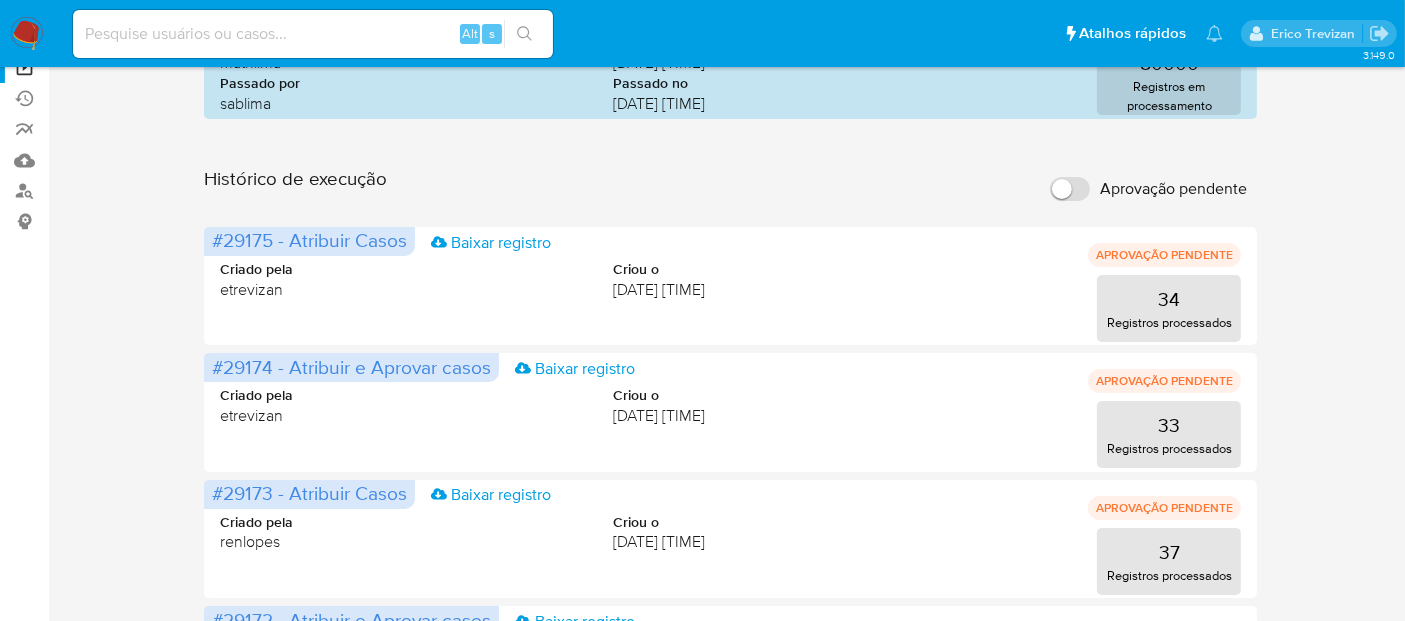 scroll, scrollTop: 0, scrollLeft: 0, axis: both 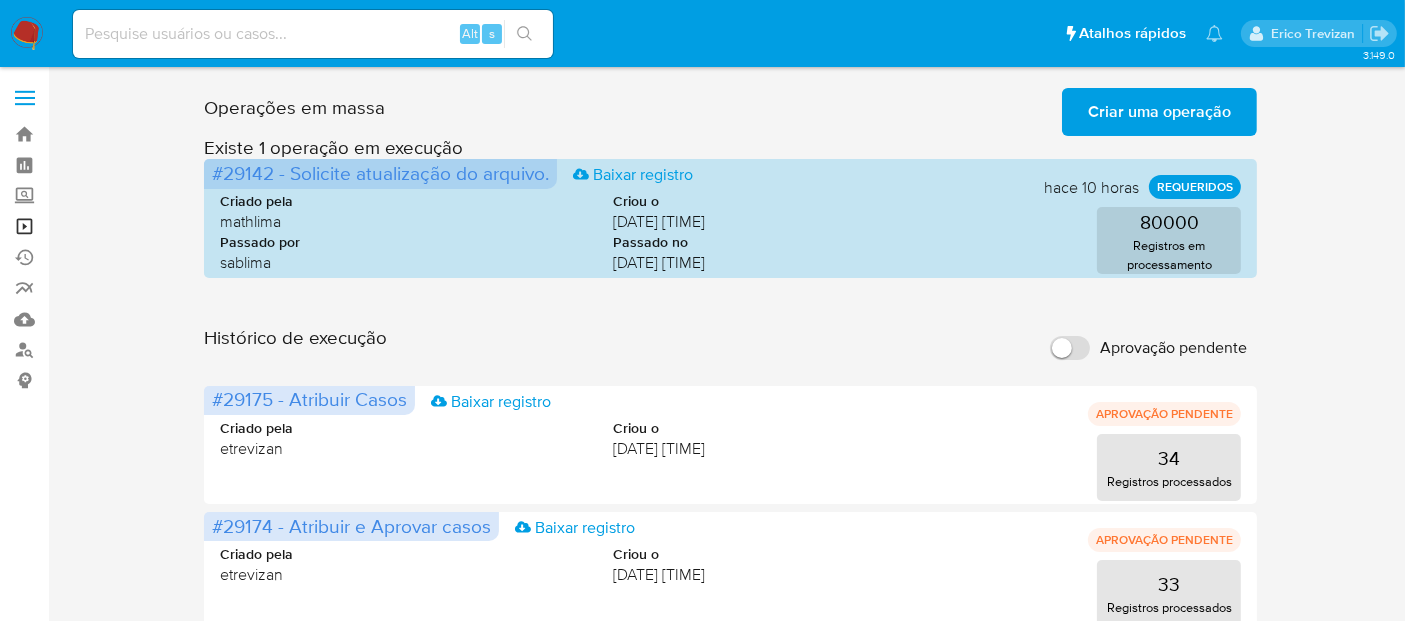 click on "Operações em massa" at bounding box center [119, 226] 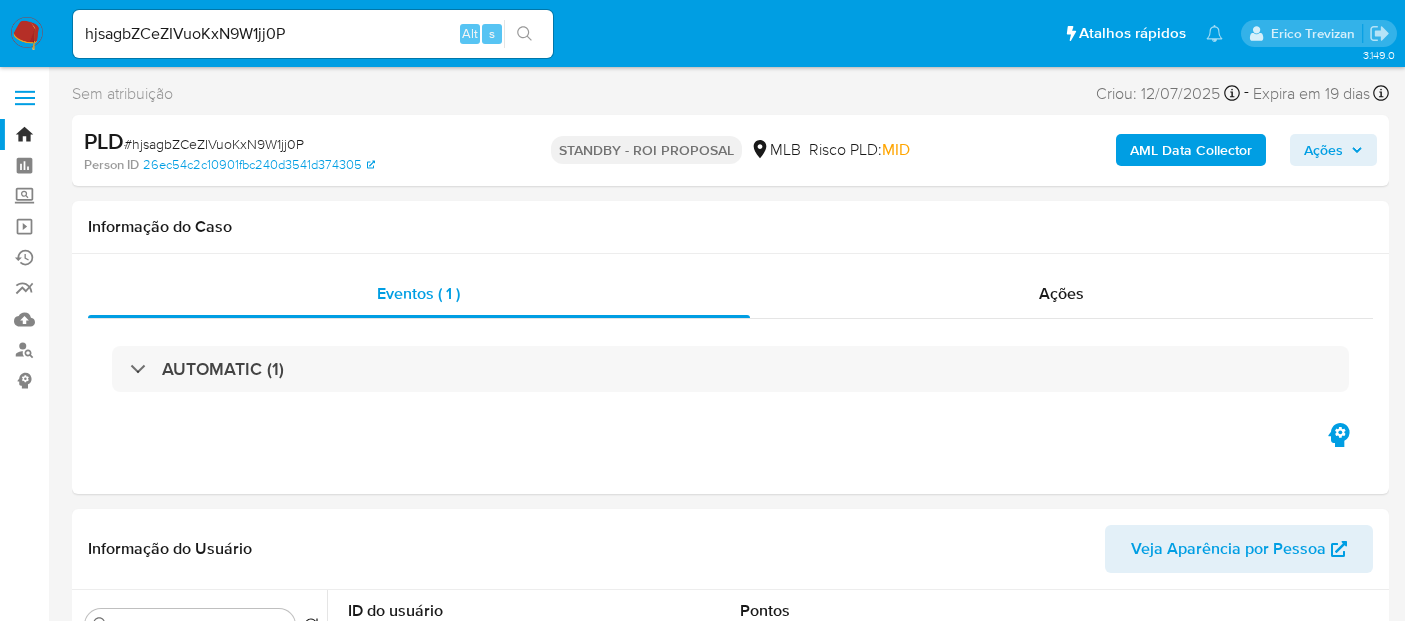 select on "10" 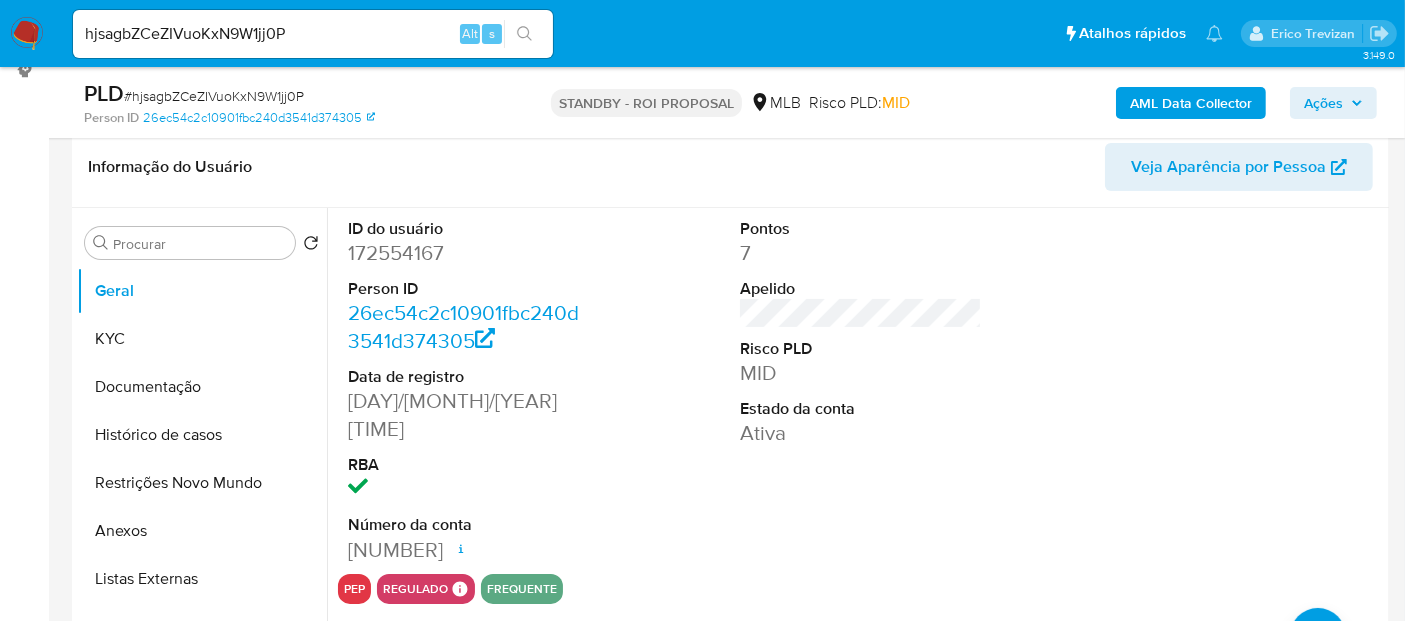 scroll, scrollTop: 333, scrollLeft: 0, axis: vertical 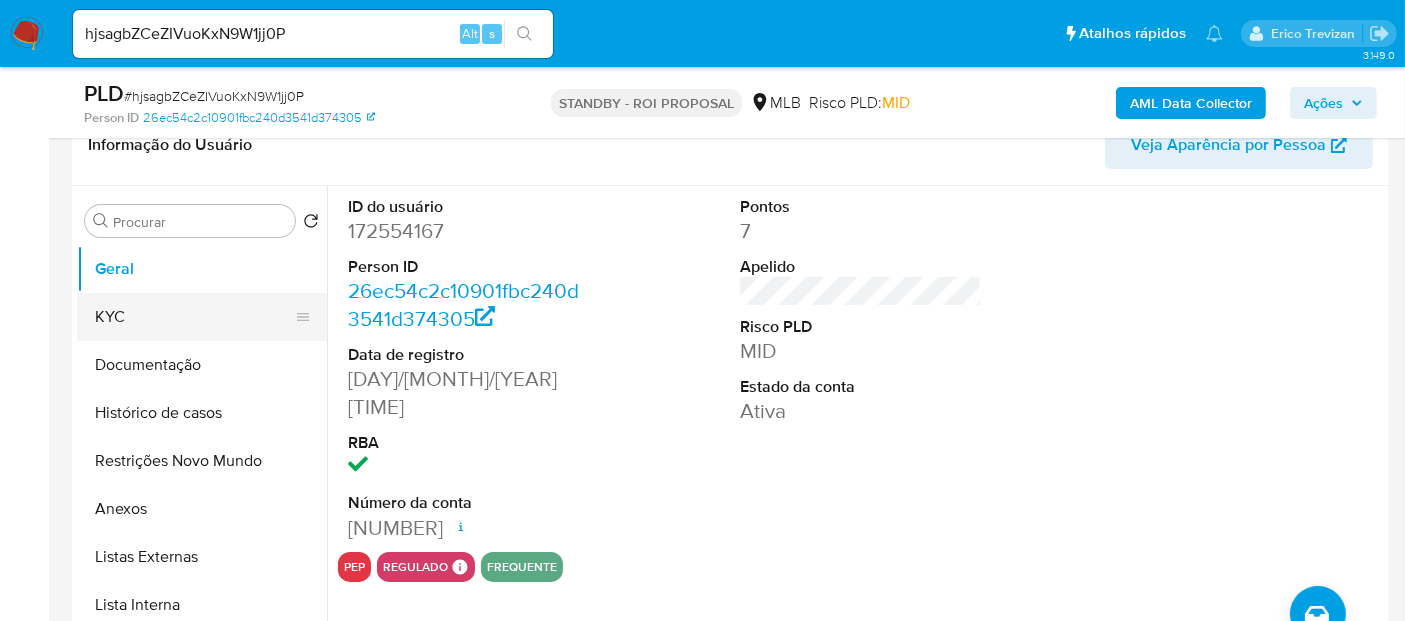 click on "KYC" at bounding box center [194, 317] 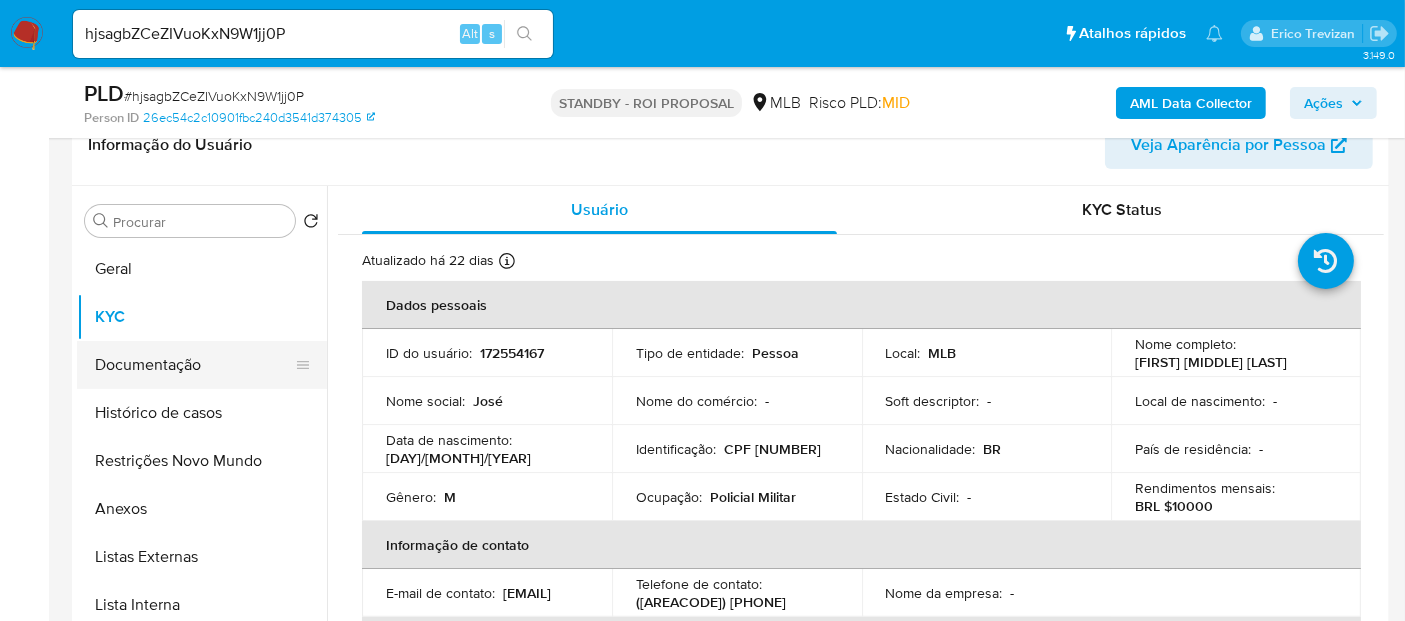 click on "Documentação" at bounding box center [194, 365] 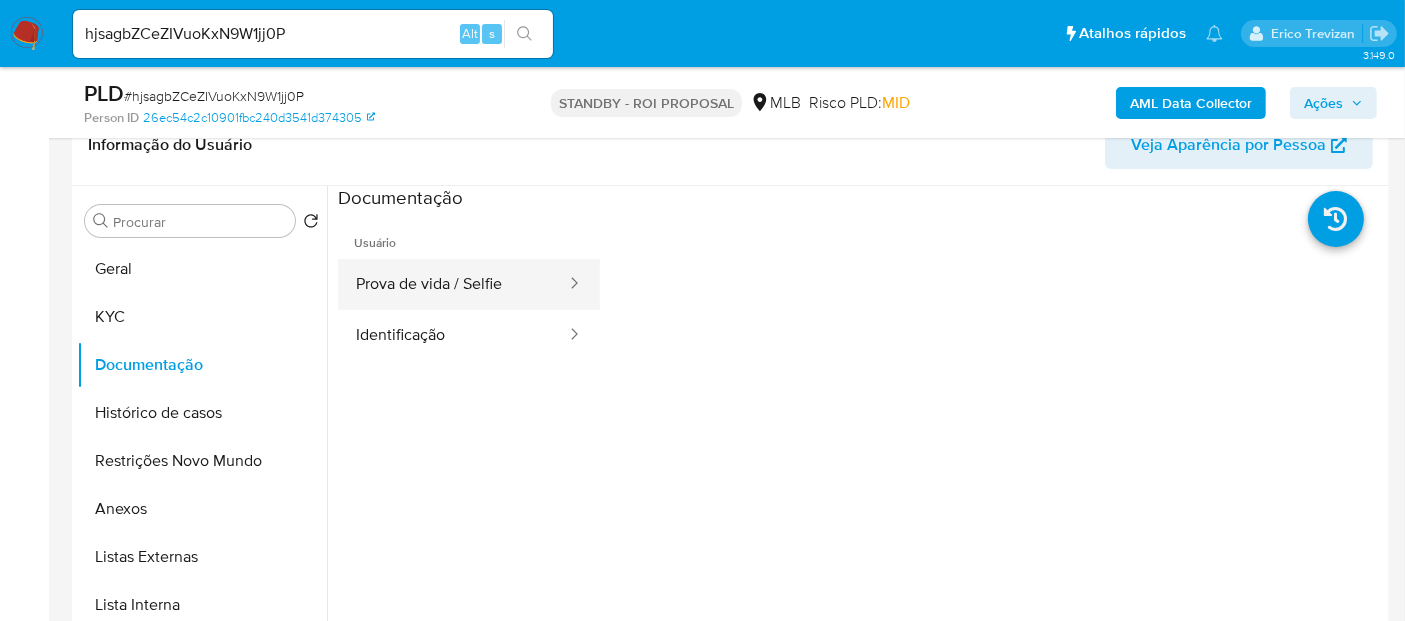 click on "Prova de vida / Selfie" at bounding box center [453, 284] 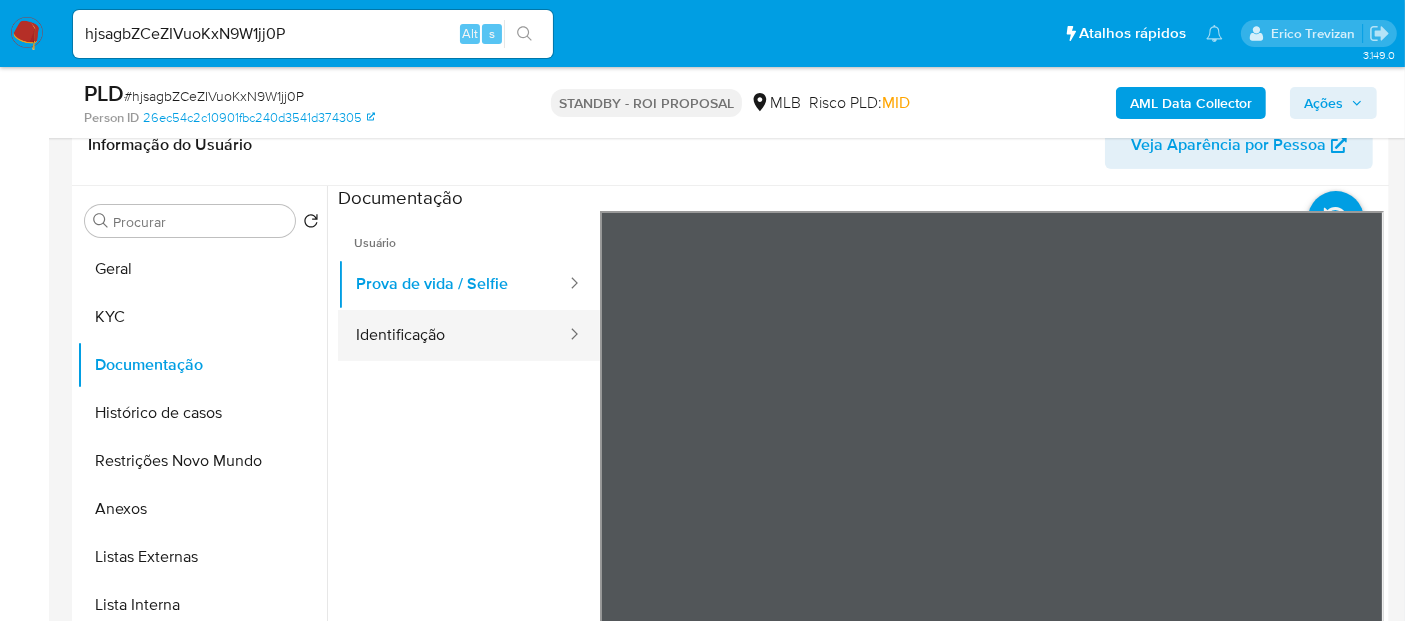 drag, startPoint x: 408, startPoint y: 333, endPoint x: 582, endPoint y: 337, distance: 174.04597 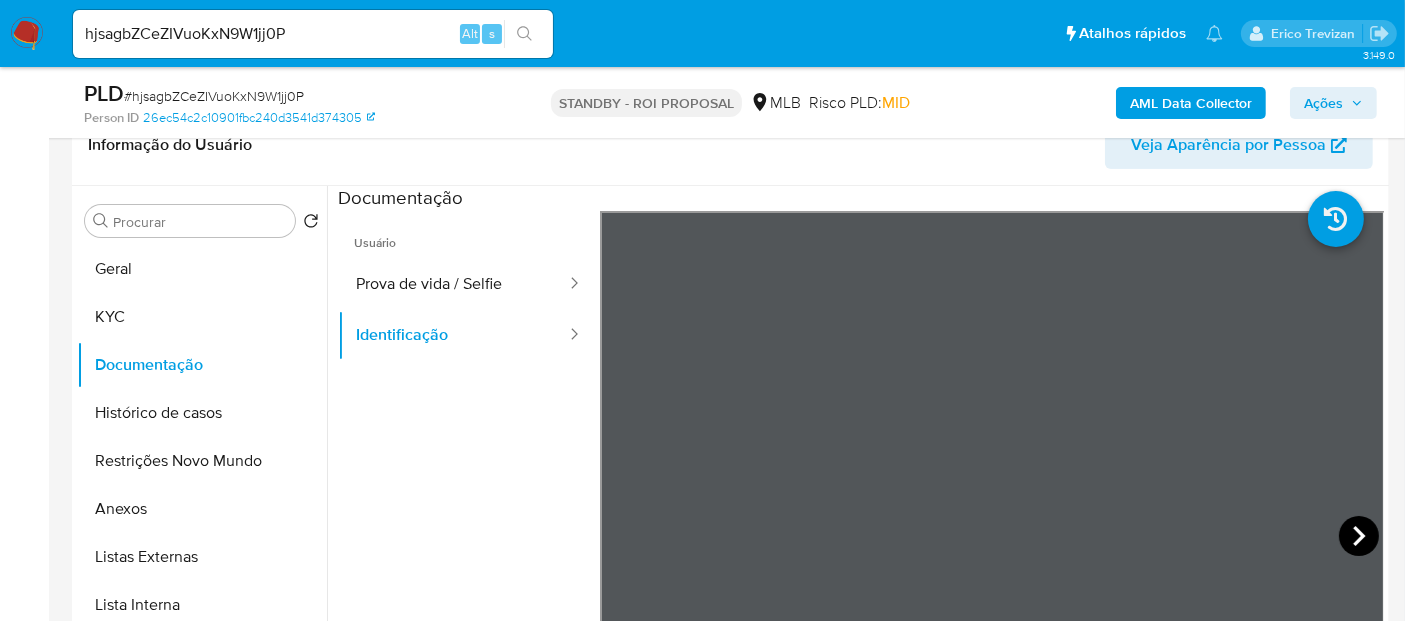 click 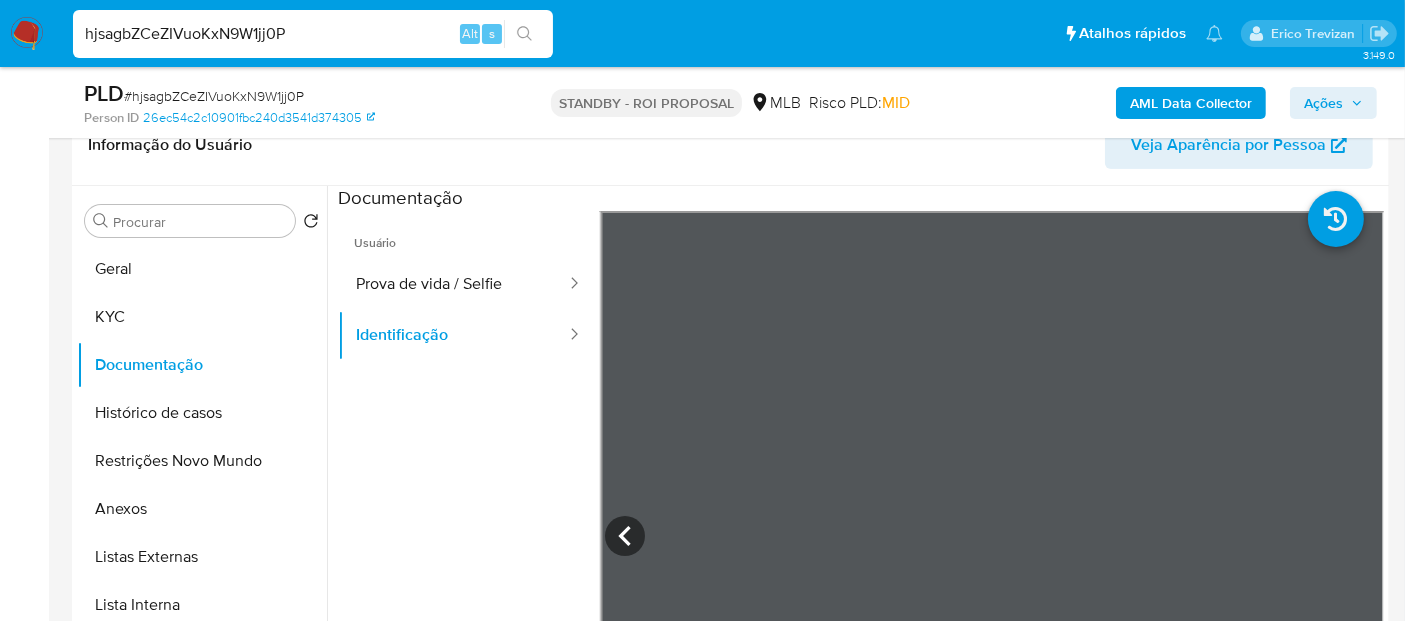 drag, startPoint x: 334, startPoint y: 39, endPoint x: 0, endPoint y: 59, distance: 334.59827 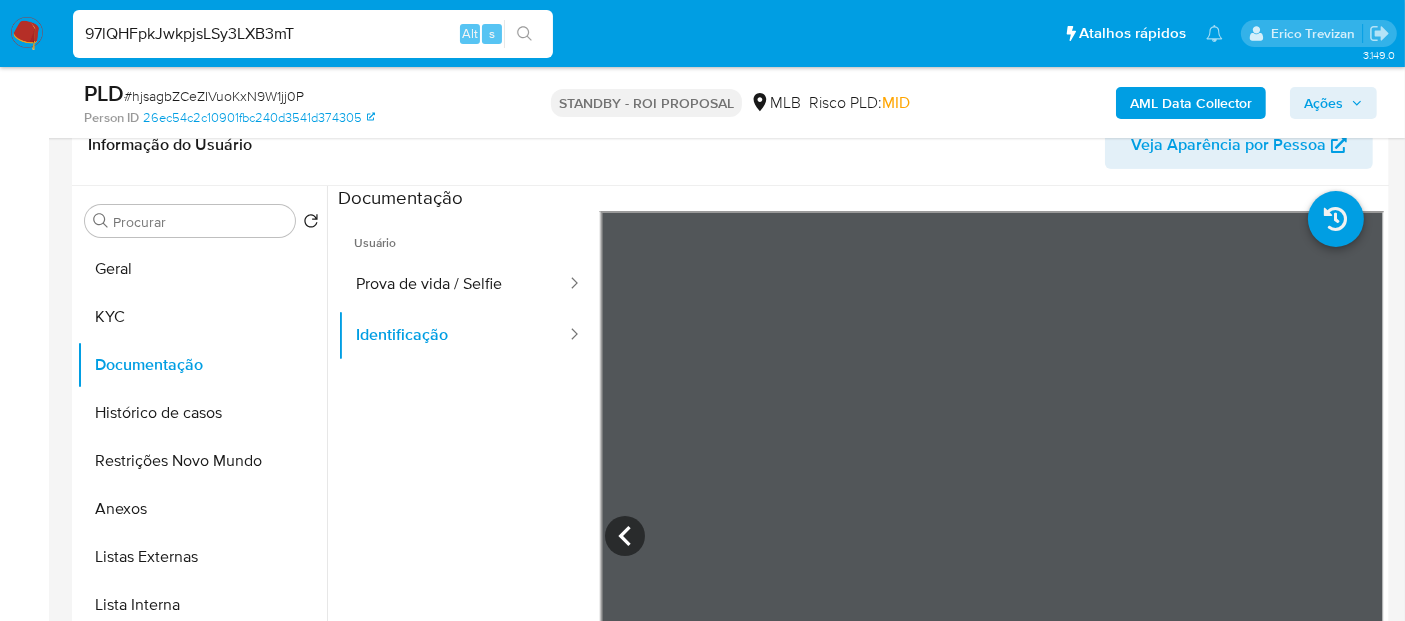 type on "97lQHFpkJwkpjsLSy3LXB3mT" 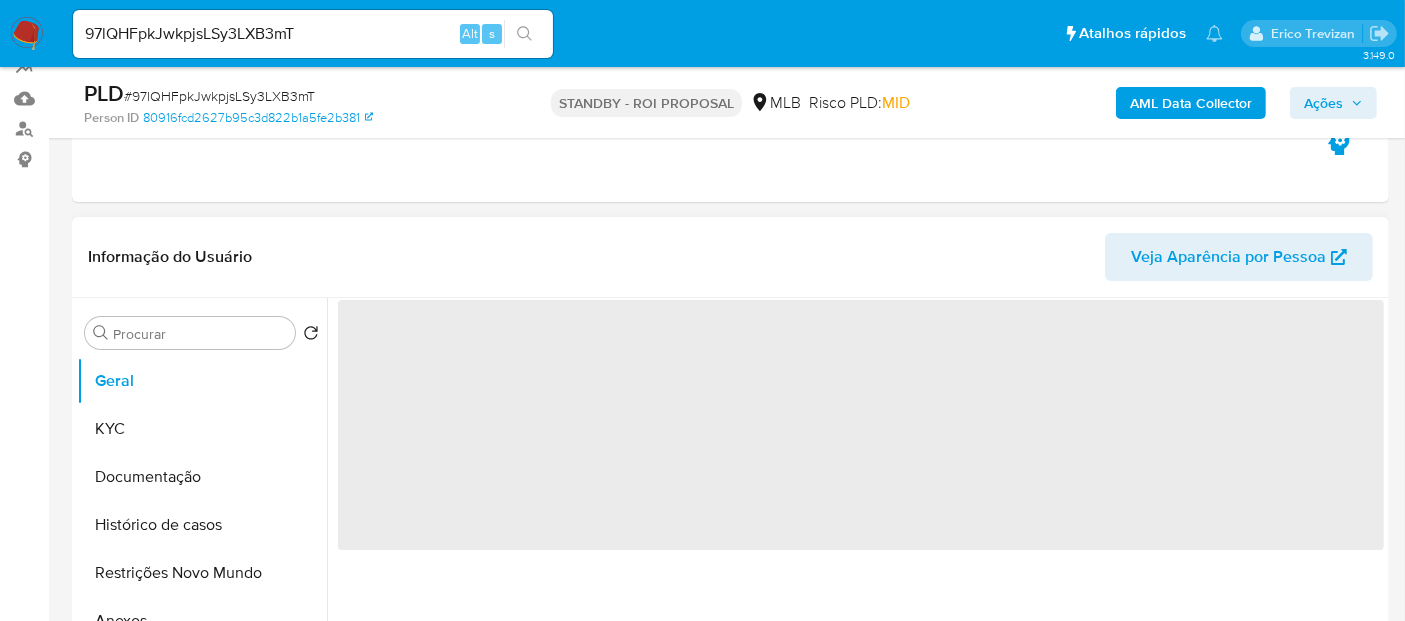 scroll, scrollTop: 222, scrollLeft: 0, axis: vertical 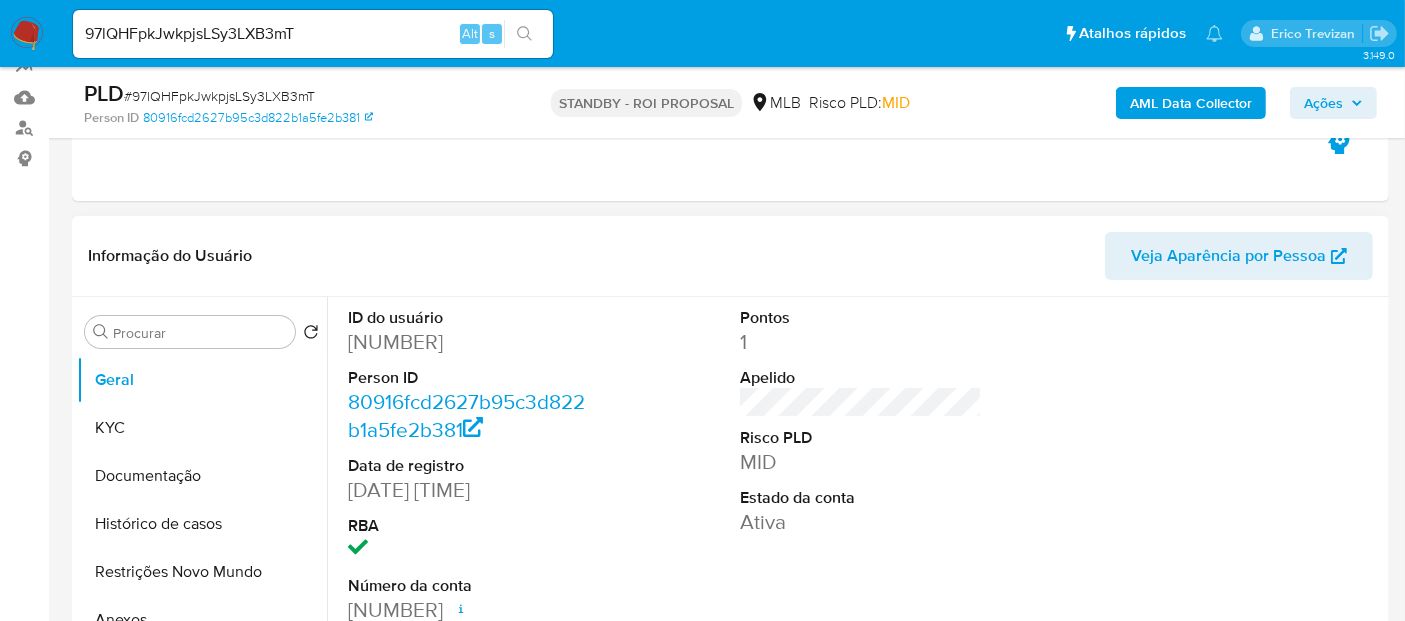 select on "10" 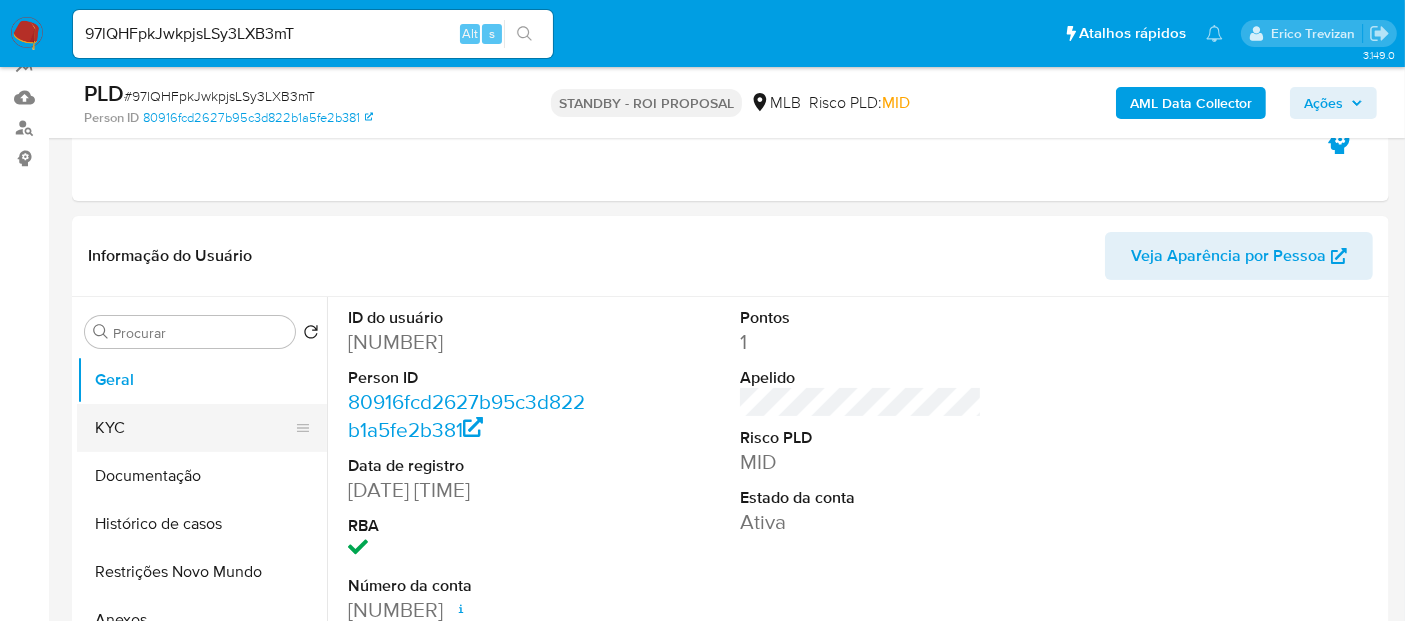 click on "KYC" at bounding box center (194, 428) 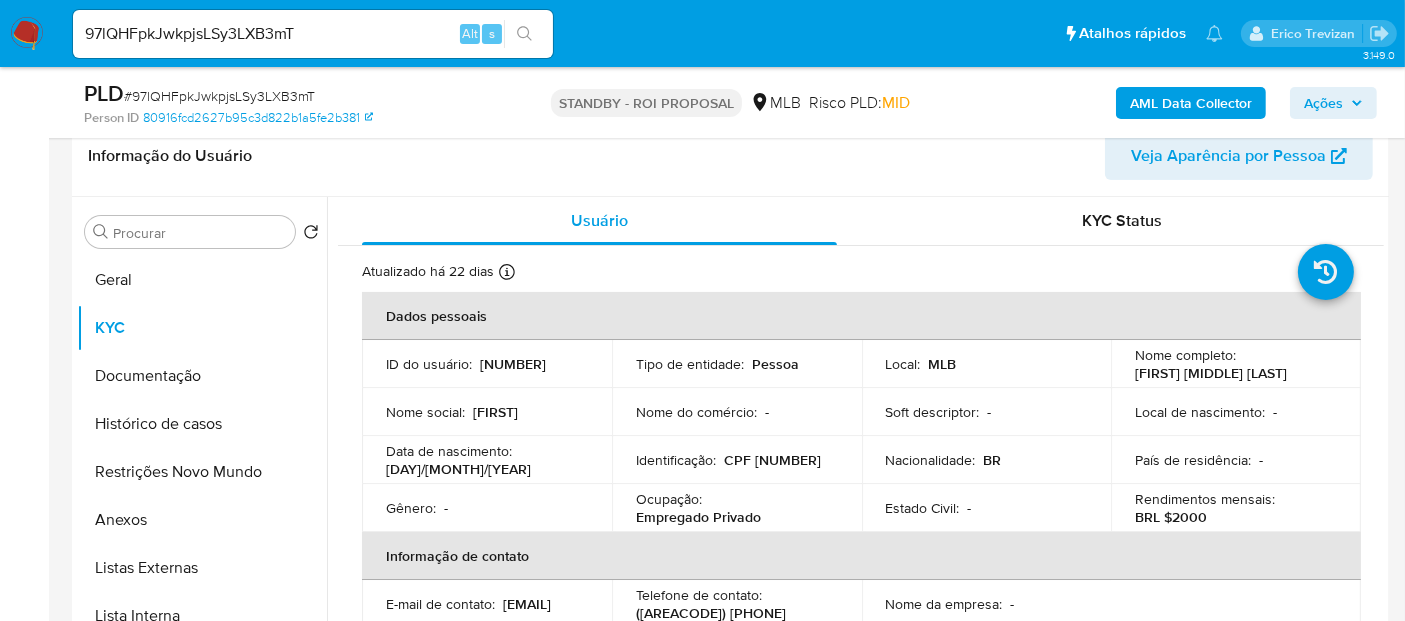scroll, scrollTop: 336, scrollLeft: 0, axis: vertical 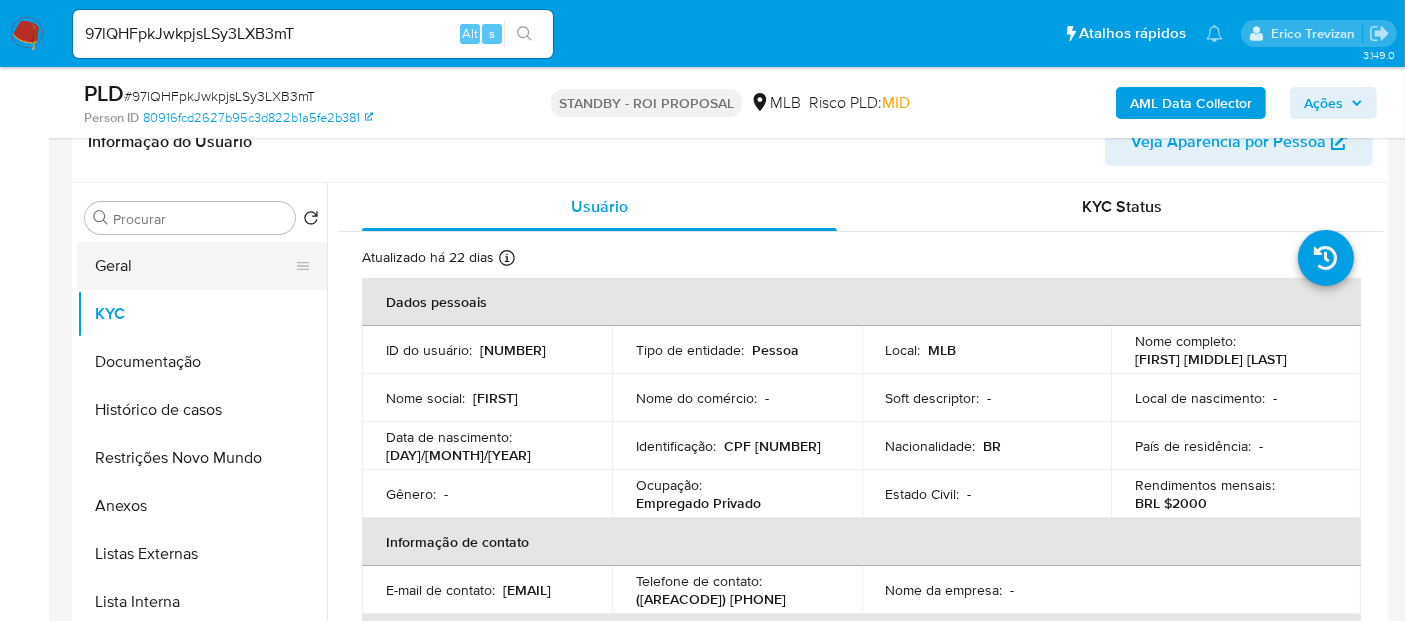 click on "Geral" at bounding box center (194, 266) 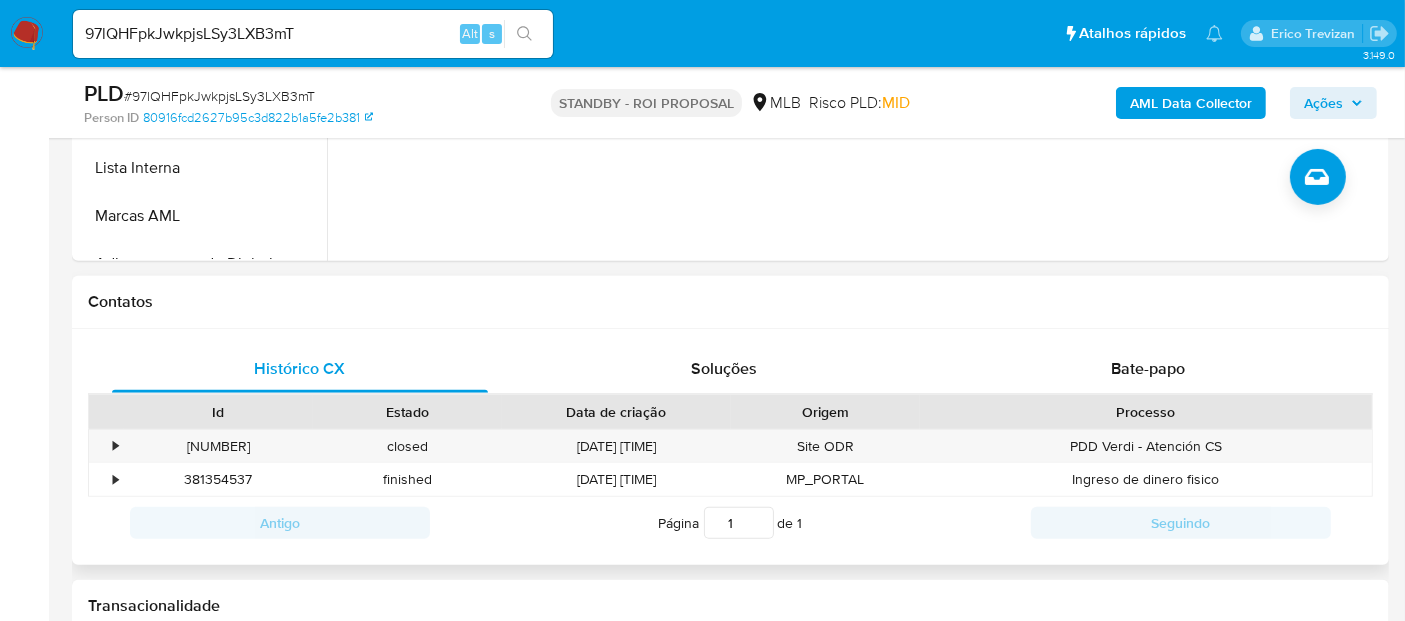 scroll, scrollTop: 780, scrollLeft: 0, axis: vertical 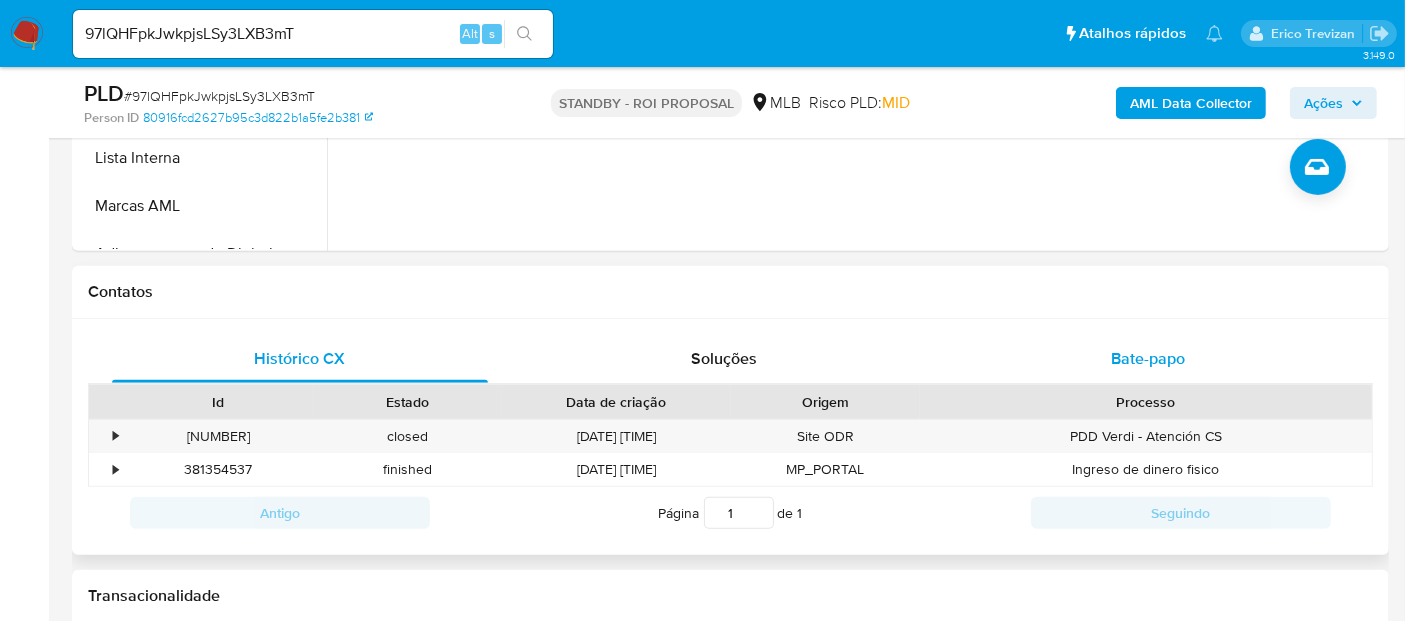 click on "Bate-papo" at bounding box center [1148, 358] 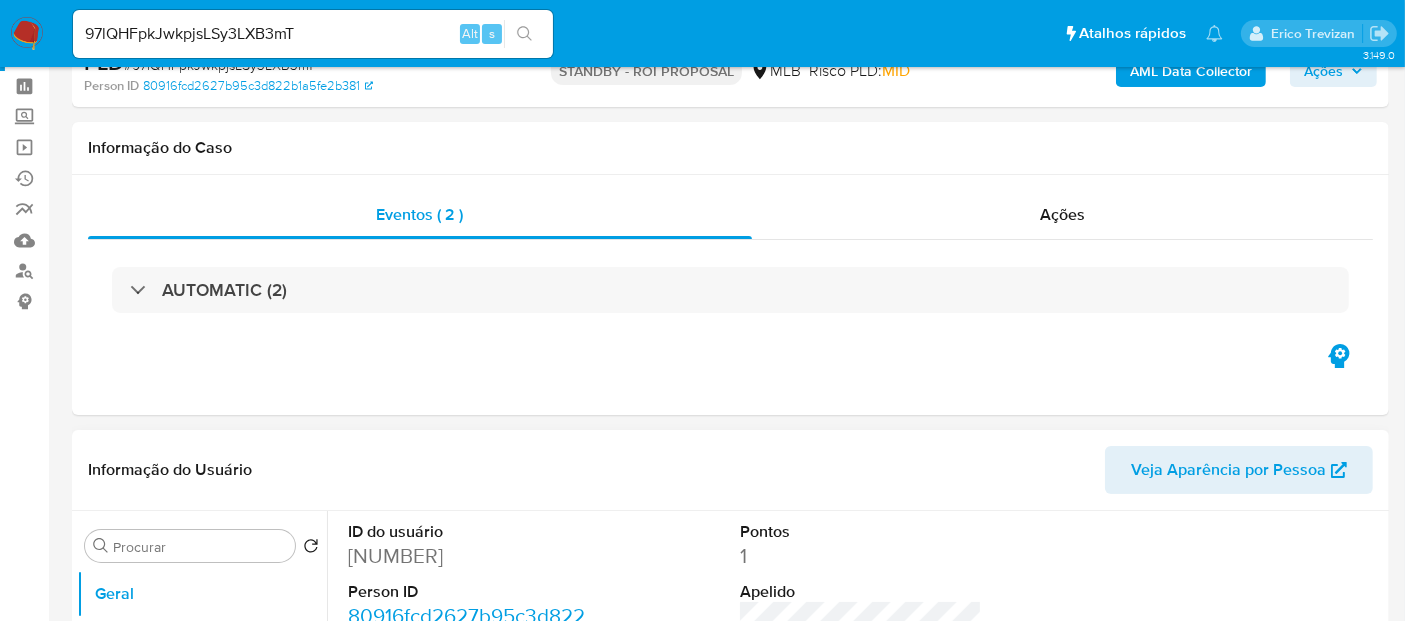 scroll, scrollTop: 111, scrollLeft: 0, axis: vertical 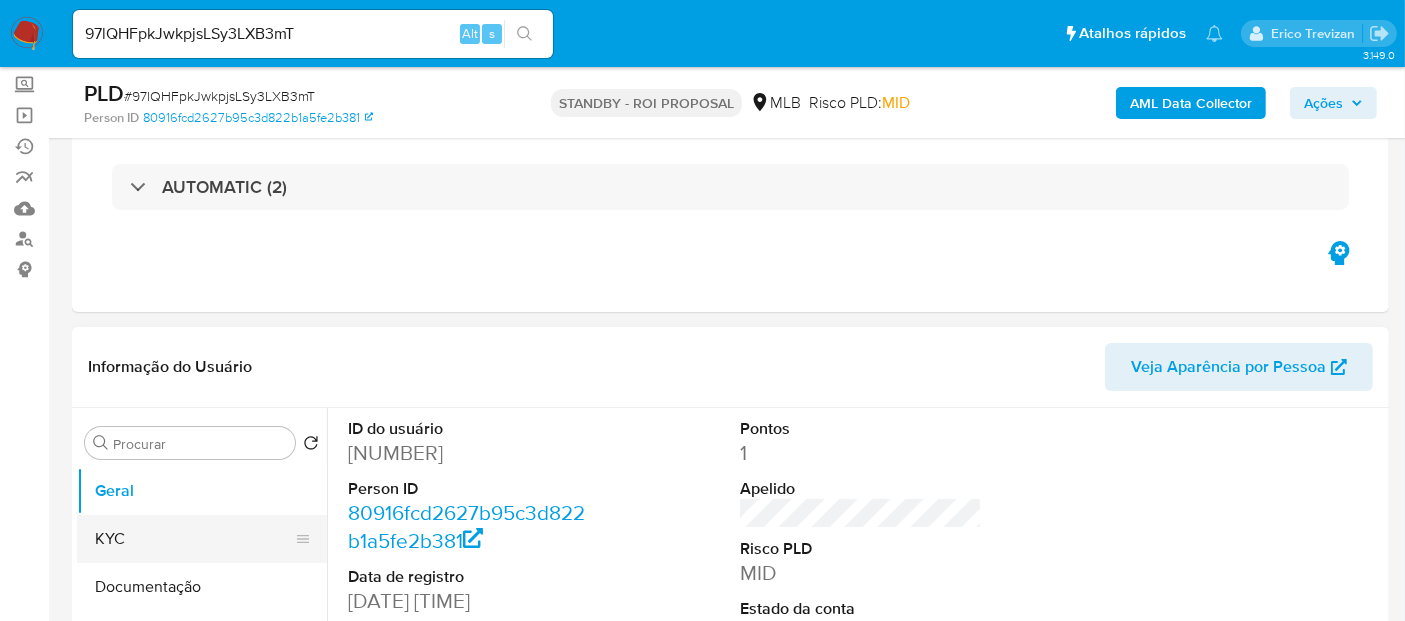 click on "KYC" at bounding box center [194, 539] 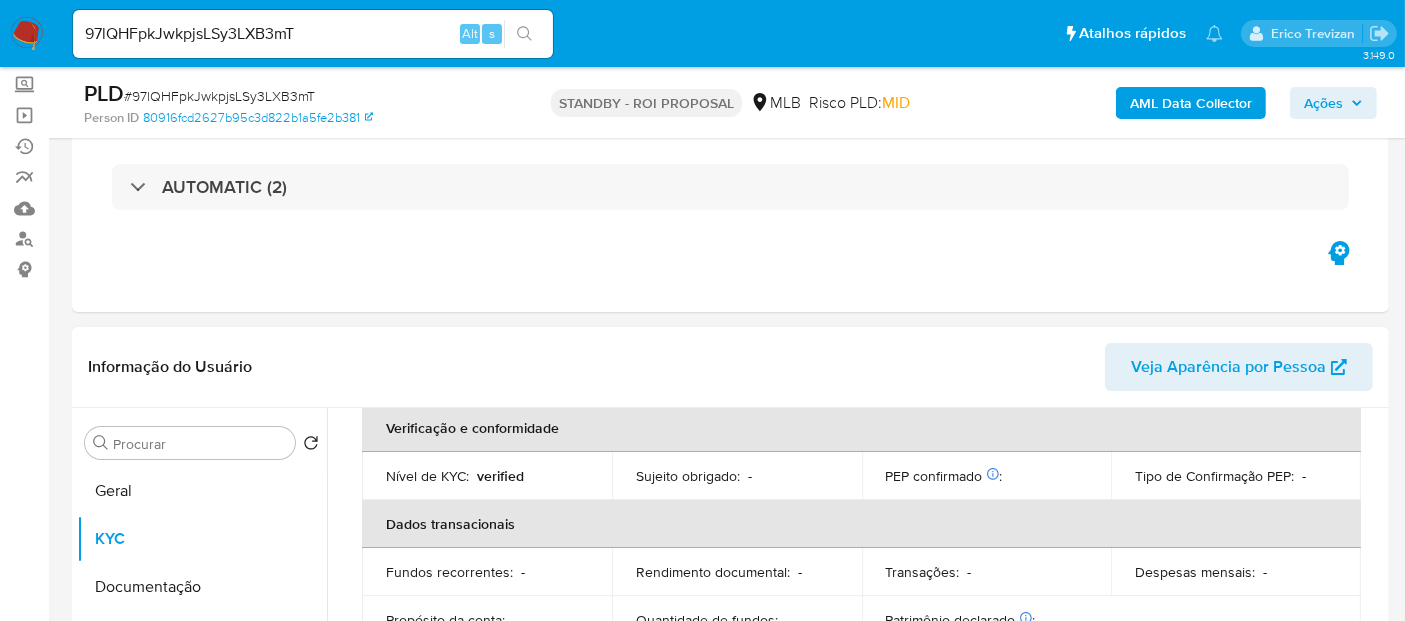 scroll, scrollTop: 444, scrollLeft: 0, axis: vertical 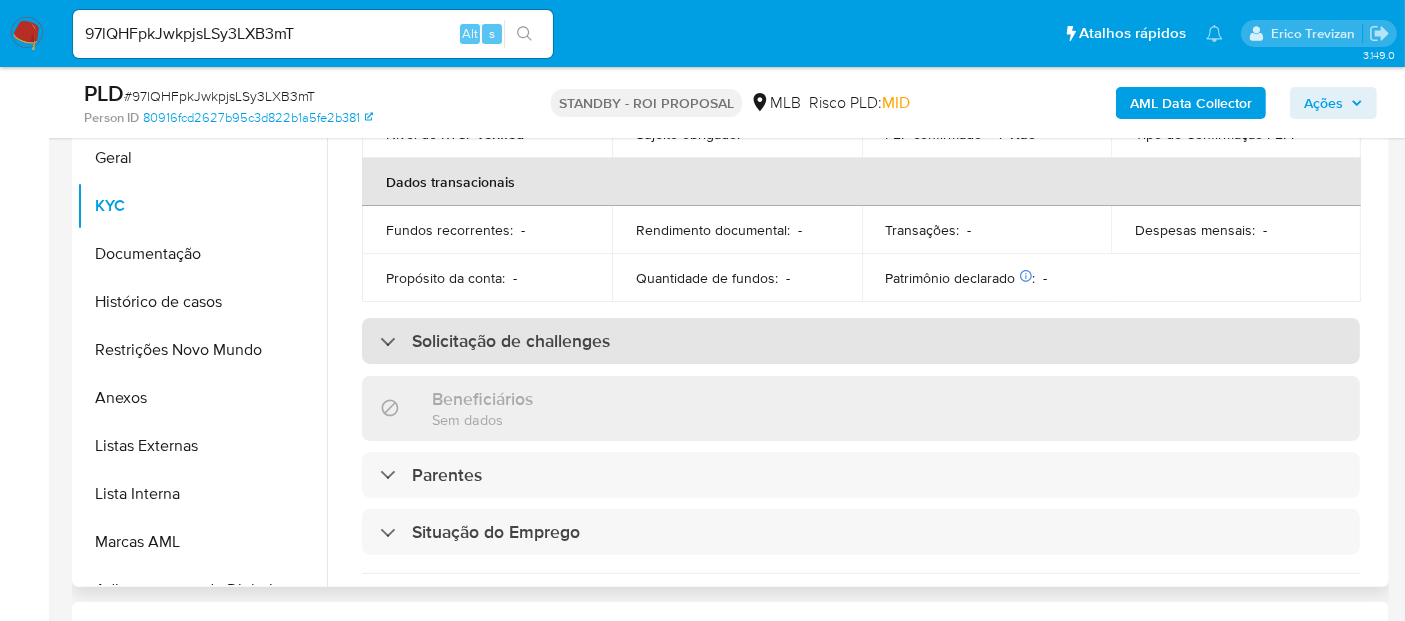 click on "Solicitação de challenges" at bounding box center (511, 341) 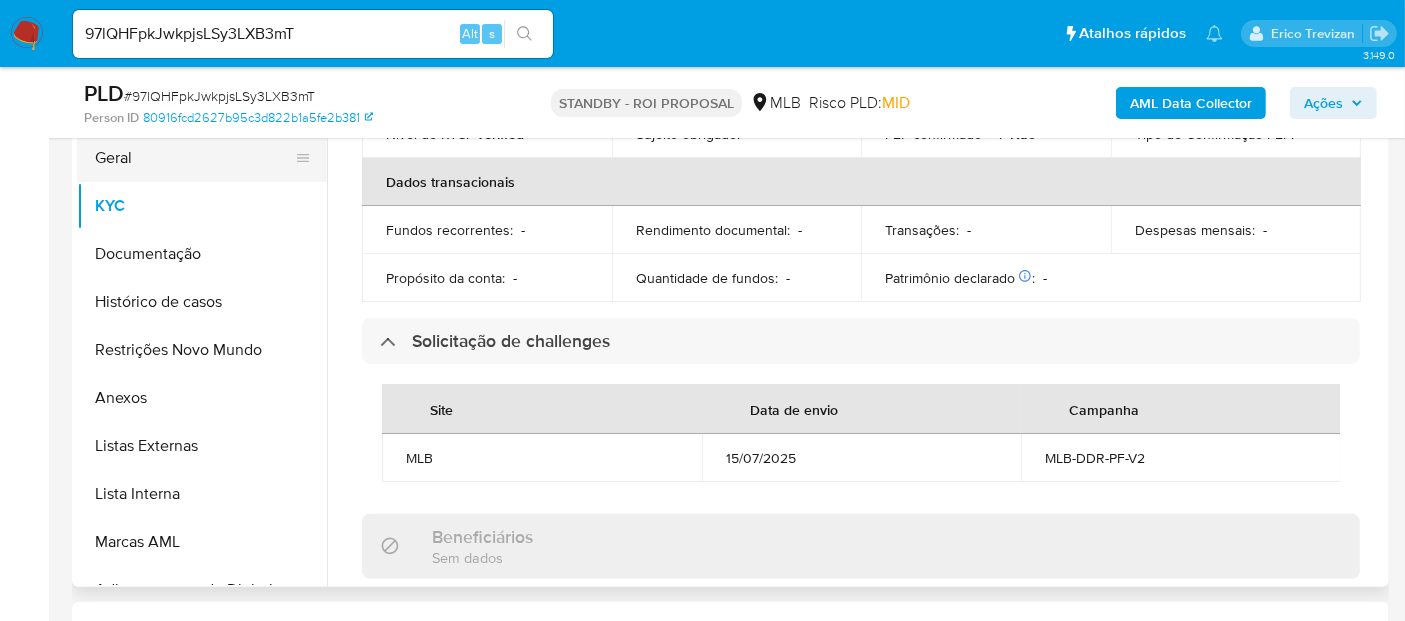 click on "Geral" at bounding box center [194, 158] 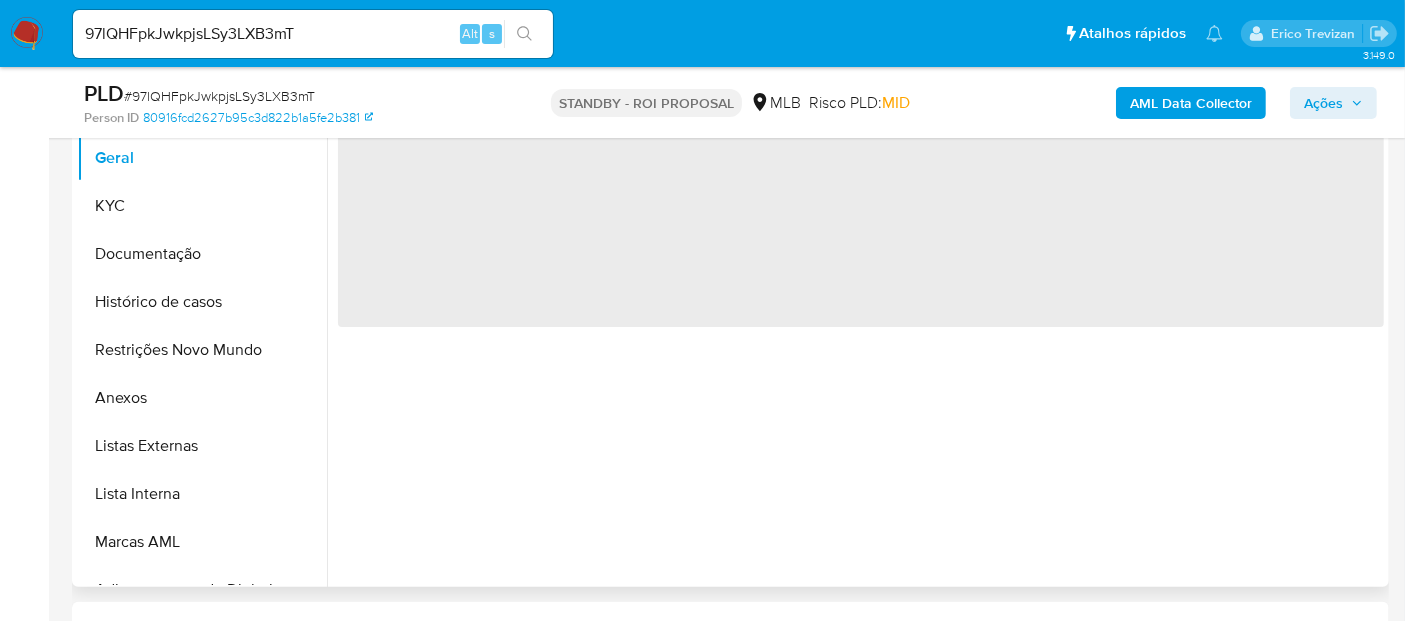 scroll, scrollTop: 0, scrollLeft: 0, axis: both 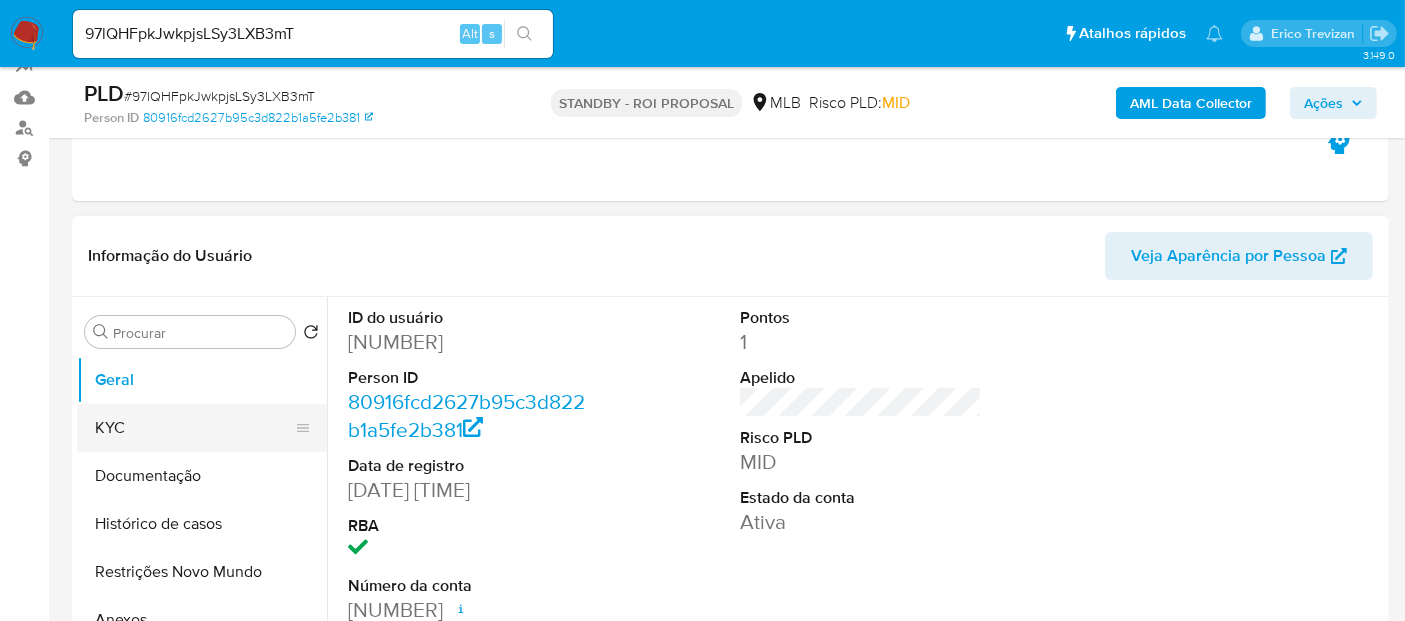 click on "KYC" at bounding box center [194, 428] 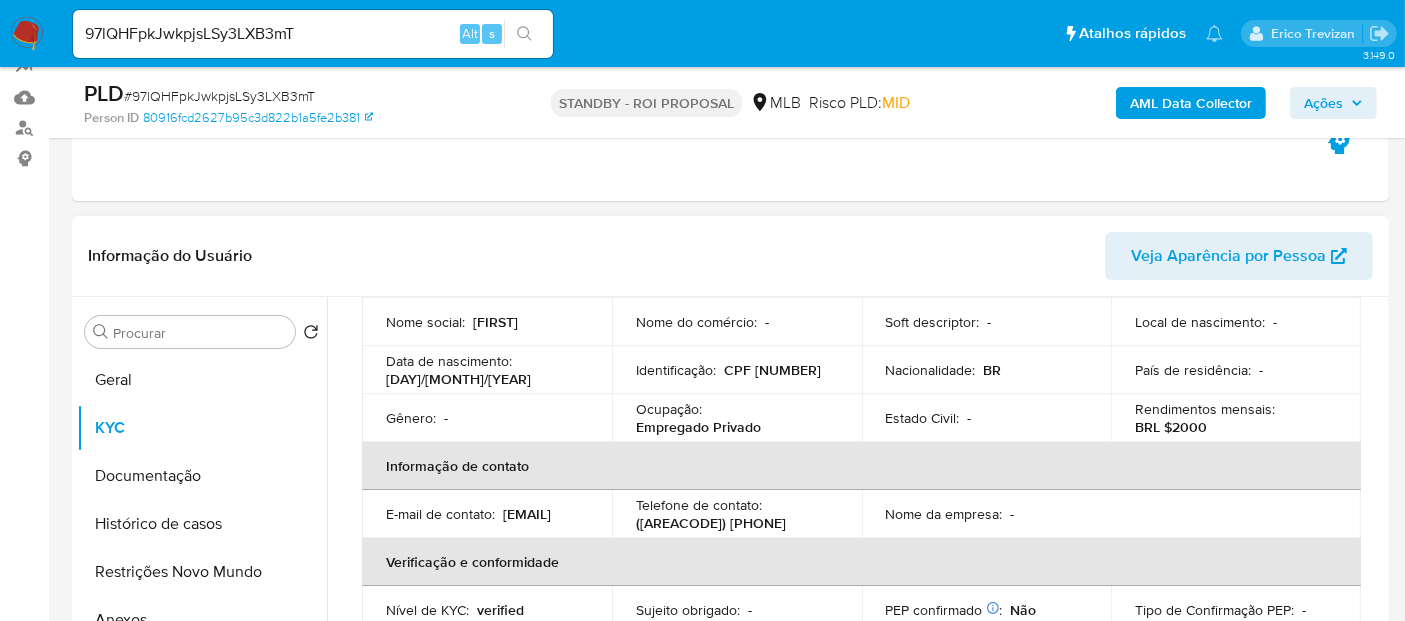scroll, scrollTop: 222, scrollLeft: 0, axis: vertical 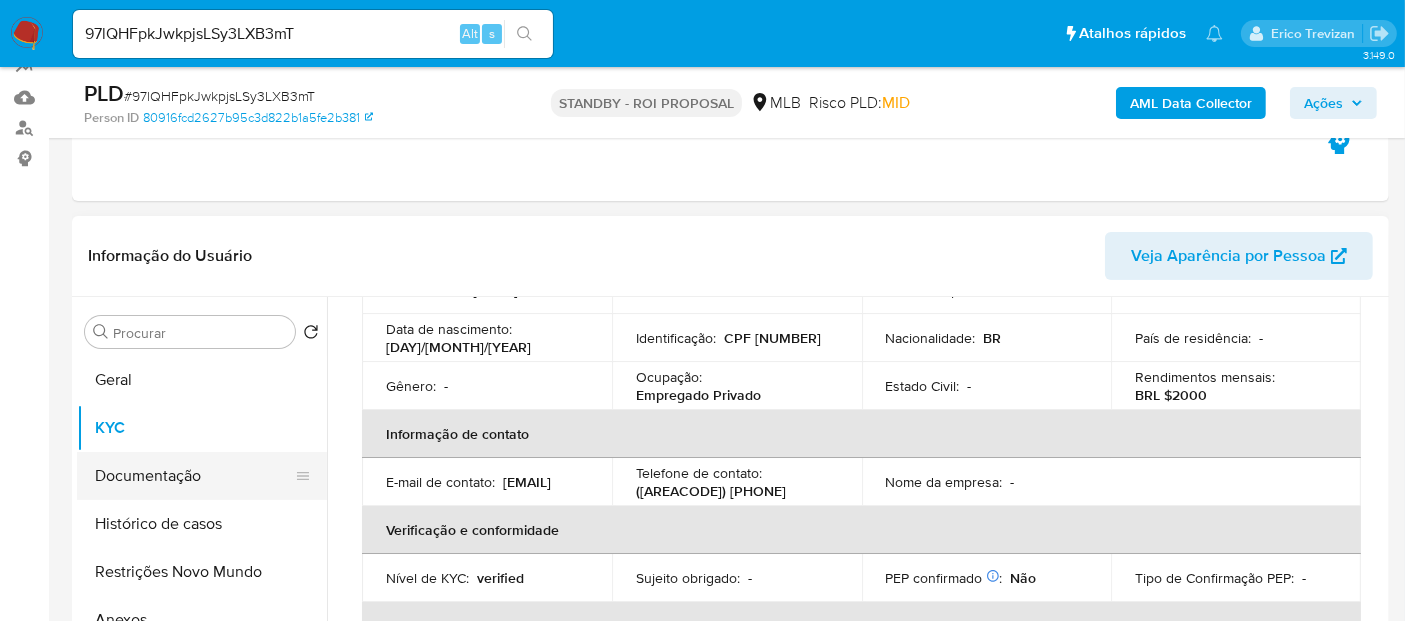 click on "Documentação" at bounding box center (194, 476) 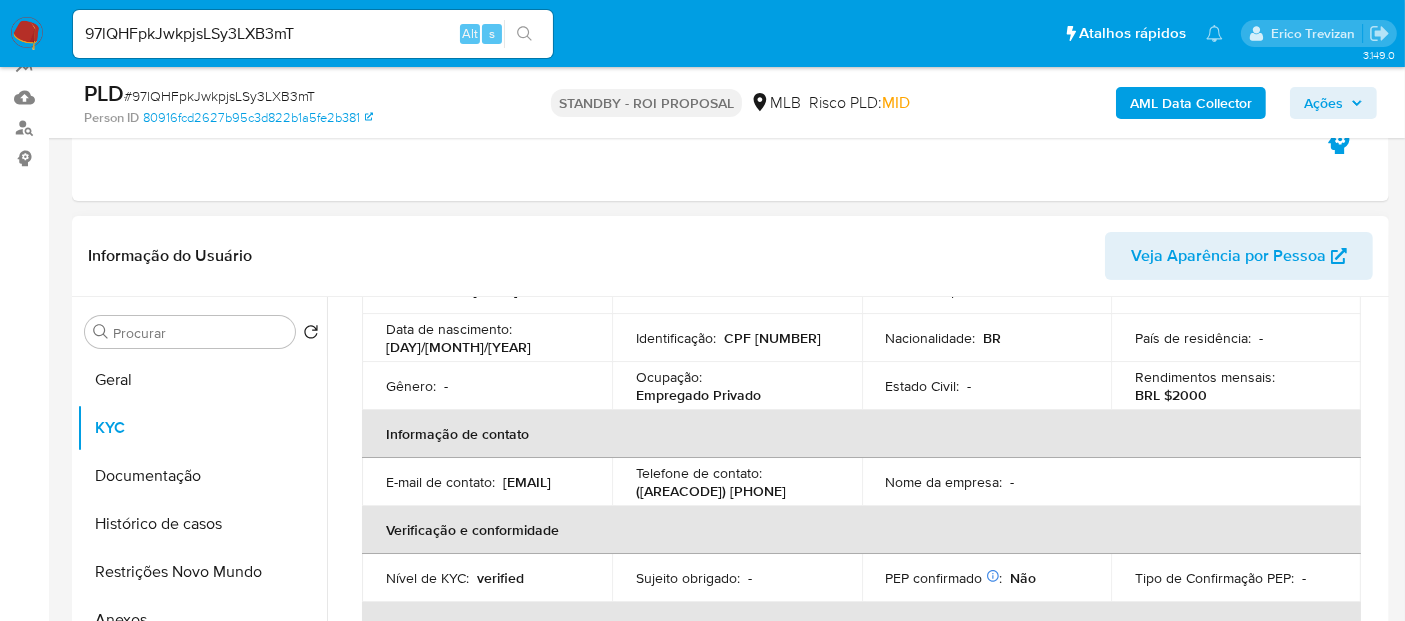 scroll, scrollTop: 0, scrollLeft: 0, axis: both 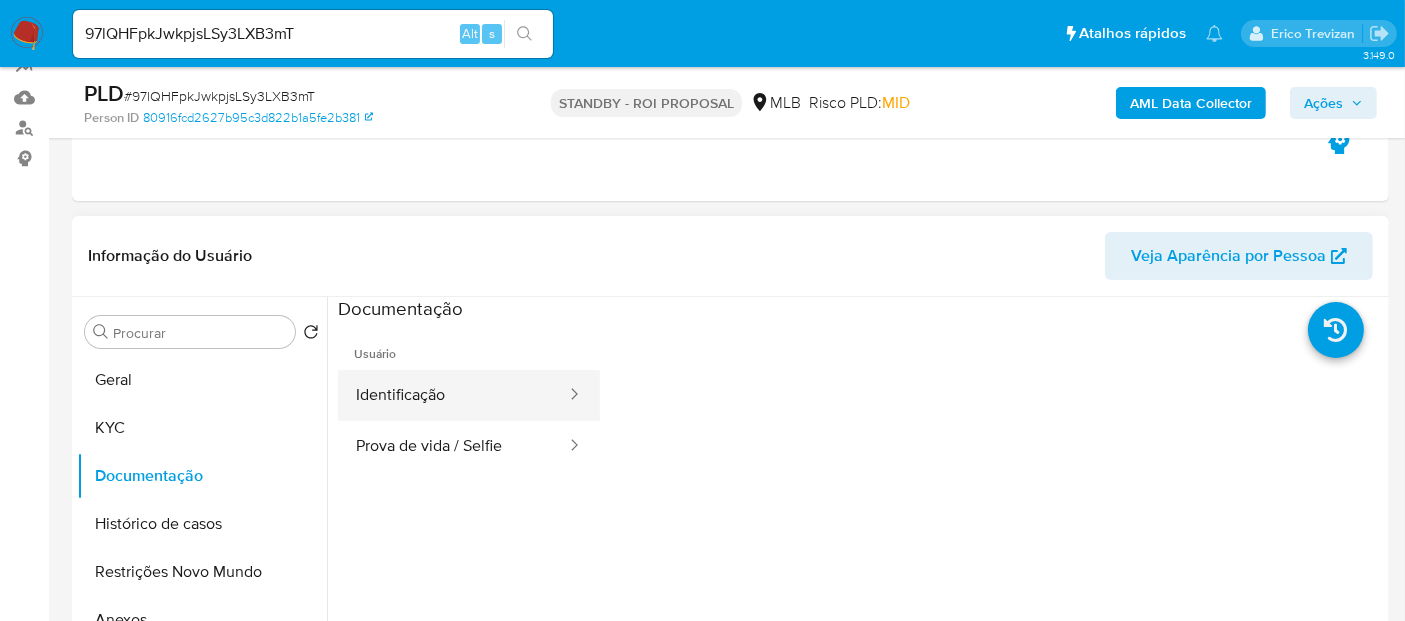 click on "Identificação" at bounding box center [453, 395] 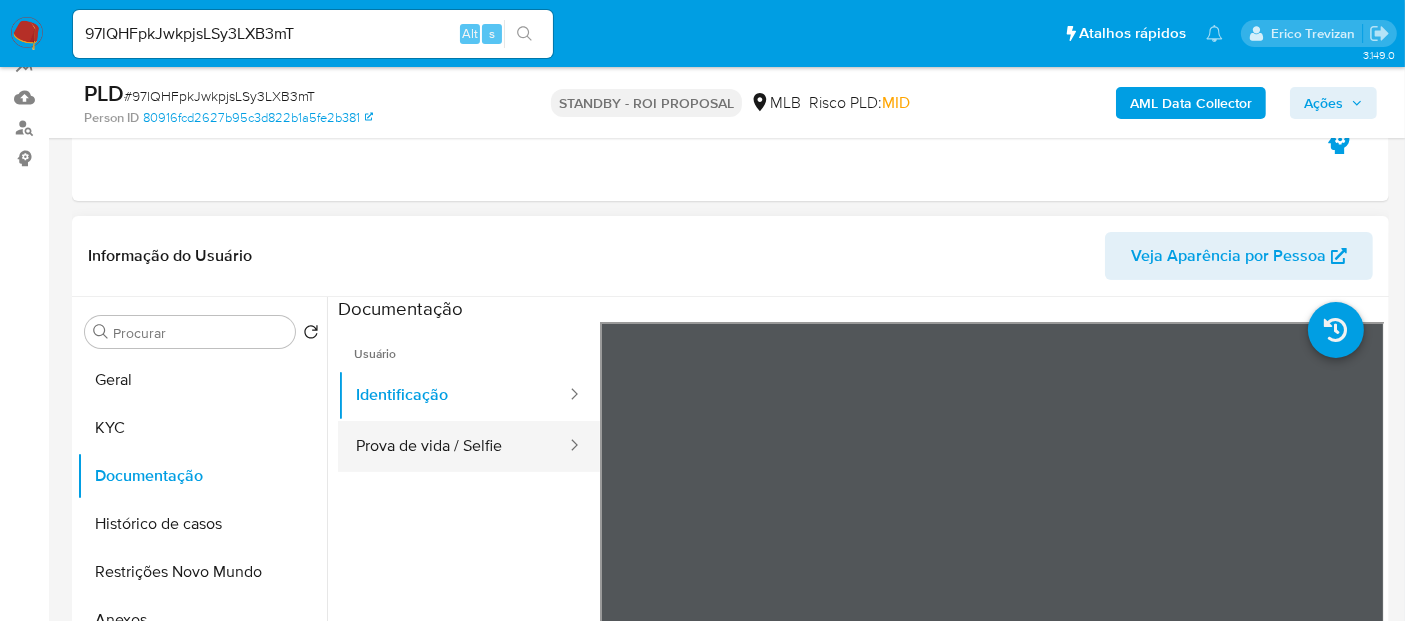 click on "Prova de vida / Selfie" at bounding box center [453, 446] 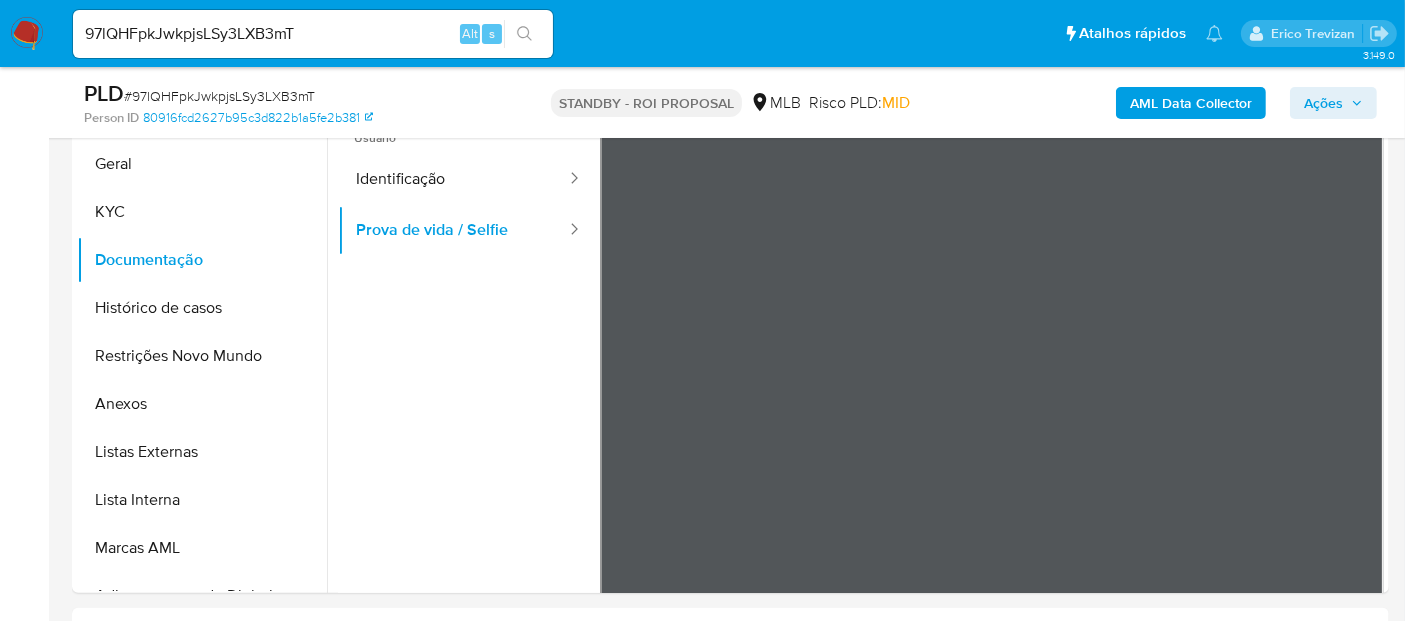scroll, scrollTop: 469, scrollLeft: 0, axis: vertical 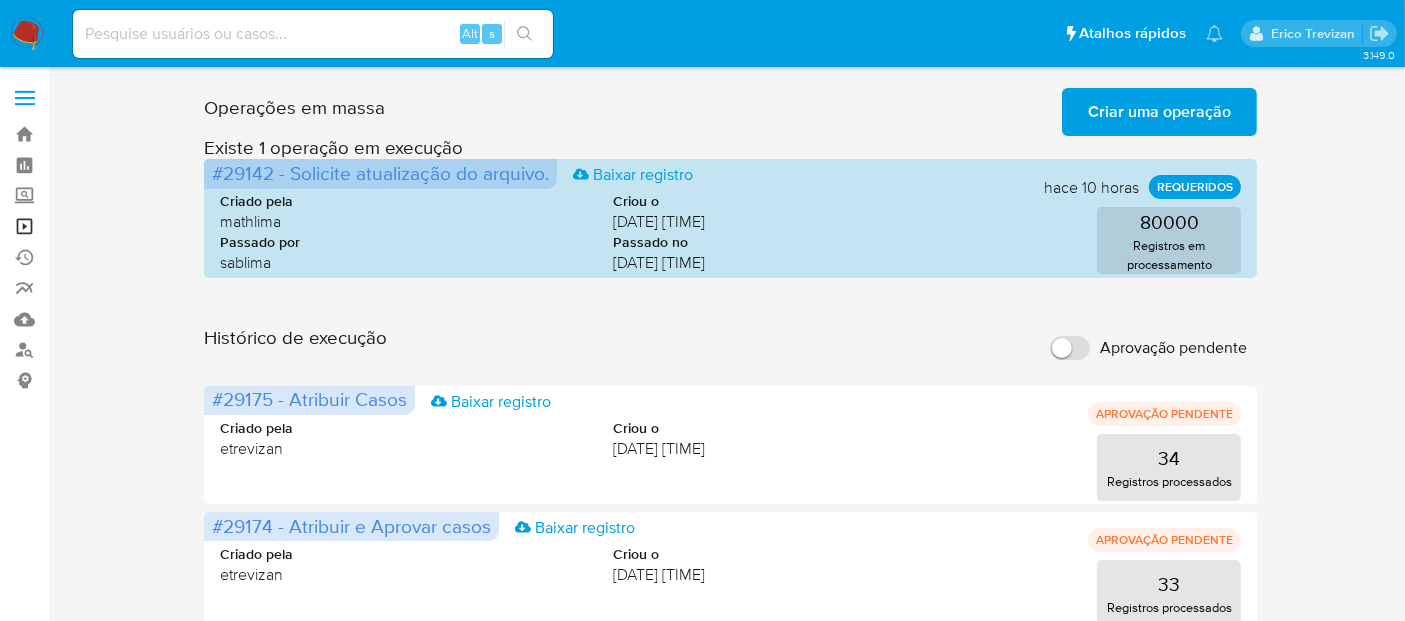 click on "Operações em massa" at bounding box center (119, 226) 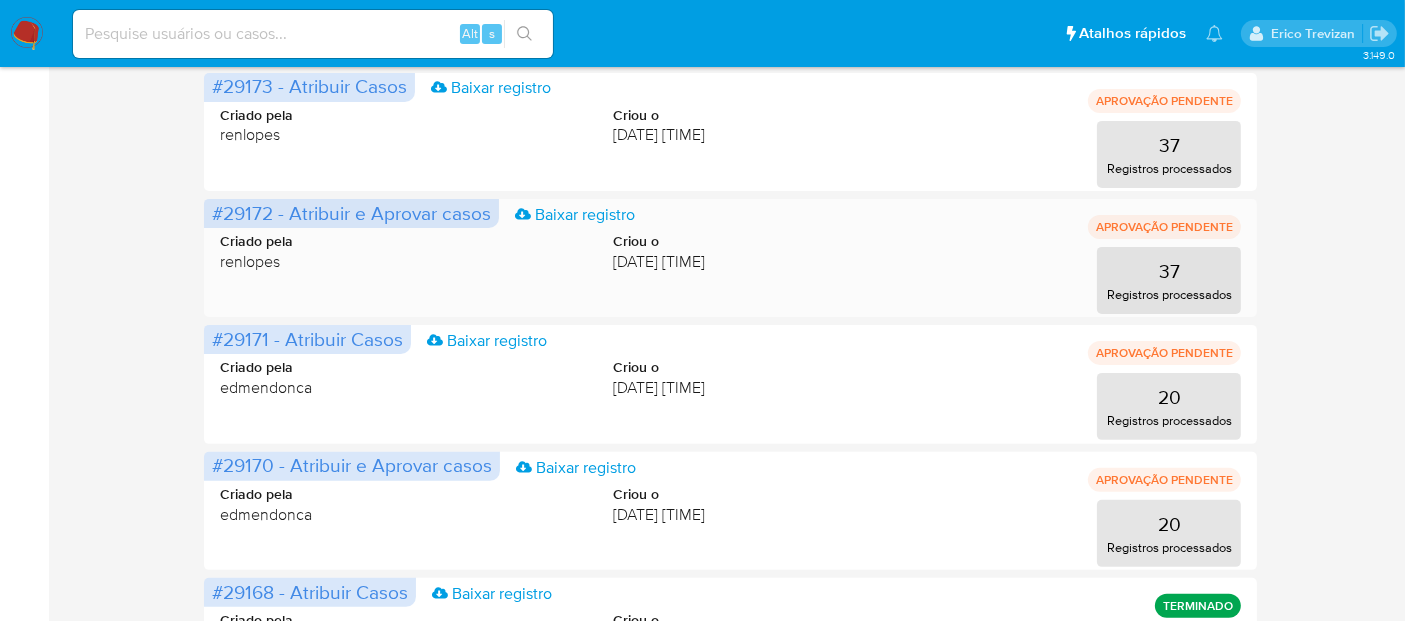 scroll, scrollTop: 666, scrollLeft: 0, axis: vertical 